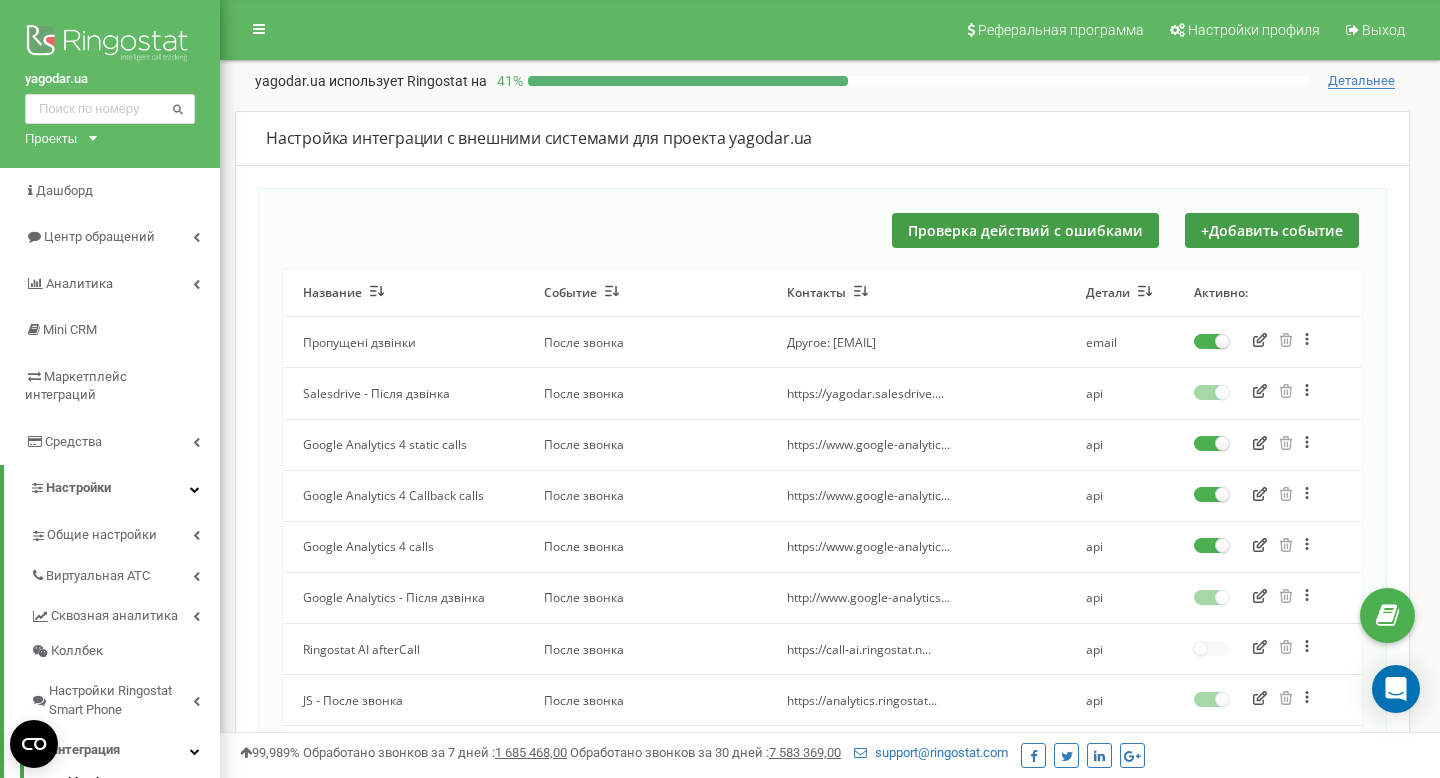 scroll, scrollTop: 0, scrollLeft: 0, axis: both 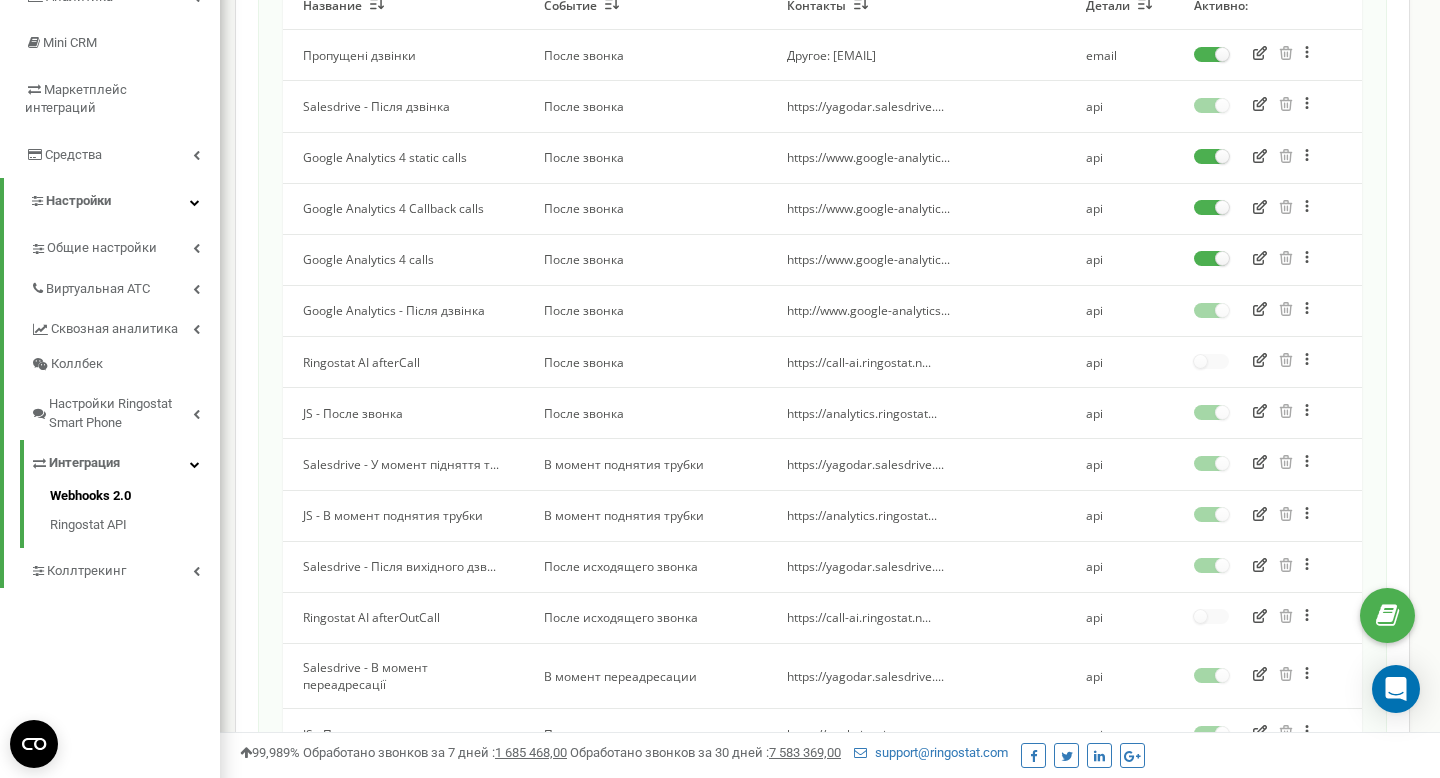 click at bounding box center [1319, 514] 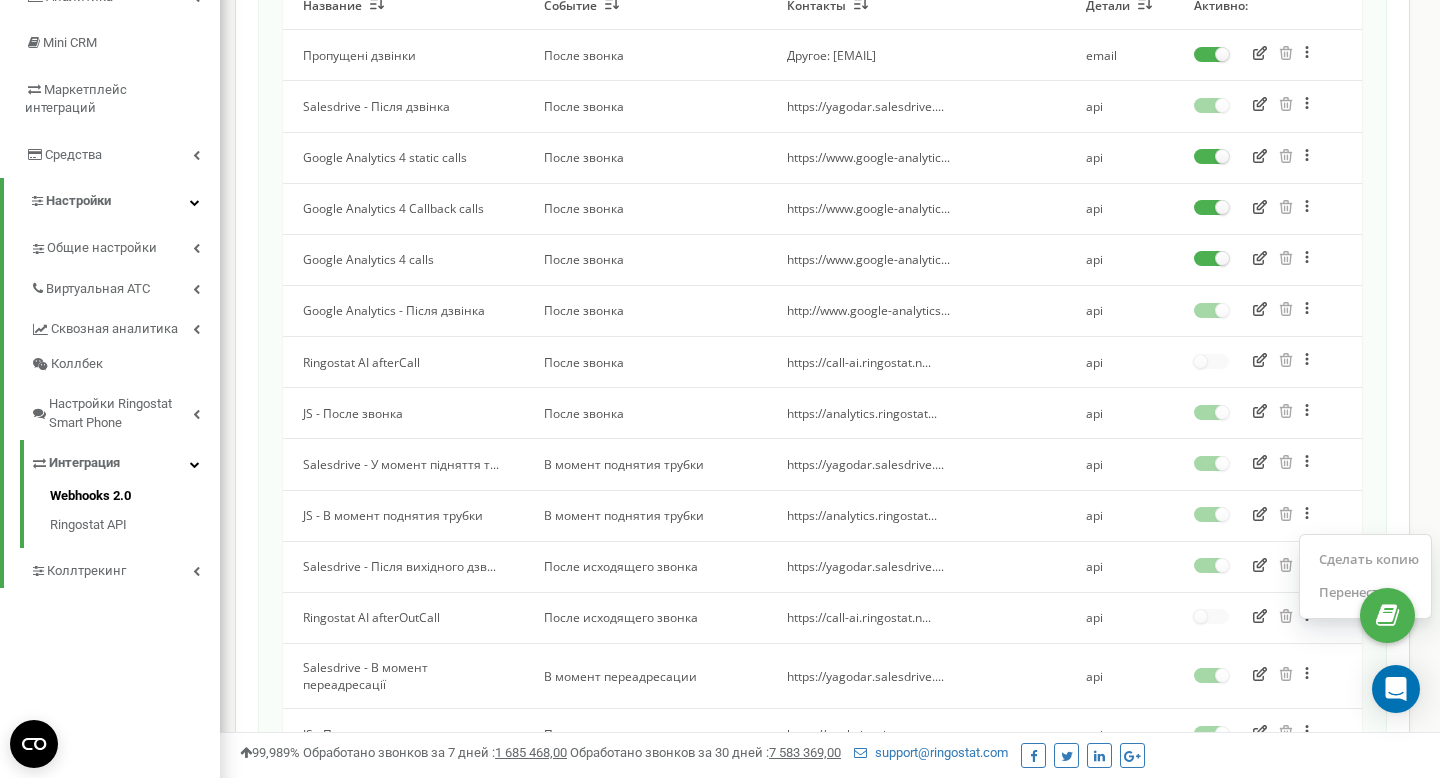 click on "Сделать копию Перенести" at bounding box center (1268, 516) 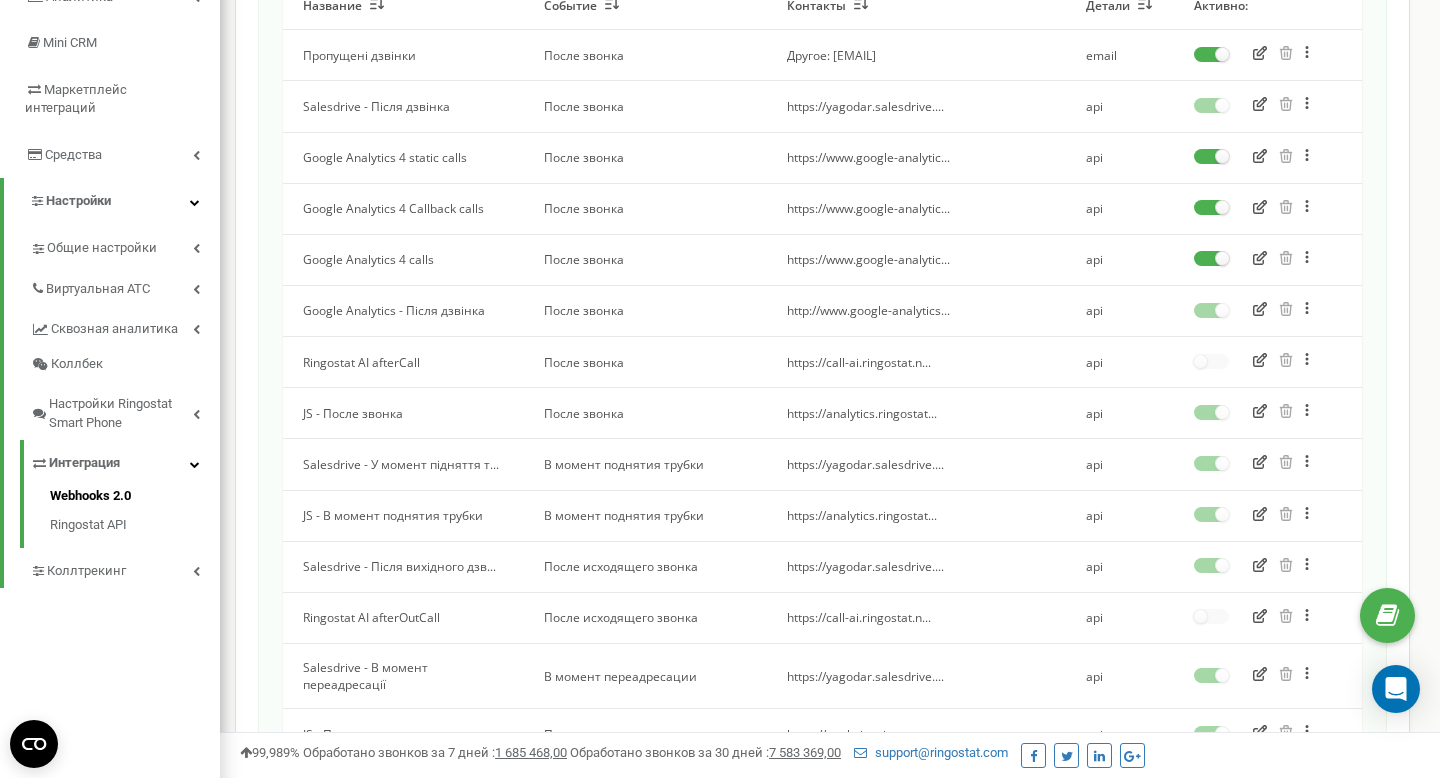 click at bounding box center (1260, 676) 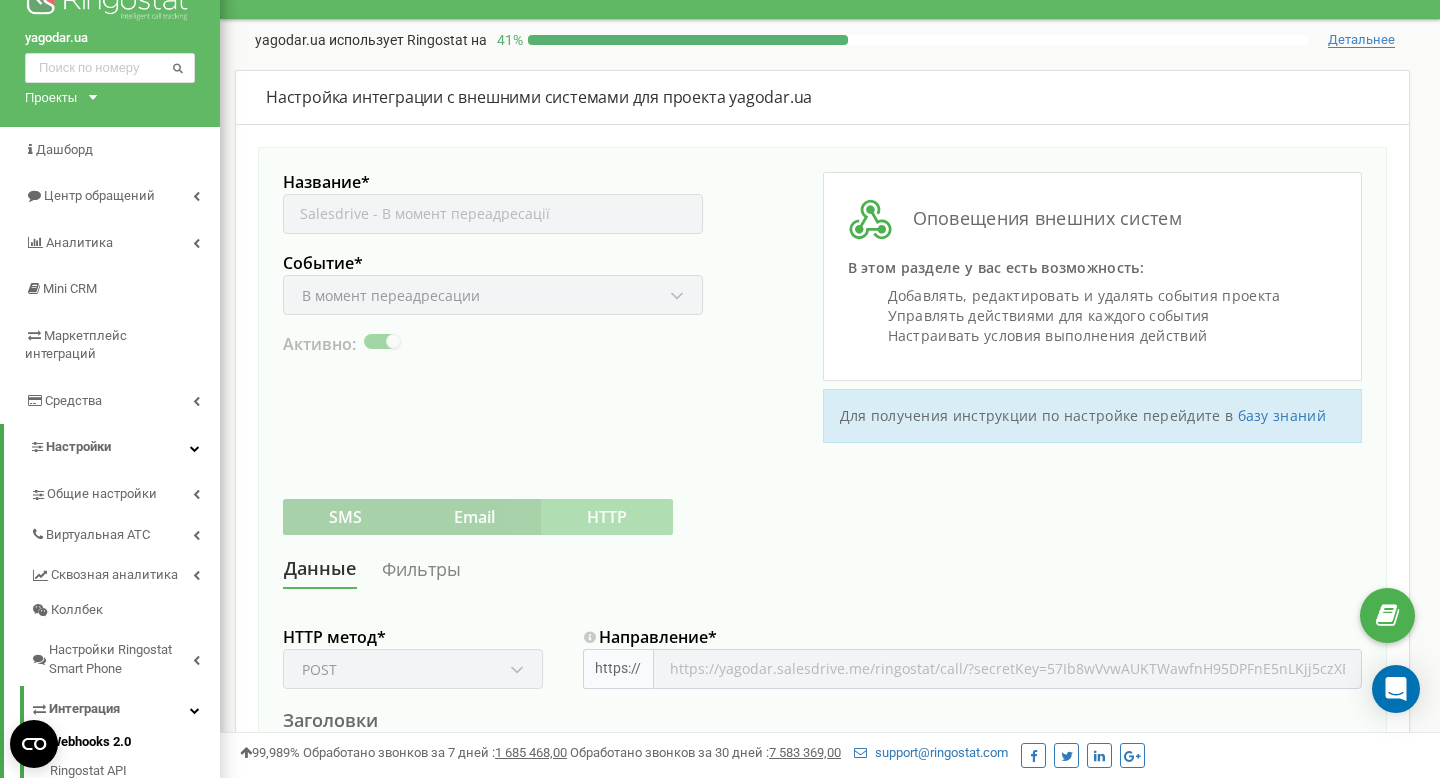 scroll, scrollTop: 0, scrollLeft: 0, axis: both 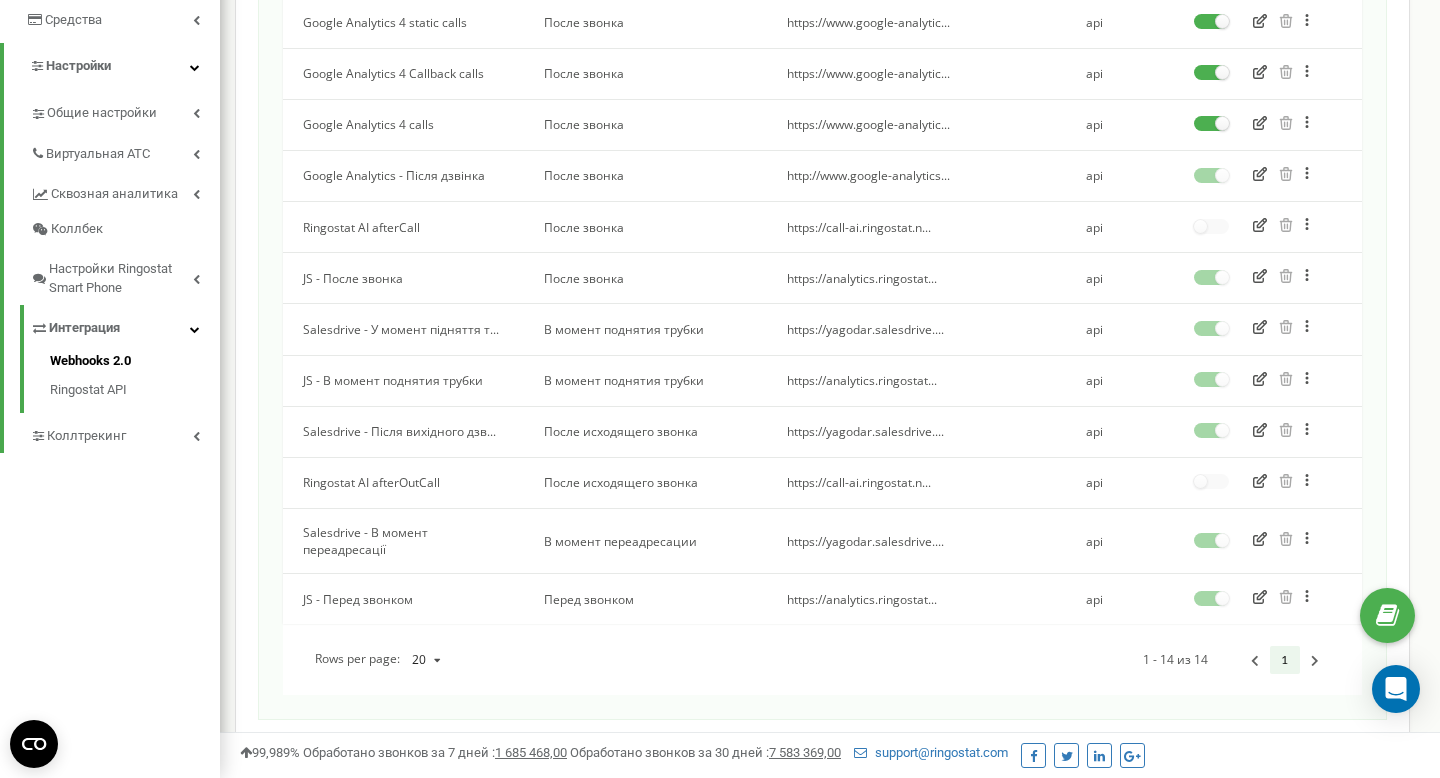 click at bounding box center (1319, 597) 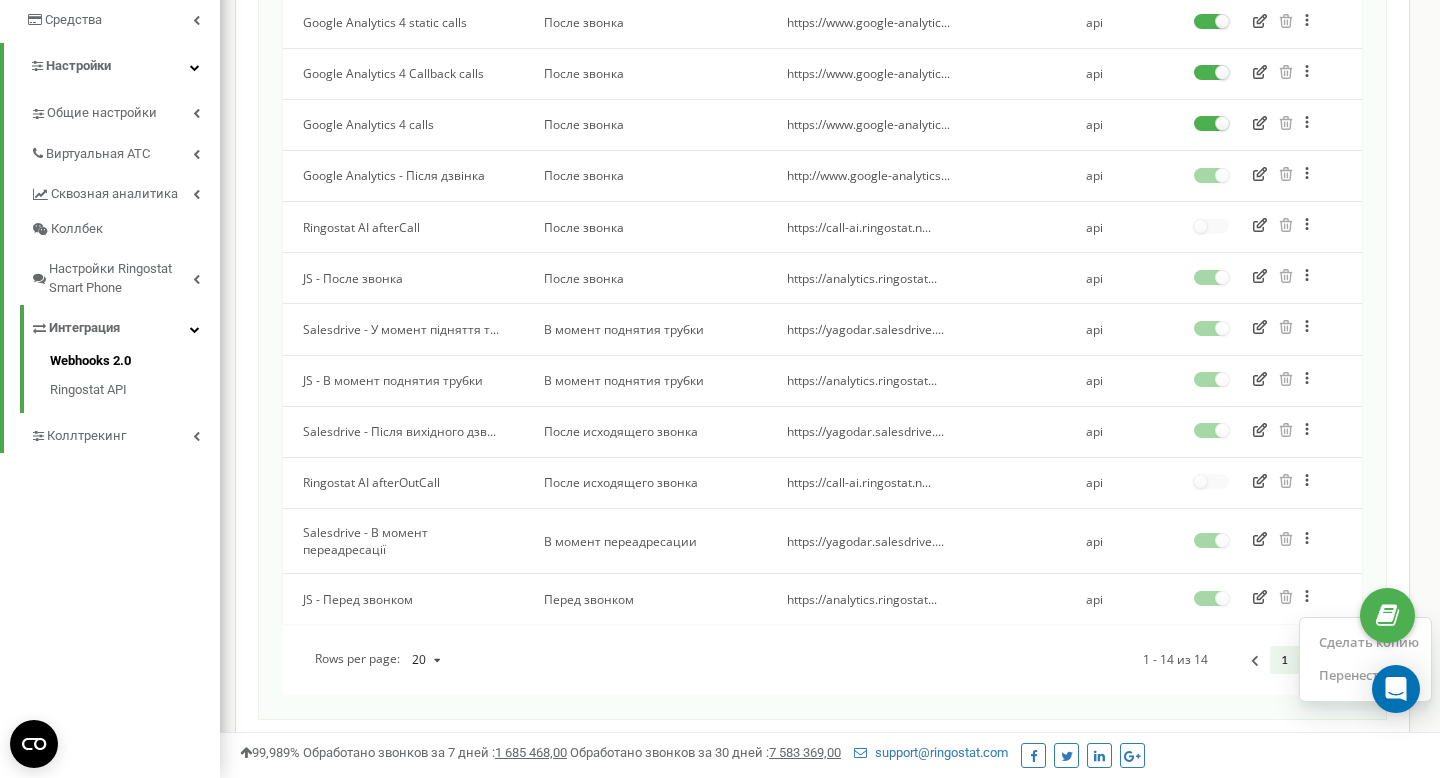 click on "Название Событие Контакты Детали Активно: Пропущені дзвінки После звонка Другое: yagodar.marketer@gm... email Сделать копию Перенести Salesdrive - Після дзвінка После звонка https://yagodar.salesdrive.... api Сделать копию Перенести Google Analytics 4 static calls После звонка https://www.google-analytic... api Сделать копию Перенести Google Analytics 4  Callback calls После звонка https://www.google-analytic... api Сделать копию Перенести Google Analytics 4 calls После звонка https://www.google-analytic... api Сделать копию Перенести Google Analytics - Після дзвінка После звонка http://www.google-analytics... api Сделать копию Перенести Ringostat AI afterCall После звонка https://call-ai.ringostat.n... api Перенести api" at bounding box center (822, 271) 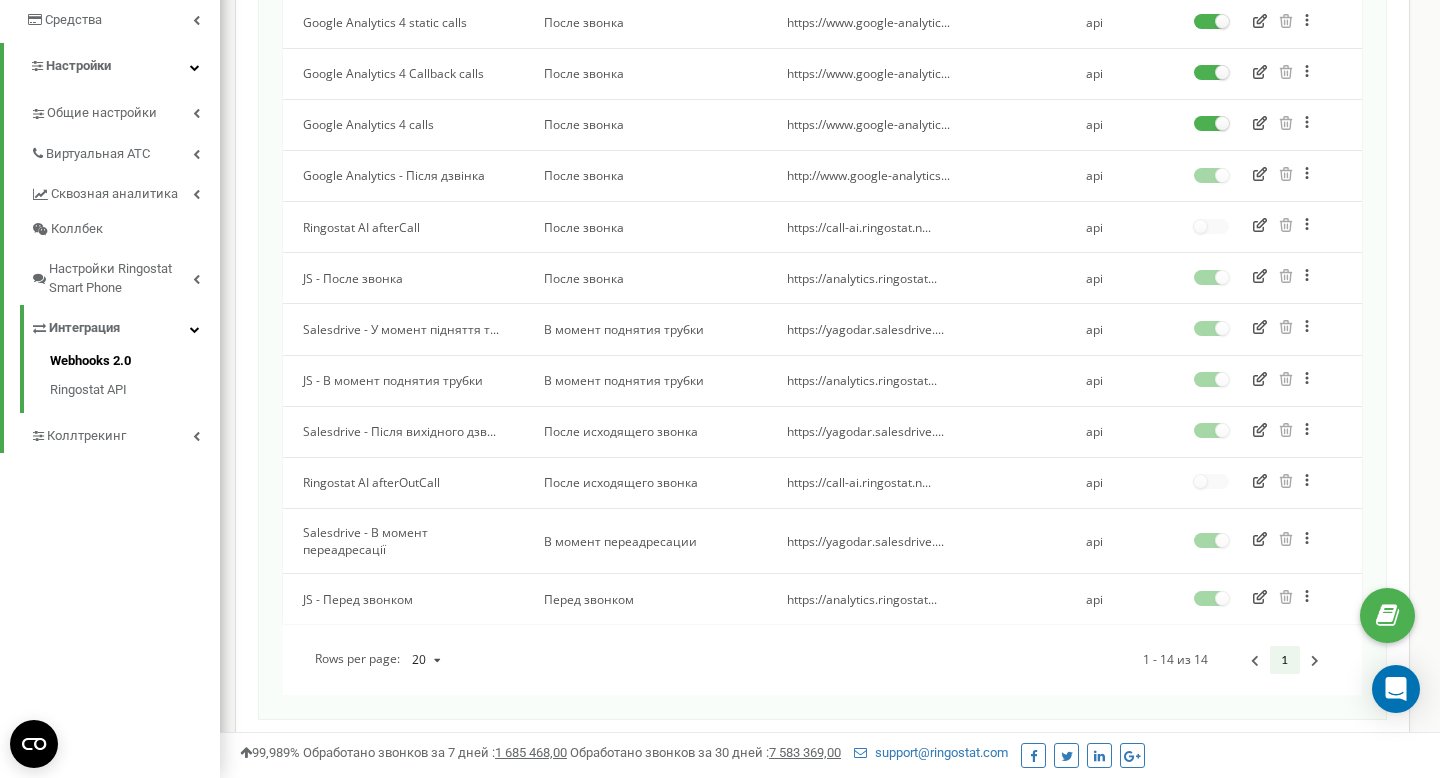 click at bounding box center [1260, 599] 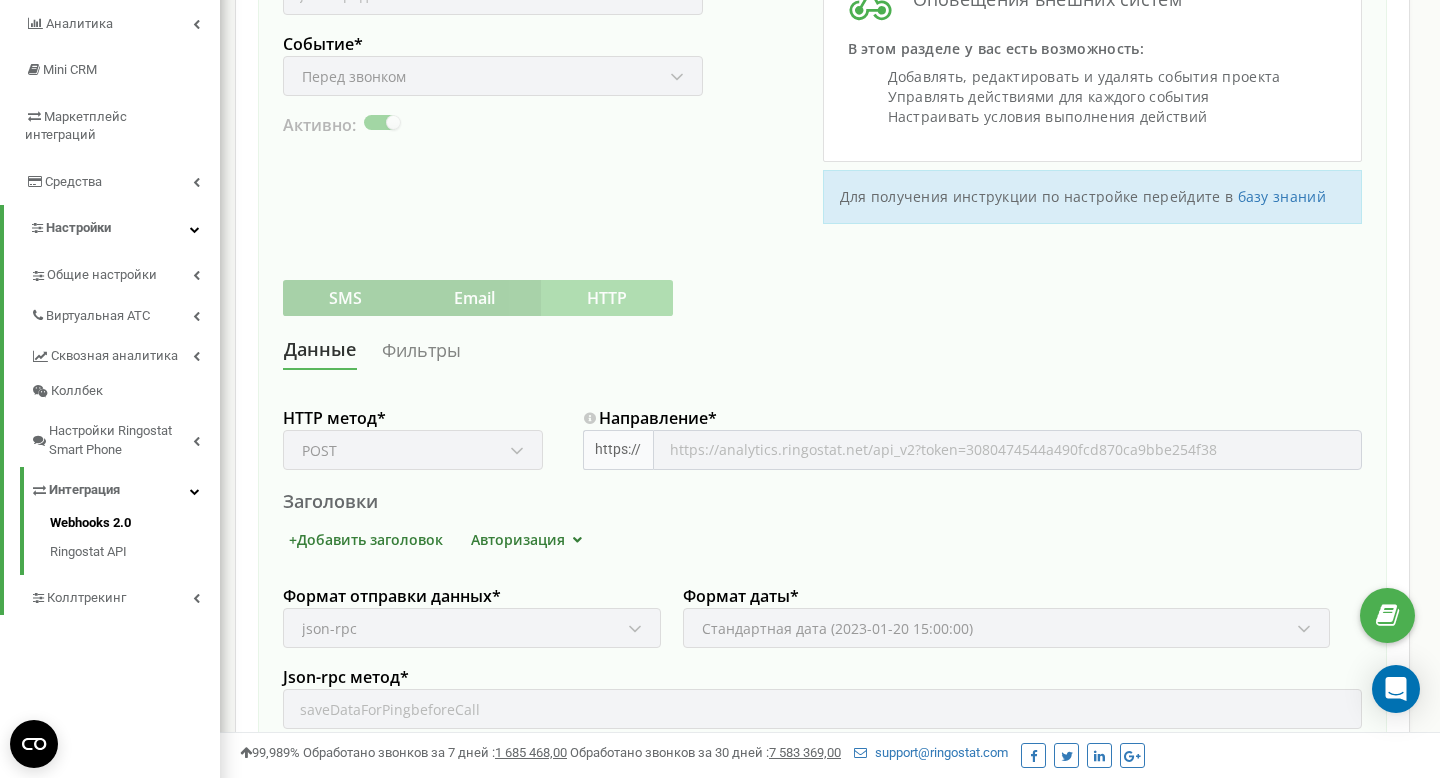 scroll, scrollTop: 258, scrollLeft: 0, axis: vertical 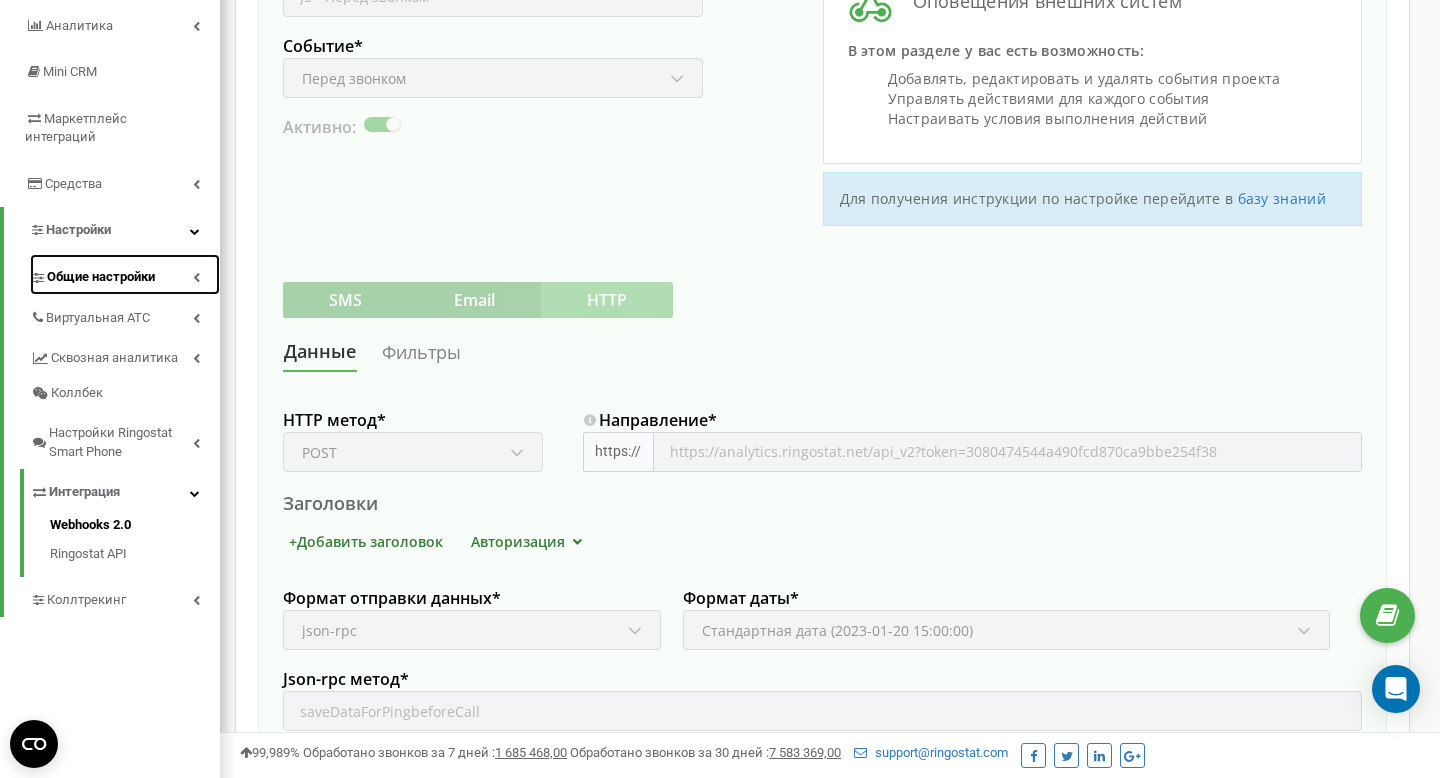 click on "Общие настройки" at bounding box center (101, 277) 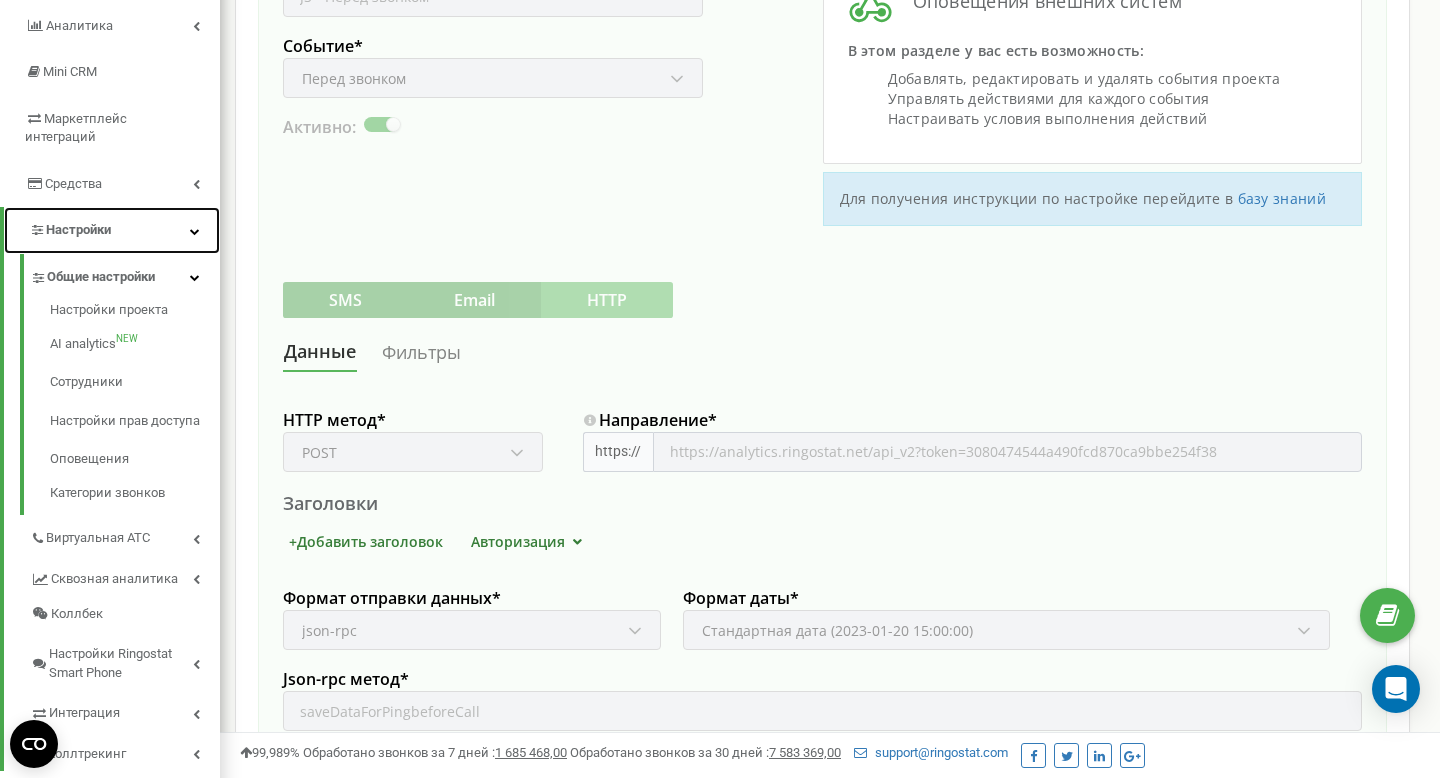 click on "Настройки" at bounding box center (112, 230) 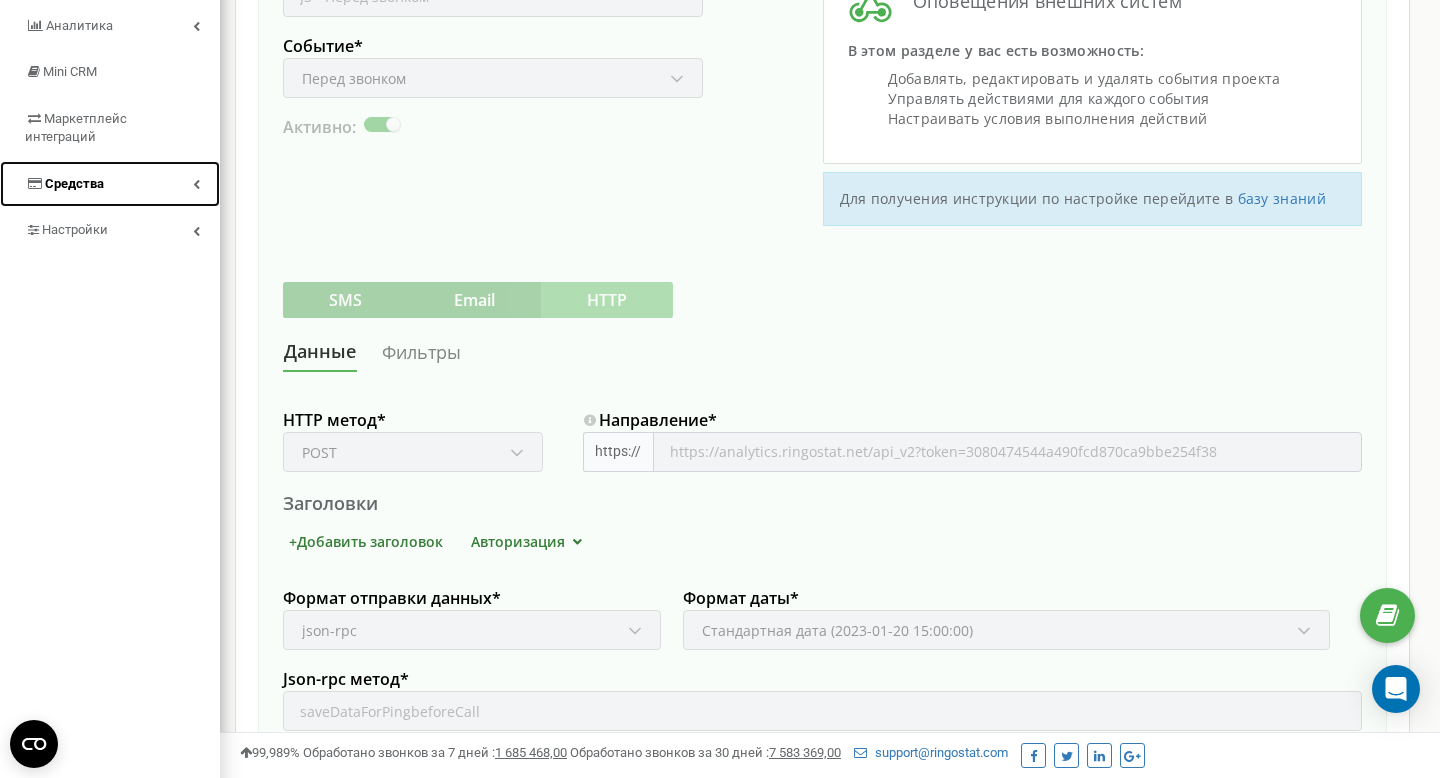 click on "Средства" at bounding box center (110, 184) 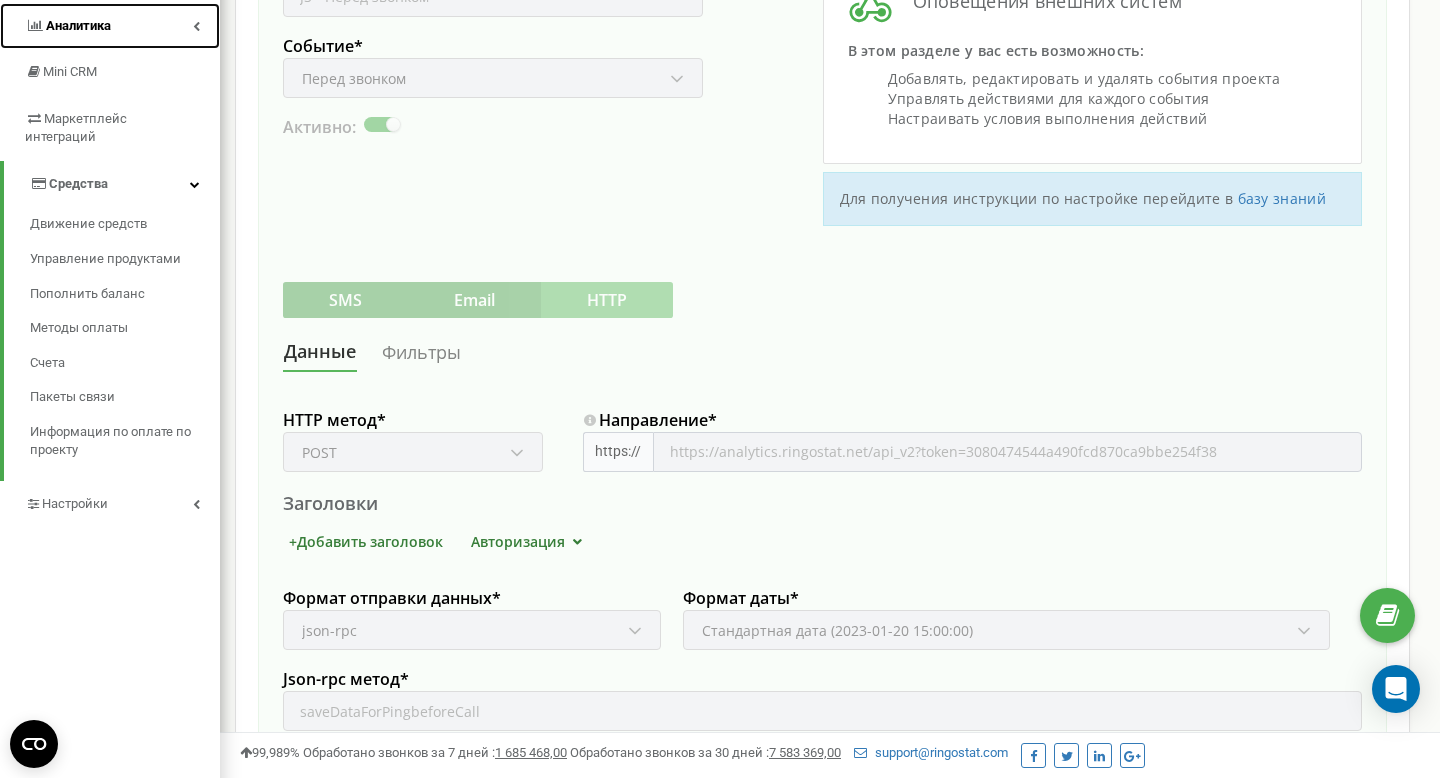 click at bounding box center [196, 26] 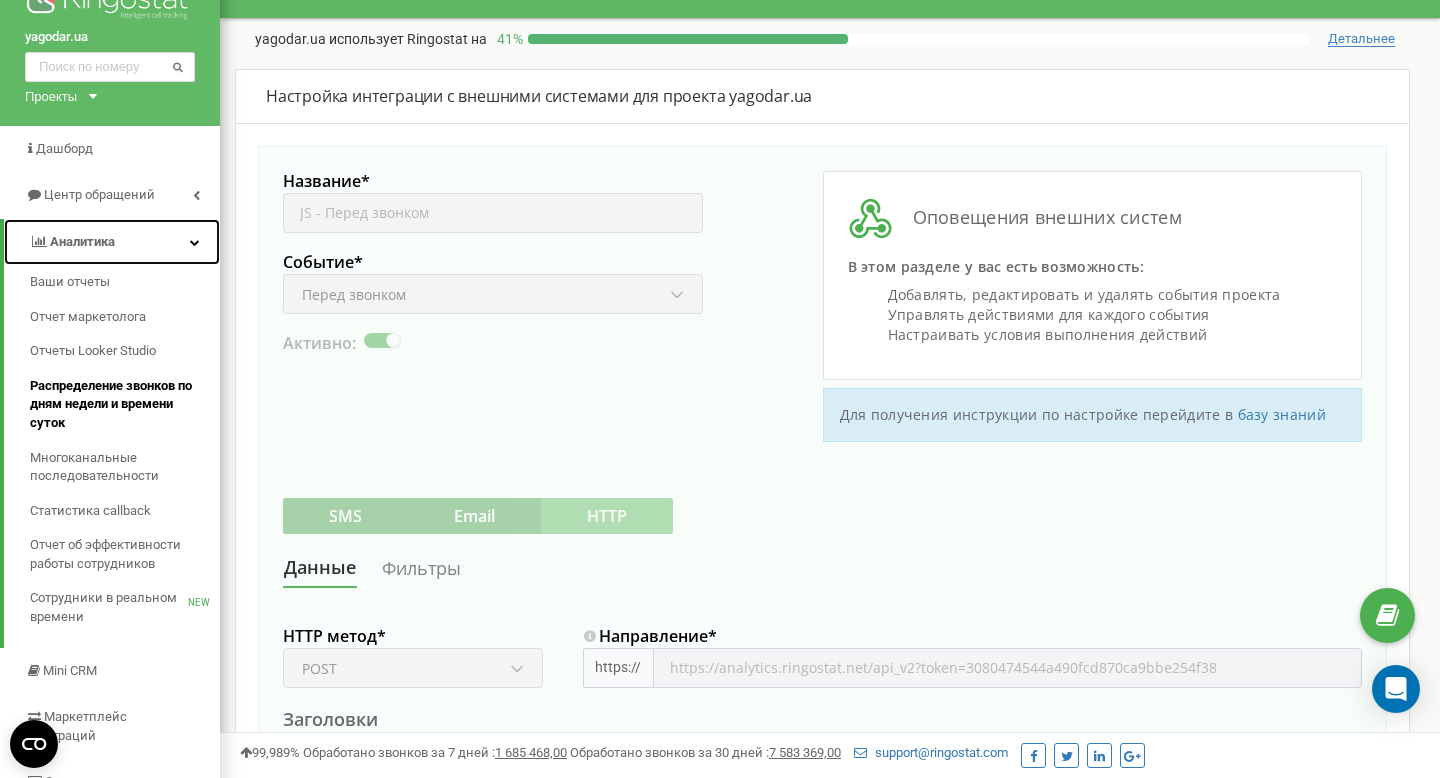 scroll, scrollTop: 0, scrollLeft: 0, axis: both 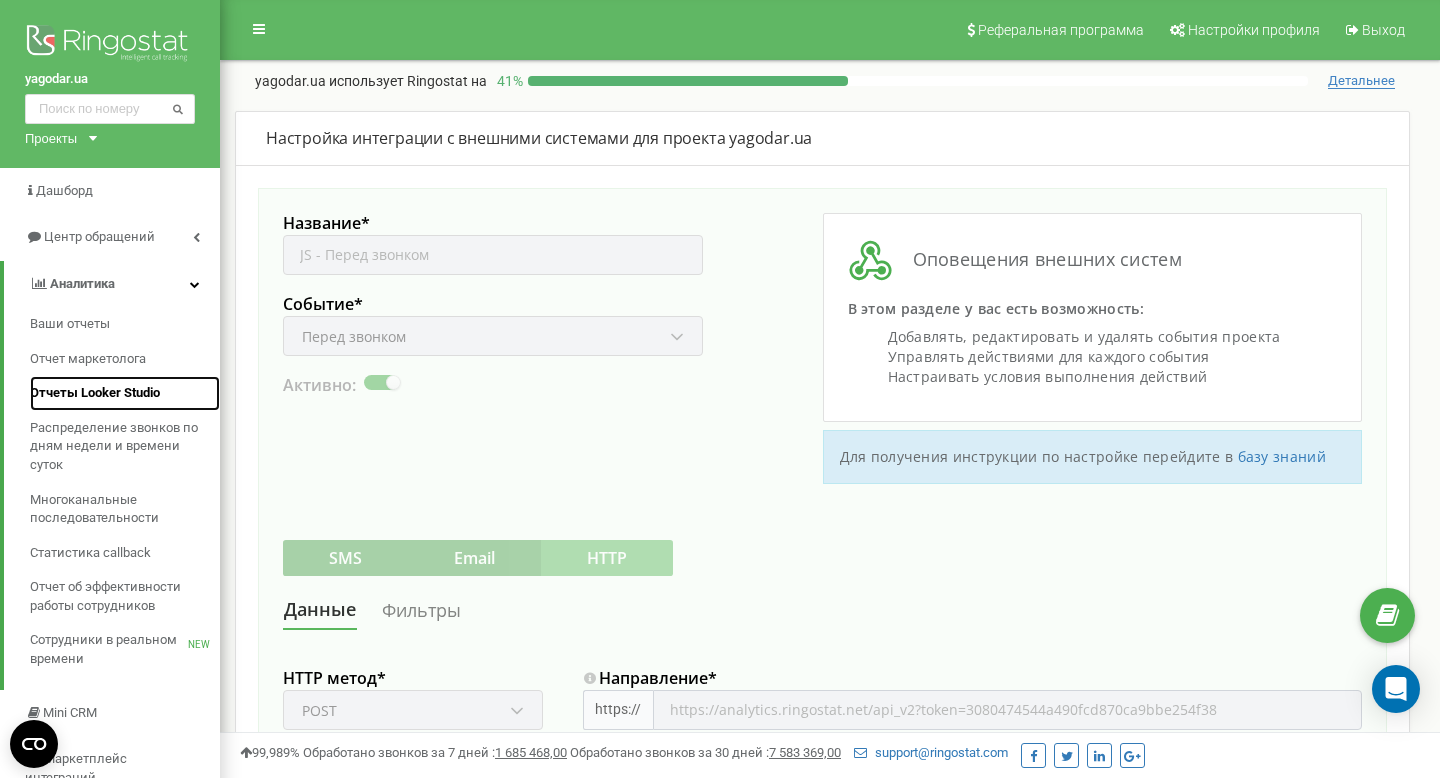 click on "Отчеты Looker Studio" at bounding box center [95, 393] 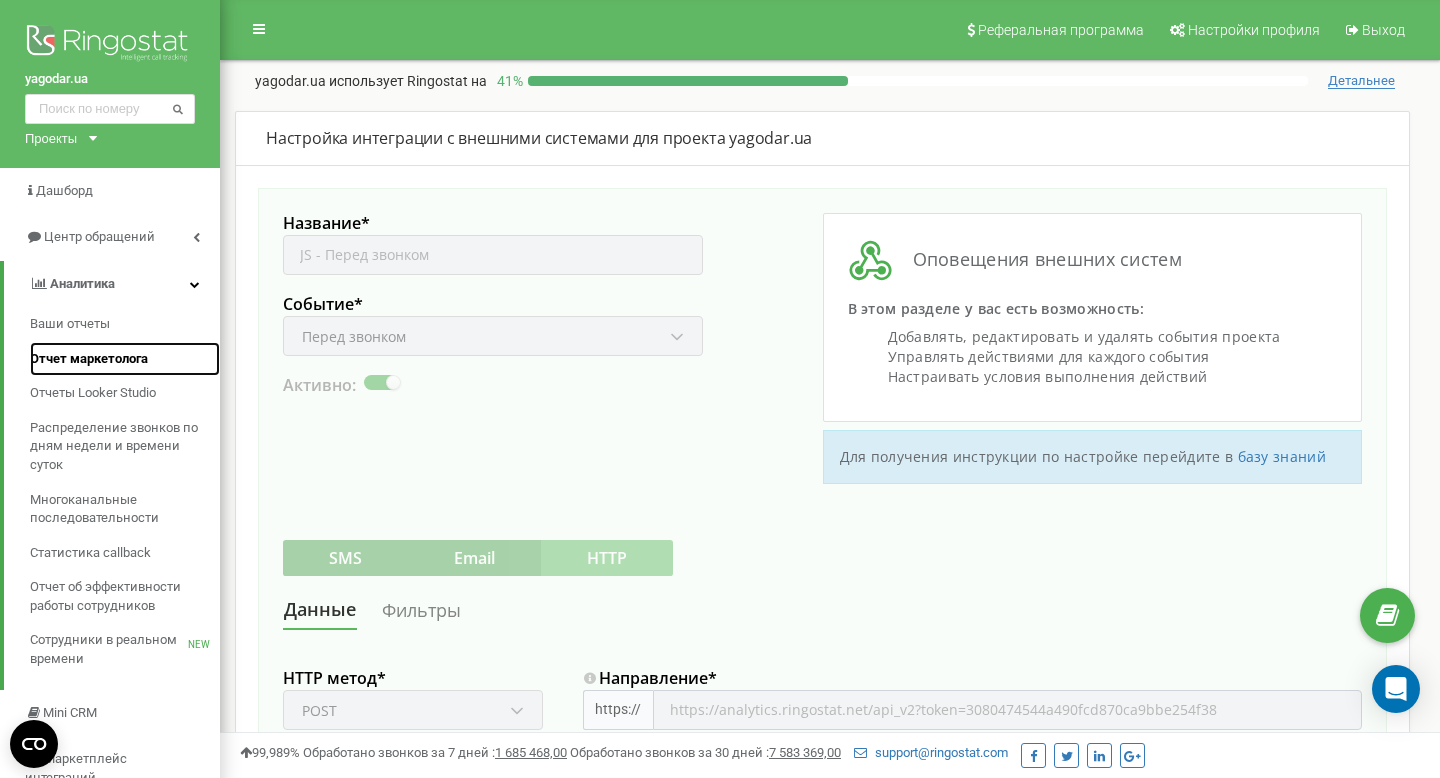 click on "Отчет маркетолога" at bounding box center (89, 359) 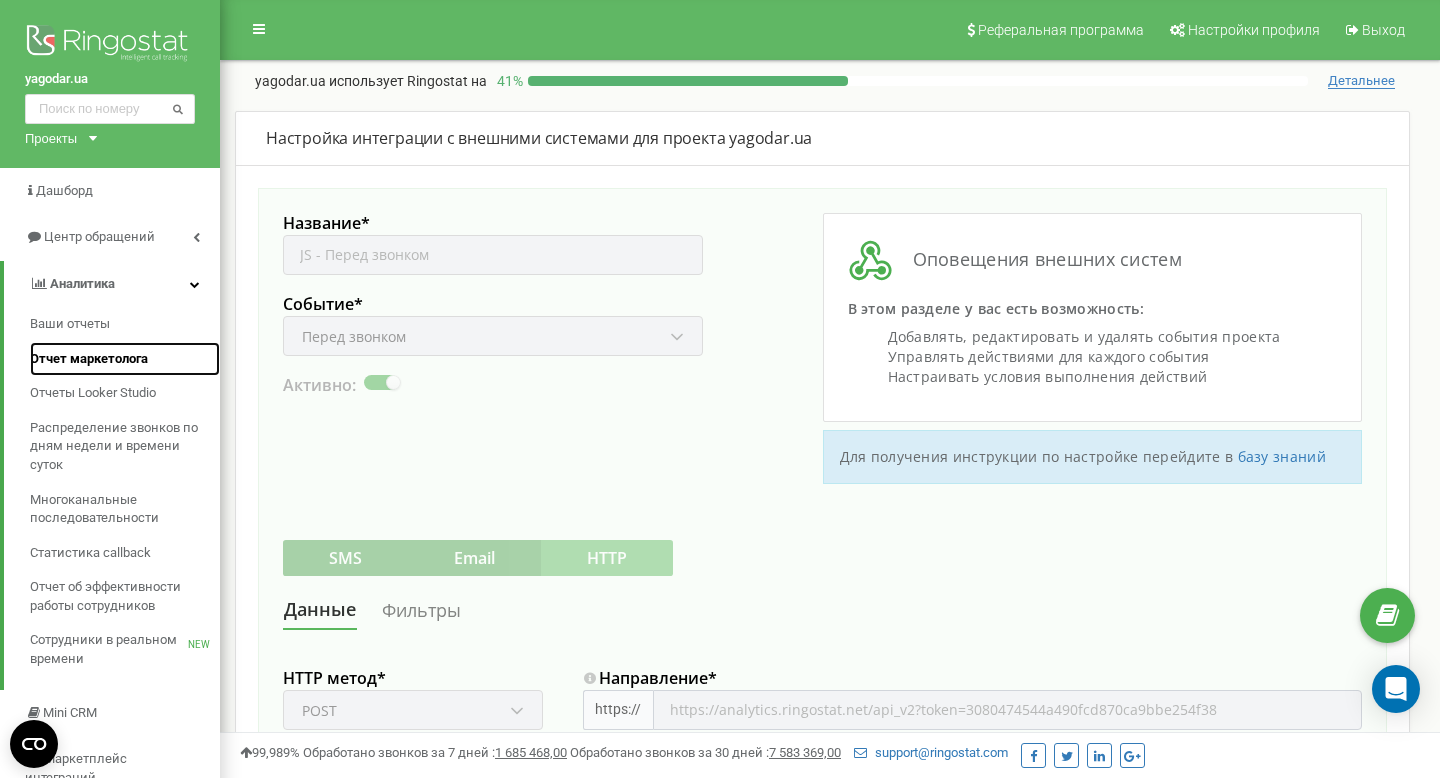 click on "Отчет маркетолога" at bounding box center [89, 359] 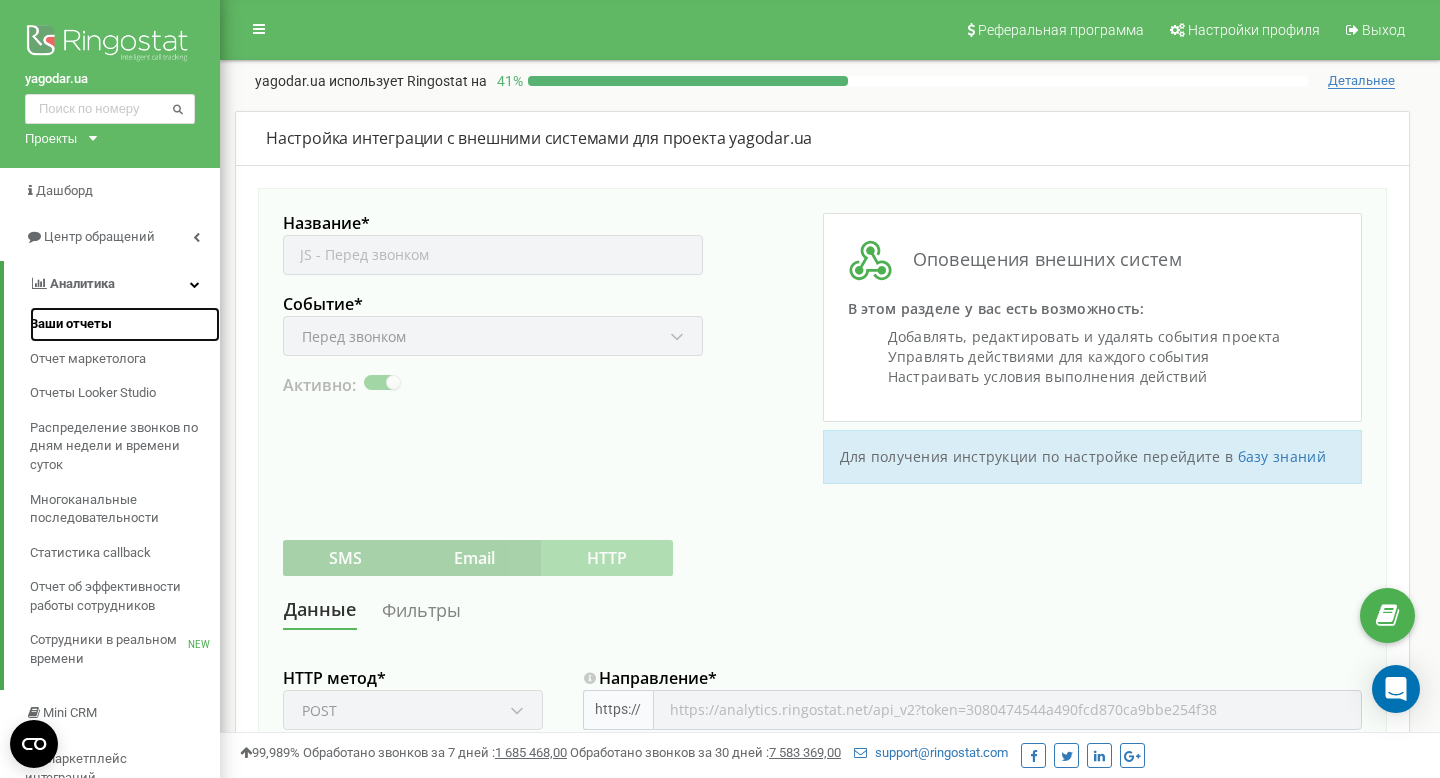 click on "Ваши отчеты" at bounding box center [71, 324] 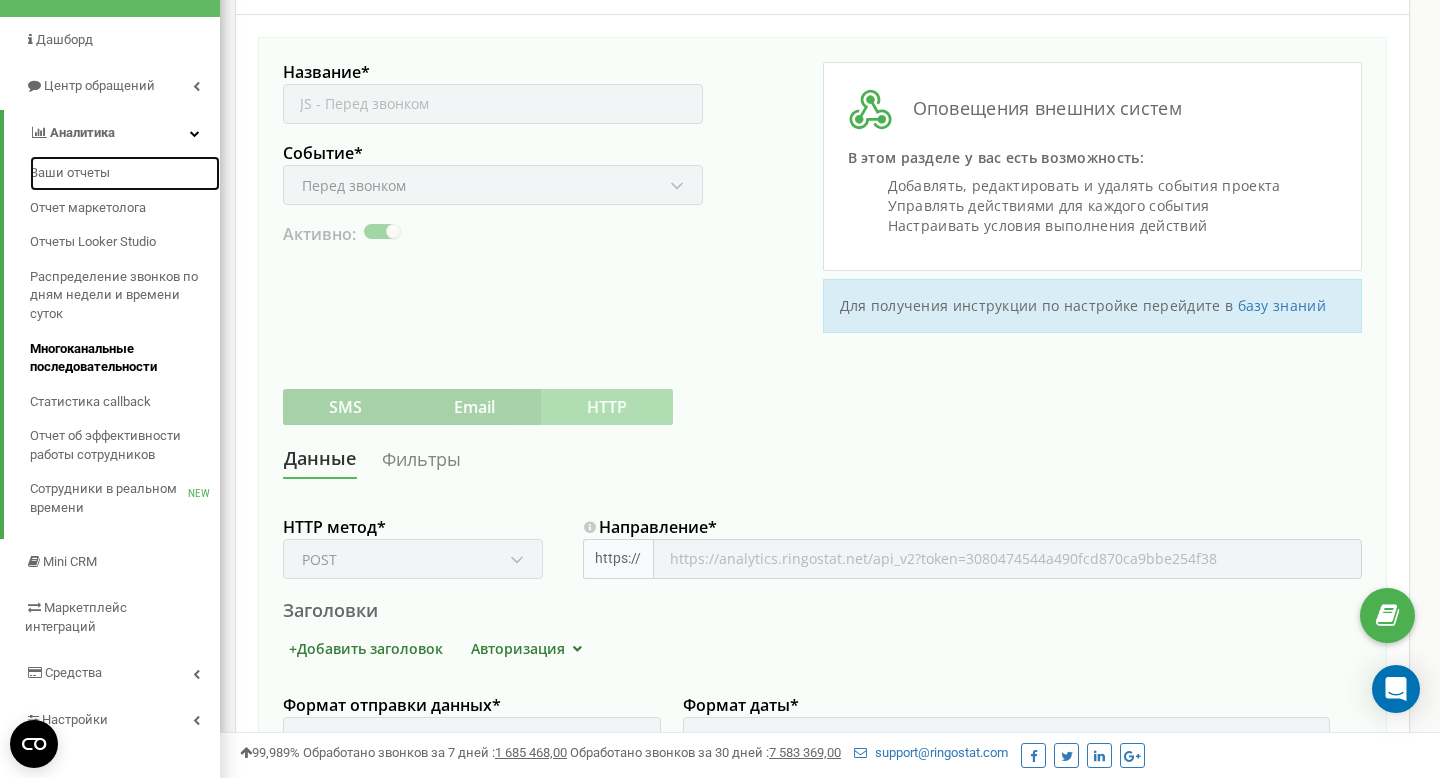 scroll, scrollTop: 0, scrollLeft: 0, axis: both 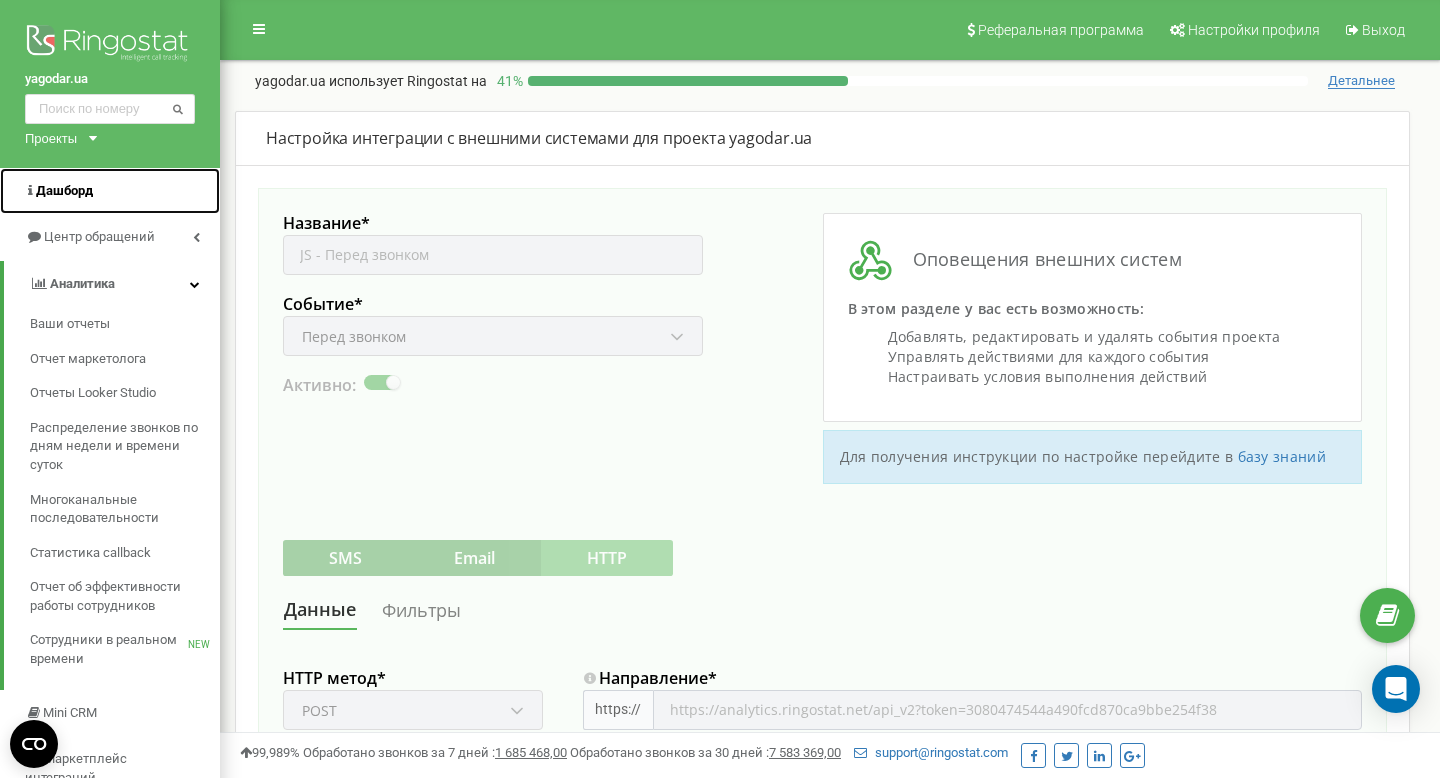 click on "Дашборд" at bounding box center (110, 191) 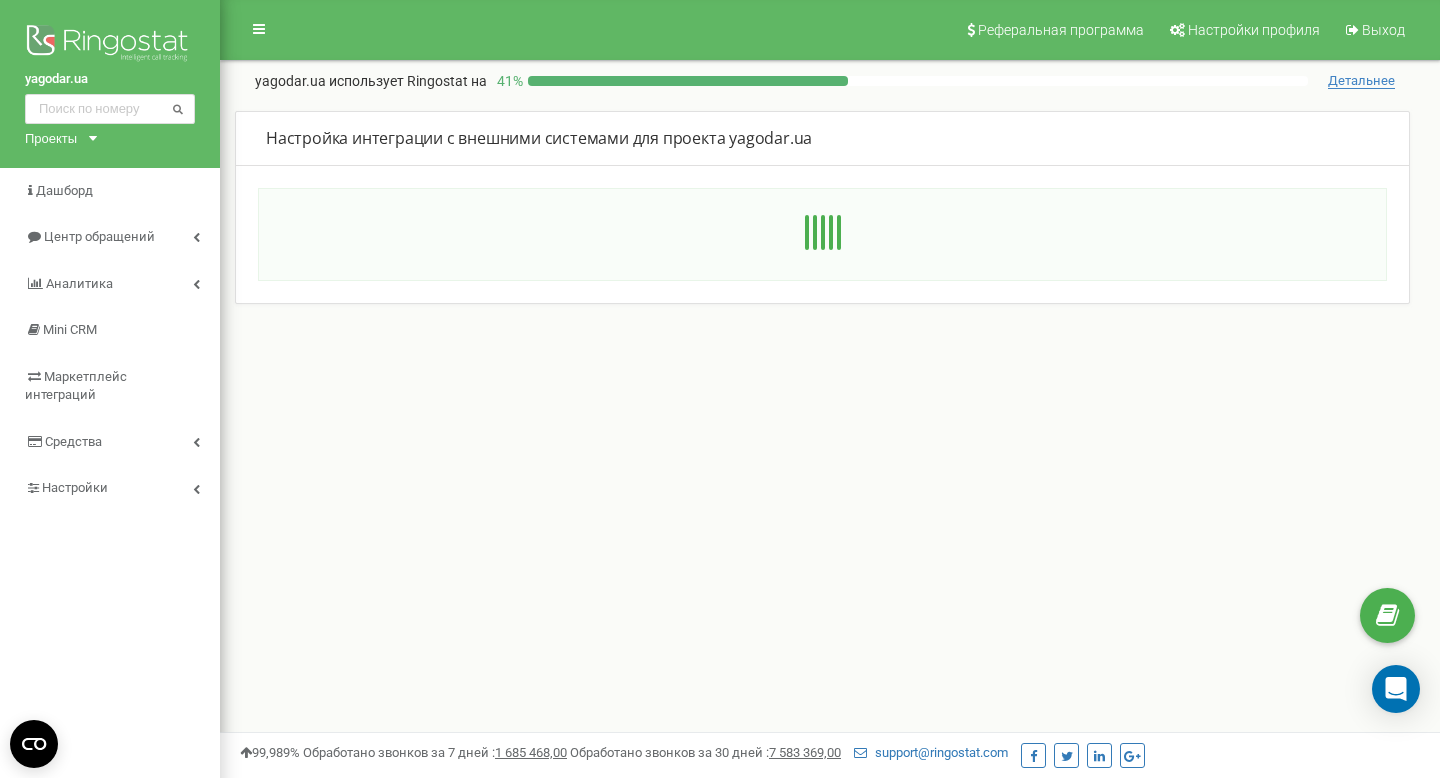 scroll, scrollTop: 0, scrollLeft: 0, axis: both 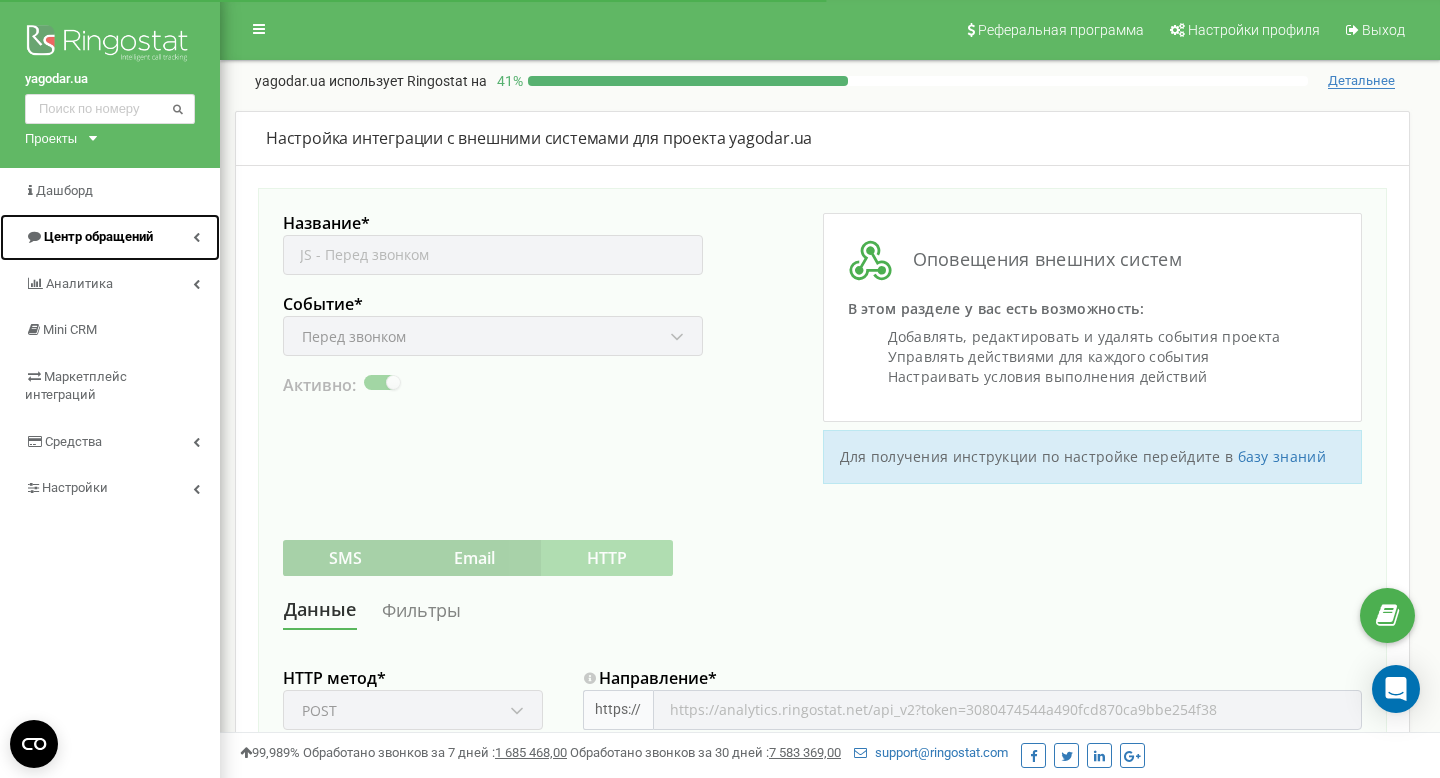 click at bounding box center [196, 237] 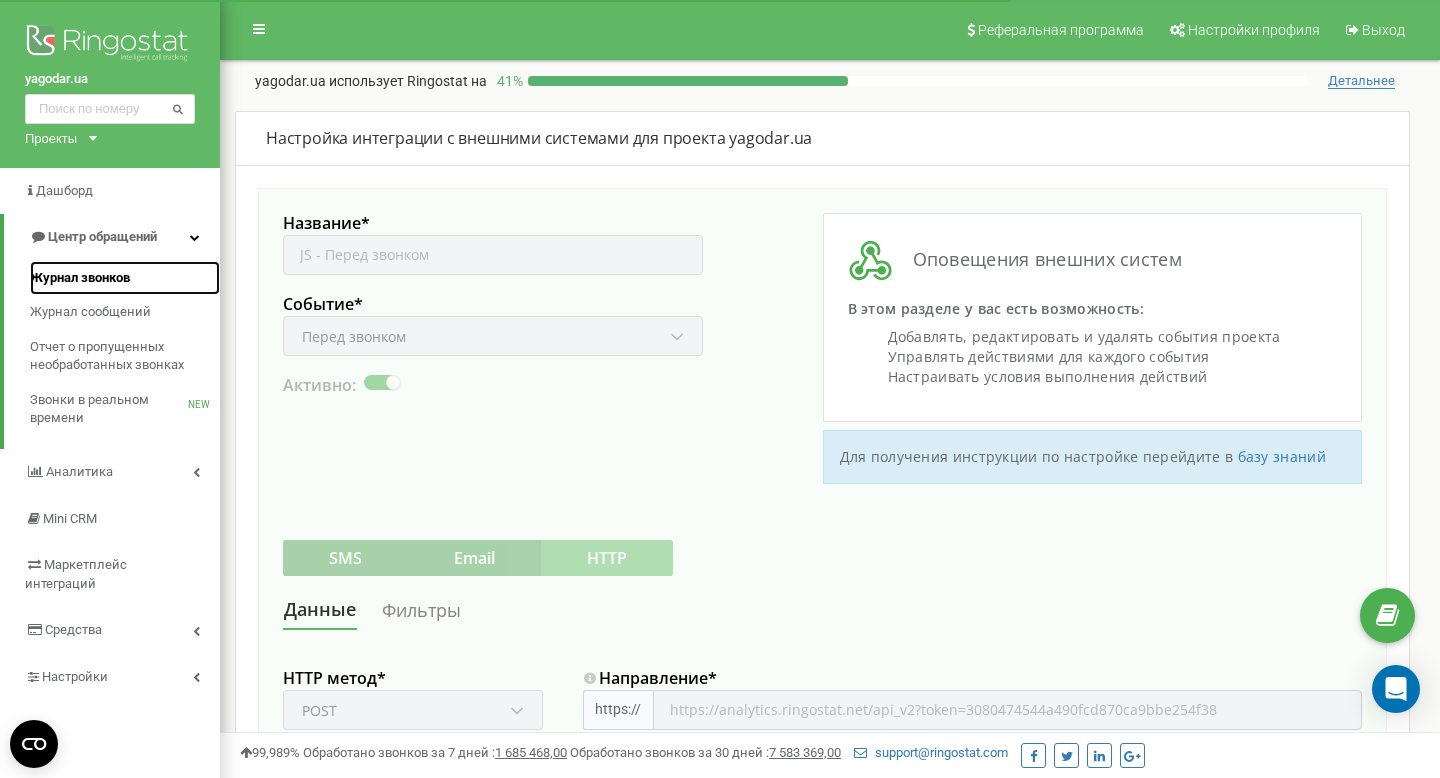 click on "Журнал звонков" at bounding box center (80, 278) 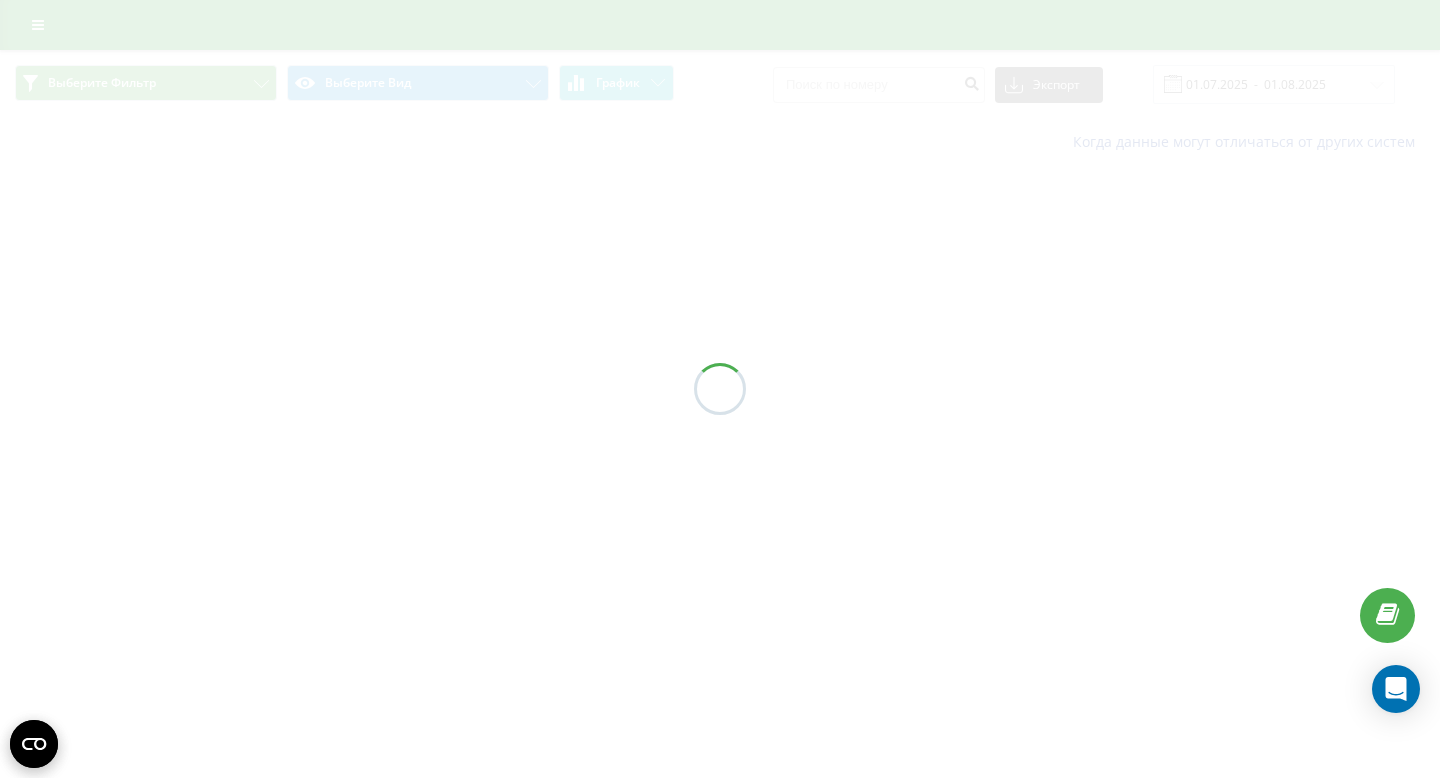 scroll, scrollTop: 0, scrollLeft: 0, axis: both 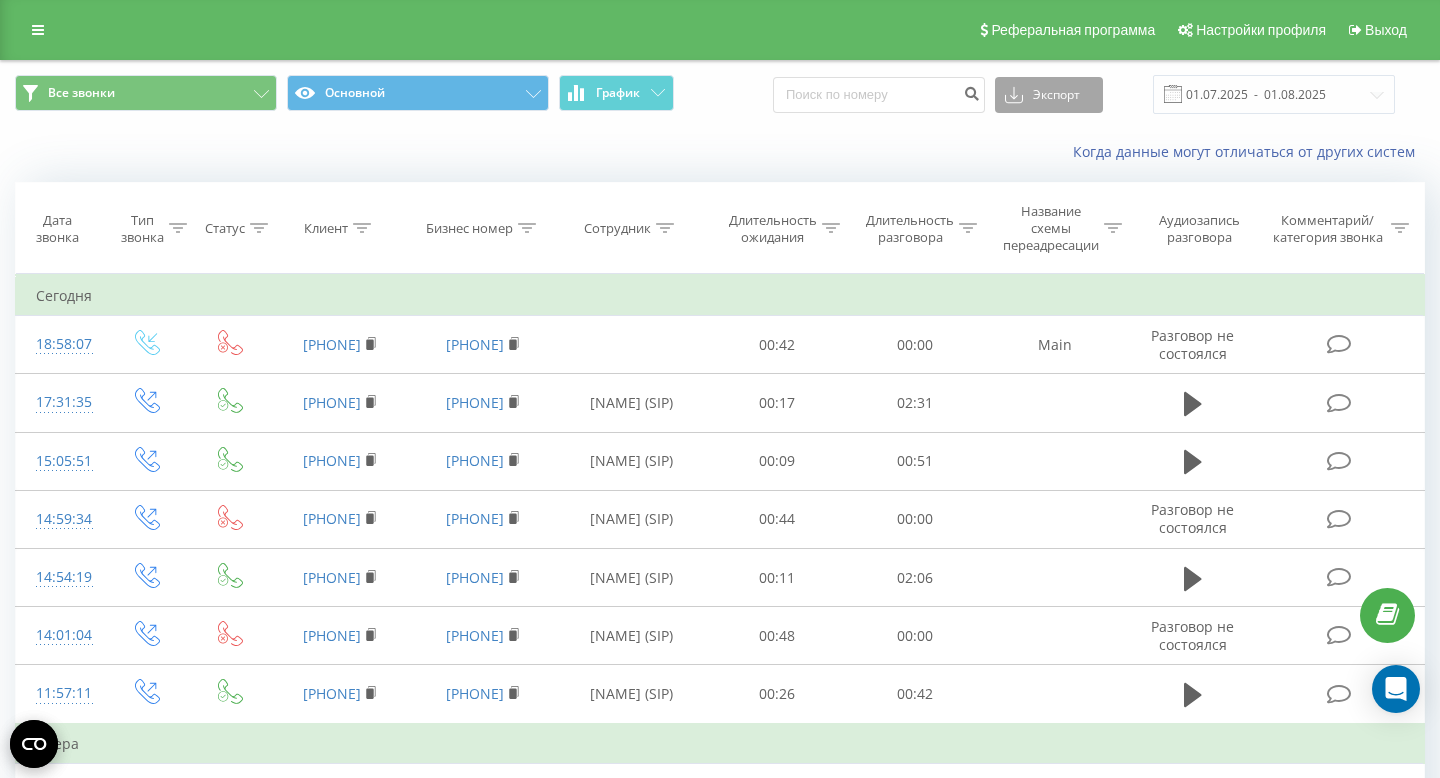 click on "Экспорт" at bounding box center [1049, 95] 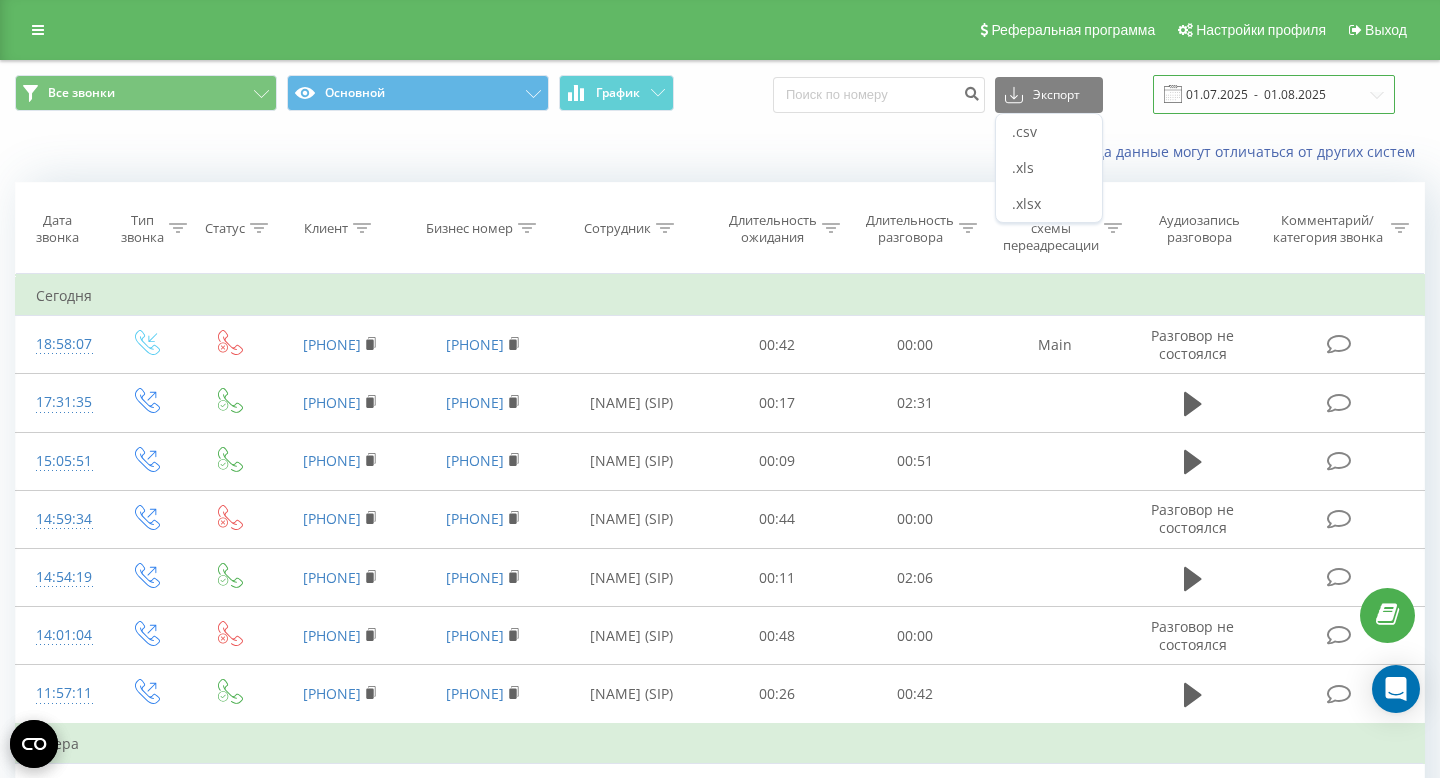 click on "01.07.2025  -  01.08.2025" at bounding box center [1274, 94] 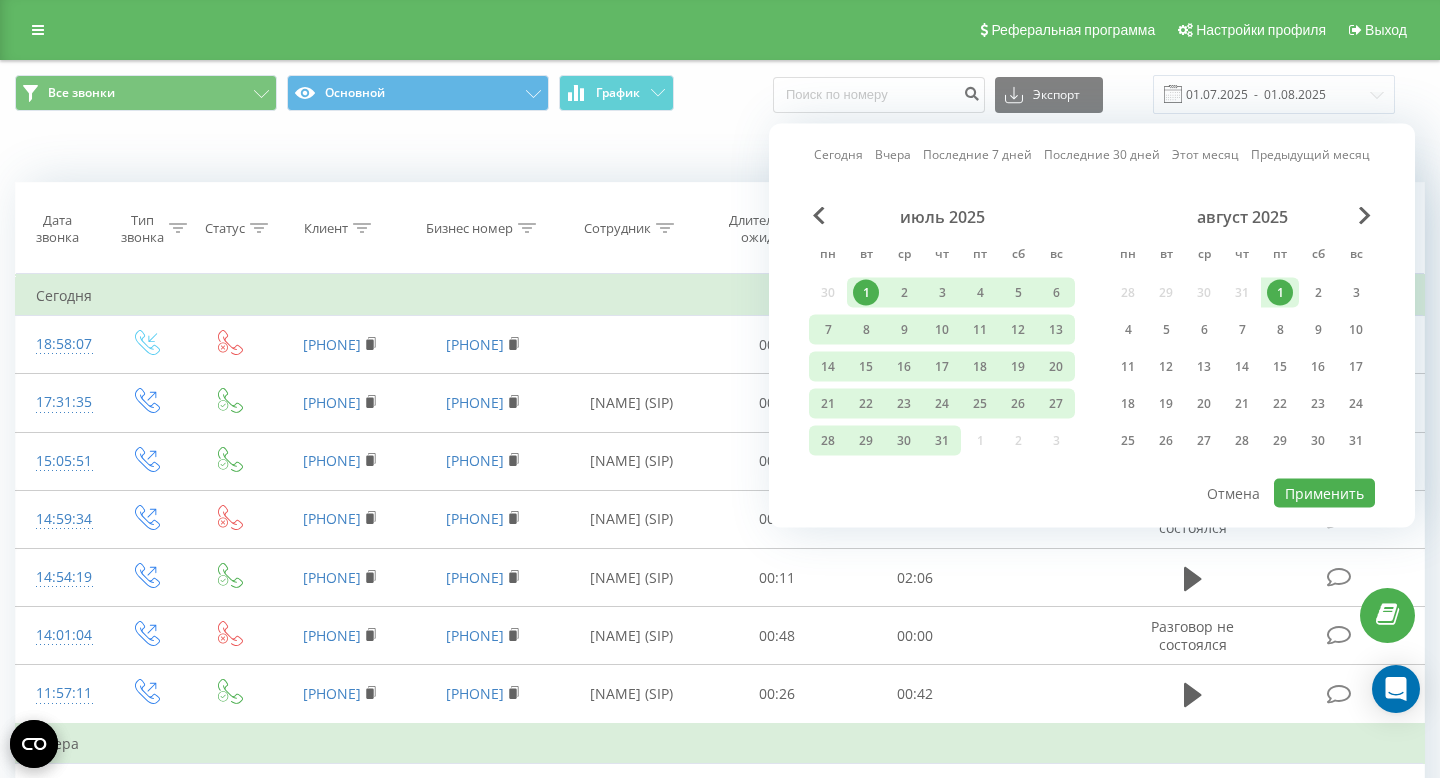 click on "1" at bounding box center (1280, 293) 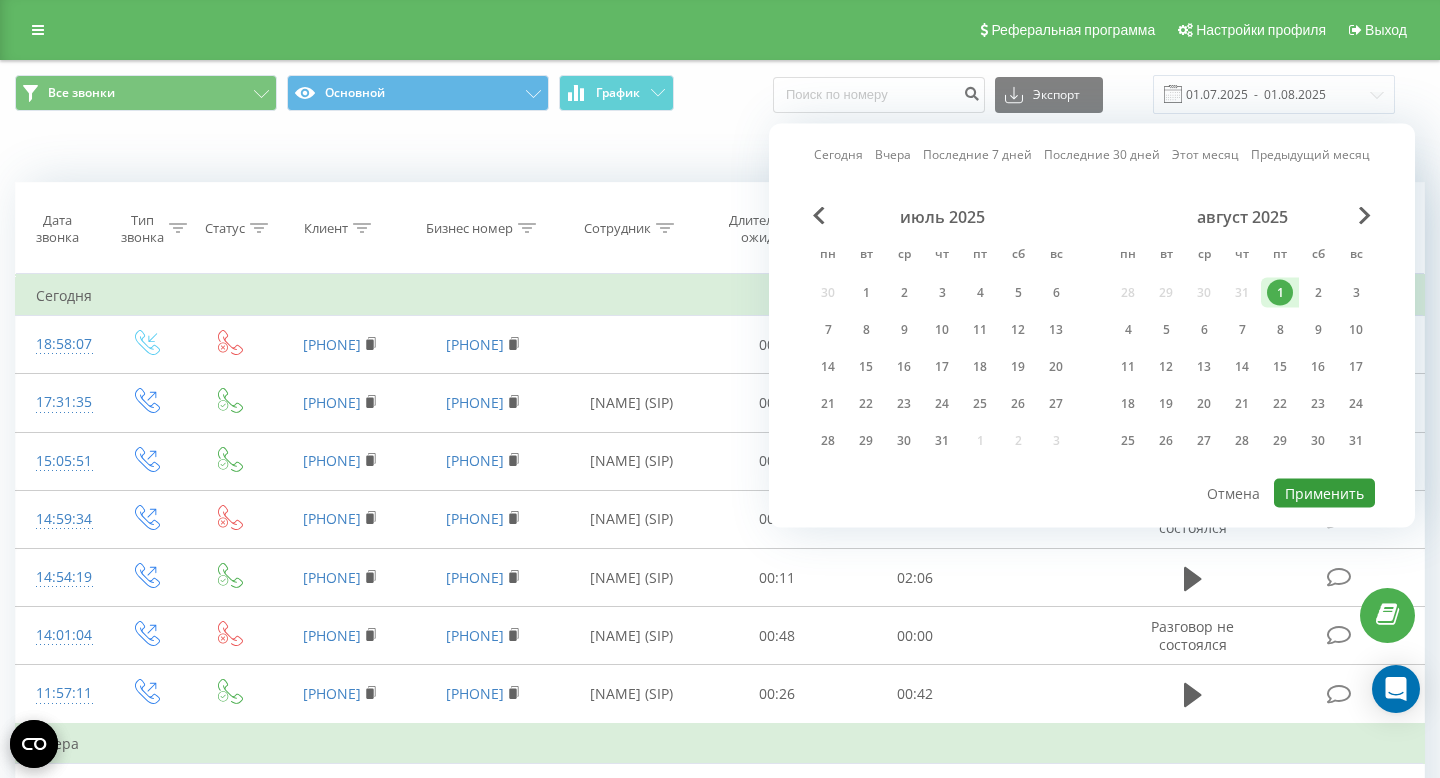 click on "Применить" at bounding box center [1324, 493] 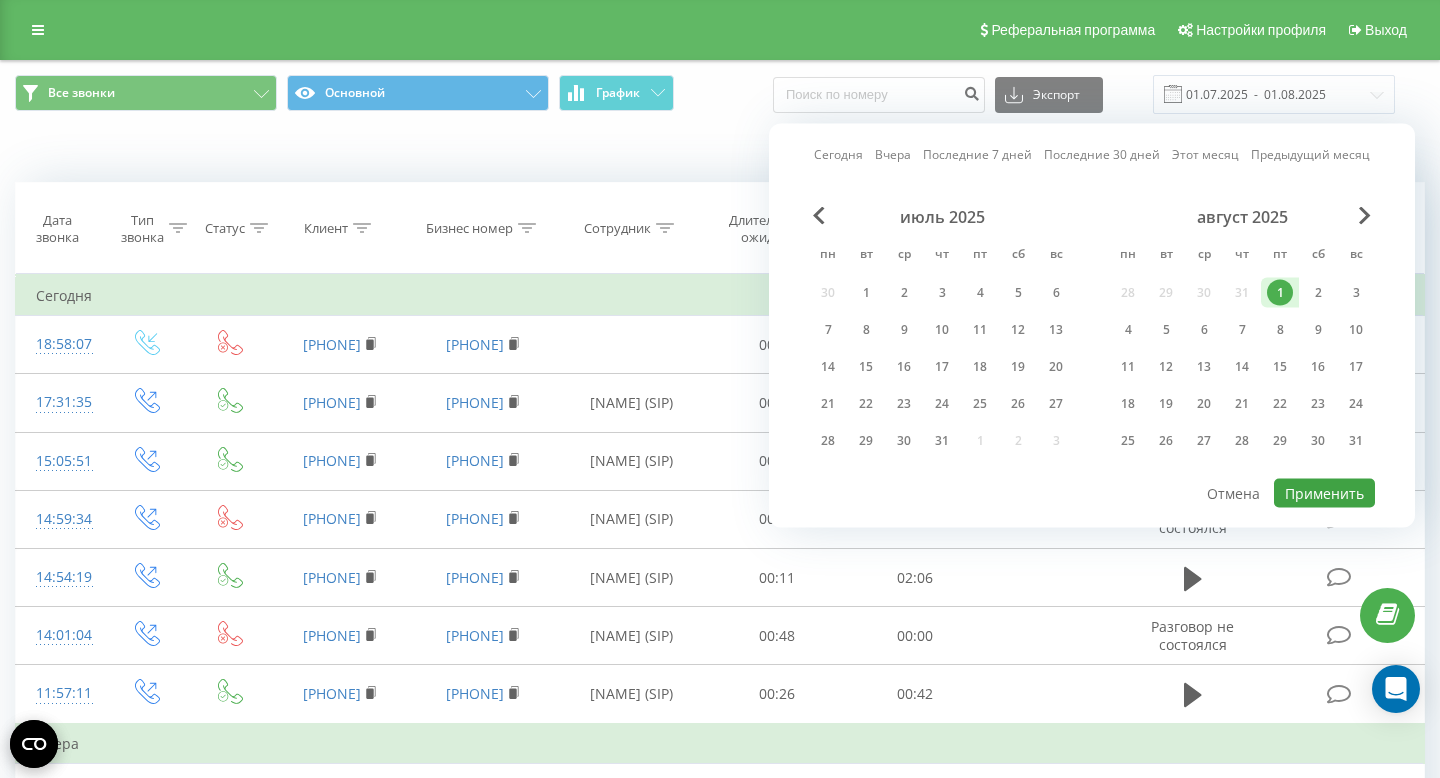 type on "01.08.2025  -  01.08.2025" 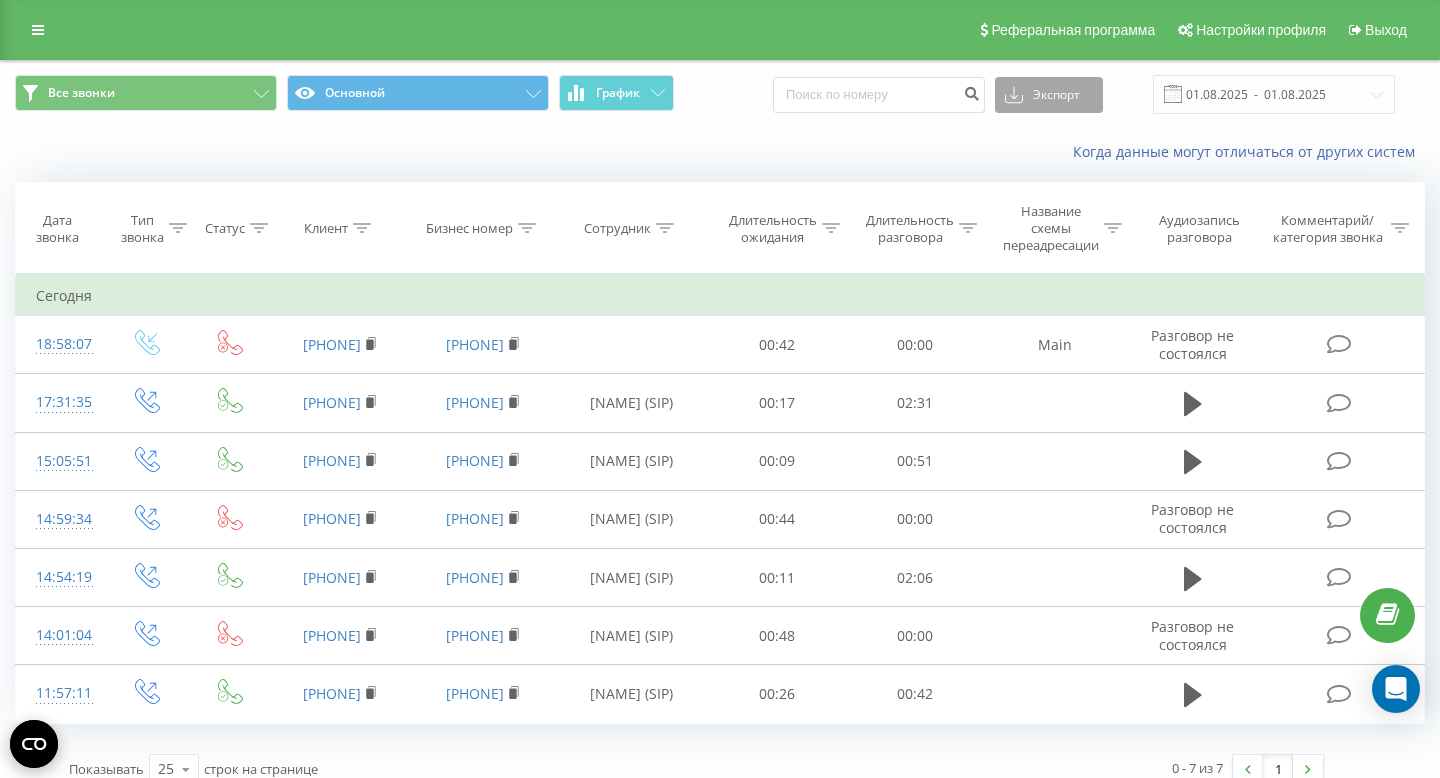 click on "Экспорт" at bounding box center (1049, 95) 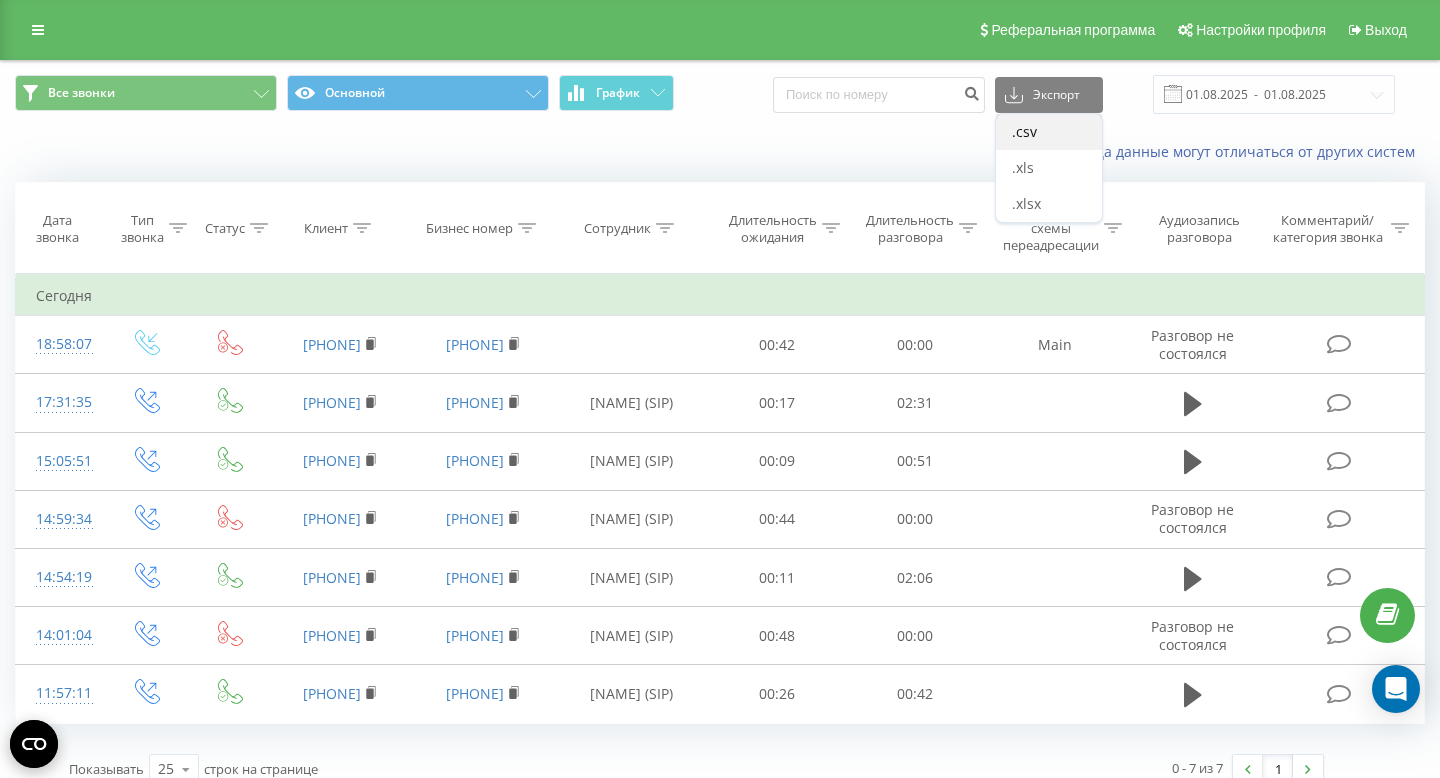 click on ".csv" at bounding box center [1049, 132] 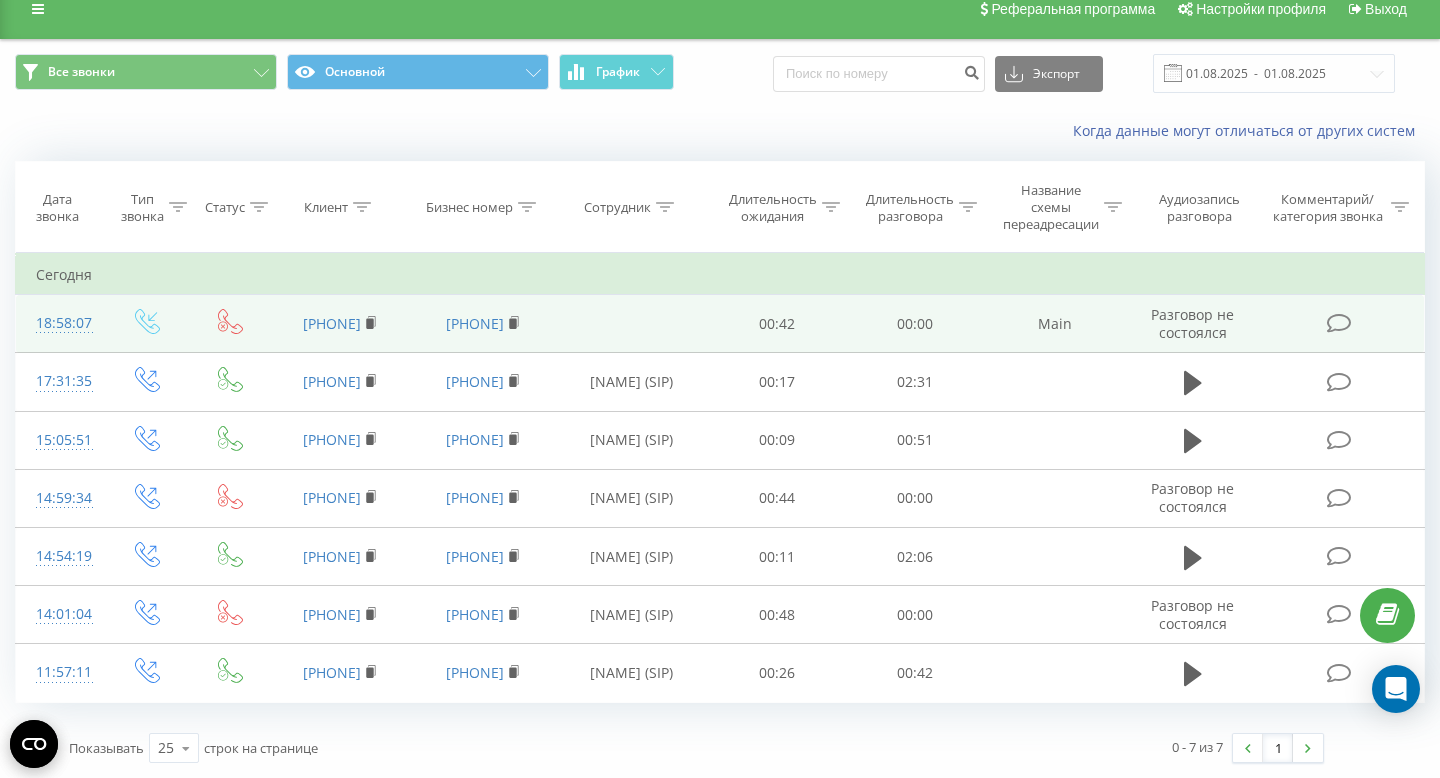 scroll, scrollTop: 21, scrollLeft: 0, axis: vertical 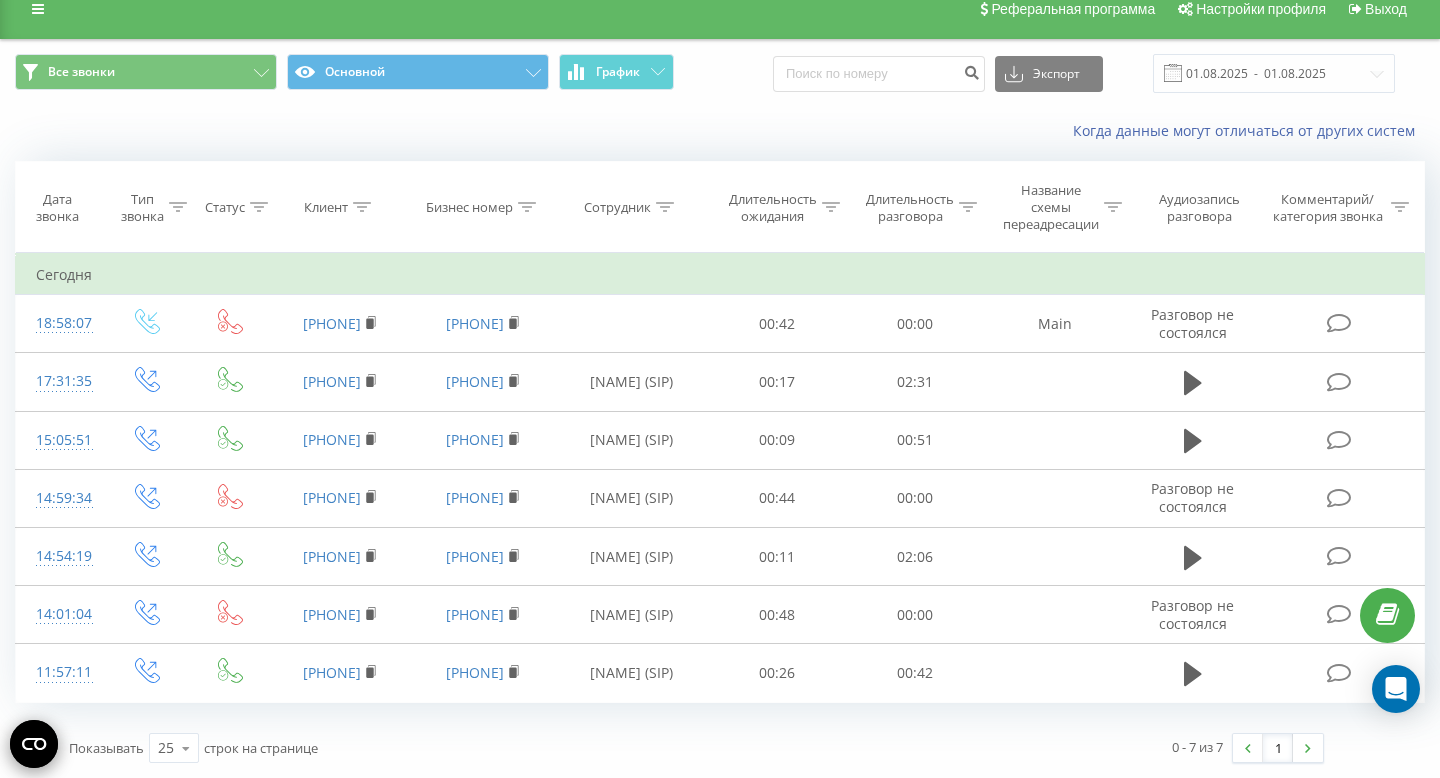 click 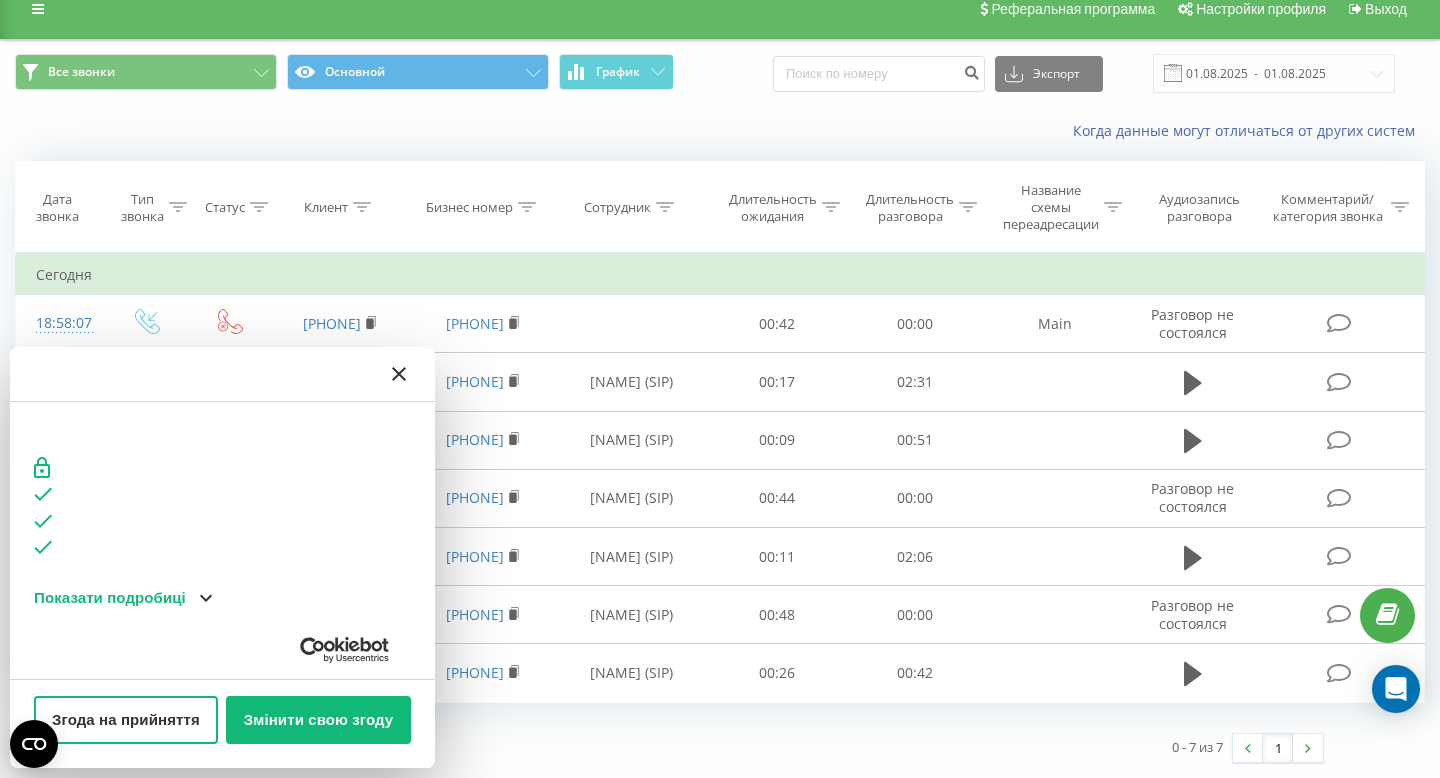click on "[#WIDGET_ICON_CROSS#]" 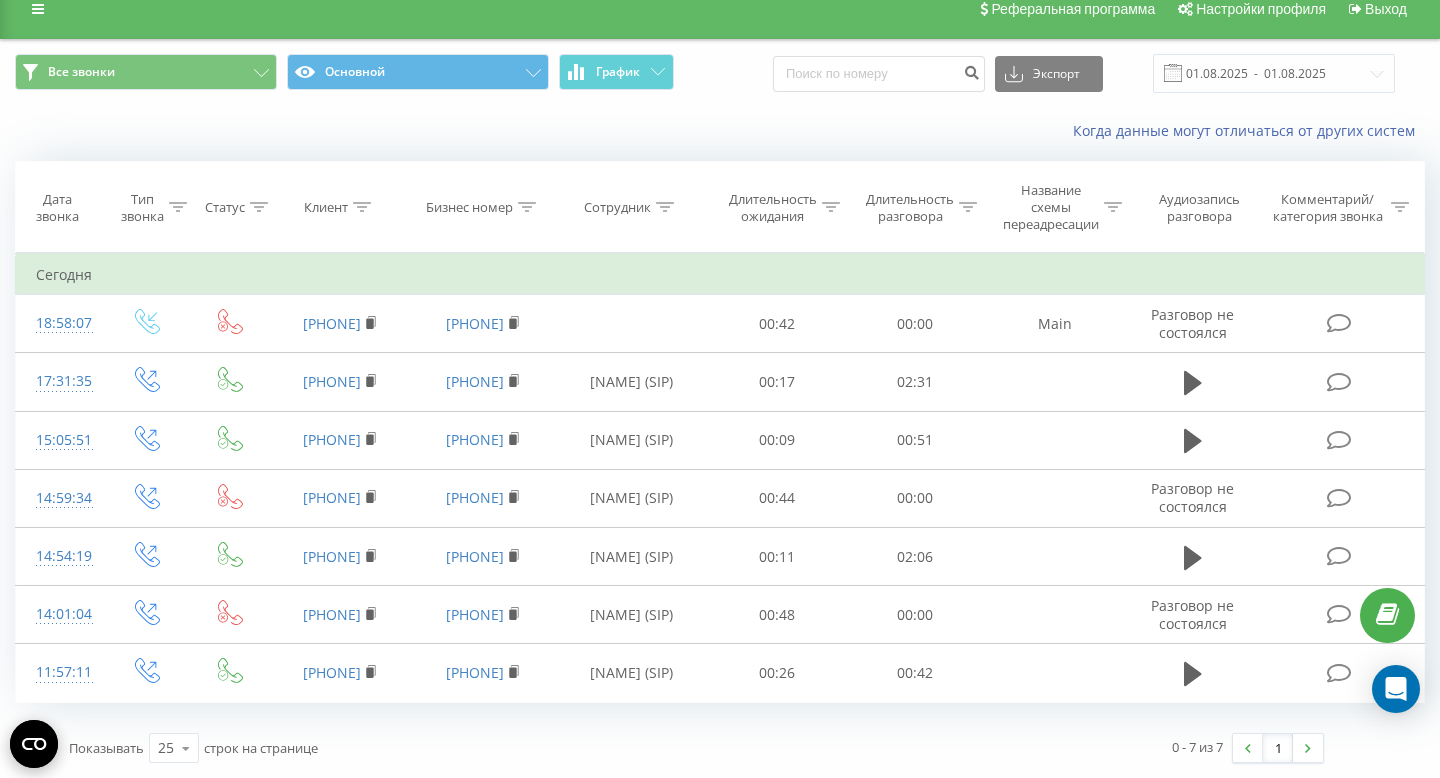scroll, scrollTop: 0, scrollLeft: 0, axis: both 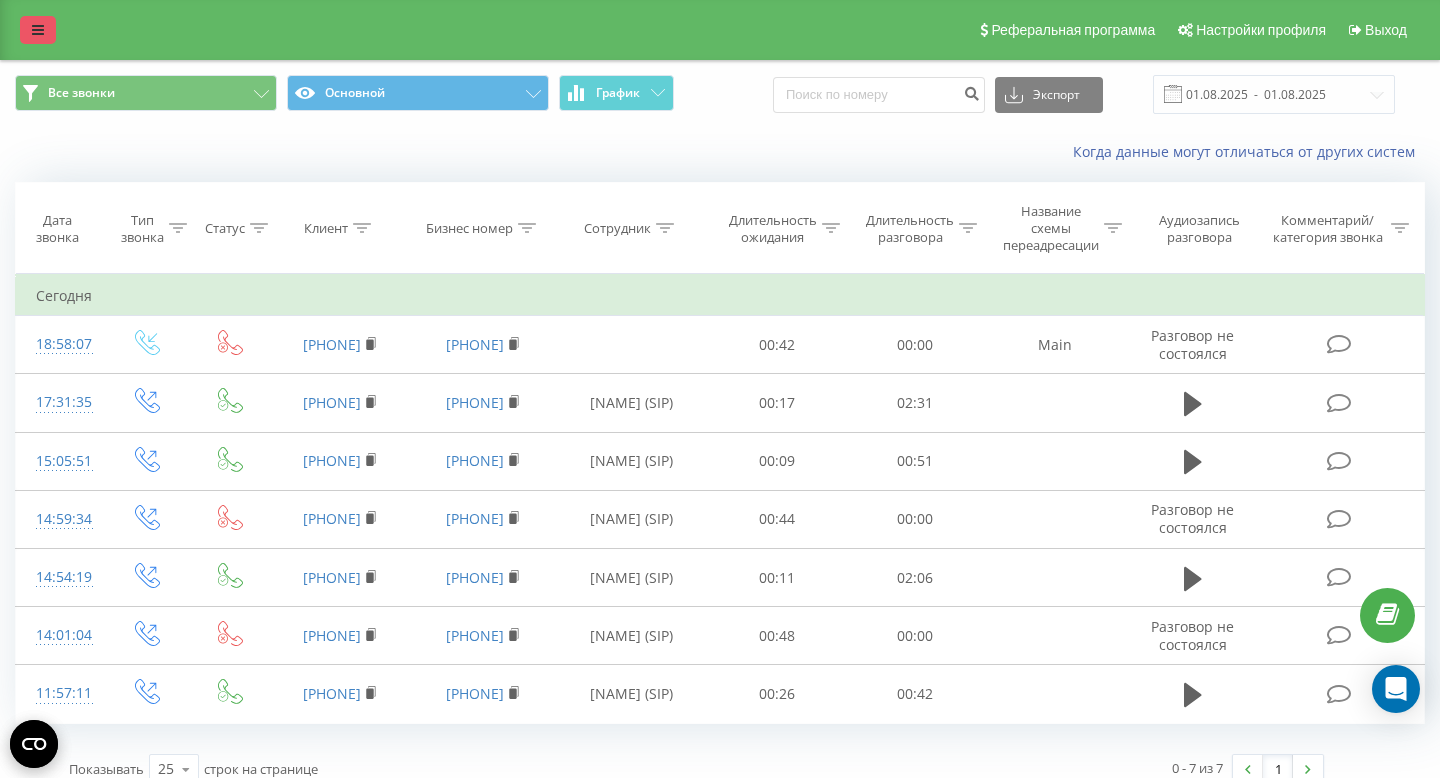 click at bounding box center [38, 30] 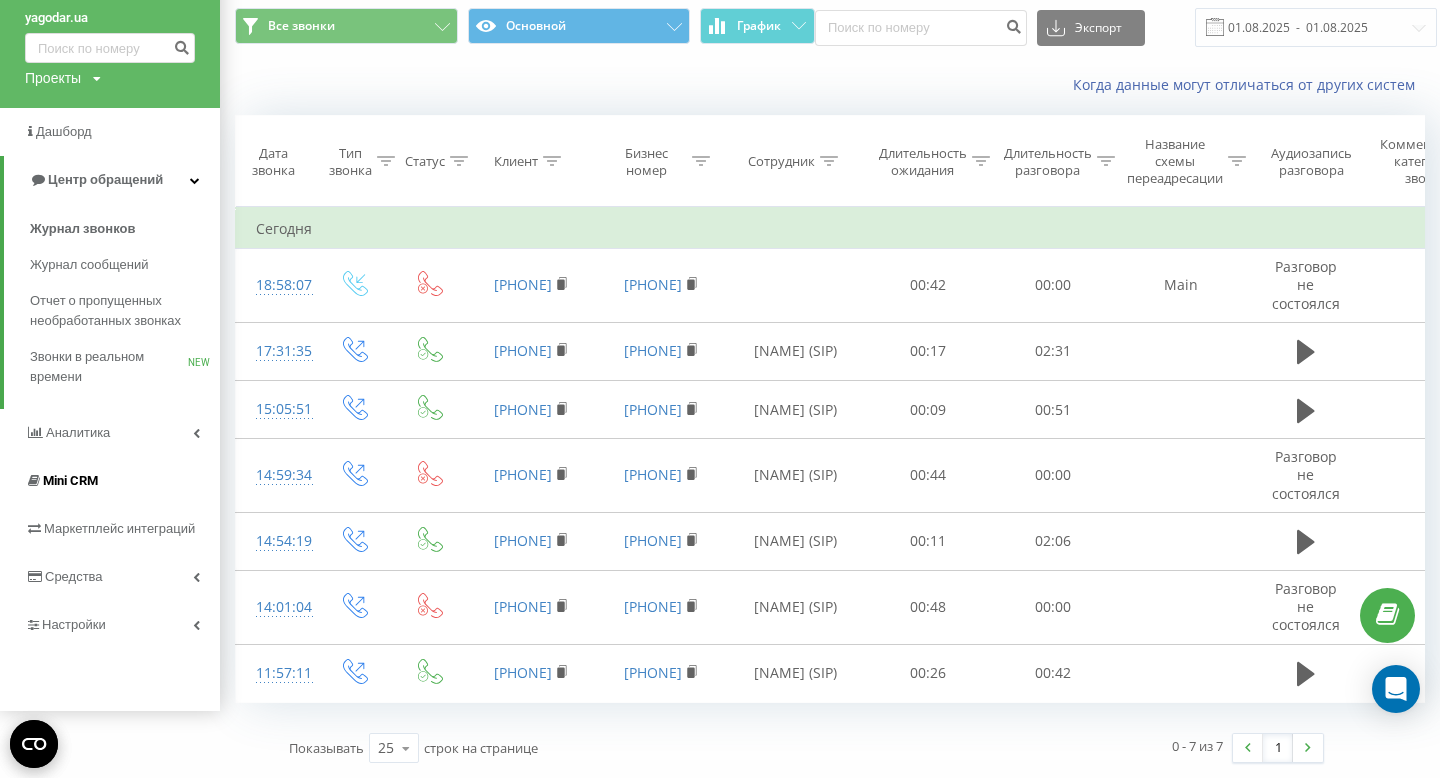 scroll, scrollTop: 128, scrollLeft: 0, axis: vertical 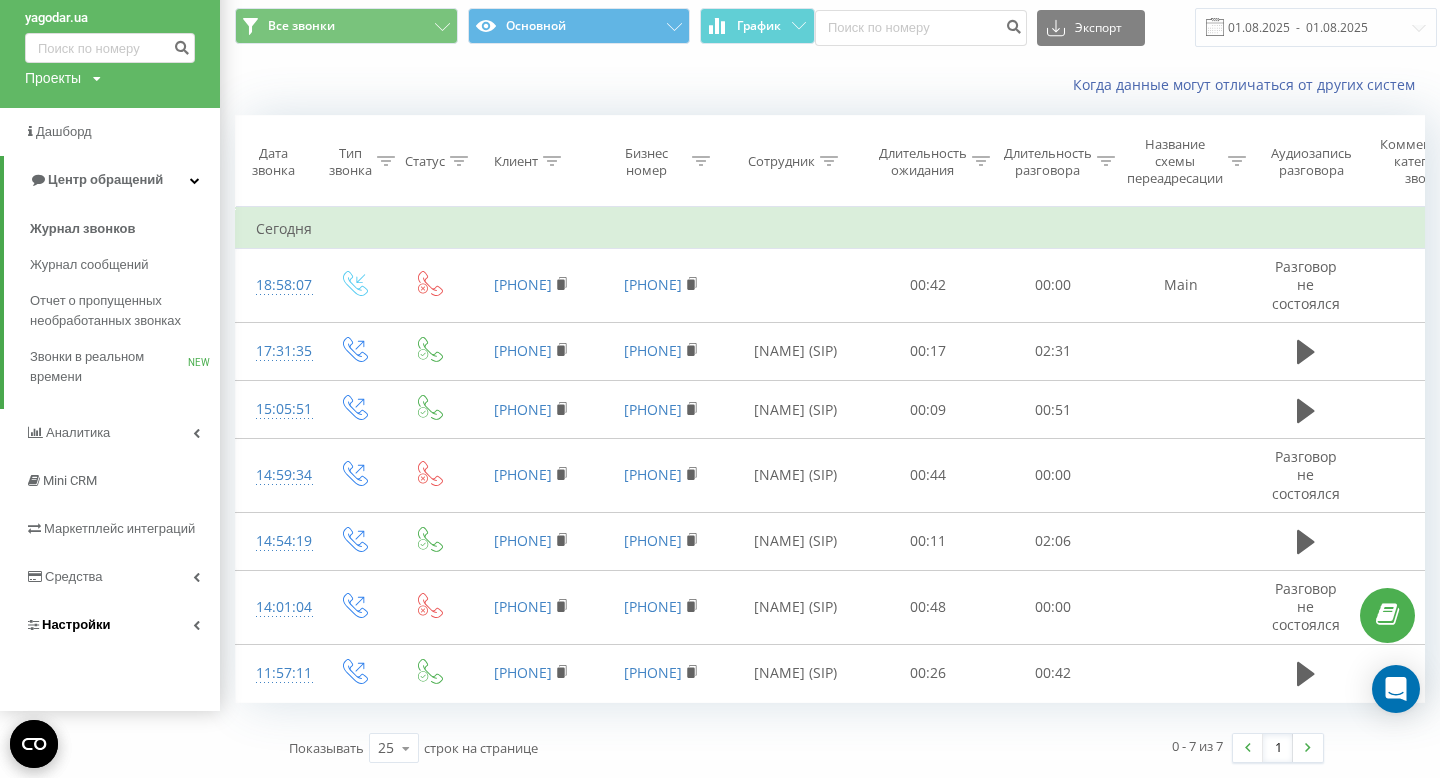 click on "Настройки" at bounding box center [110, 625] 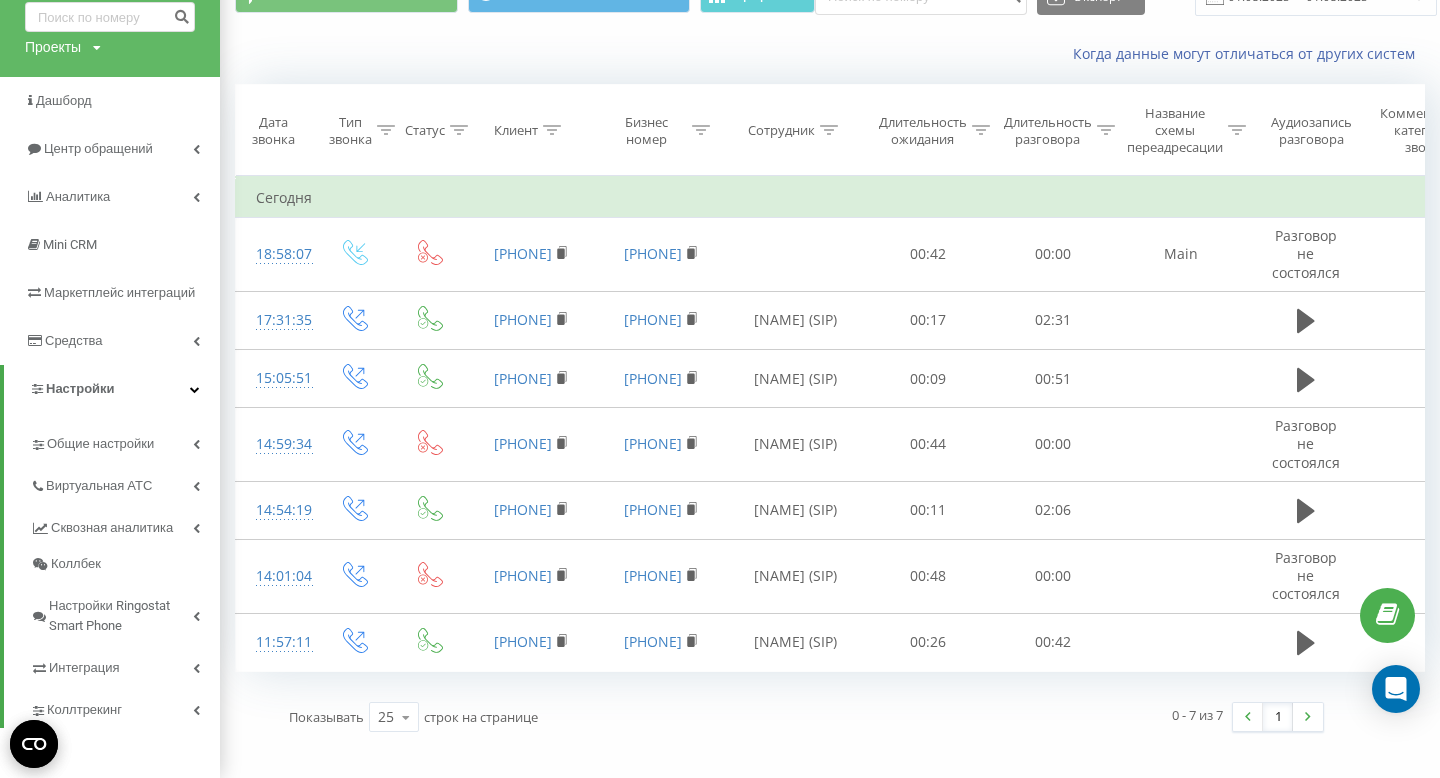 click on "Когда данные могут отличаться от других систем" at bounding box center (830, 54) 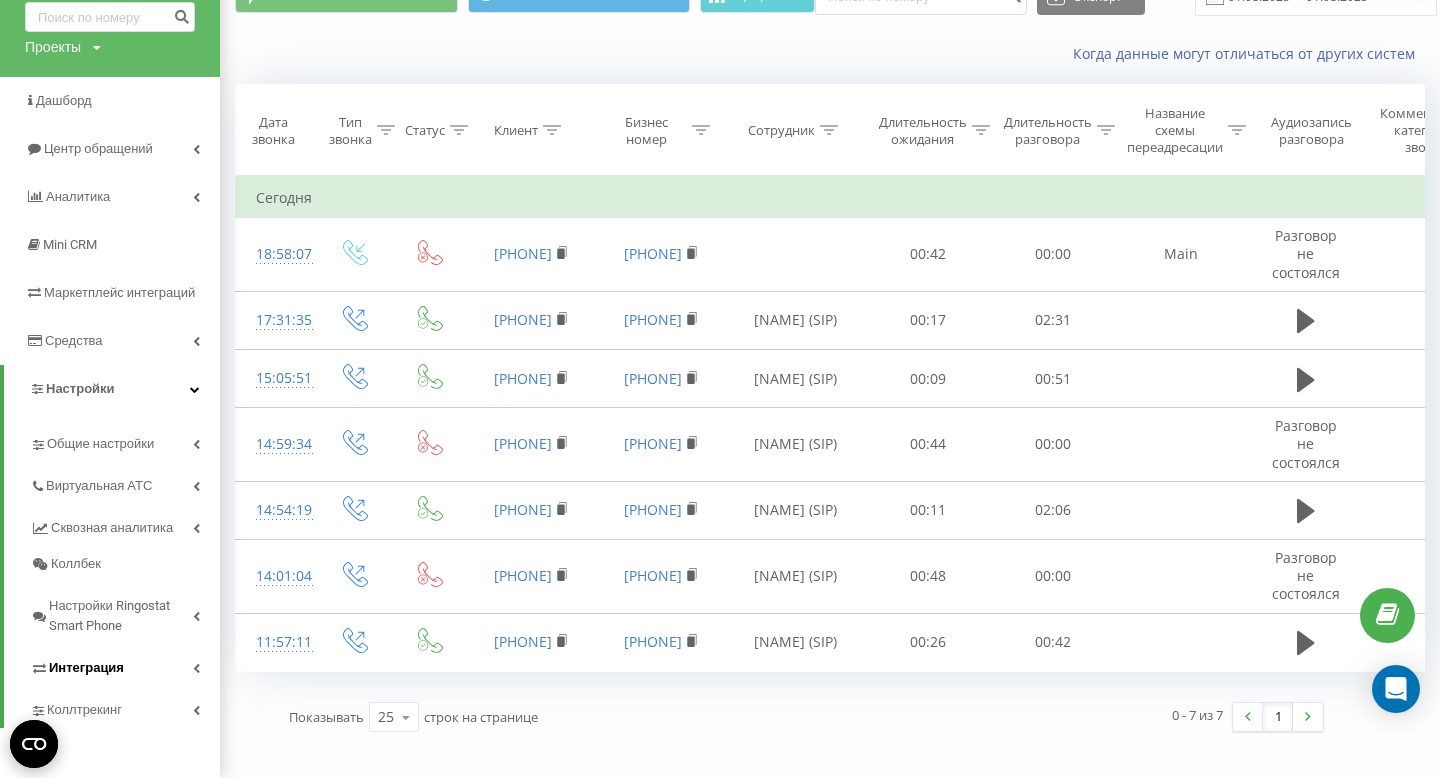 click on "Интеграция" at bounding box center (125, 665) 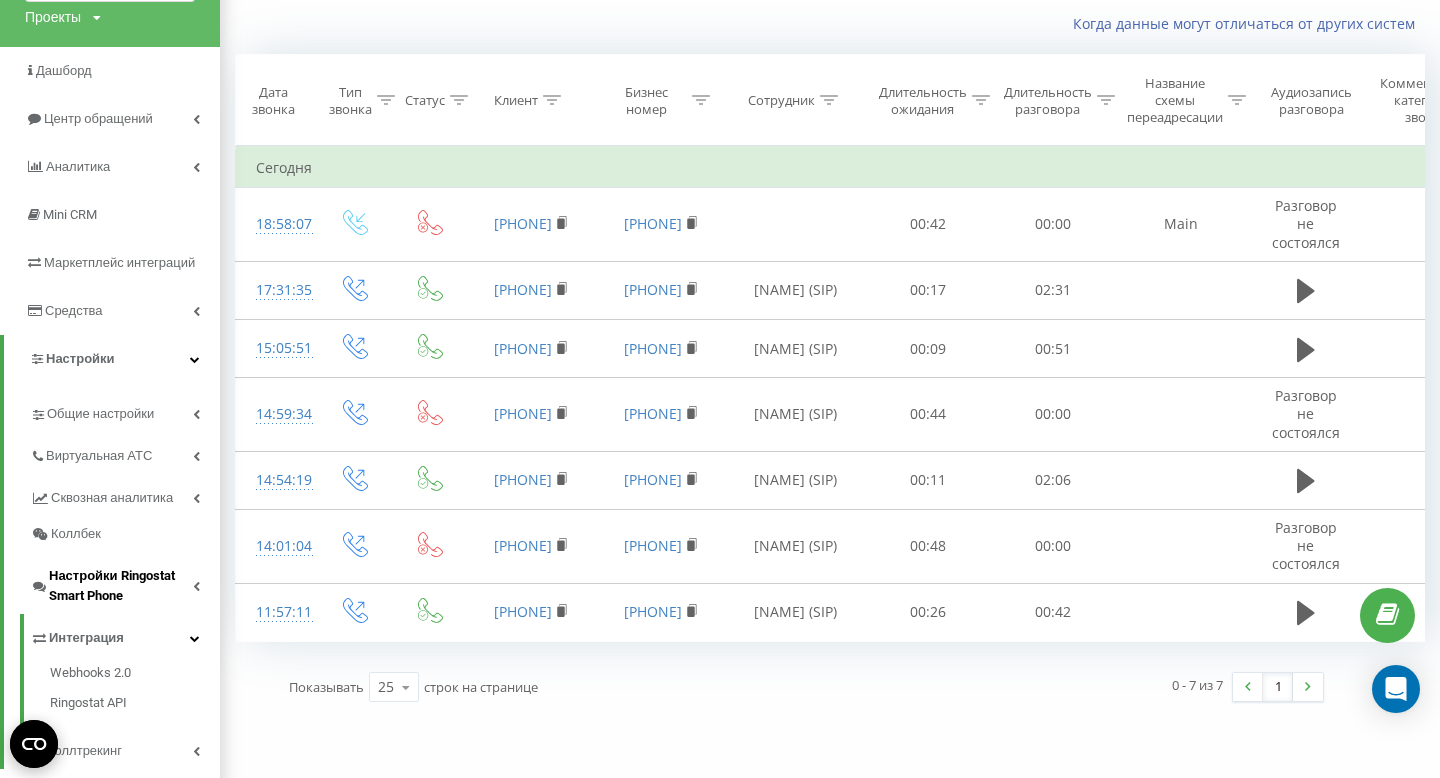 scroll, scrollTop: 170, scrollLeft: 0, axis: vertical 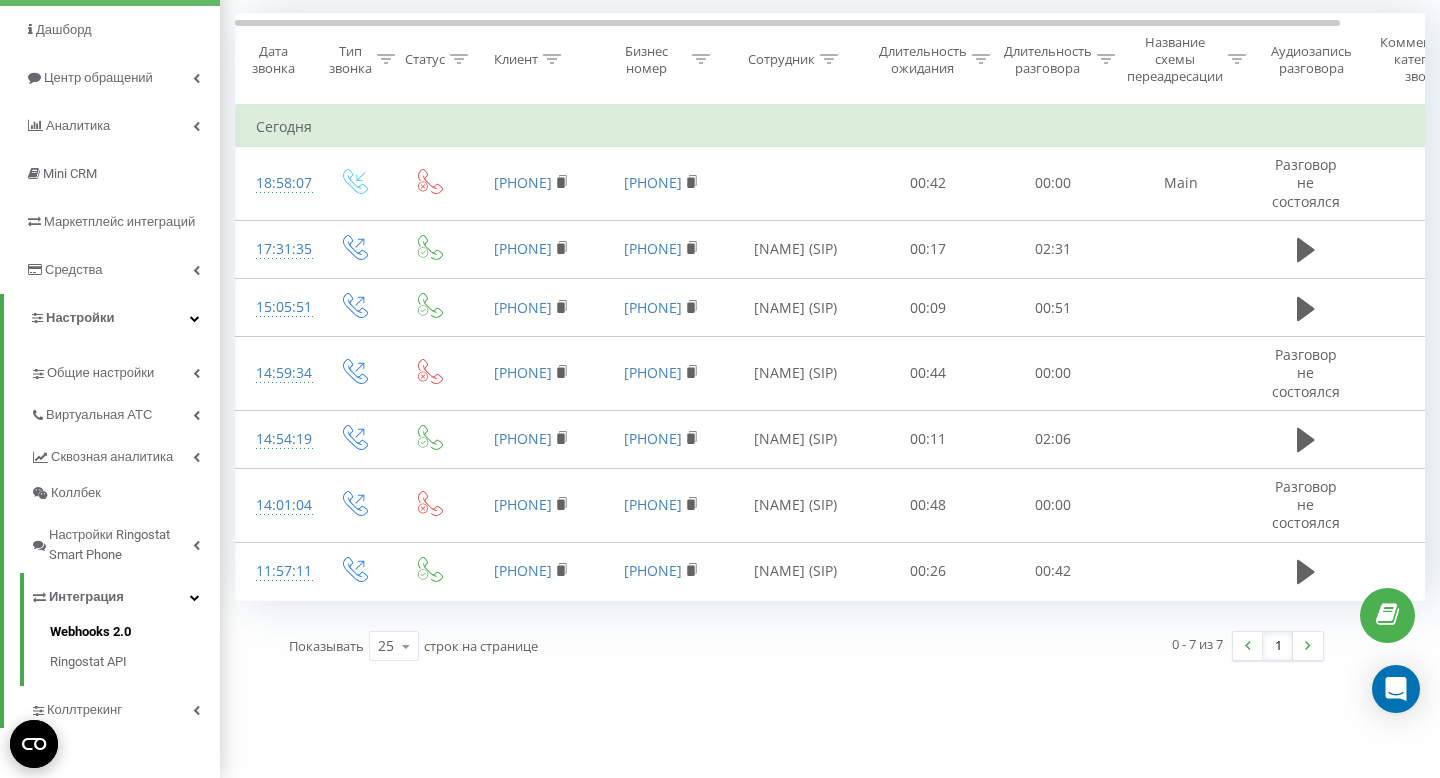 click on "Webhooks 2.0" at bounding box center (135, 634) 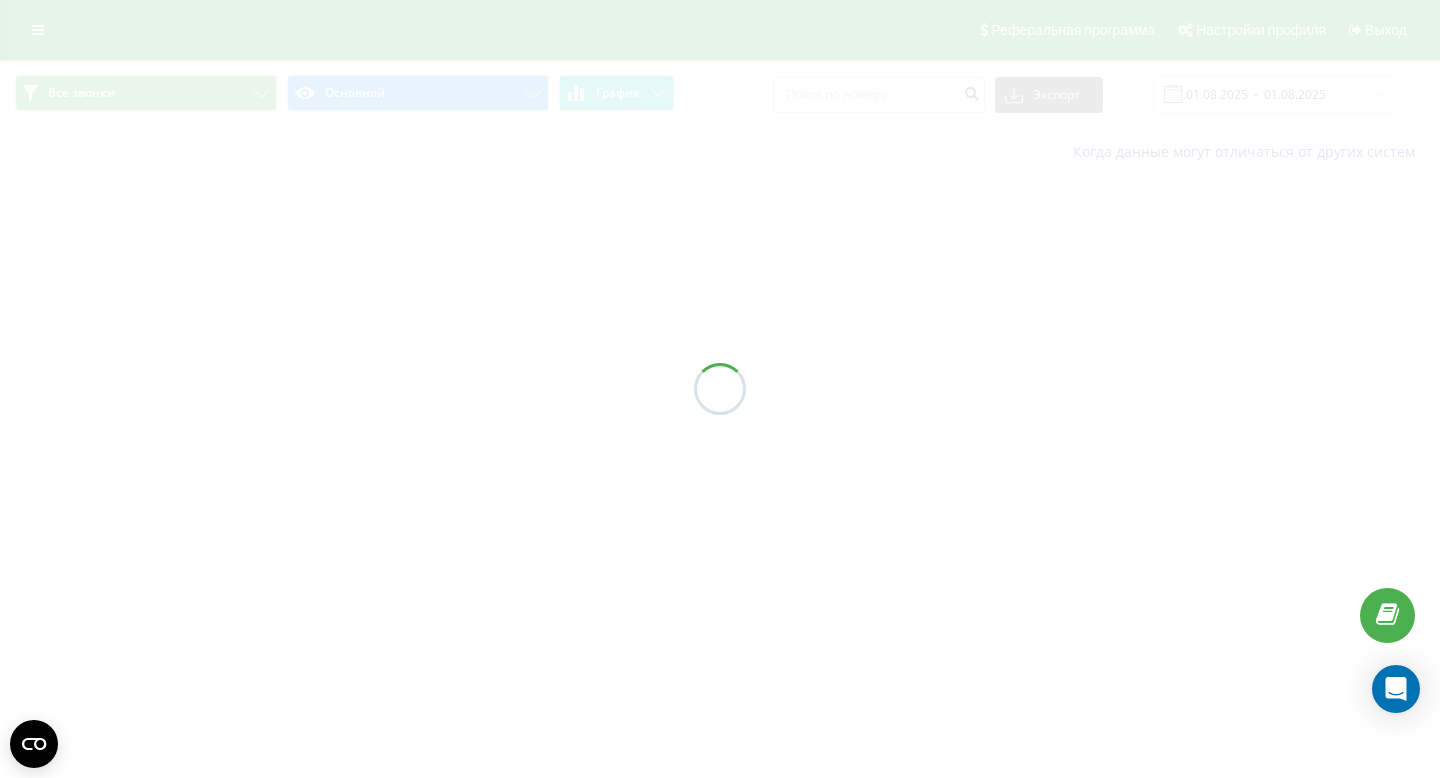 scroll, scrollTop: 0, scrollLeft: 0, axis: both 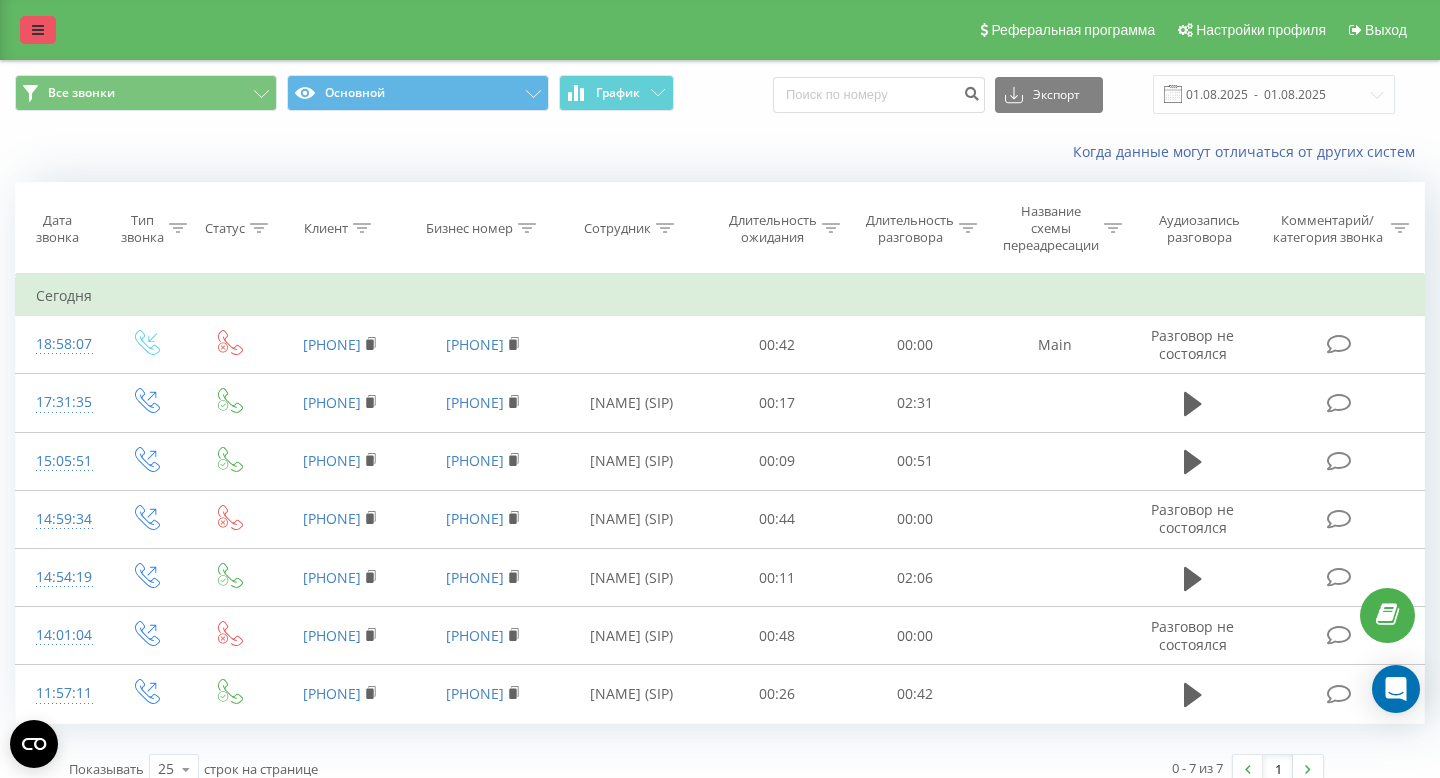 click at bounding box center (38, 30) 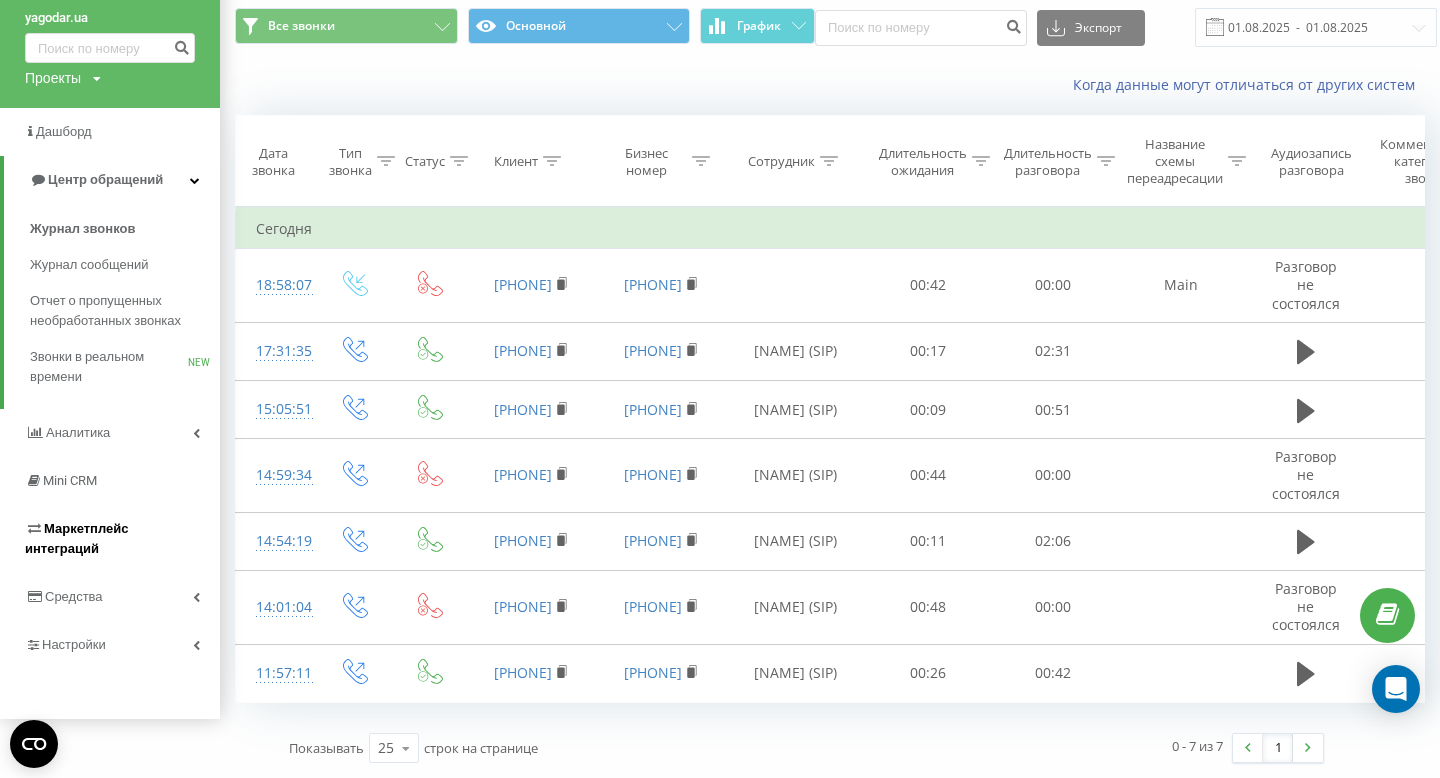 scroll, scrollTop: 128, scrollLeft: 0, axis: vertical 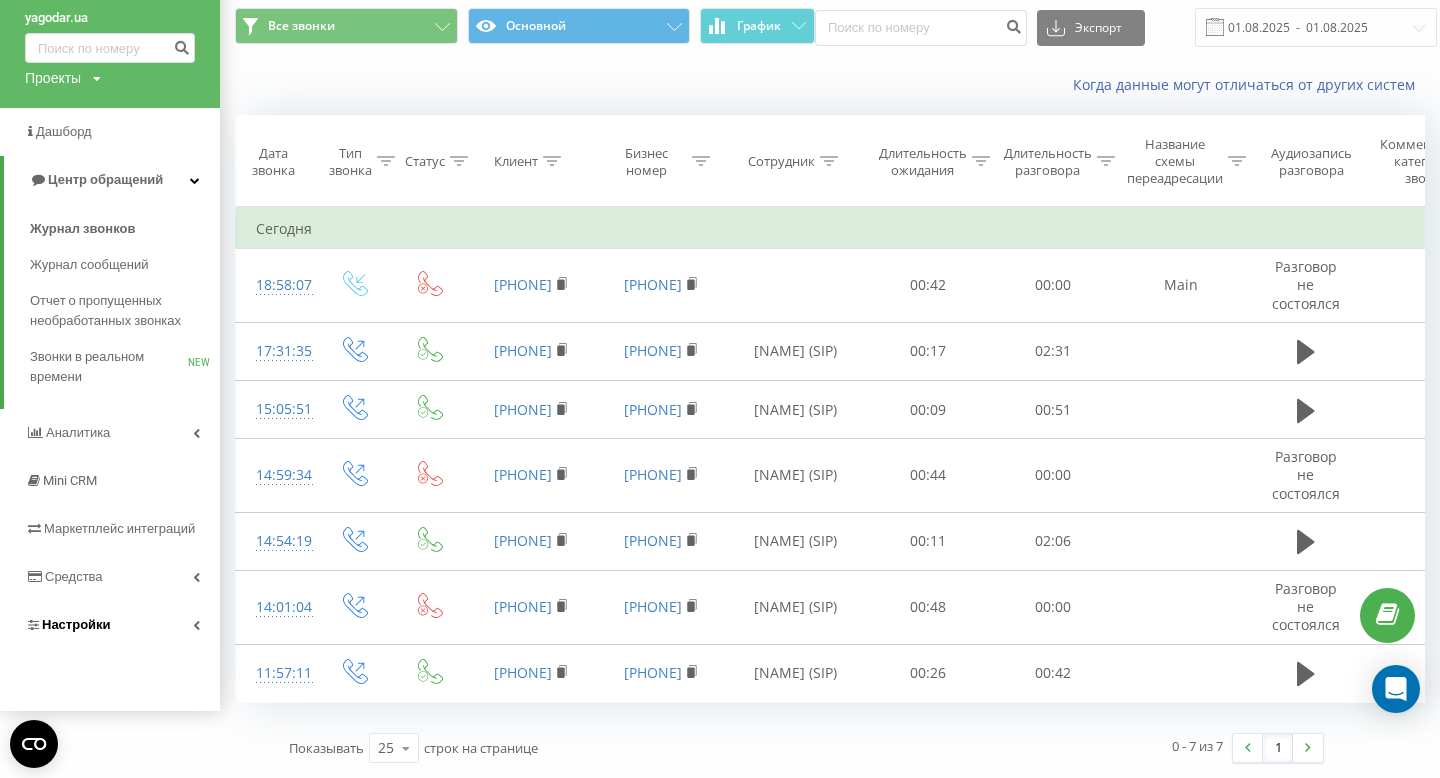 click on "Настройки" at bounding box center (110, 625) 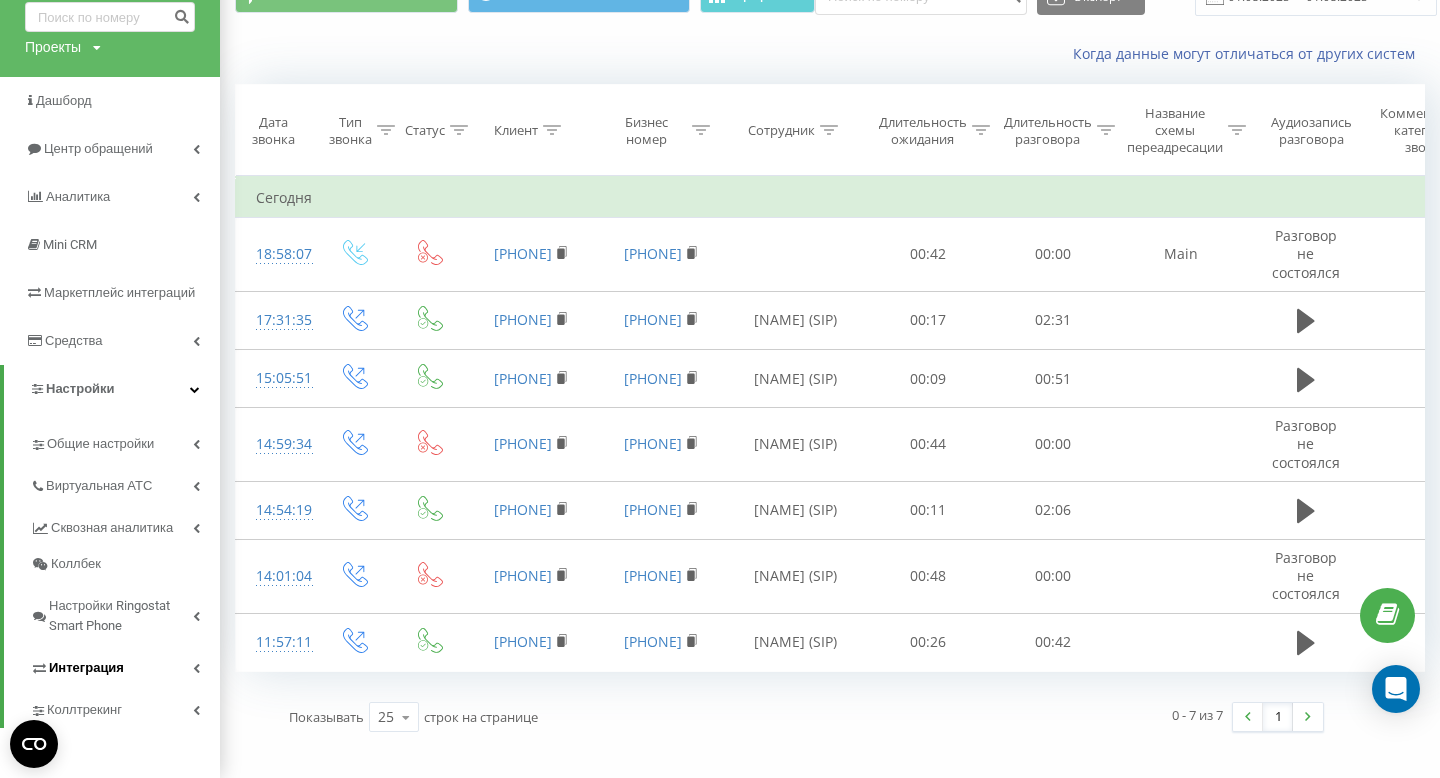 click on "Интеграция" at bounding box center (86, 668) 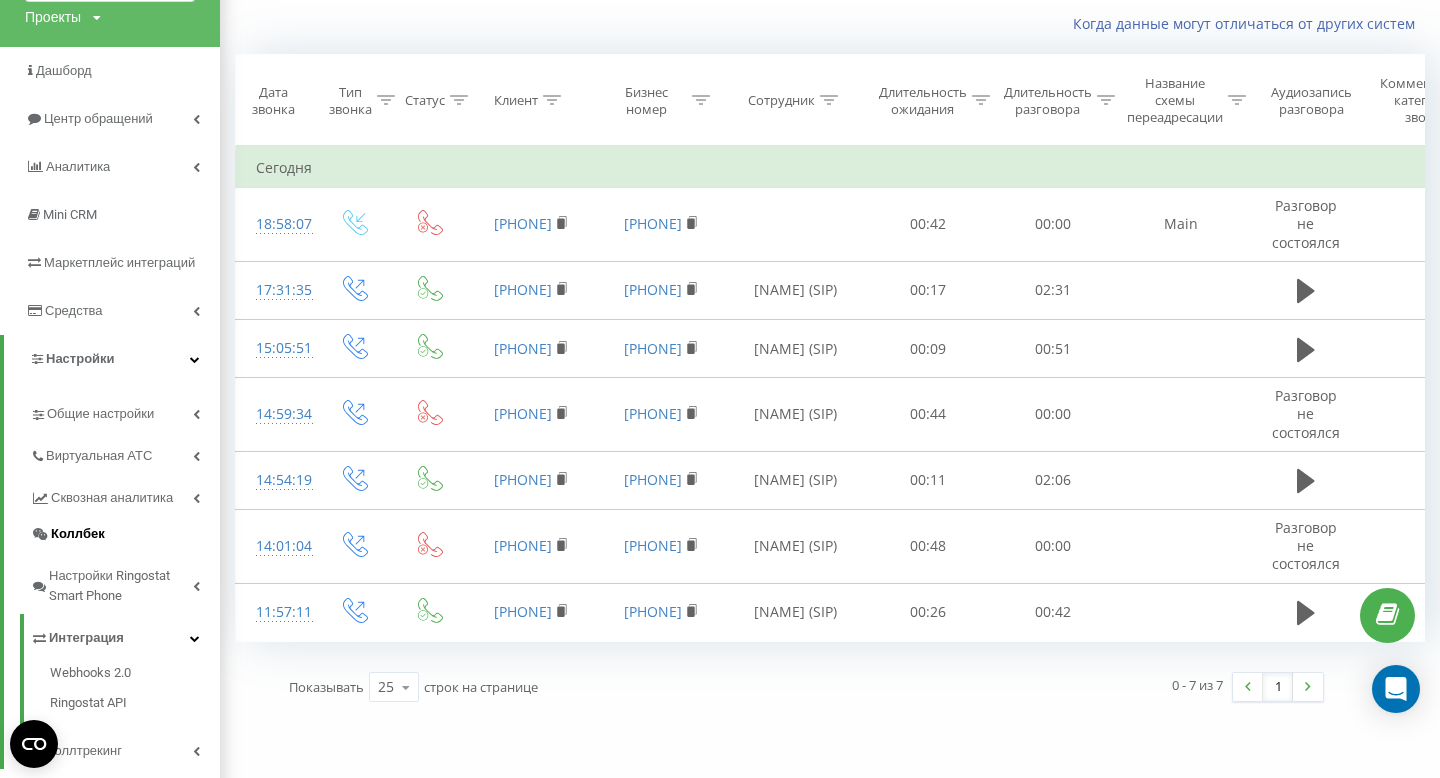 scroll, scrollTop: 170, scrollLeft: 0, axis: vertical 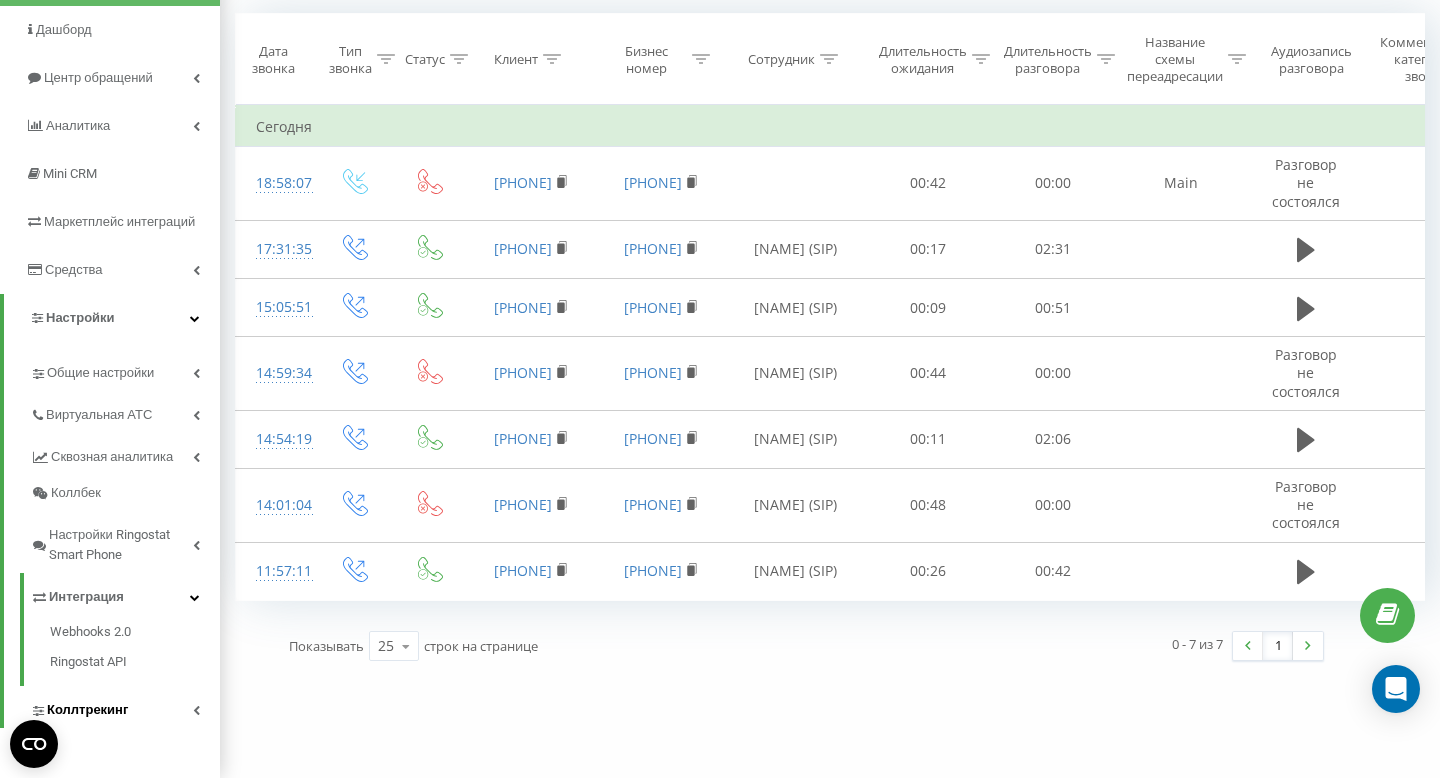 click on "Коллтрекинг" at bounding box center [87, 710] 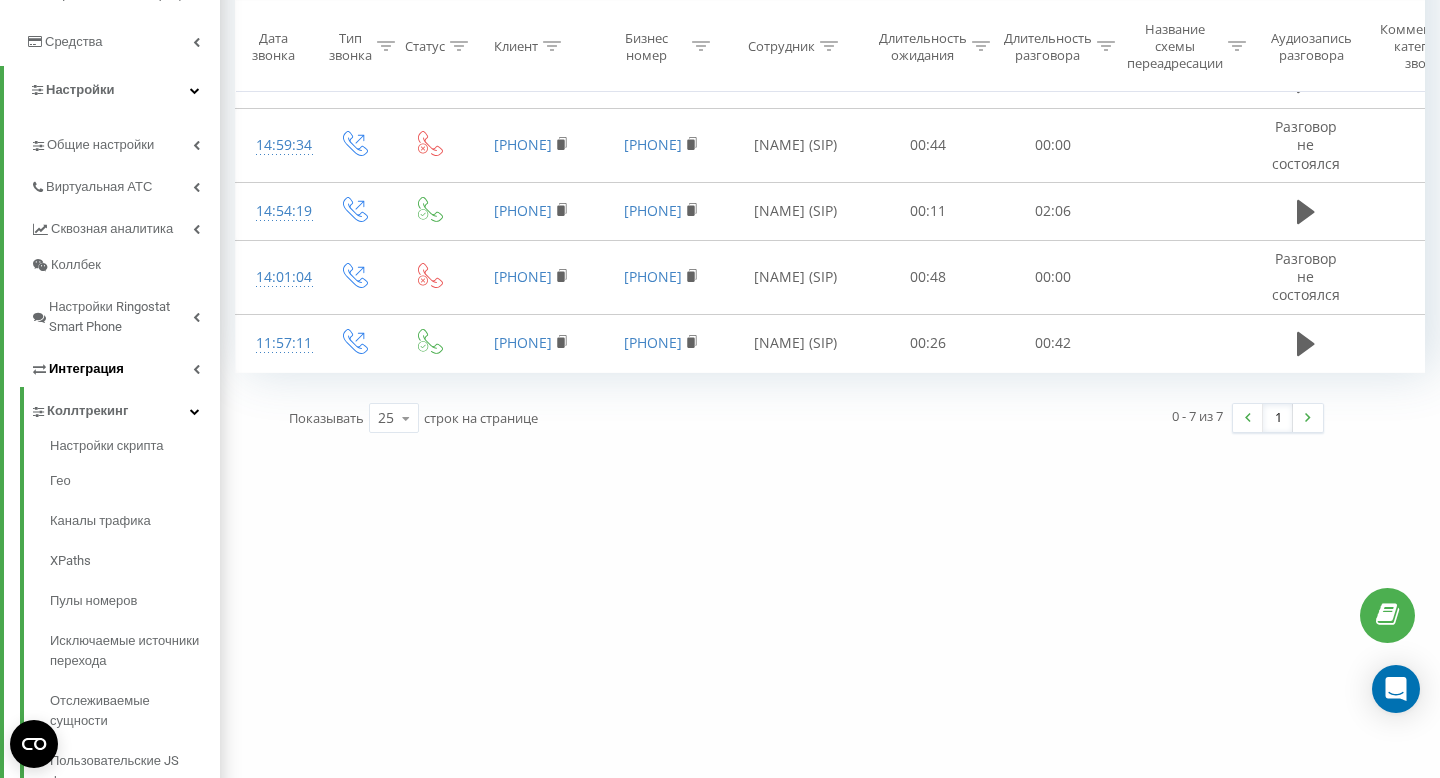scroll, scrollTop: 496, scrollLeft: 0, axis: vertical 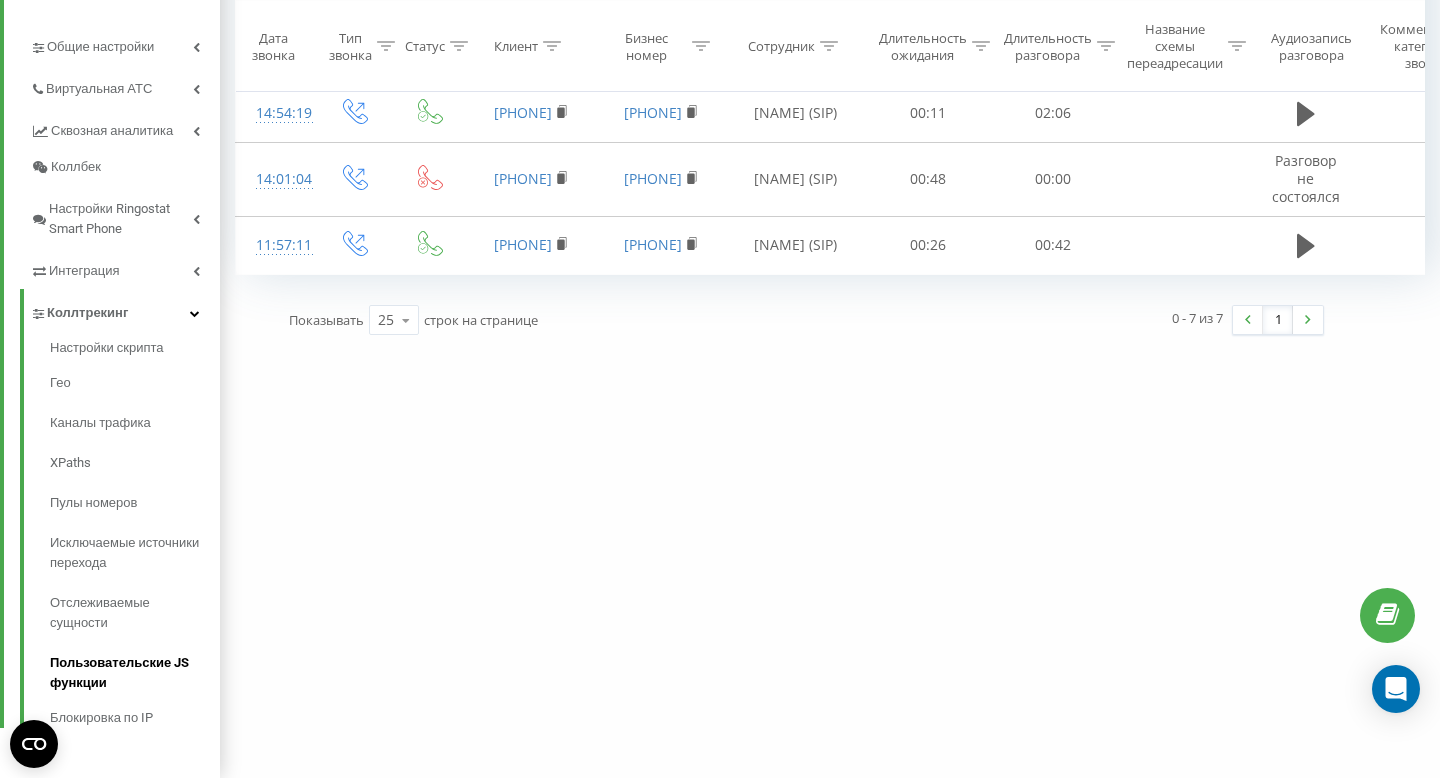 click on "Пользовательские JS функции" at bounding box center [135, 673] 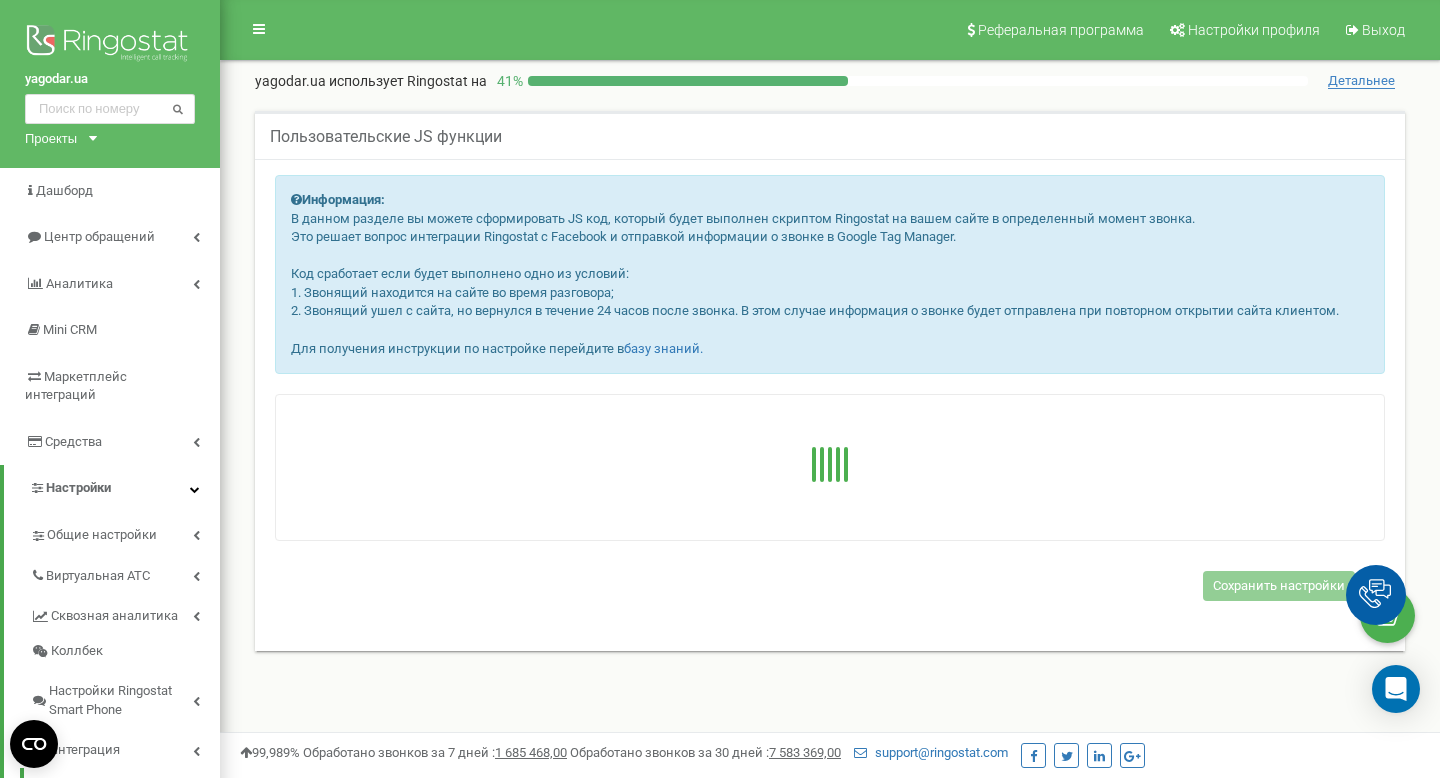 scroll, scrollTop: 0, scrollLeft: 0, axis: both 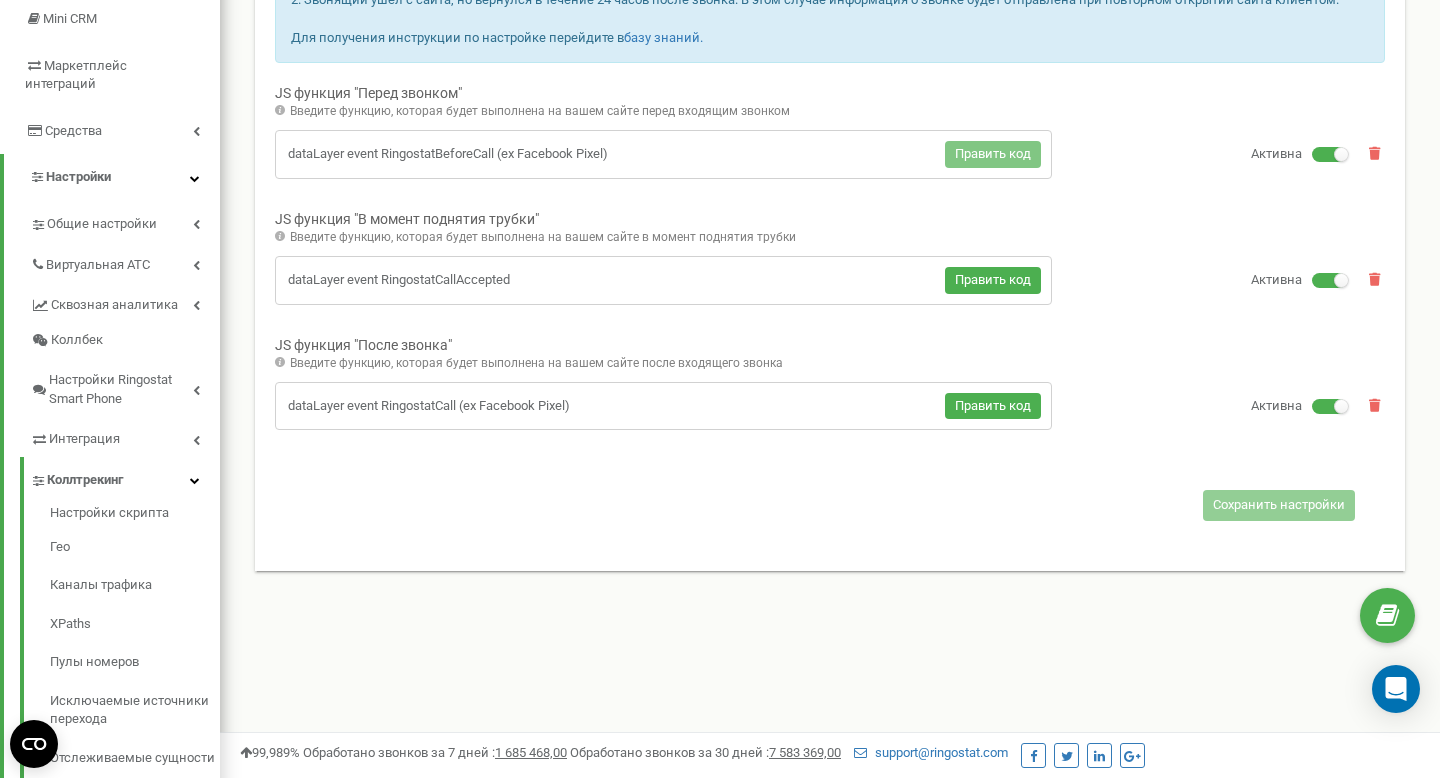 click on "Править код" at bounding box center [993, 153] 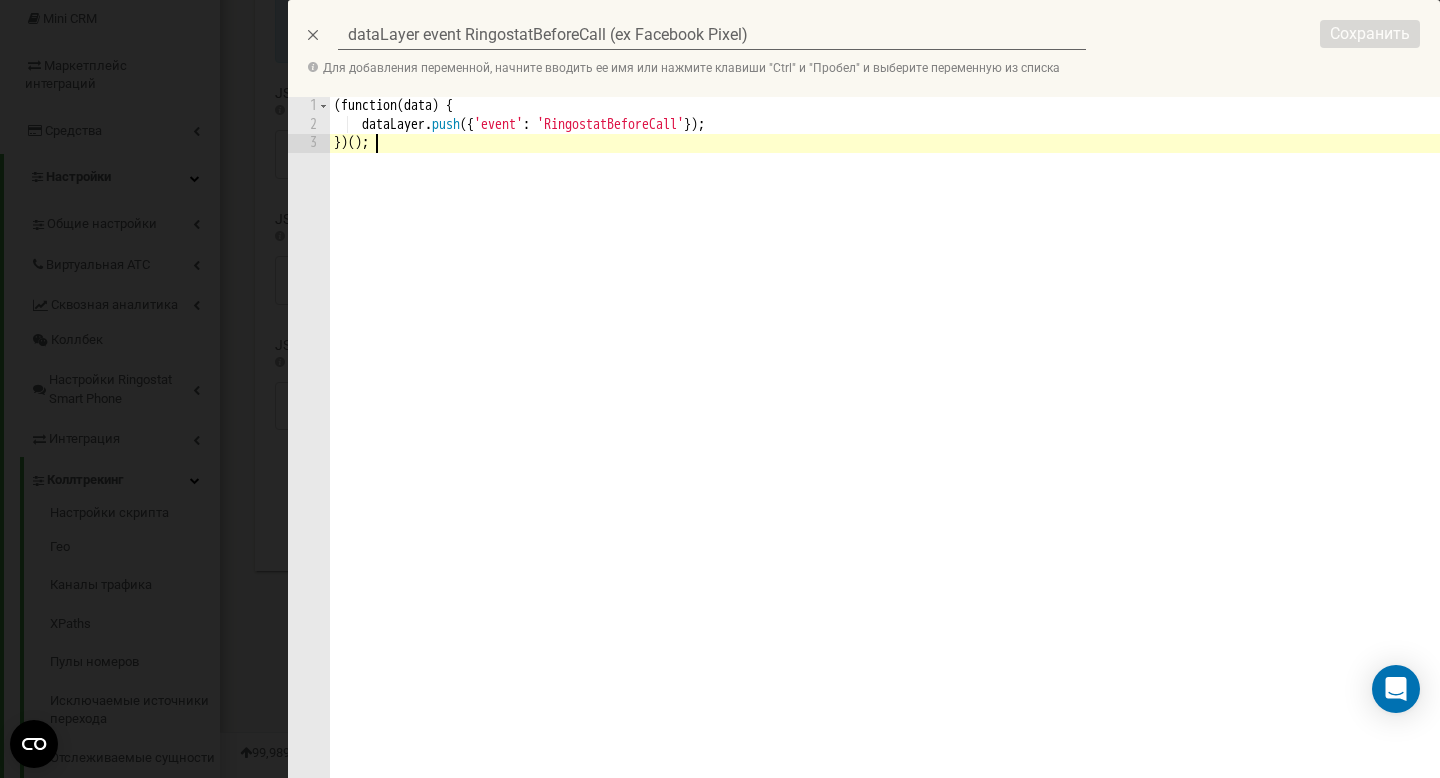 click on "( function ( data )   {       dataLayer . push ({ 'event' :   'RingostatBeforeCall' }) ; }) ( ) ;" at bounding box center [885, 504] 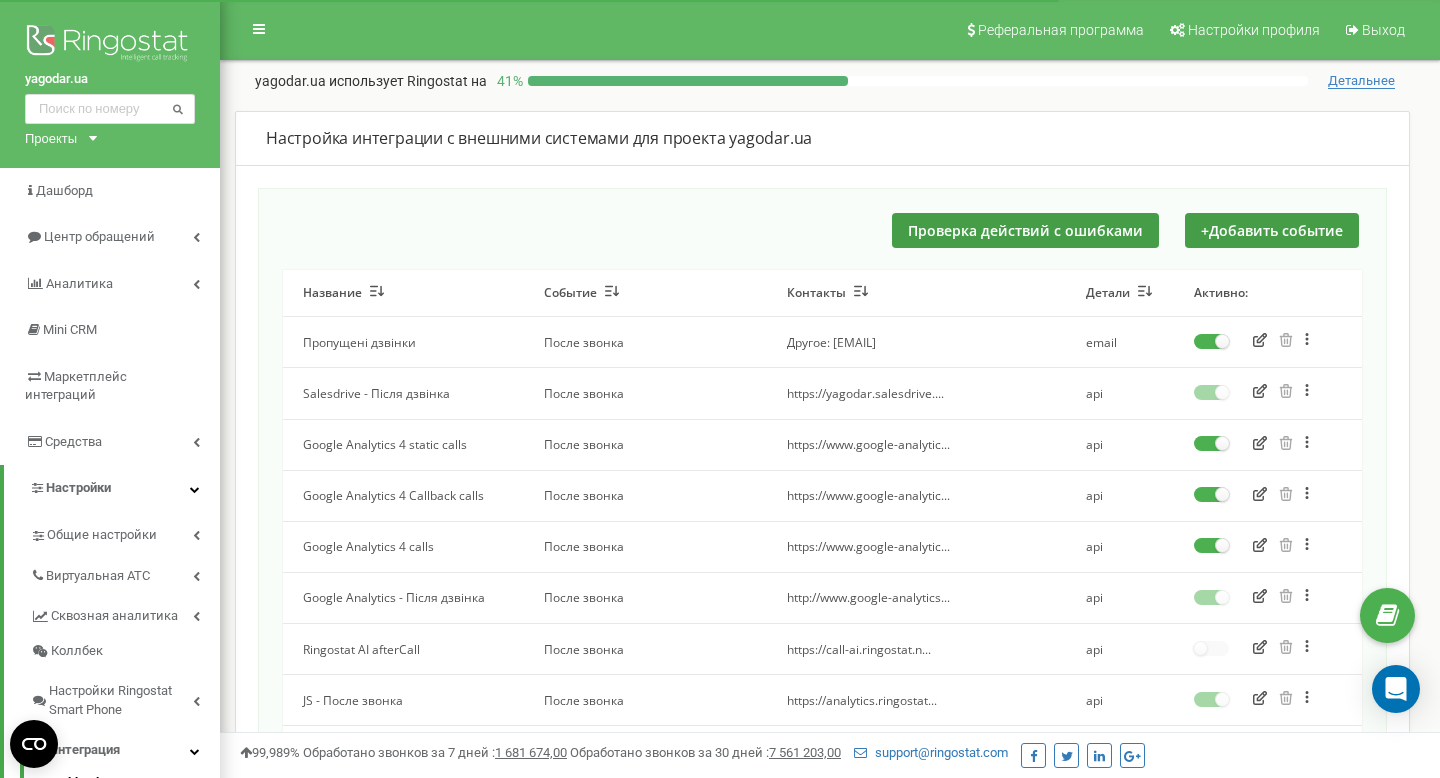 scroll, scrollTop: 0, scrollLeft: 0, axis: both 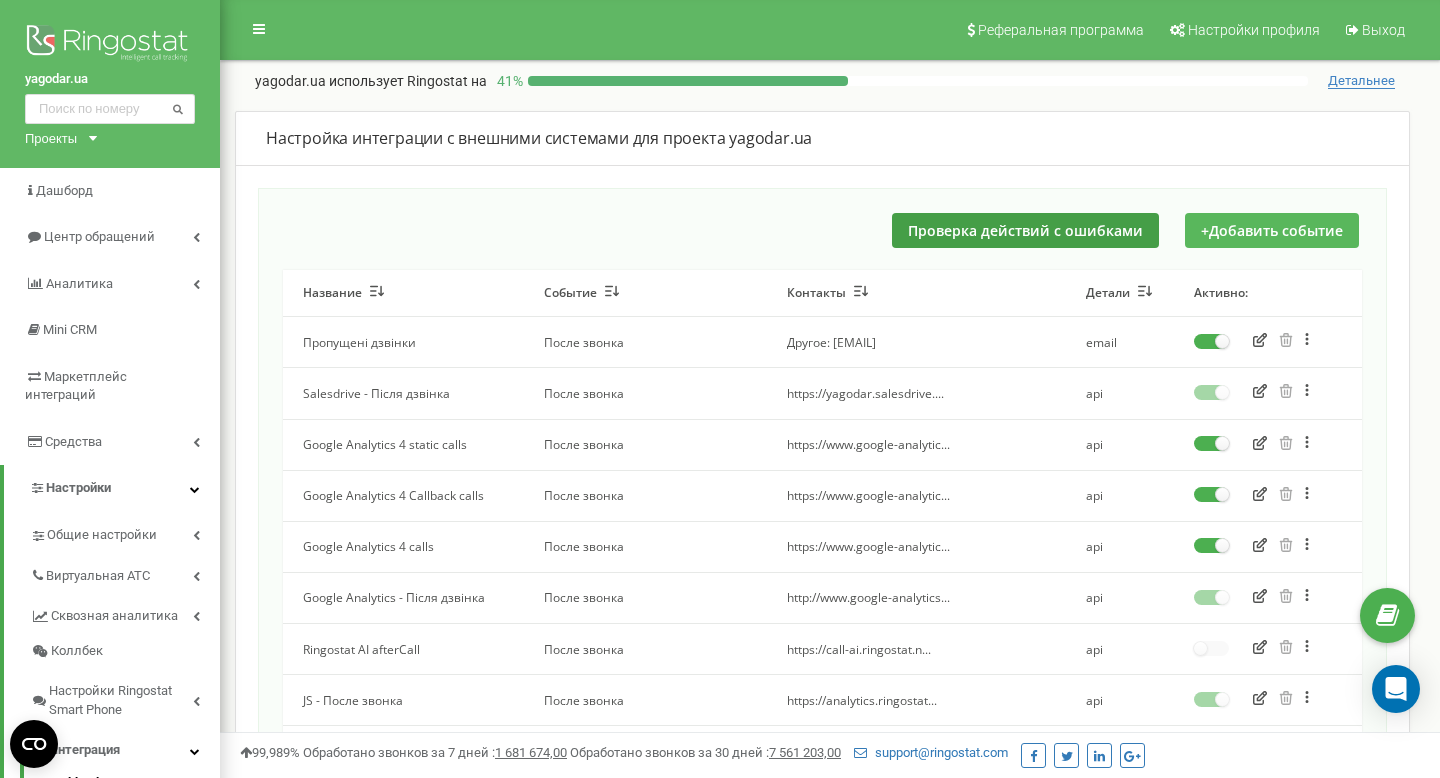click on "+  Добавить событие" at bounding box center (1272, 230) 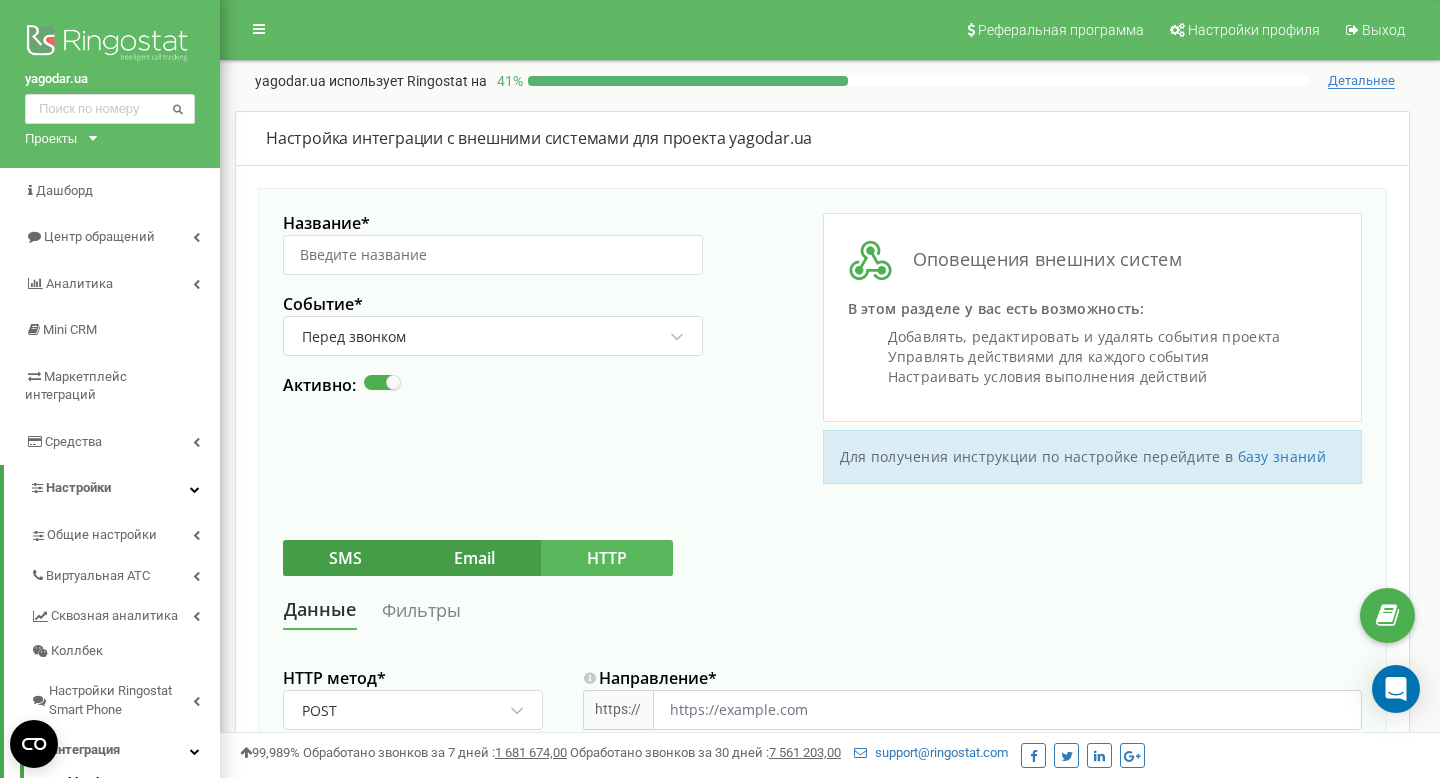 click on "Перед звонком" at bounding box center (484, 337) 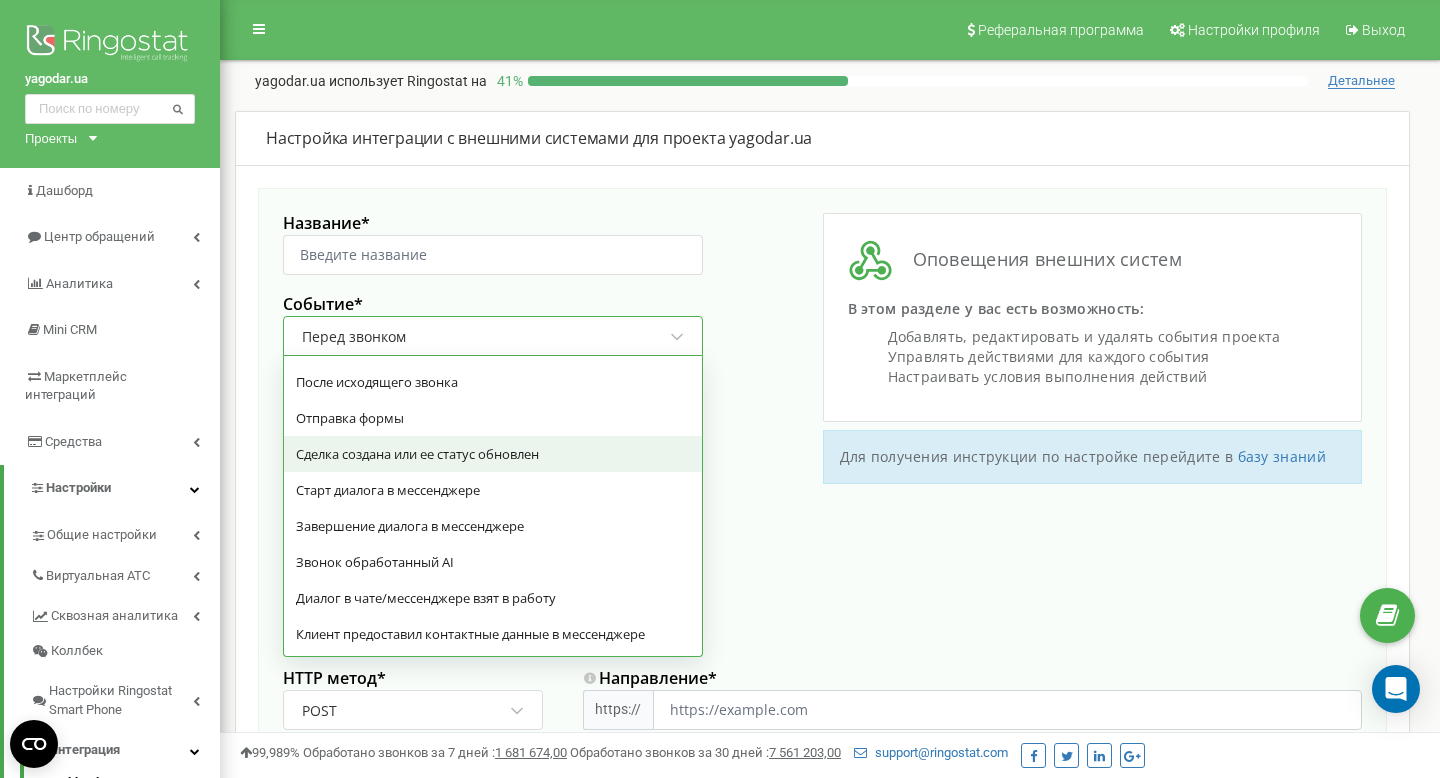 scroll, scrollTop: 0, scrollLeft: 0, axis: both 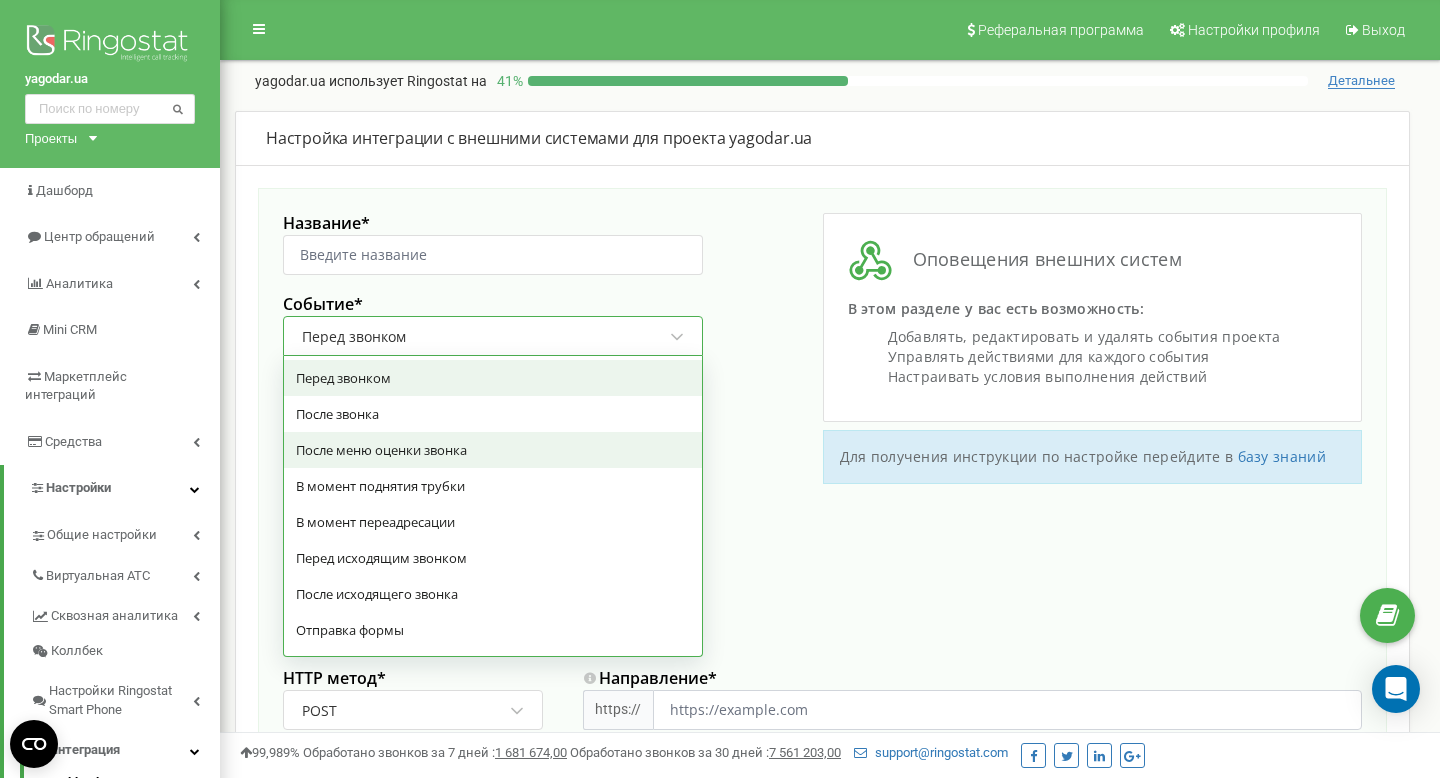 click on "Название * Событие *      option После меню оценки звонка focused, 3 of 14. 14 results available. Use Up and Down to choose options, press Enter to select the currently focused option, press Escape to exit the menu, press Tab to select the option and exit the menu. Перед звонком Перед звонком После звонка После меню оценки звонка В момент поднятия трубки В момент переадресации Перед исходящим звонком После исходящего звонка Отправка формы Сделка создана или ее статус обновлен Старт диалога в мессенджере Завершение диалога в мессенджере Звонок обработанный AI Диалог в чате/мессенджере взят в работу Активно:" at bounding box center [553, 348] 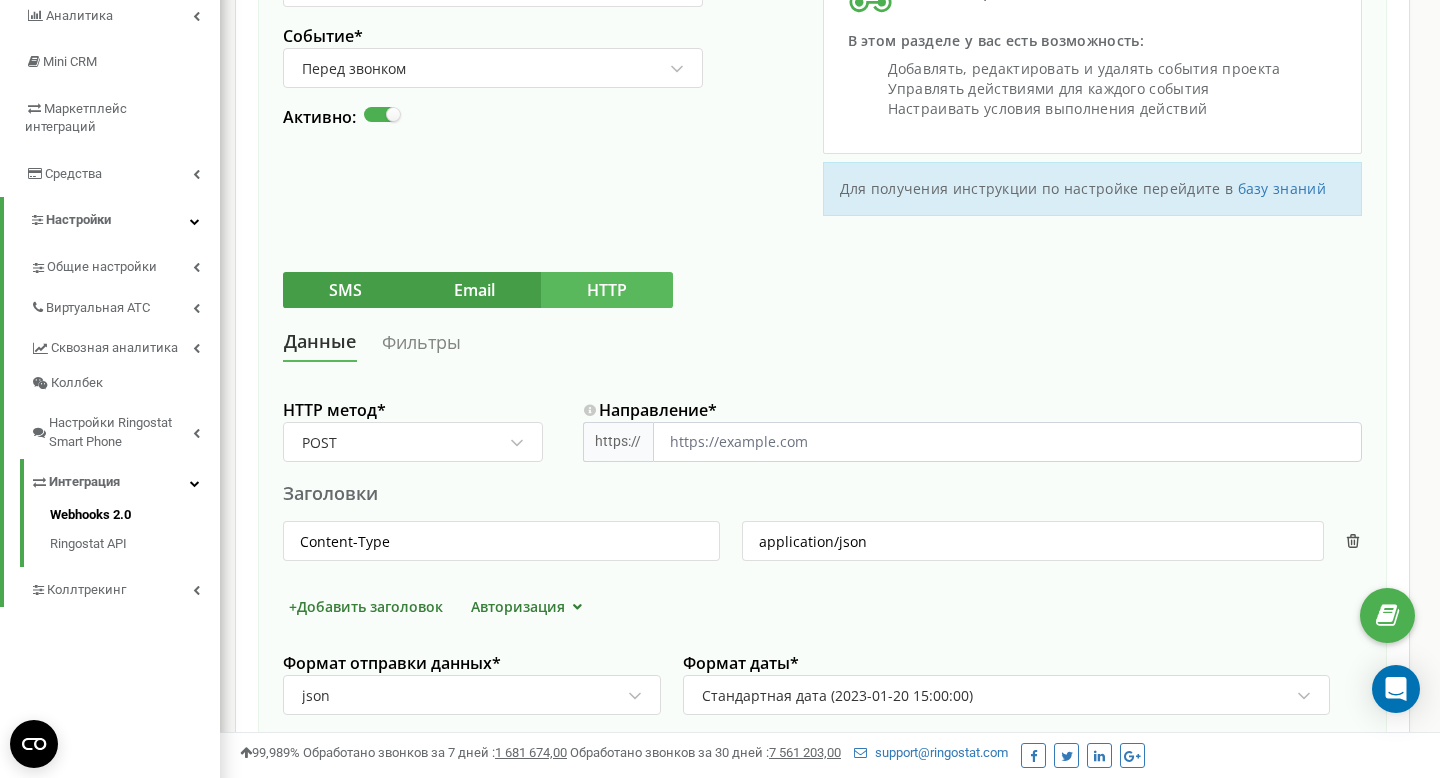 scroll, scrollTop: 271, scrollLeft: 0, axis: vertical 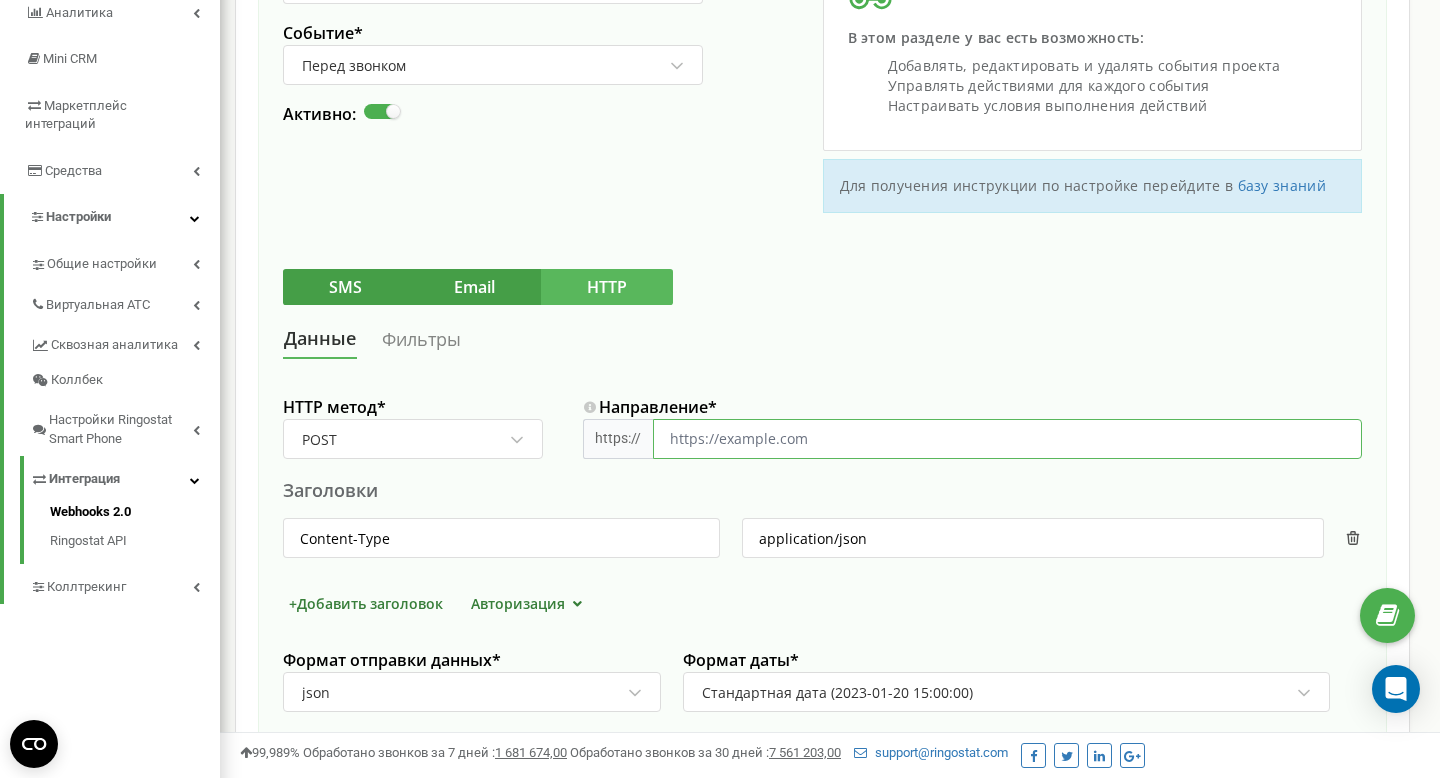 click on "Направление *" at bounding box center [1007, 439] 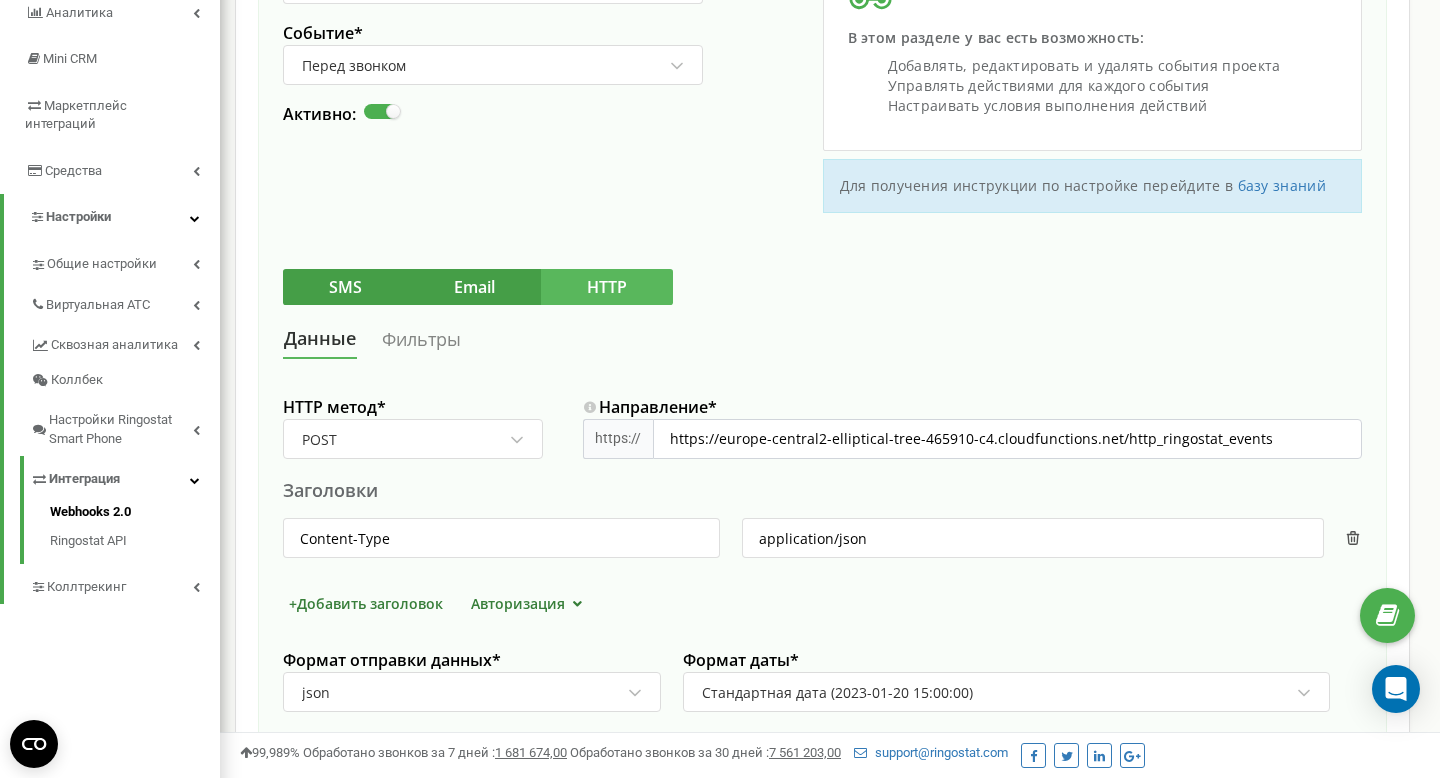 click on "Данные Фильтры" at bounding box center (822, 339) 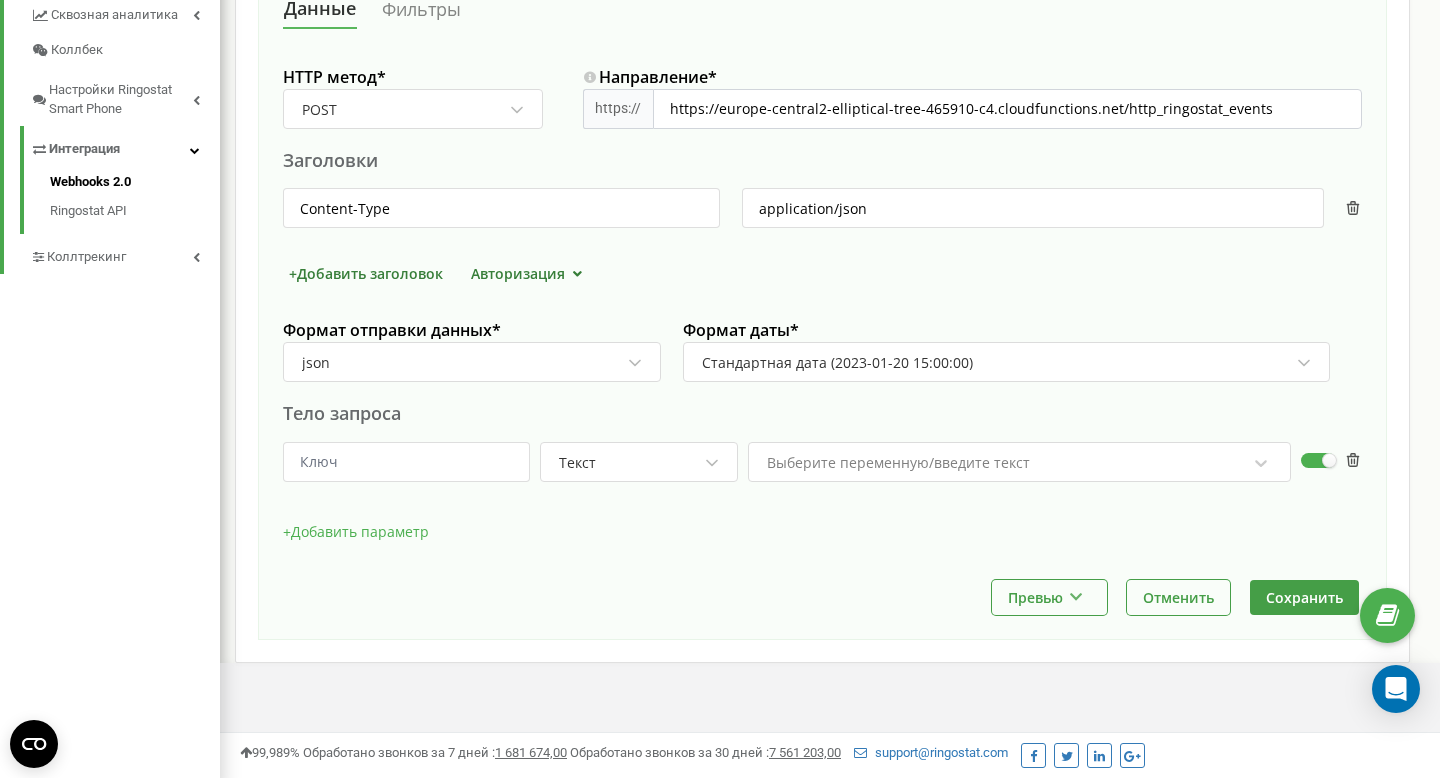 scroll, scrollTop: 616, scrollLeft: 0, axis: vertical 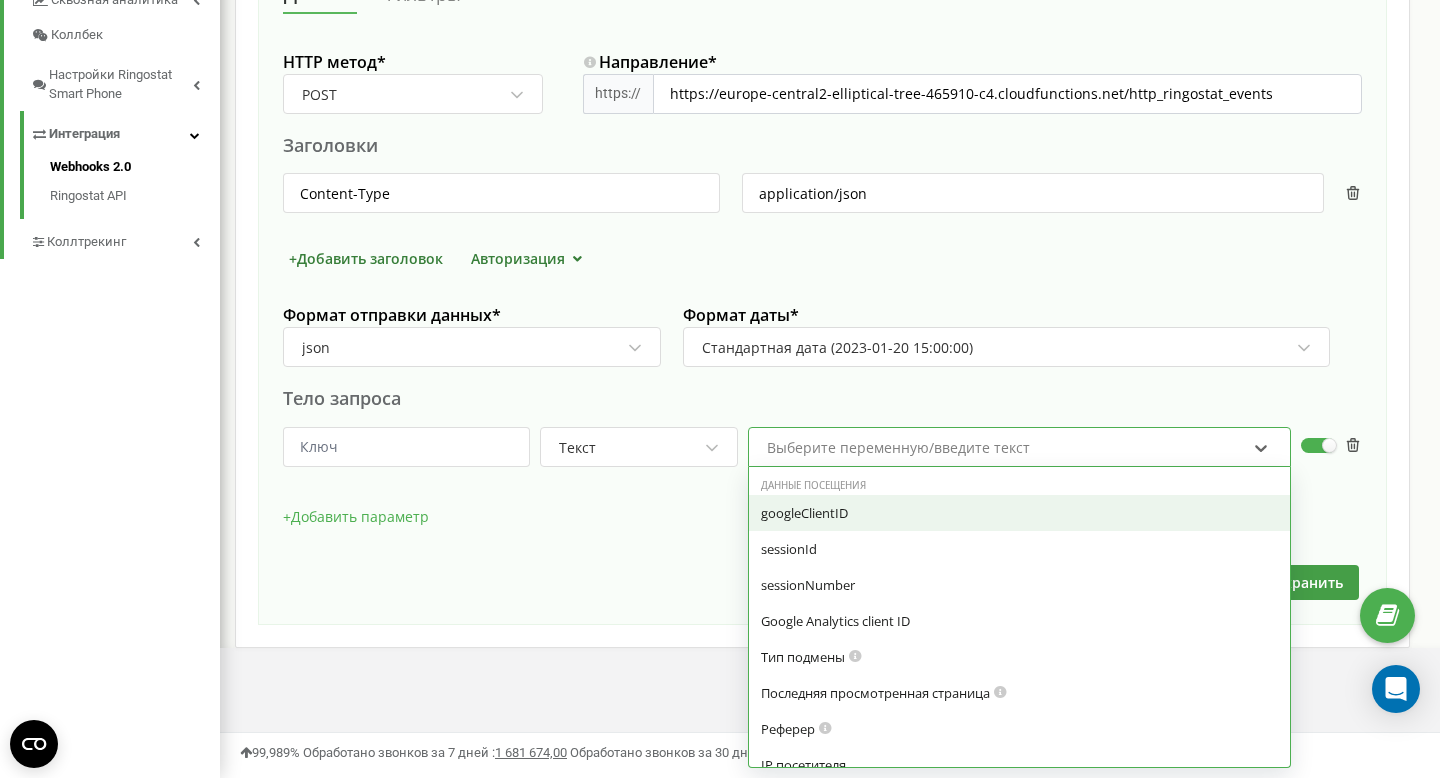 click on "Выберите переменную/введите текст" at bounding box center [898, 448] 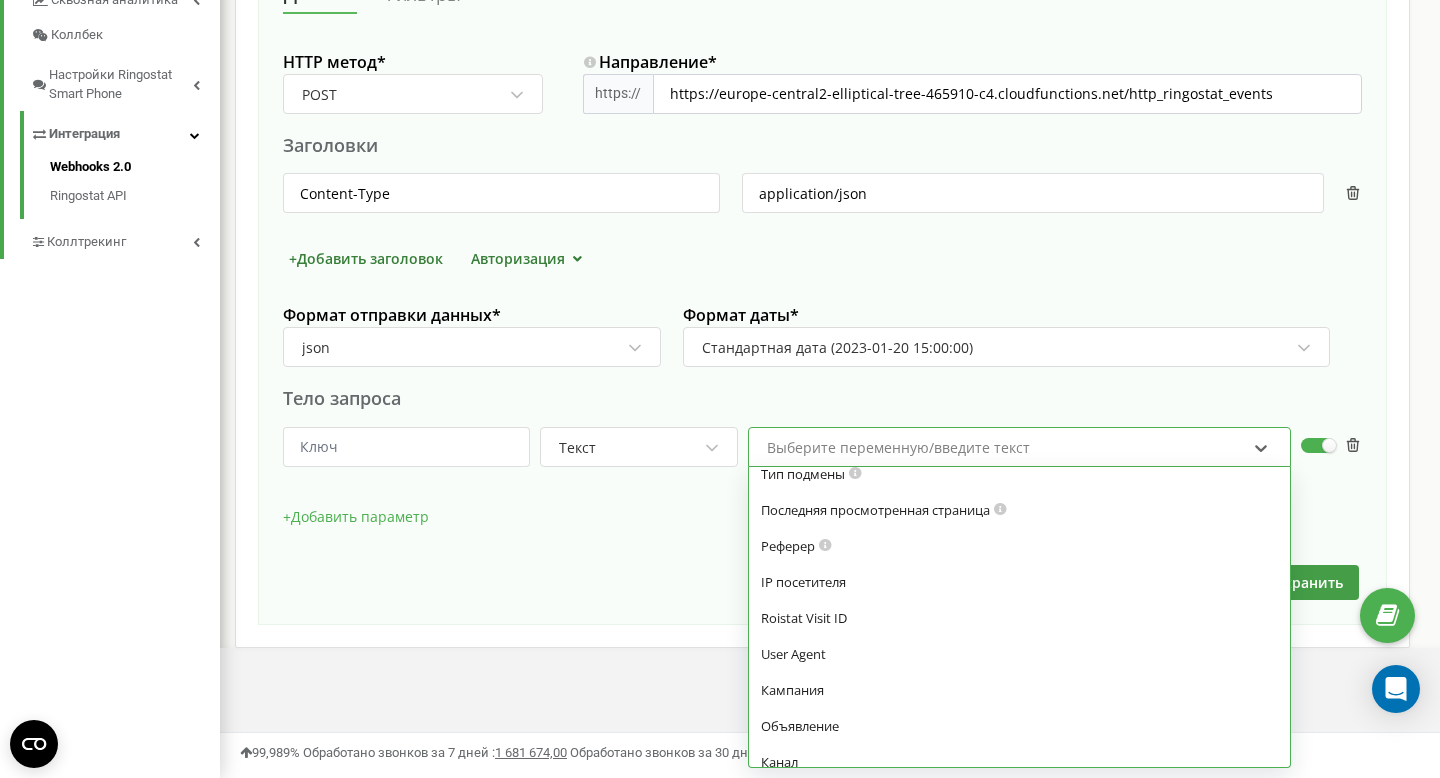 scroll, scrollTop: 93, scrollLeft: 0, axis: vertical 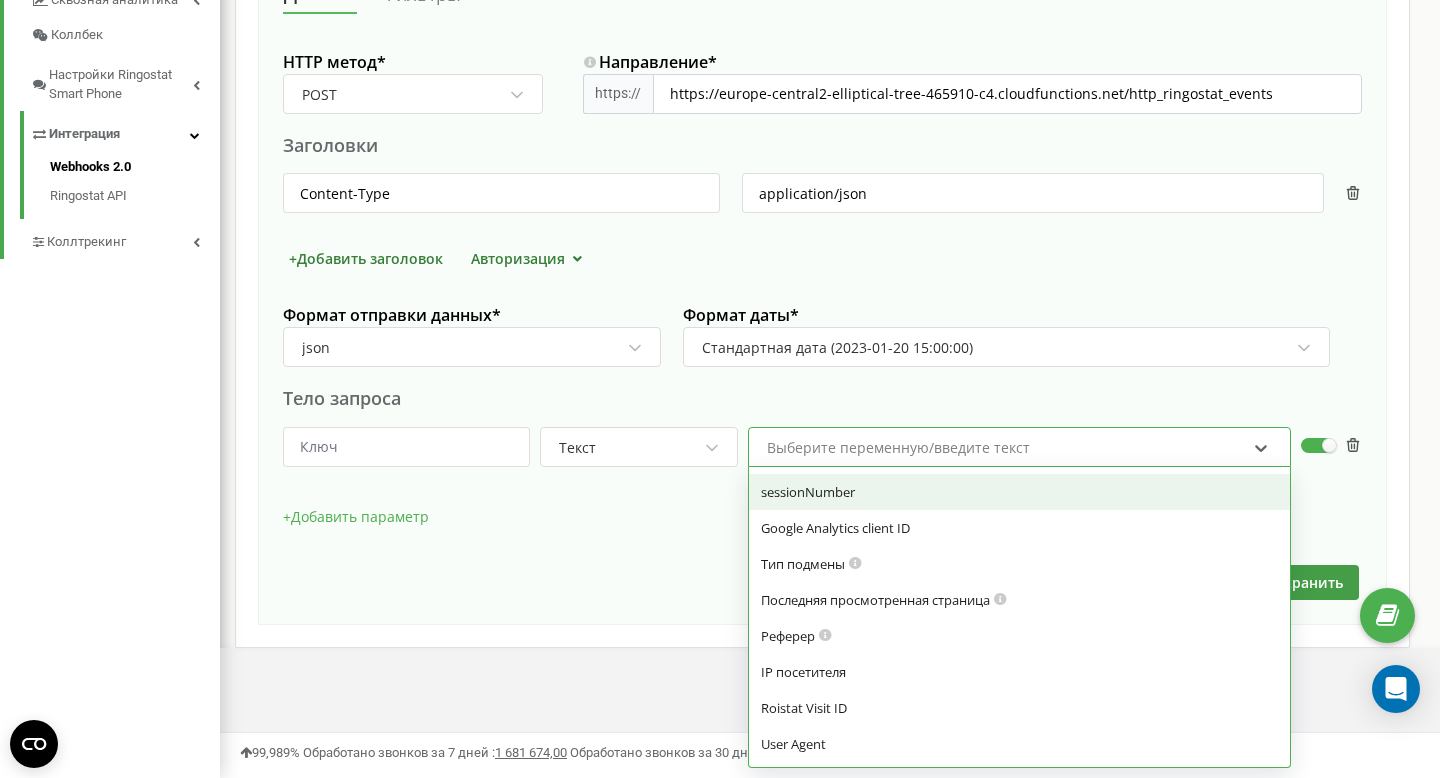 click at bounding box center (1006, 376) 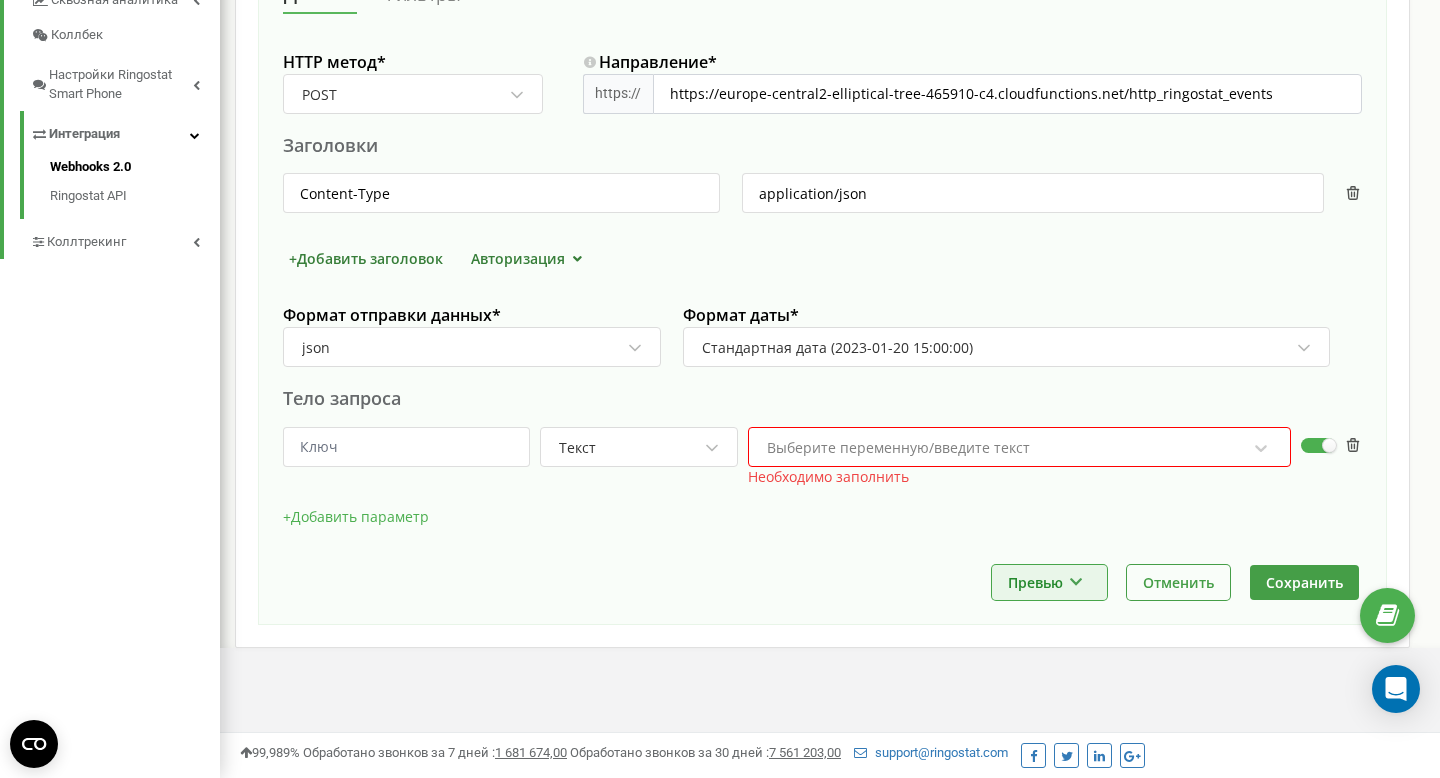click on "Превью" at bounding box center (1049, 582) 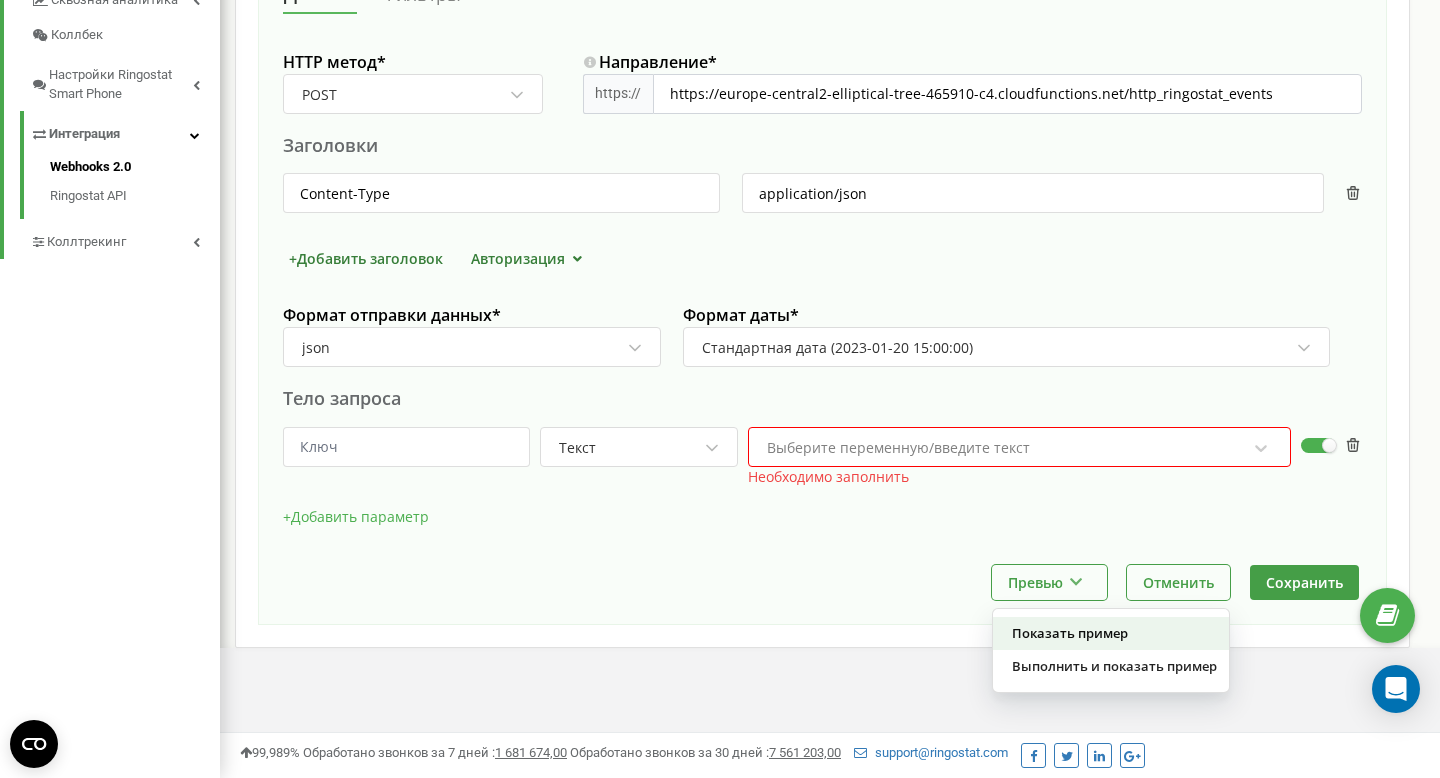 click on "Показать пример" at bounding box center [1111, 633] 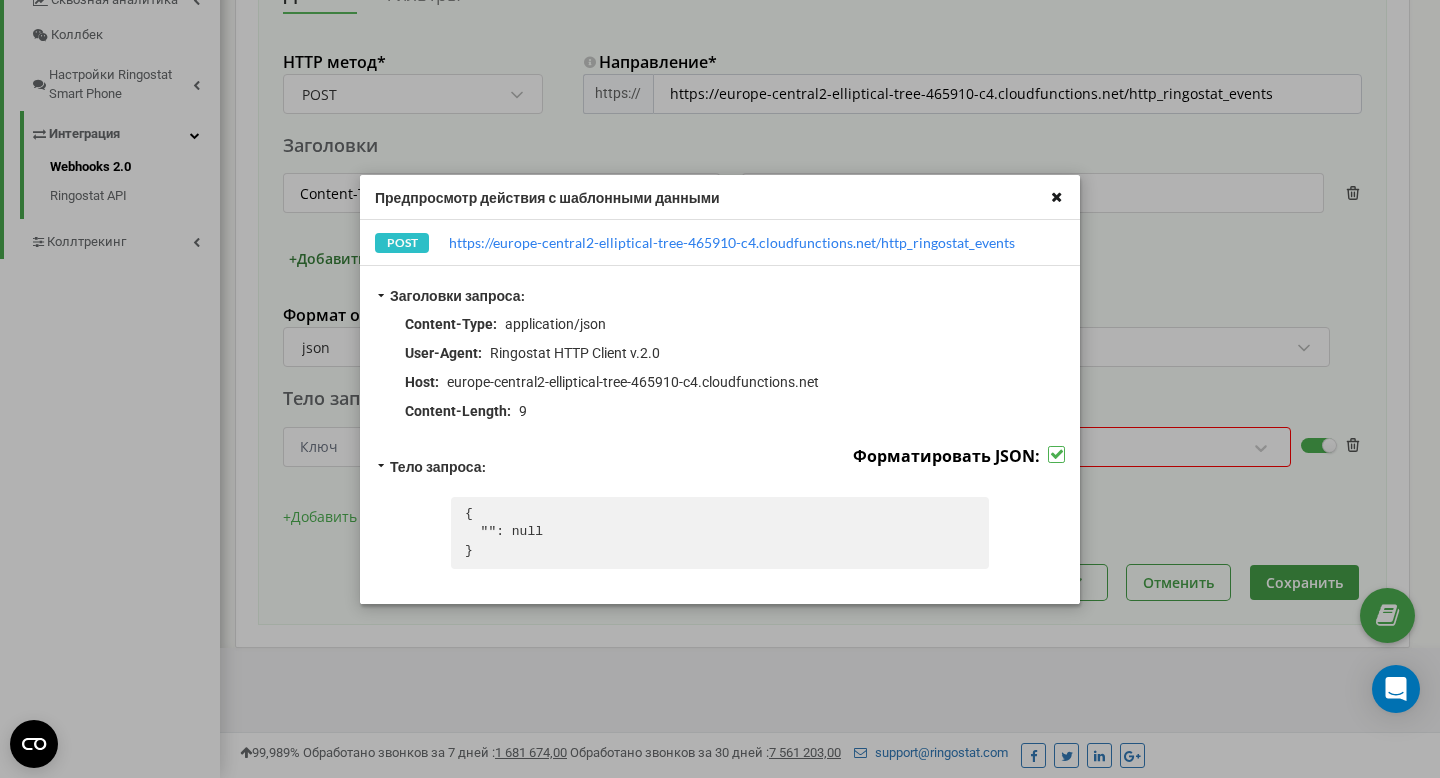 click at bounding box center (1056, 196) 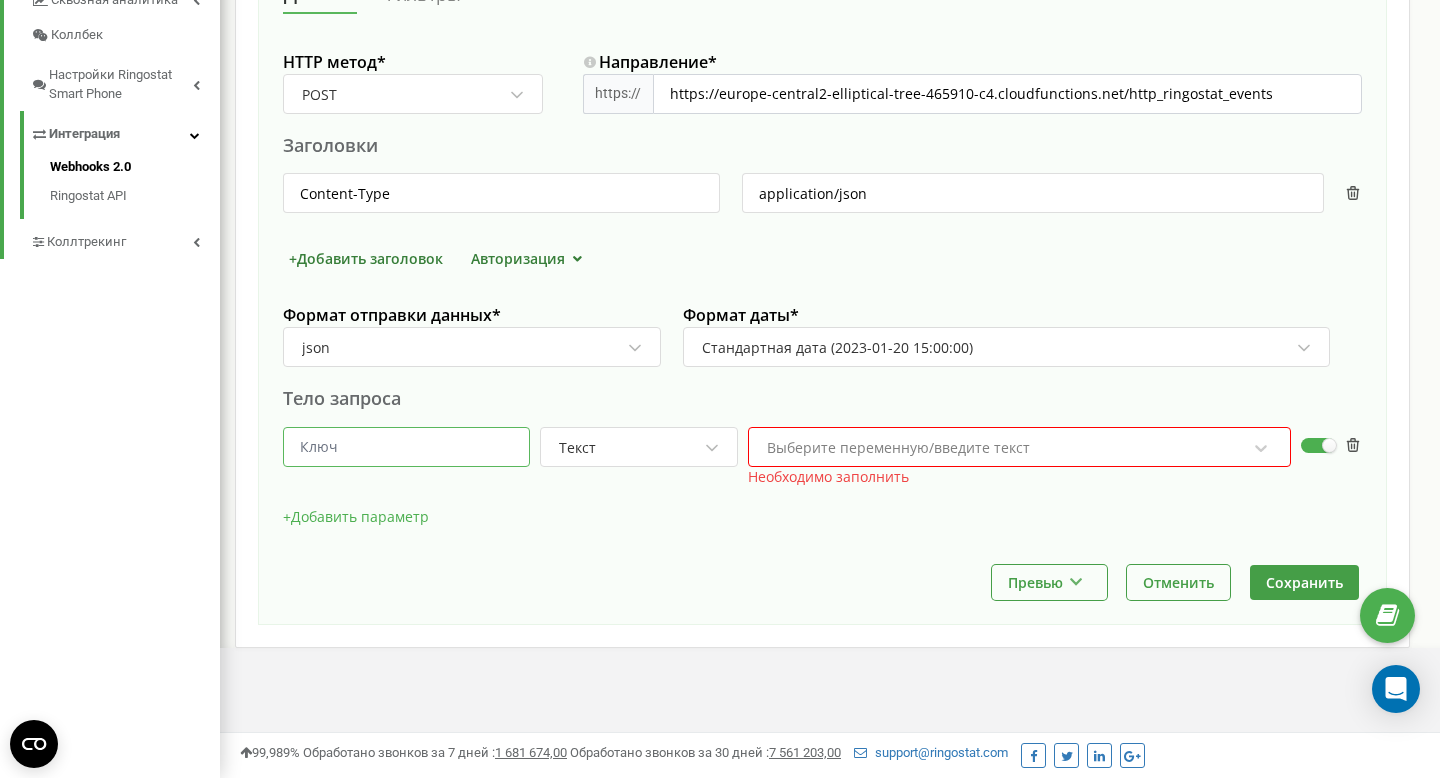 click at bounding box center (406, 447) 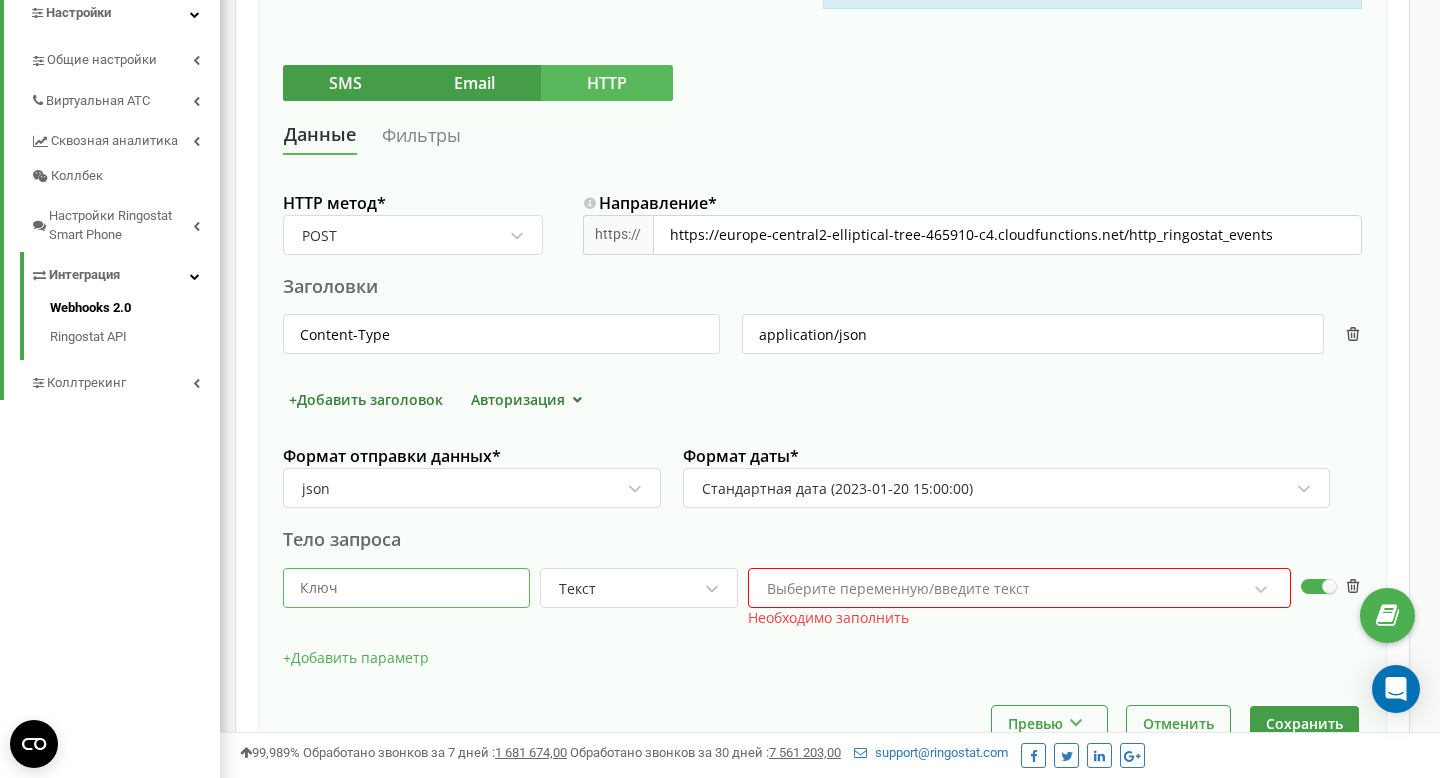 scroll, scrollTop: 616, scrollLeft: 0, axis: vertical 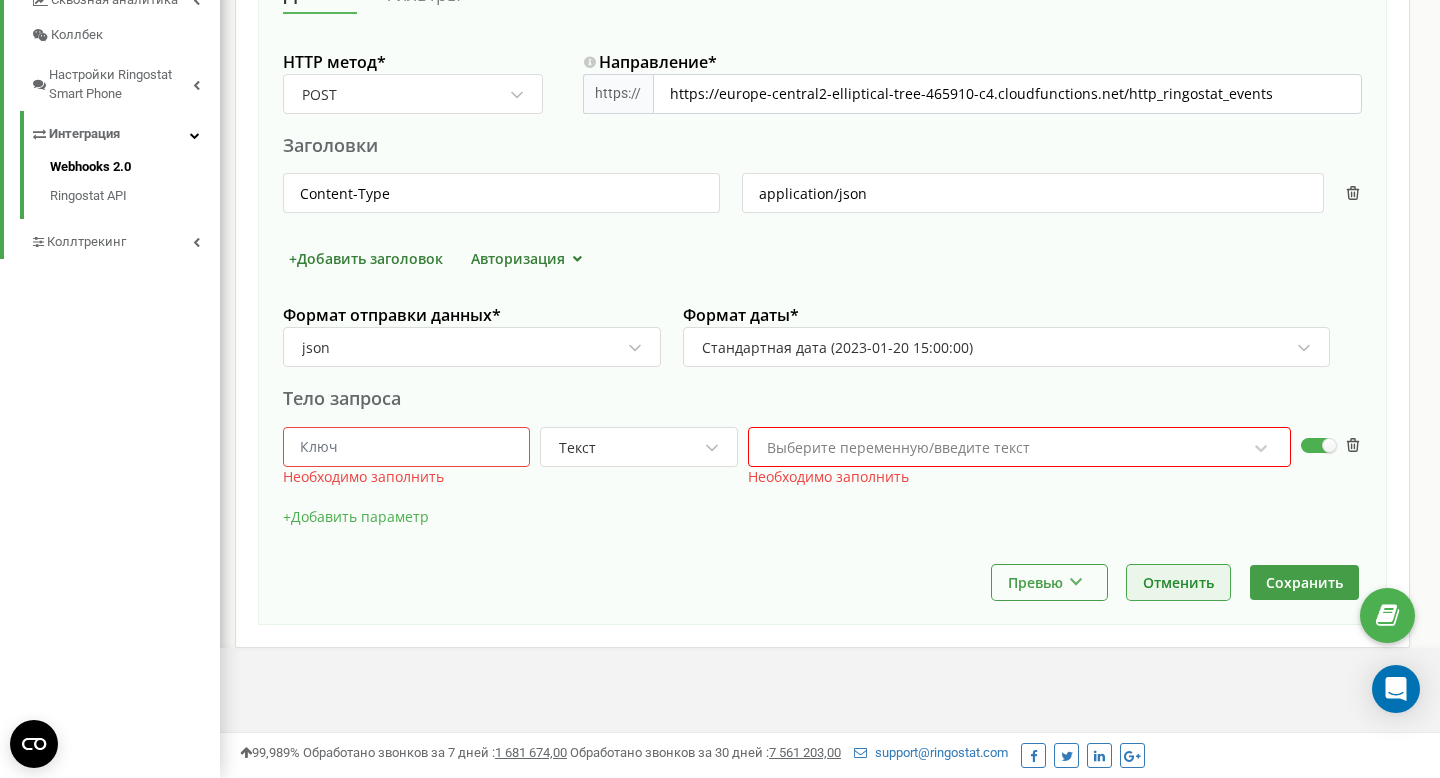 click on "Отменить" at bounding box center (1178, 582) 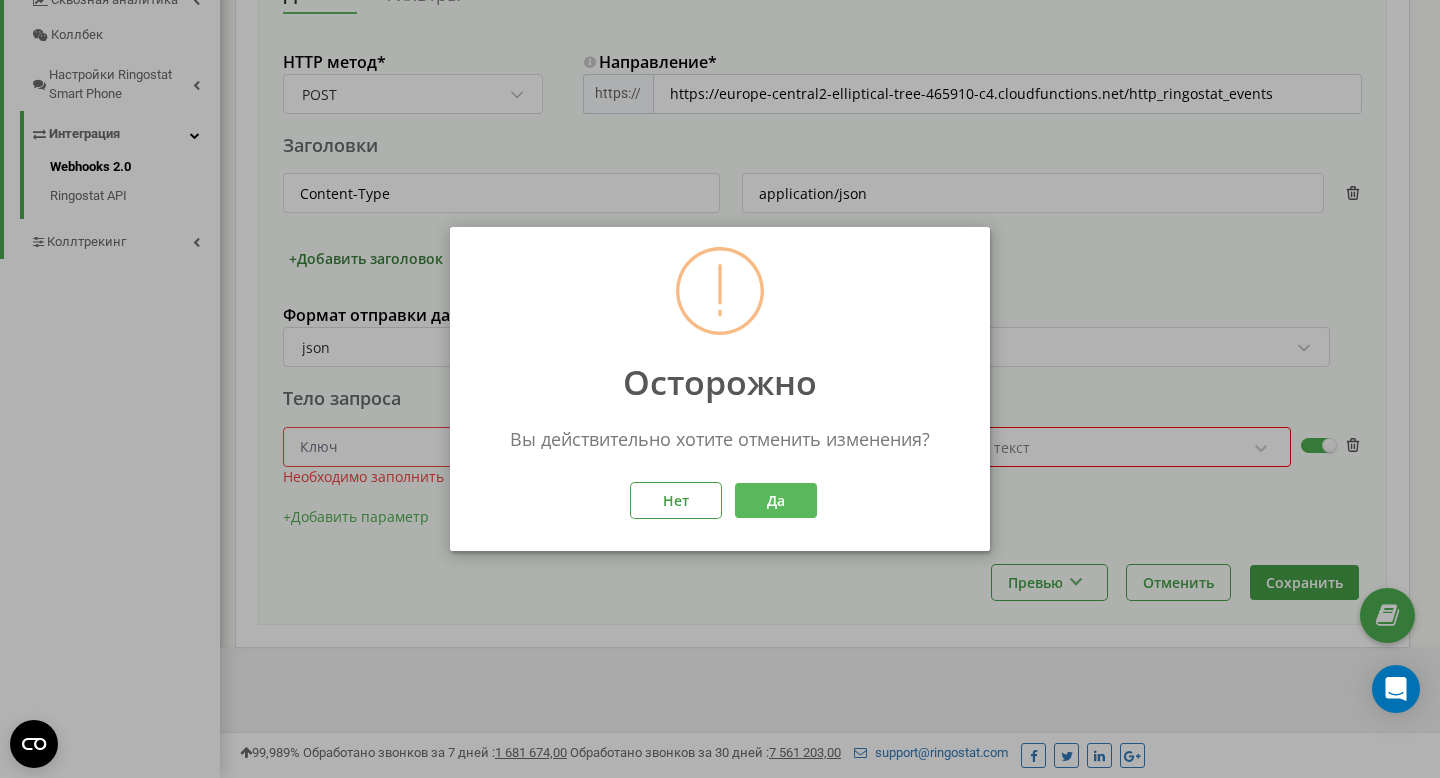 click on "Да" at bounding box center [776, 500] 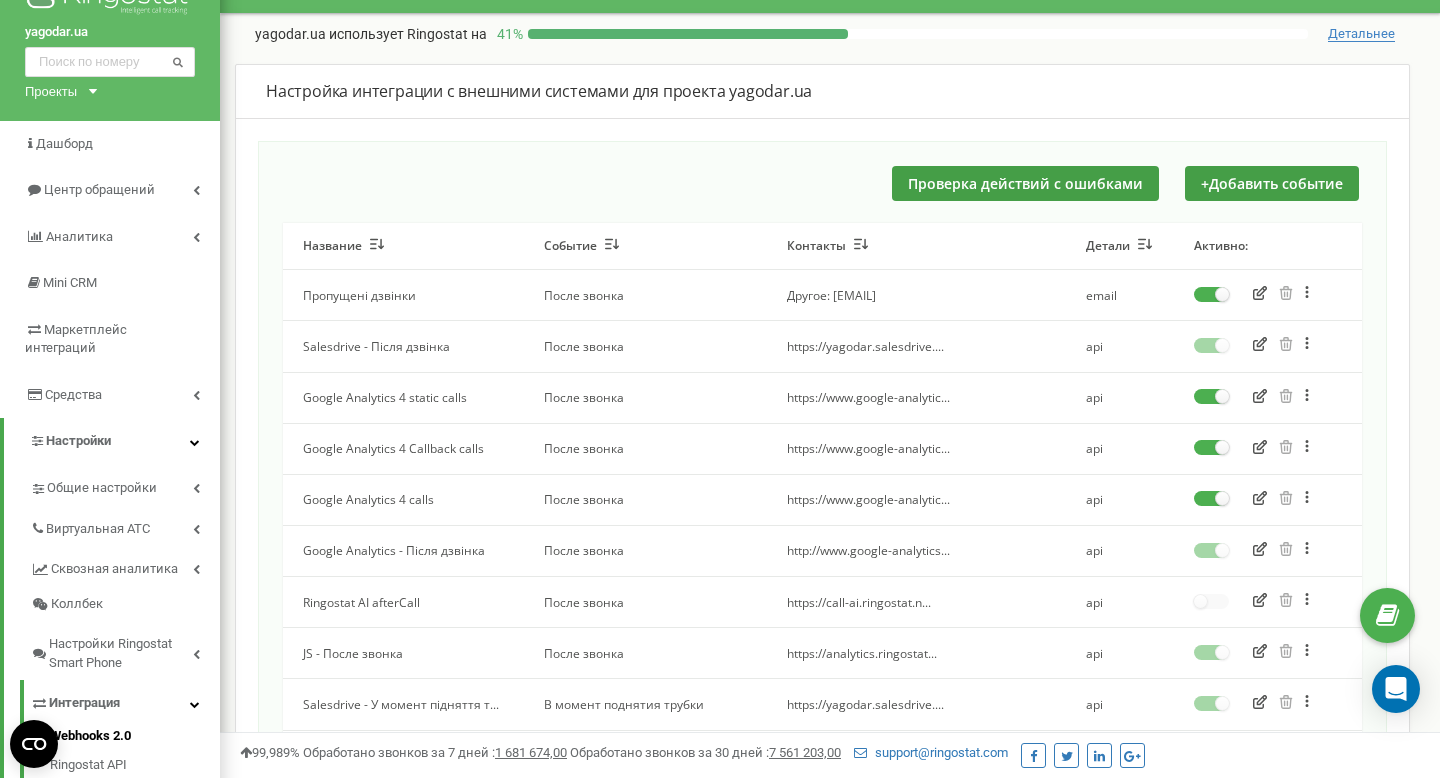 scroll, scrollTop: 60, scrollLeft: 0, axis: vertical 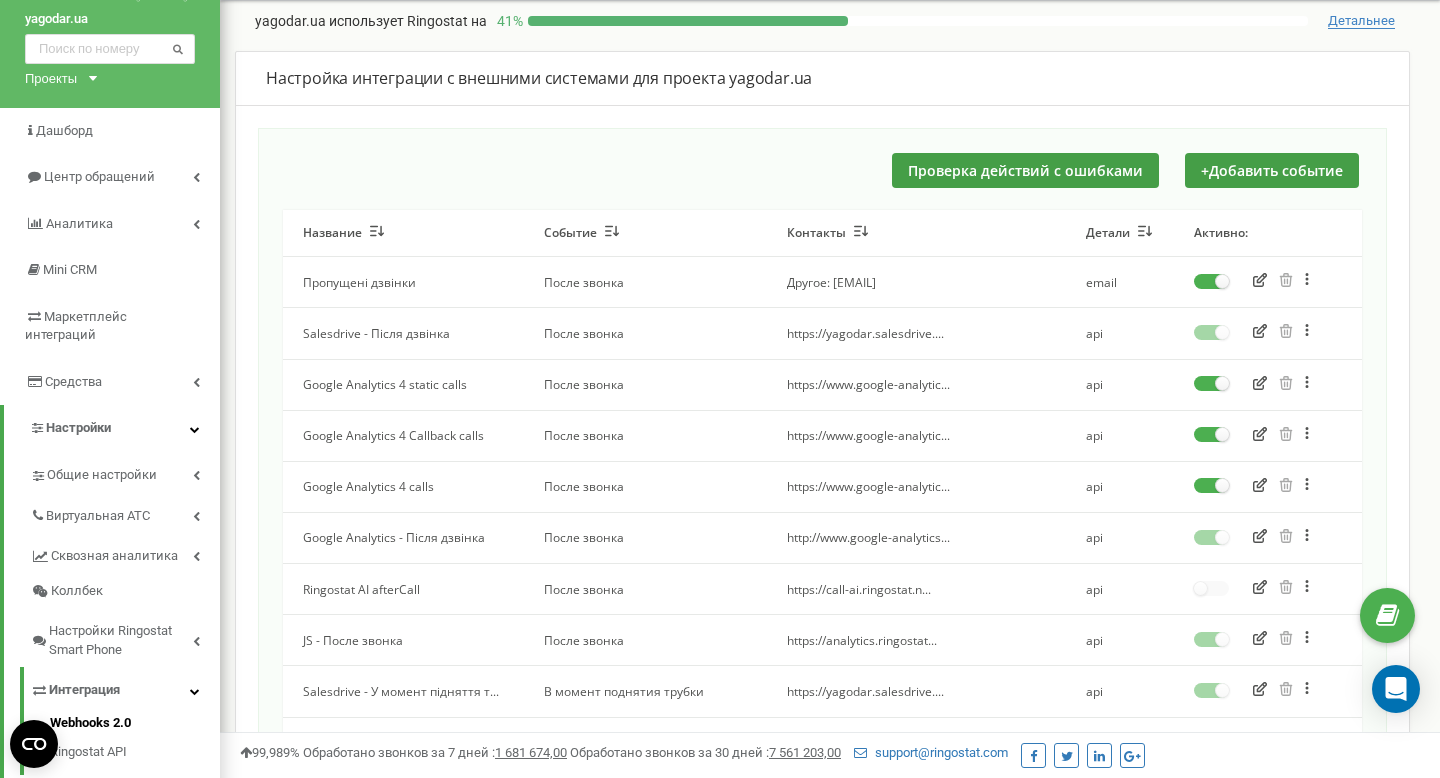 click 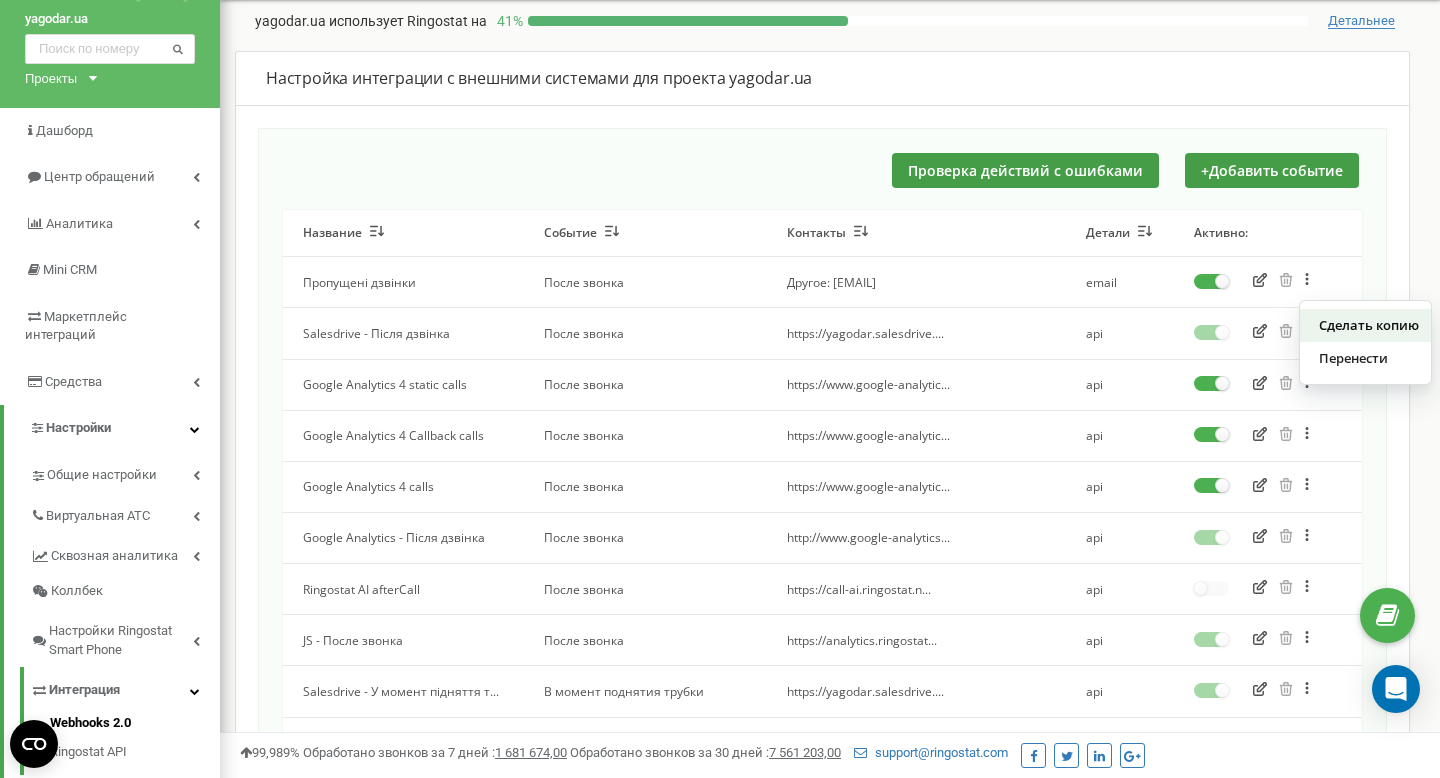 click on "Сделать копию" at bounding box center [1365, 325] 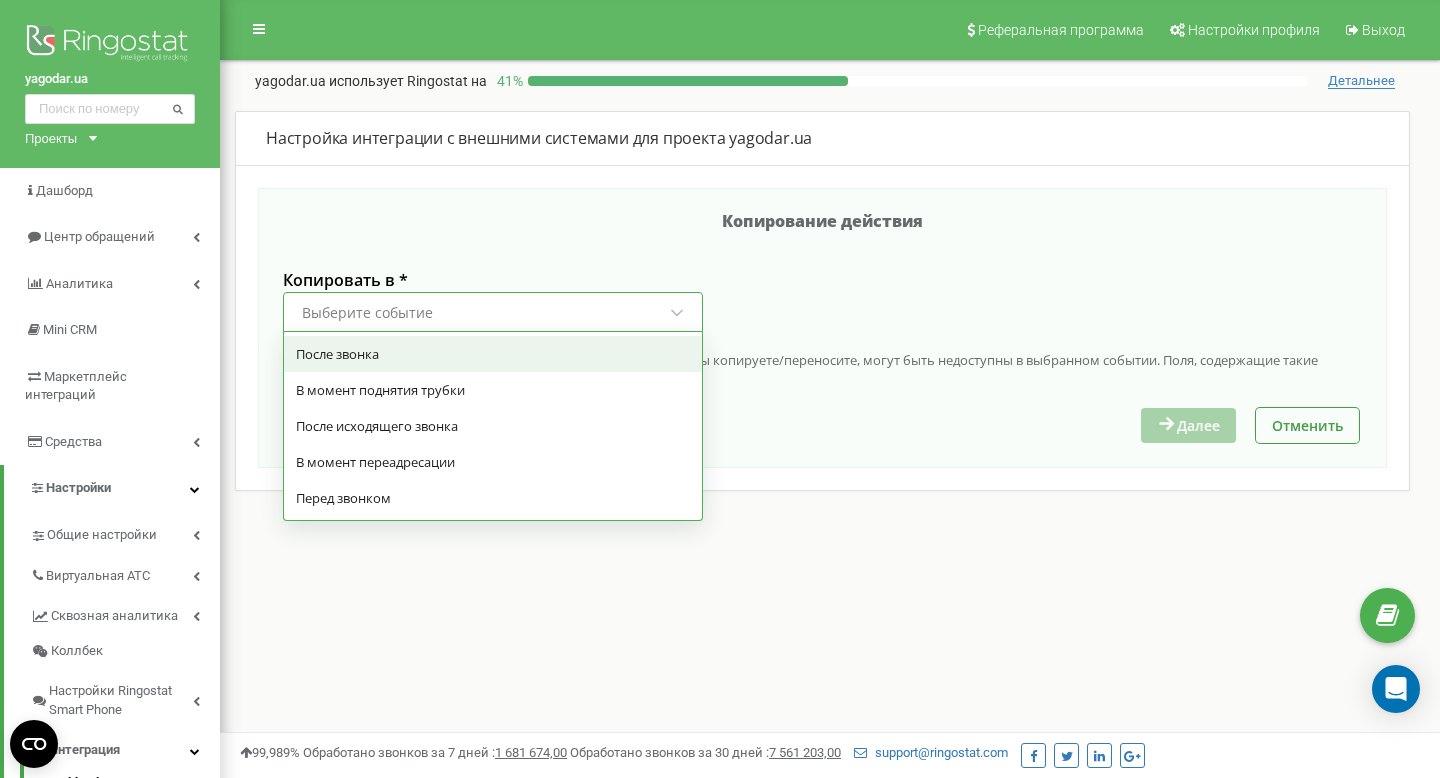 click on "Выберите событие" at bounding box center [484, 313] 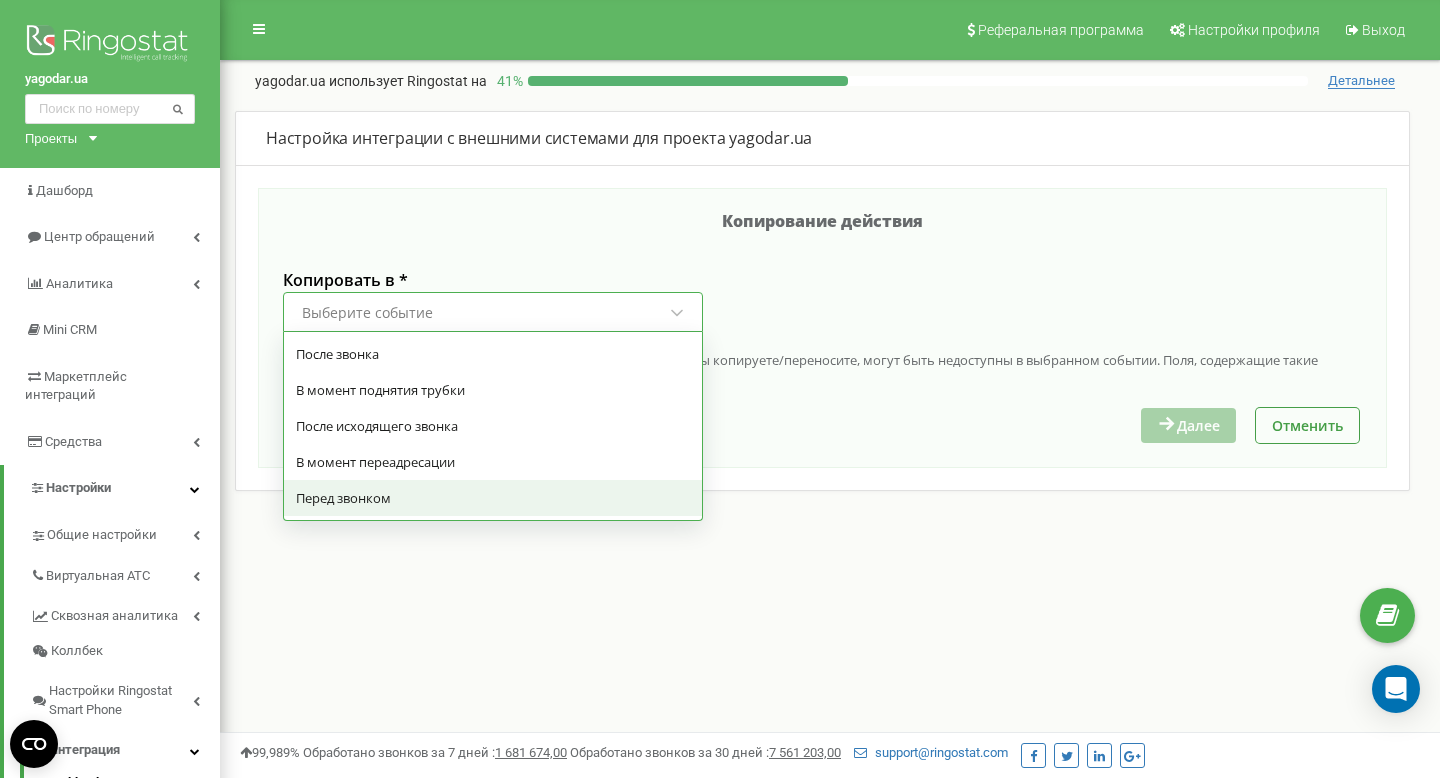 click on "Перед звонком" at bounding box center [493, 498] 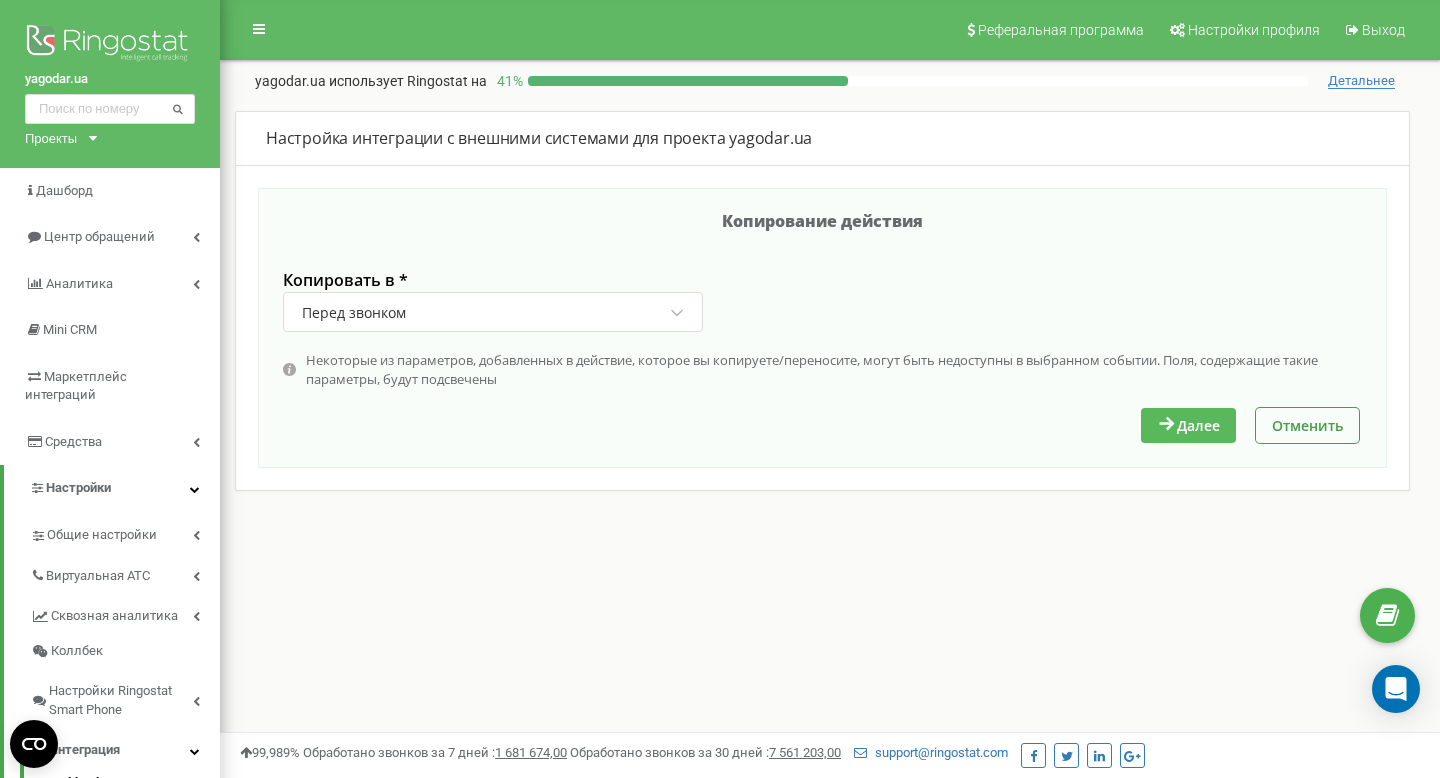 click on "Далее" at bounding box center (1188, 425) 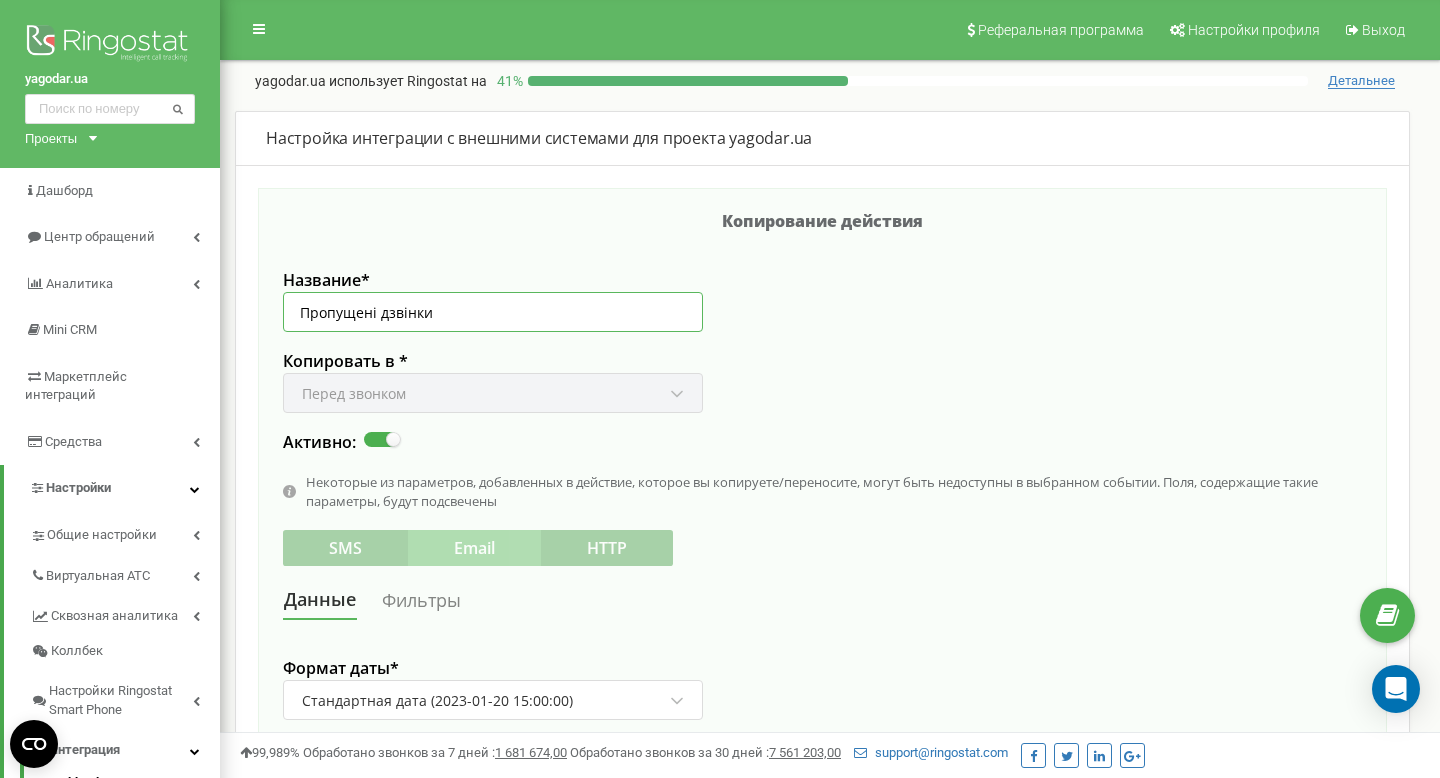 click on "Пропущені дзвінки" at bounding box center [493, 312] 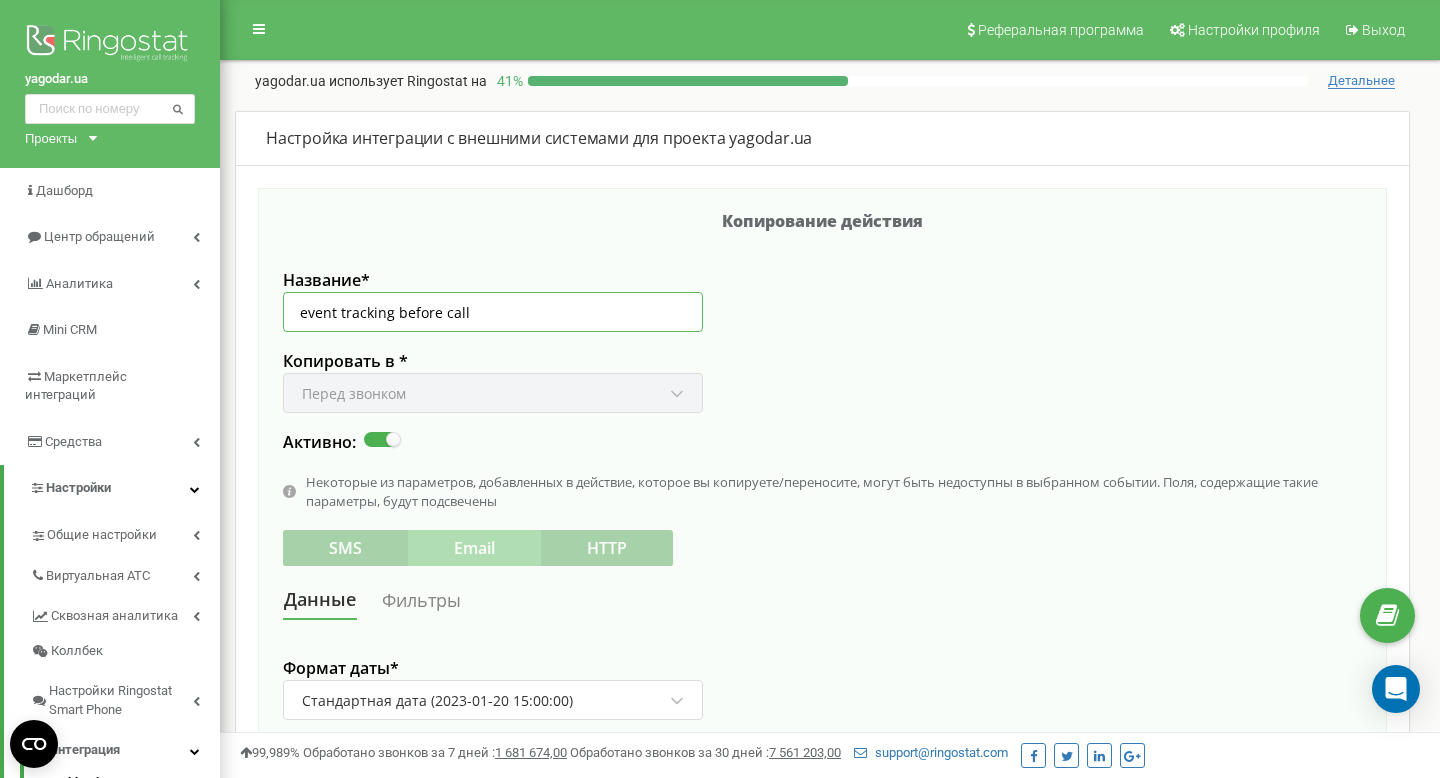 type on "event tracking before call" 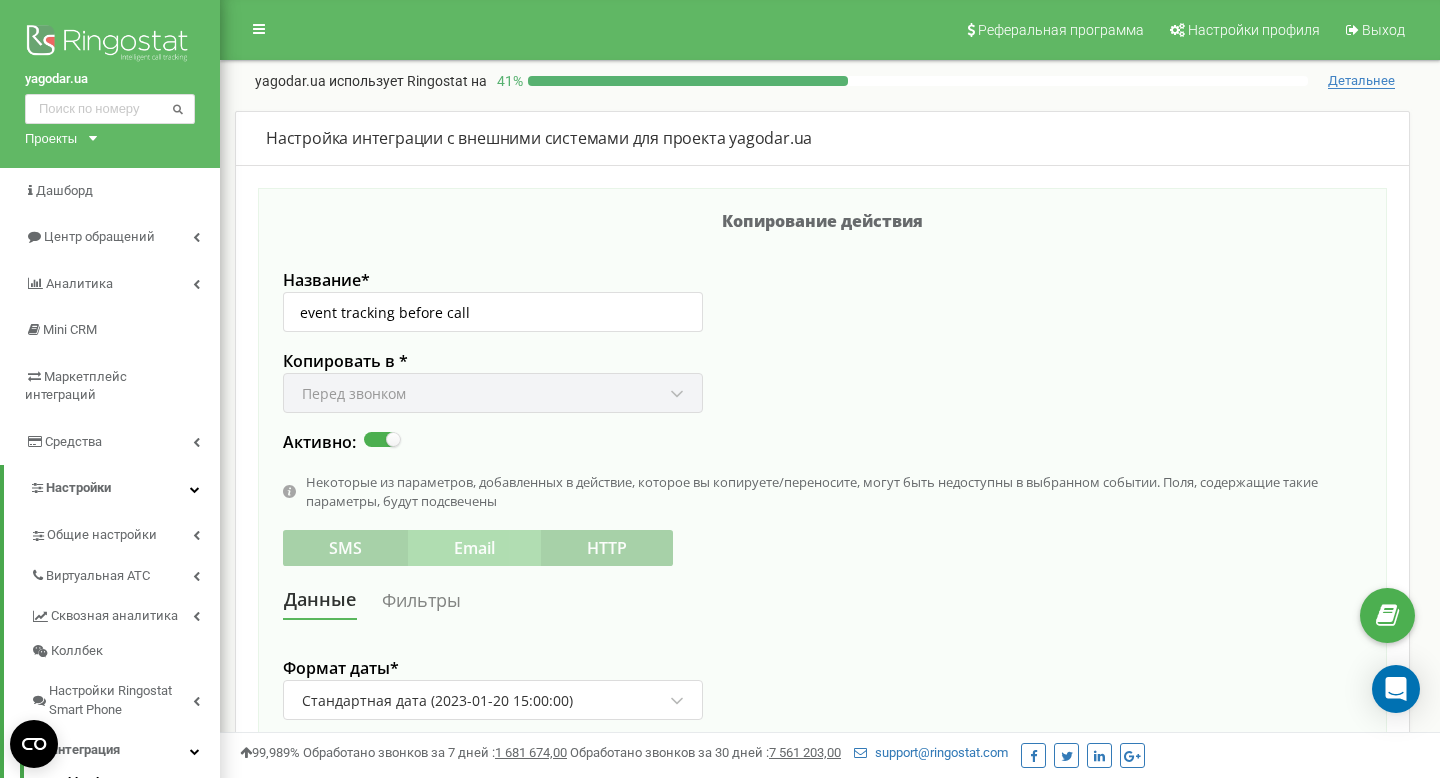 click on "Копирование действия Название * event tracking before call Копировать в * Перед звонком Активно: Некоторые из параметров, добавленных в действие, которое вы копируете/переносите, могут быть недоступны в выбранном событии. Поля, содержащие такие параметры, будут подсвечены   SMS Email HTTP Данные Фильтры Формат даты * Стандартная дата (2023-01-20 15:00:00) Направление * Другое yagodar.marketer@gmail.com + Добавить направление Заголовок письма * Начните вводить $, чтобы выбрать параметр или нажмите "+ Параметр" Ви пропустили дзвінок +  Параметр Текст письма * +  Параметр Отменить Сохранить" at bounding box center [822, 708] 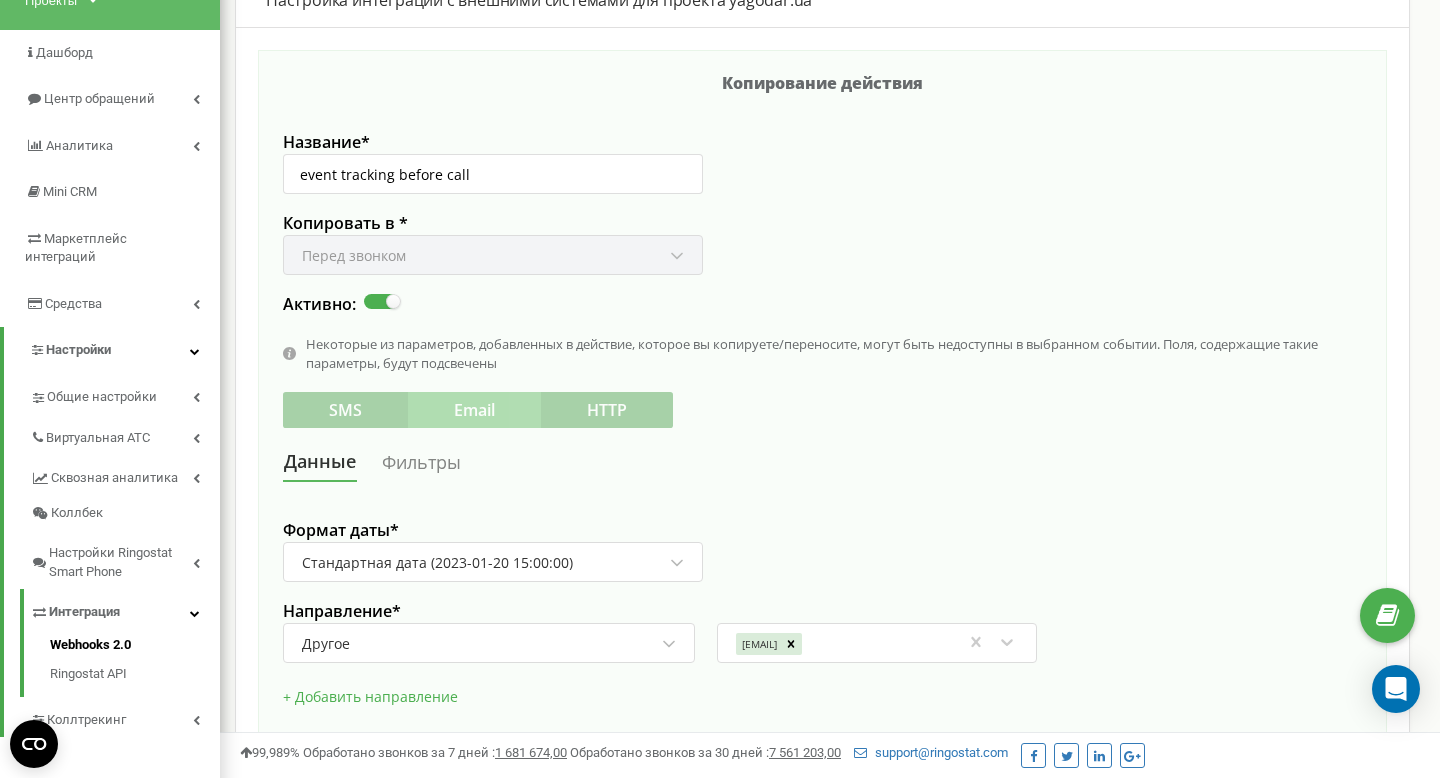 scroll, scrollTop: 167, scrollLeft: 0, axis: vertical 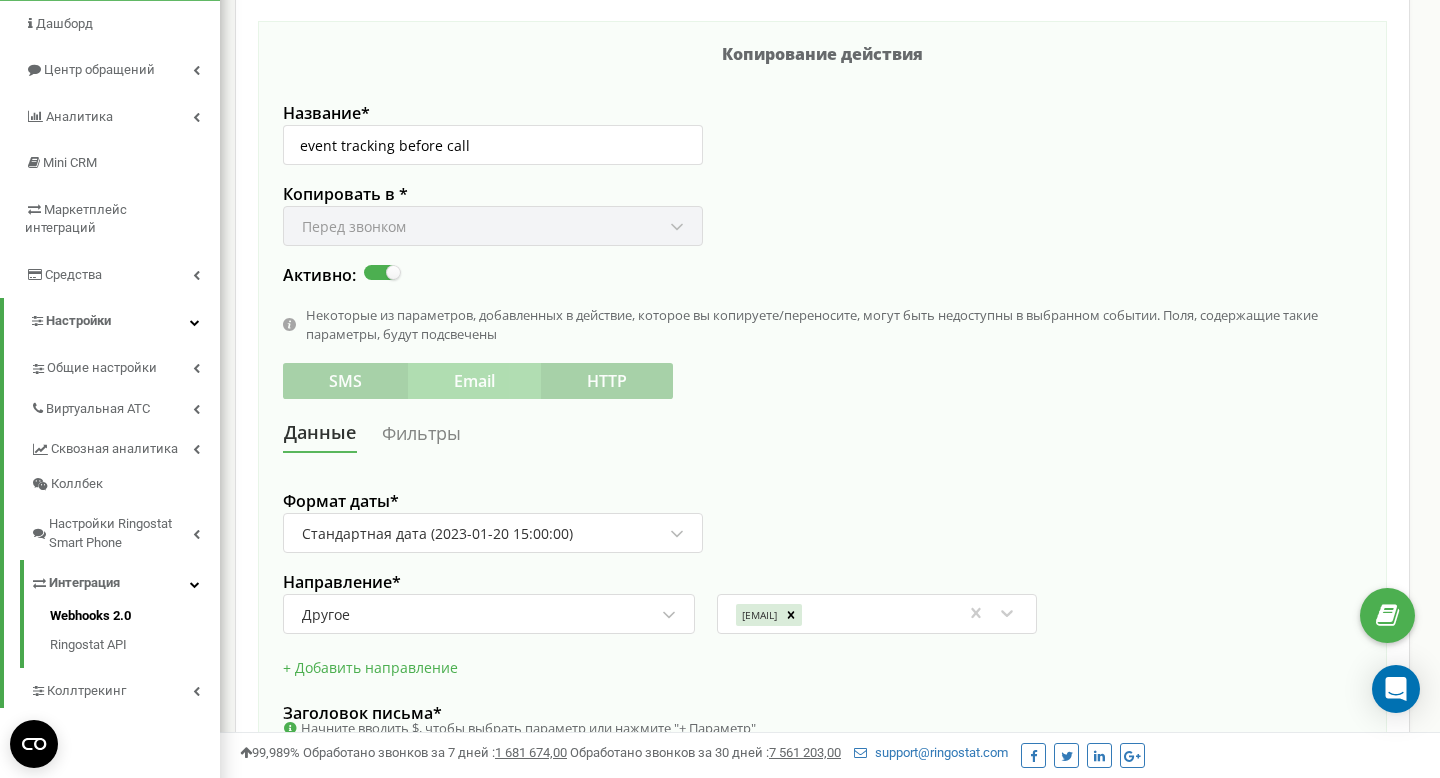 click on "SMS Email HTTP" at bounding box center [478, 381] 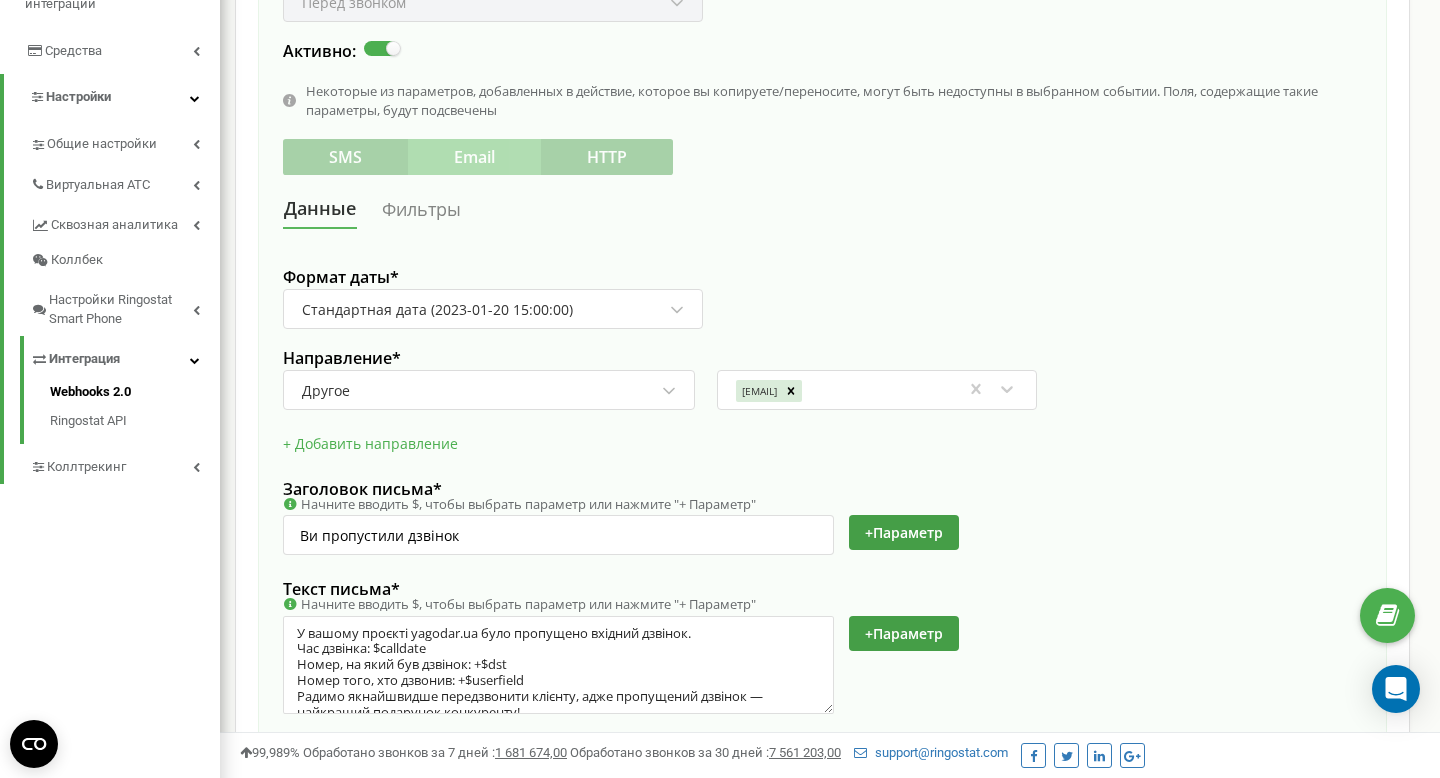 scroll, scrollTop: 83, scrollLeft: 0, axis: vertical 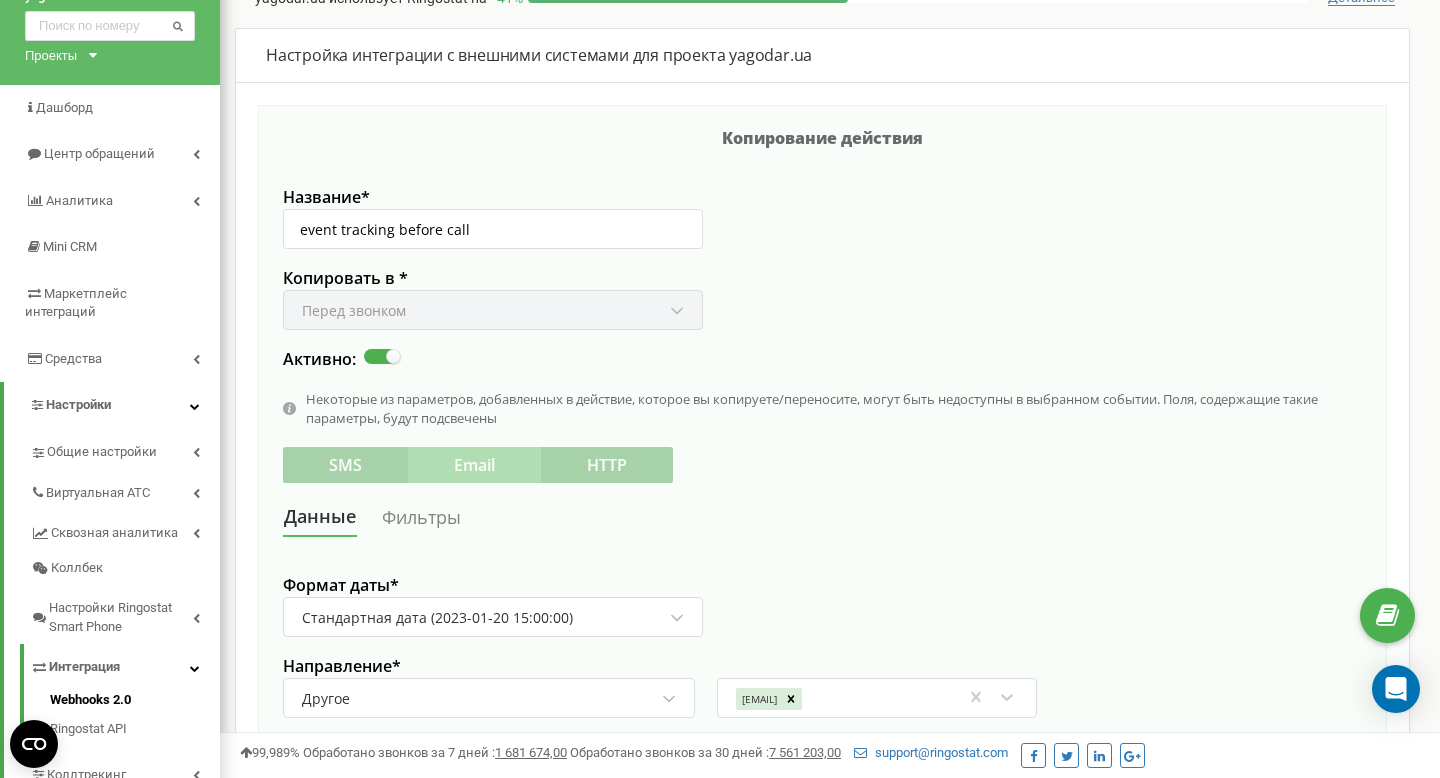 click on "Копирование действия Название * event tracking before call Копировать в * Перед звонком Активно: Некоторые из параметров, добавленных в действие, которое вы копируете/переносите, могут быть недоступны в выбранном событии. Поля, содержащие такие параметры, будут подсвечены   SMS Email HTTP Данные Фильтры Формат даты * Стандартная дата (2023-01-20 15:00:00) Направление * Другое yagodar.marketer@gmail.com + Добавить направление Заголовок письма * Начните вводить $, чтобы выбрать параметр или нажмите "+ Параметр" Ви пропустили дзвінок +  Параметр Текст письма * +  Параметр Отменить Сохранить" at bounding box center (822, 625) 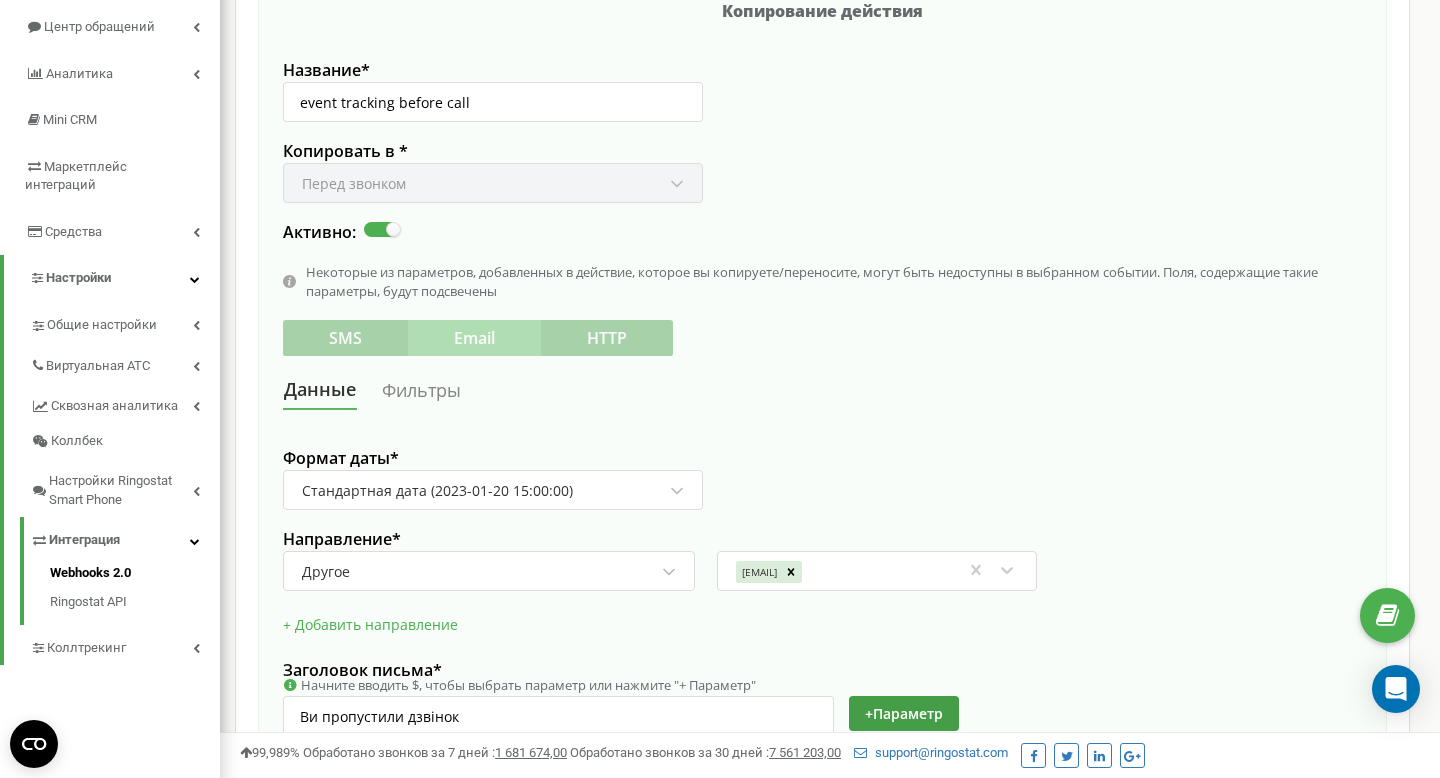scroll, scrollTop: 231, scrollLeft: 0, axis: vertical 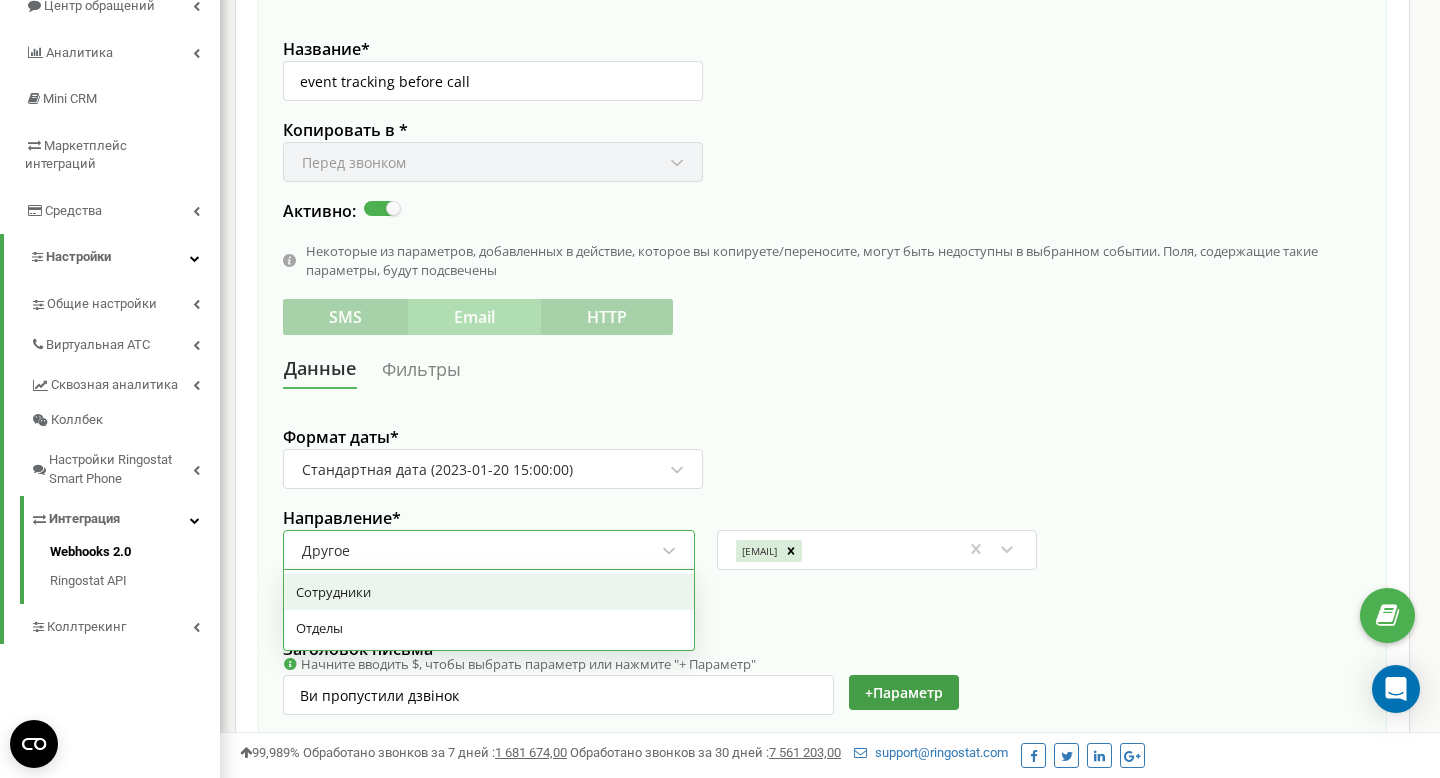 click on "Другое" at bounding box center (480, 551) 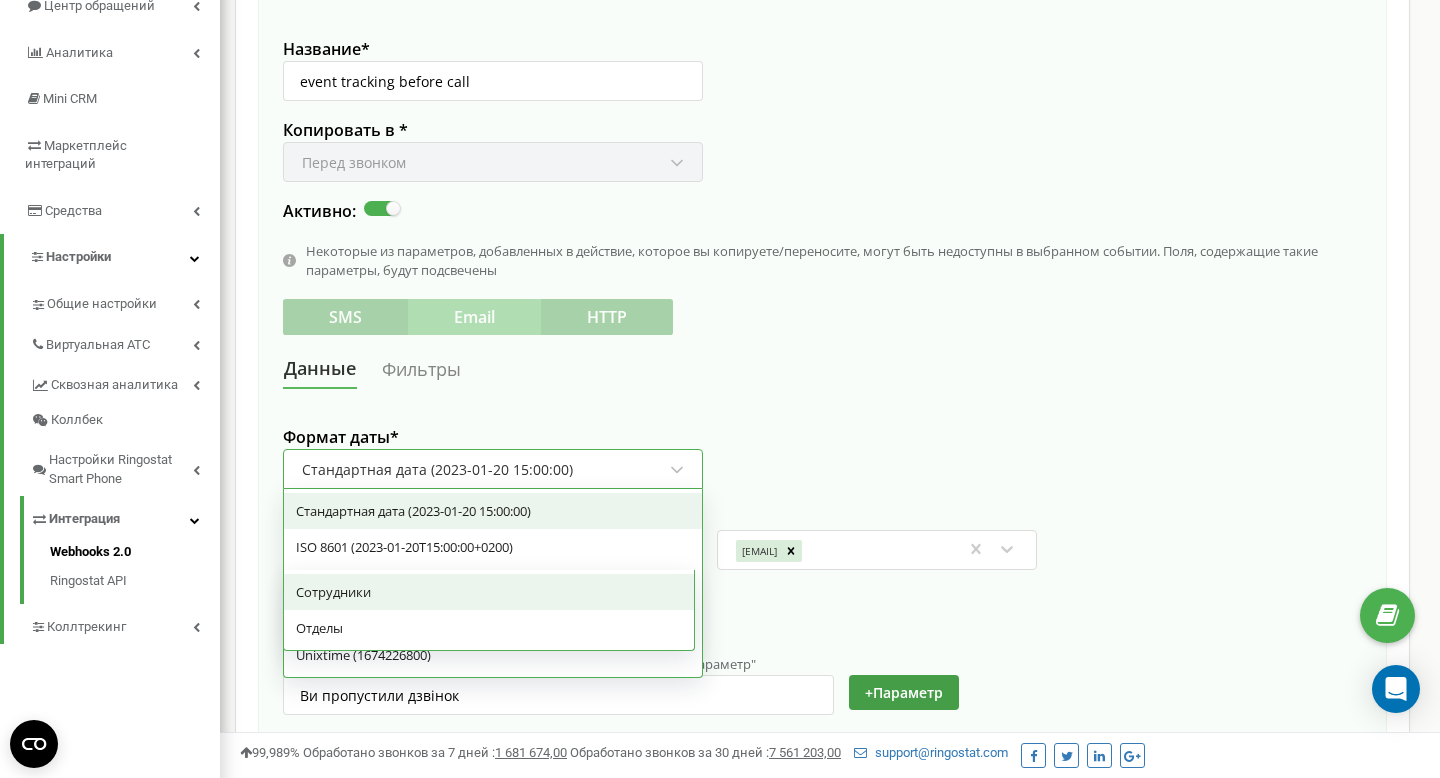 click on "Стандартная дата (2023-01-20 15:00:00)" at bounding box center (484, 470) 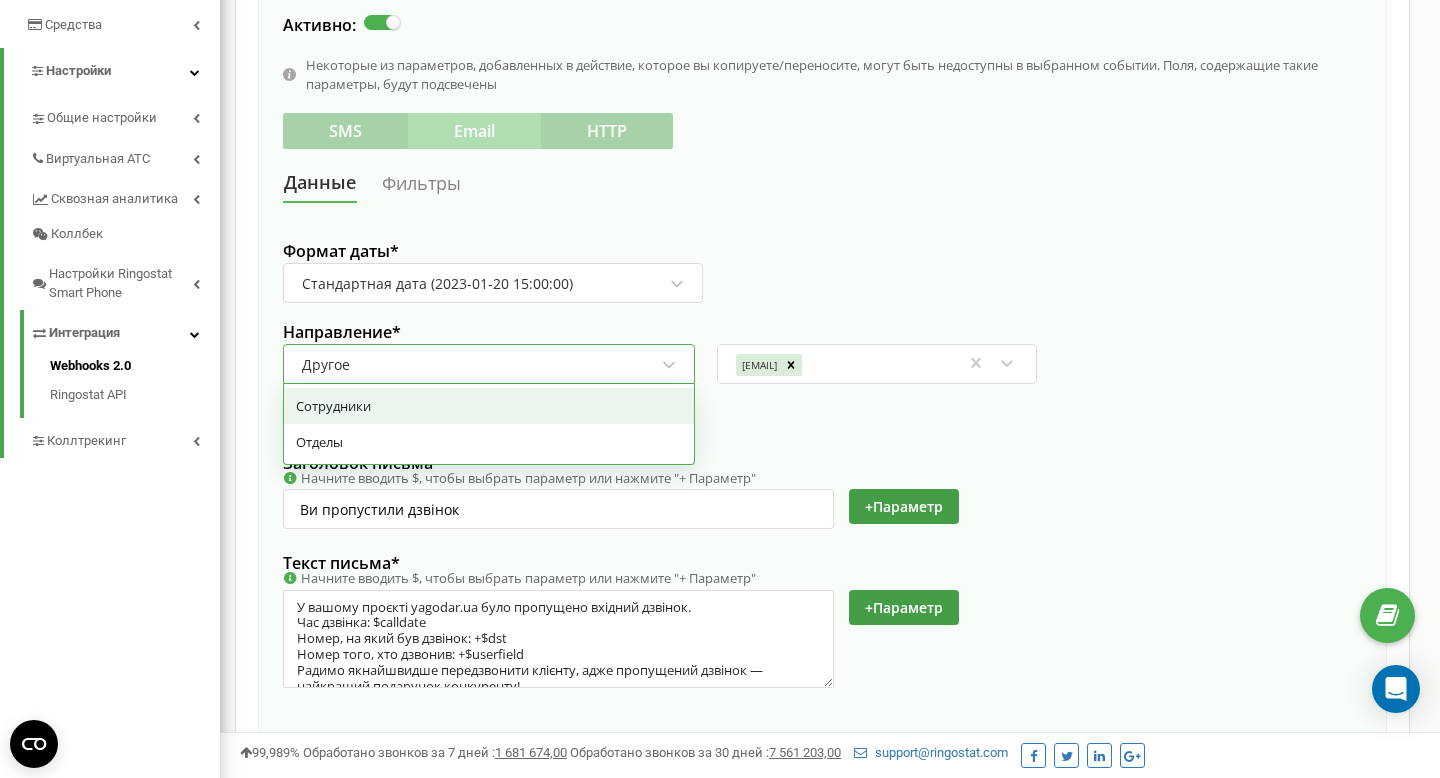 scroll, scrollTop: 465, scrollLeft: 0, axis: vertical 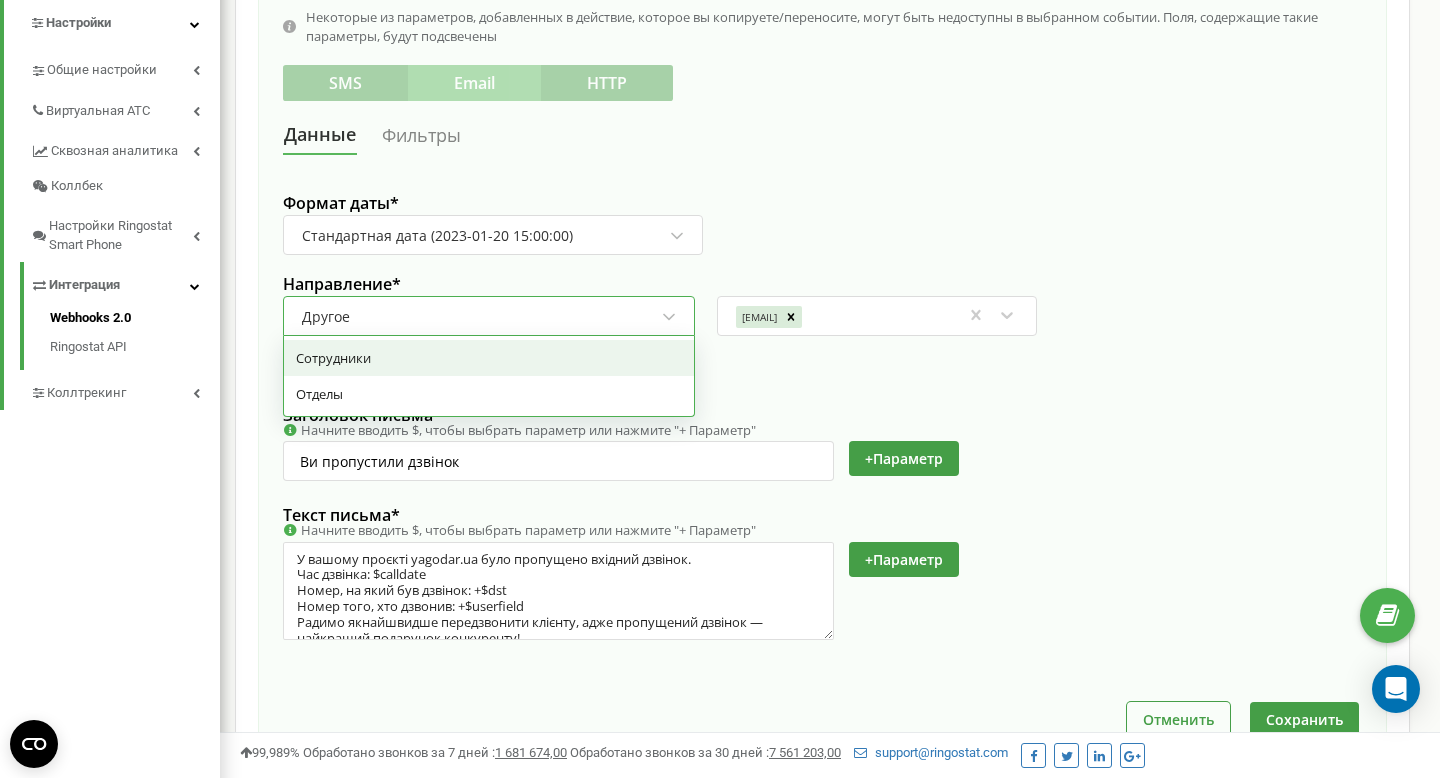click on "Начните вводить $, чтобы выбрать параметр или нажмите "+ Параметр"" at bounding box center (677, 430) 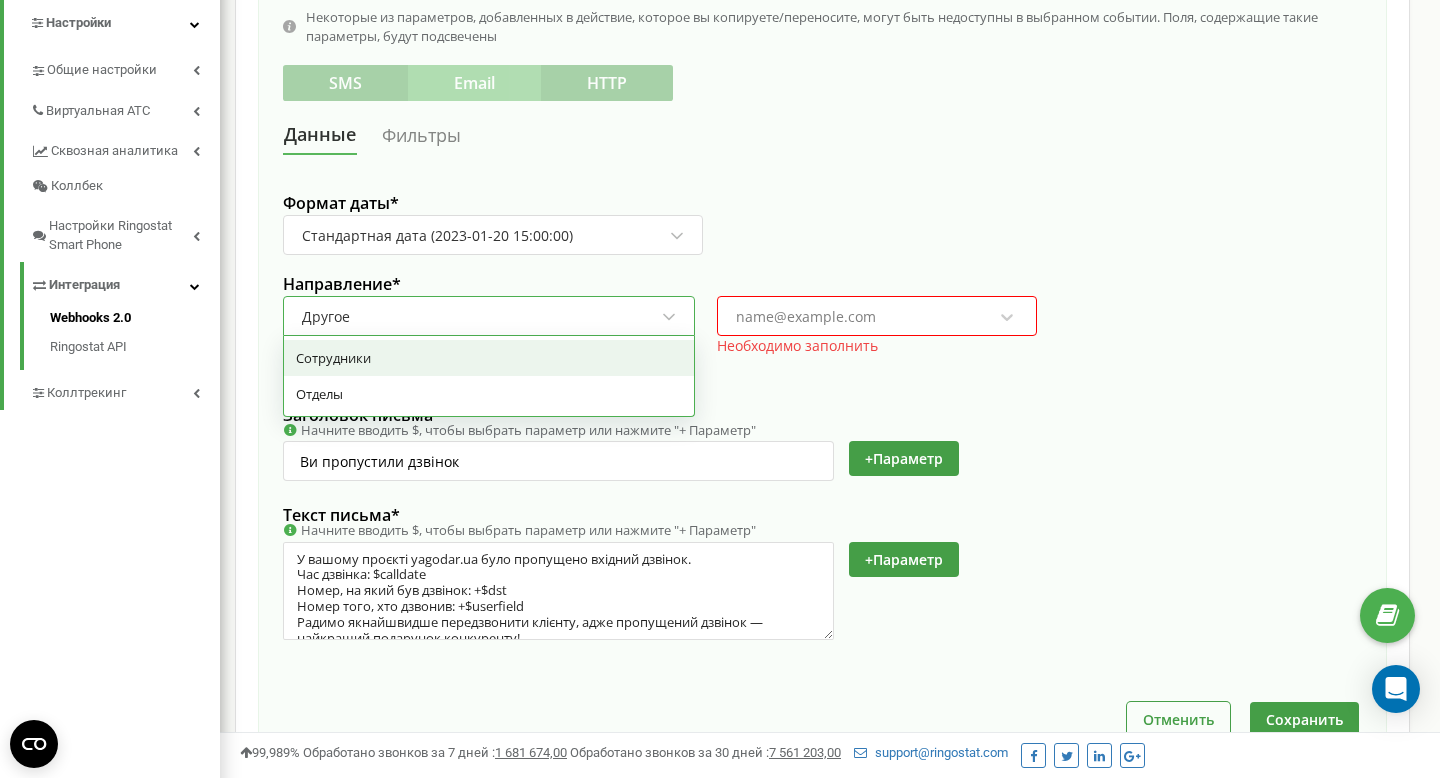 click on "Заголовок письма *" at bounding box center (677, 416) 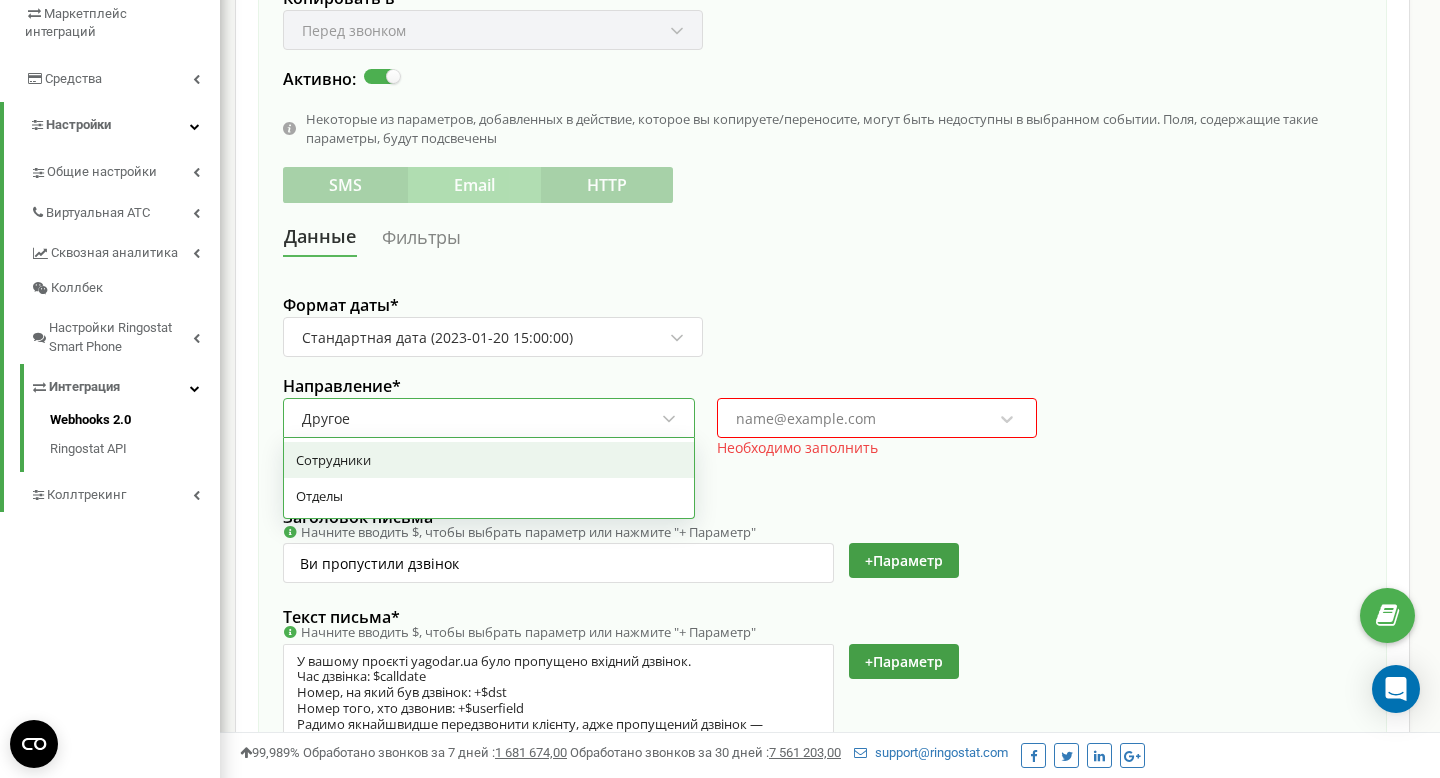 scroll, scrollTop: 361, scrollLeft: 0, axis: vertical 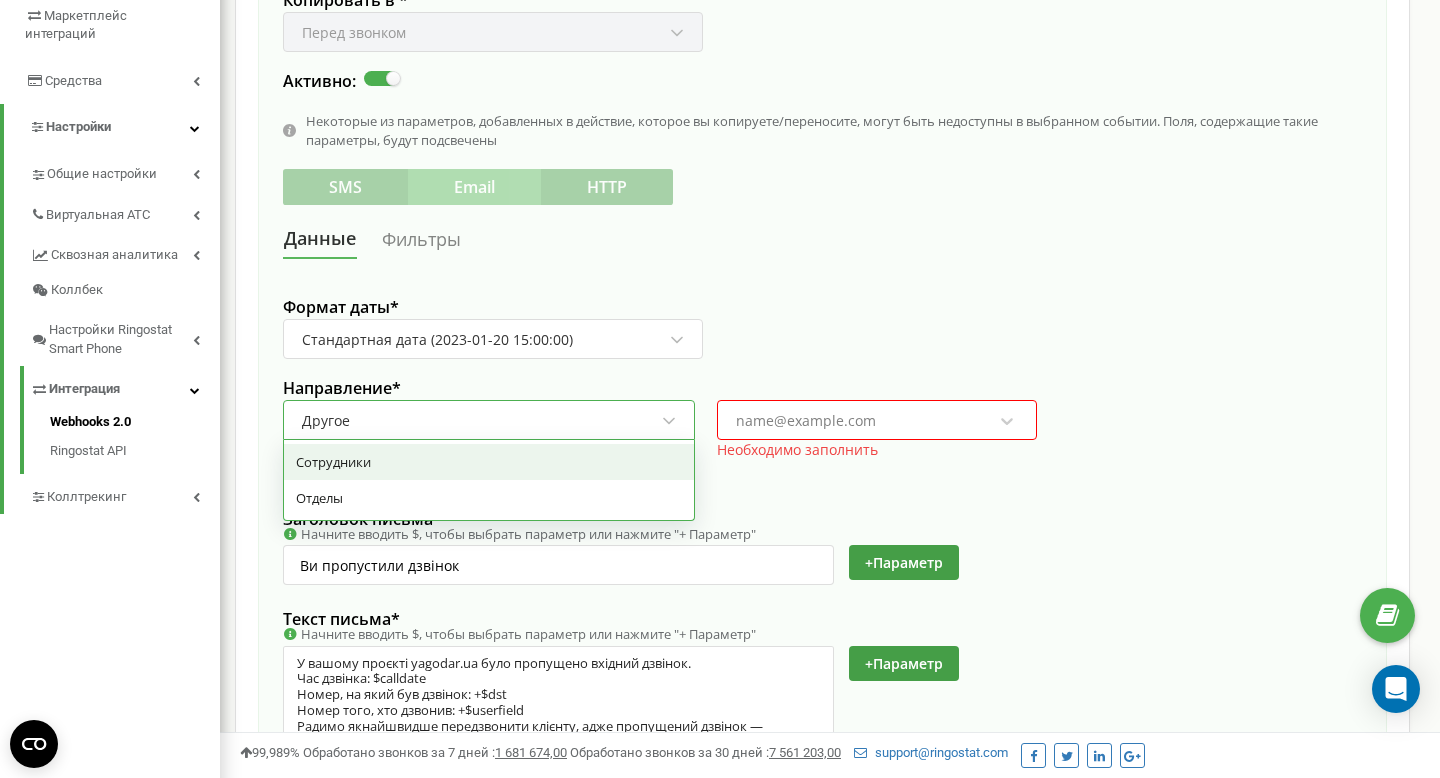 click on "SMS Email HTTP" at bounding box center (478, 187) 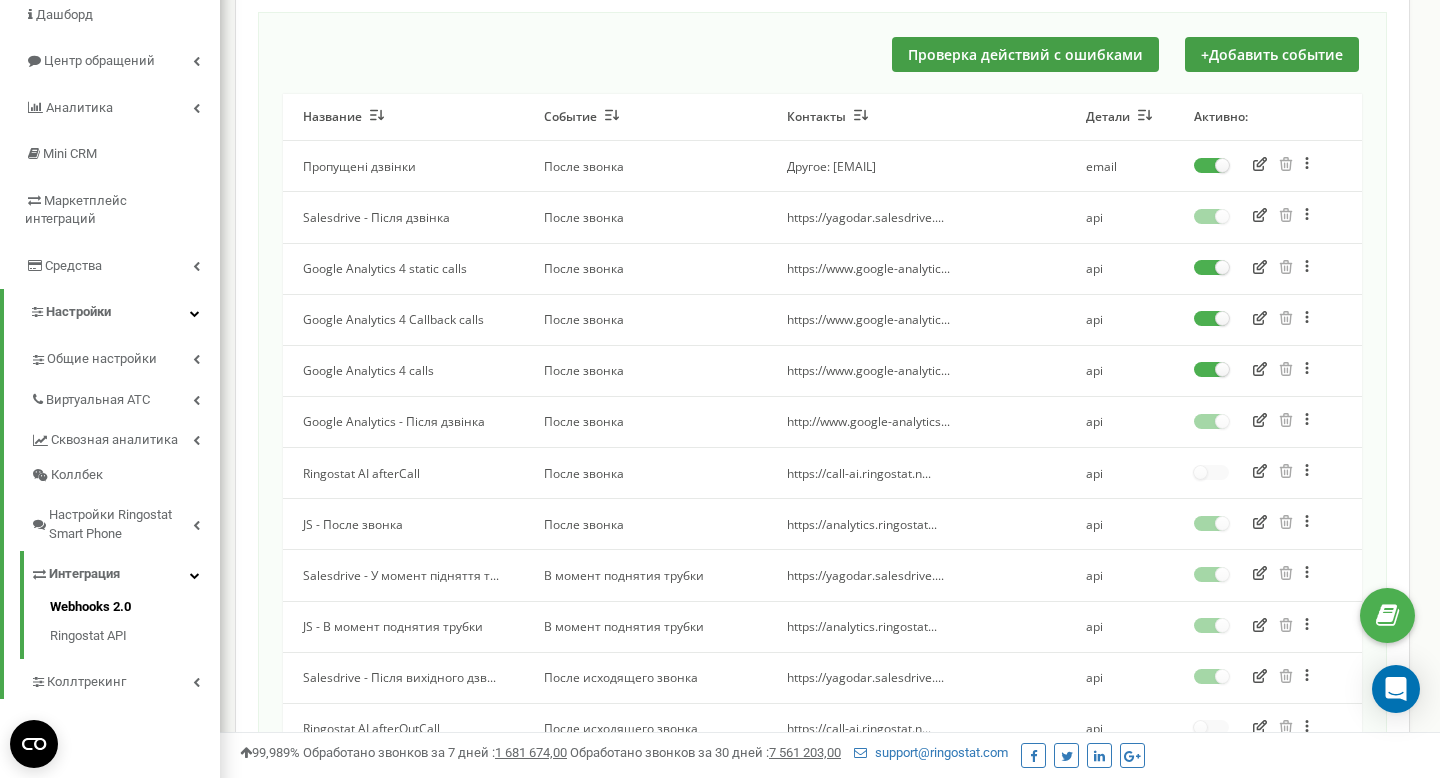 scroll, scrollTop: 0, scrollLeft: 0, axis: both 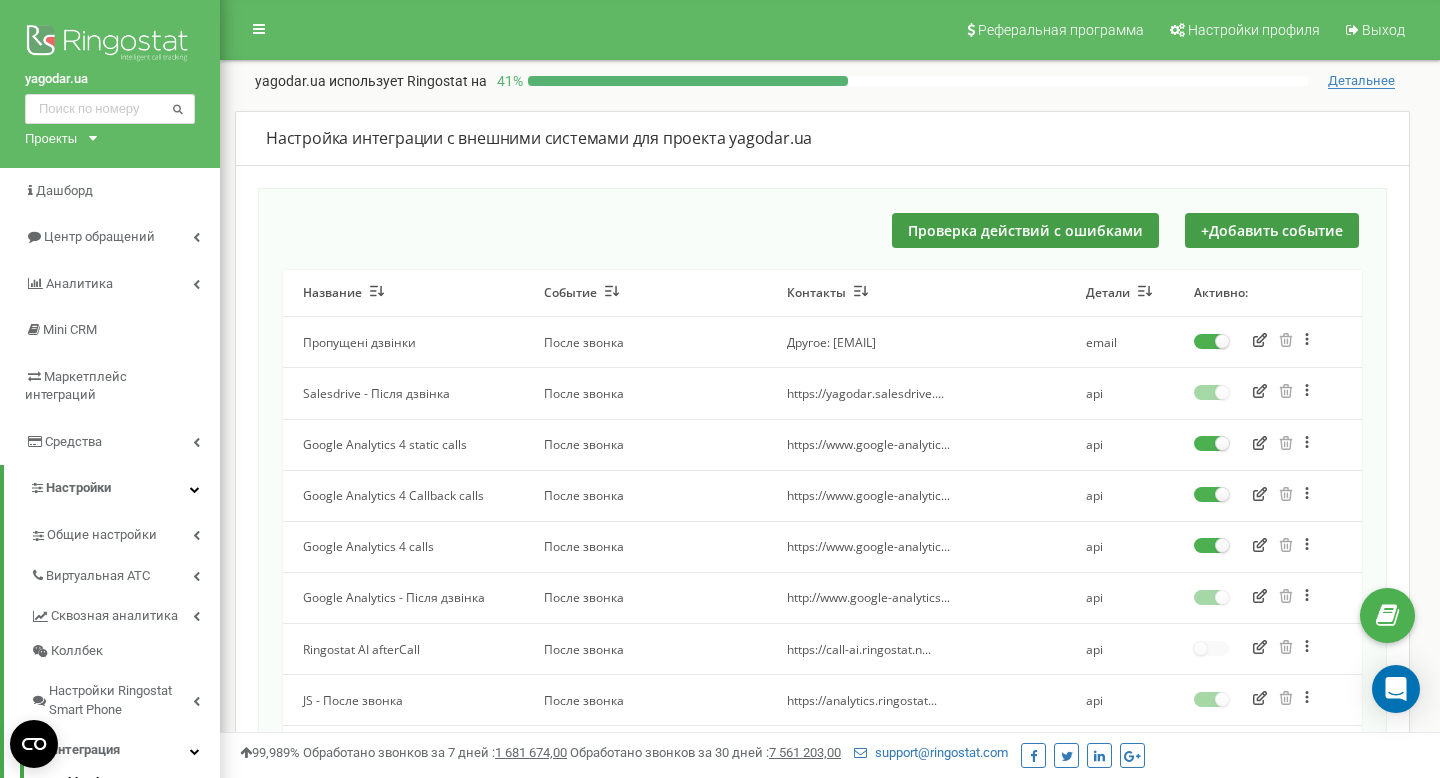 click 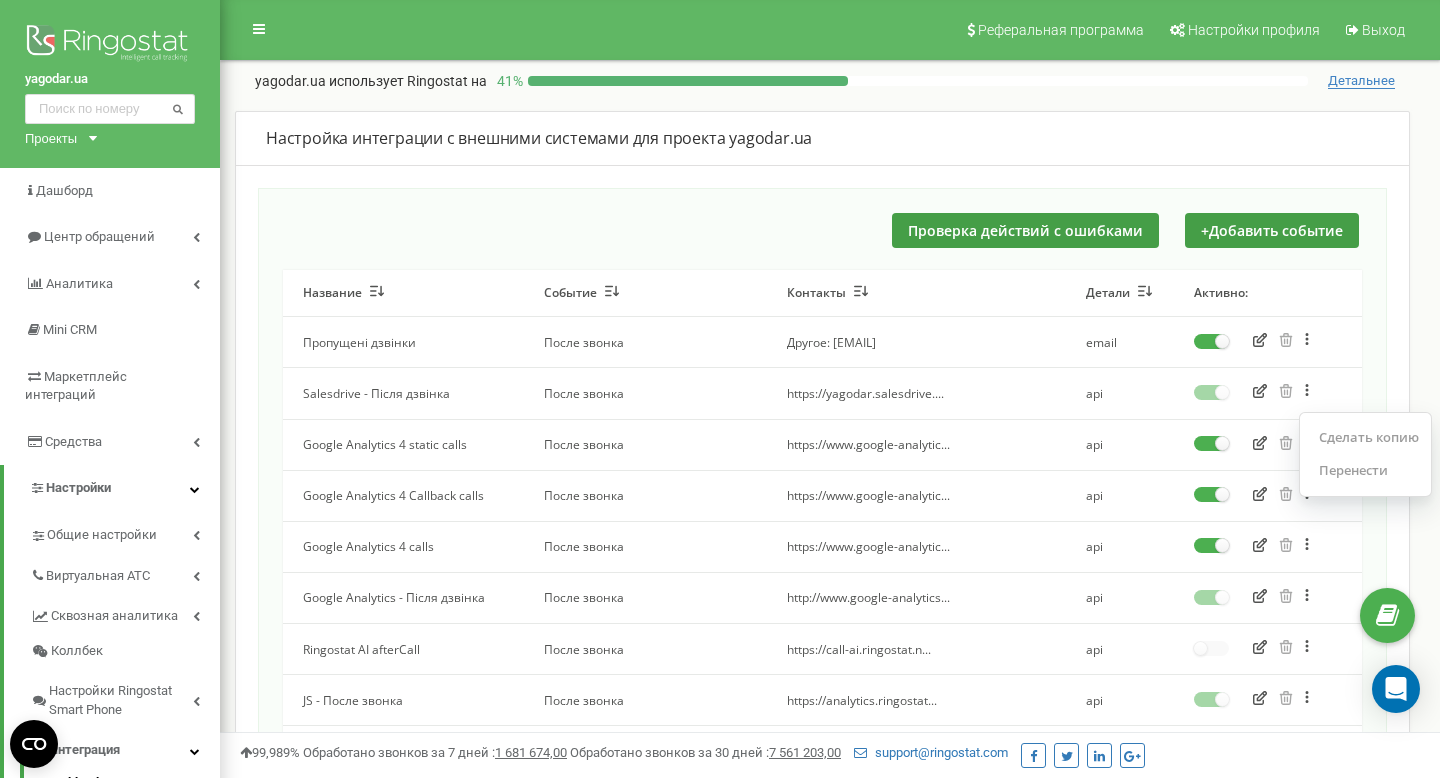 click on "Сделать копию Перенести" at bounding box center [1365, 454] 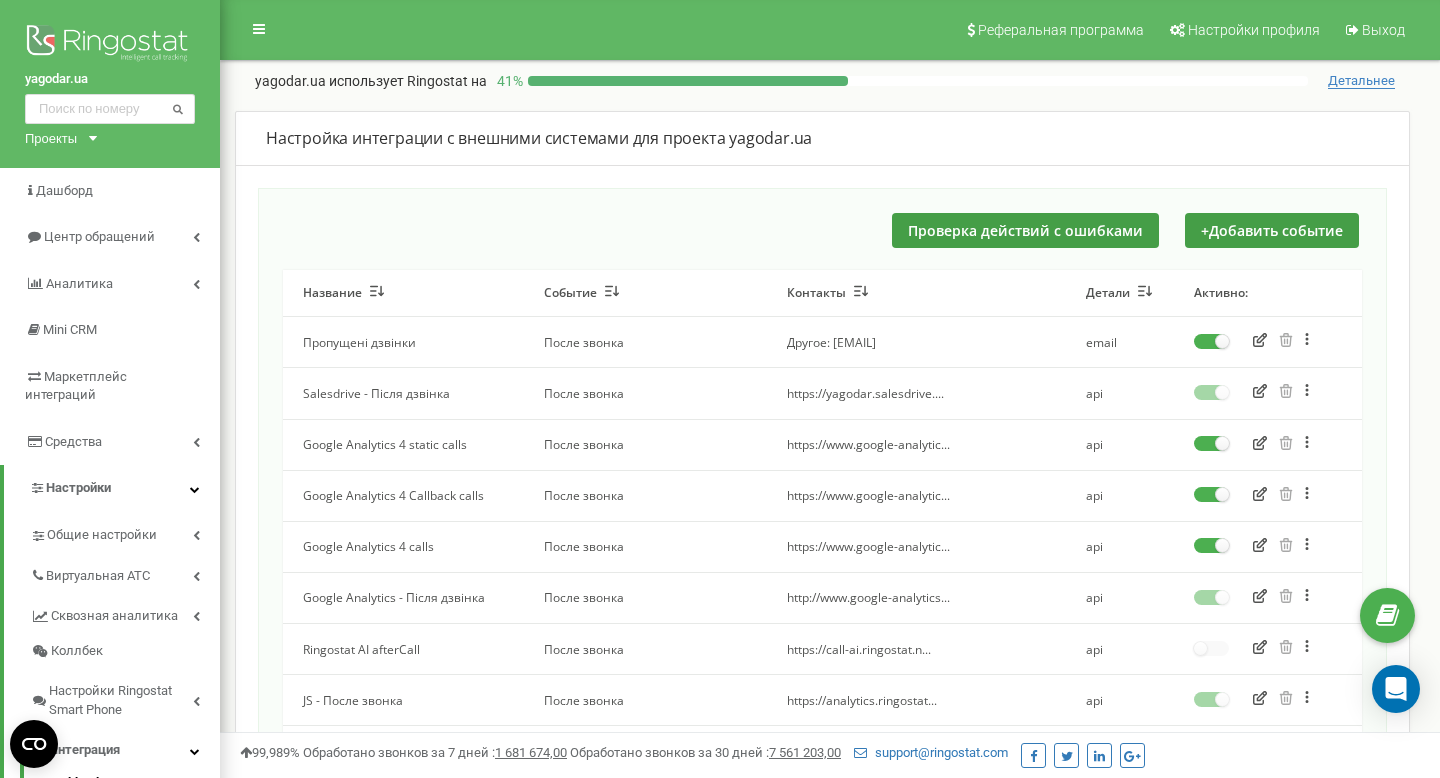 click at bounding box center (1319, 391) 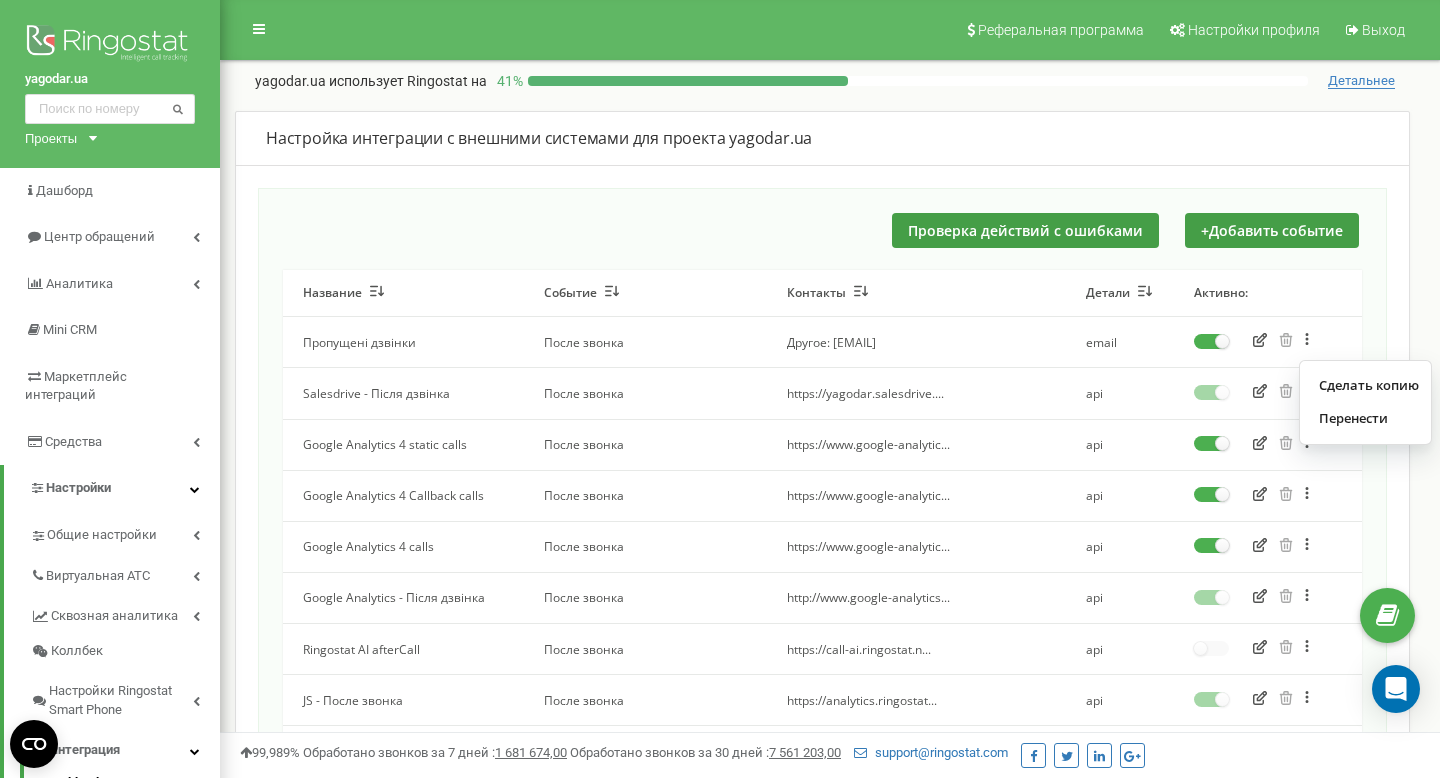 click on "Настройка интеграции с внешними системами для проекта   yagodar.ua Проверка действий с ошибками +  Добавить событие Название Событие Контакты Детали Активно: Пропущені дзвінки После звонка Другое: yagodar.marketer@gm... email Сделать копию Перенести Salesdrive - Після дзвінка После звонка https://yagodar.salesdrive.... api Сделать копию Перенести Google Analytics 4 static calls После звонка https://www.google-analytic... api Сделать копию Перенести Google Analytics 4  Callback calls После звонка https://www.google-analytic... api Сделать копию Перенести Google Analytics 4 calls После звонка https://www.google-analytic... api Сделать копию Перенести Google Analytics - Після дзвінка api 1" at bounding box center [822, 638] 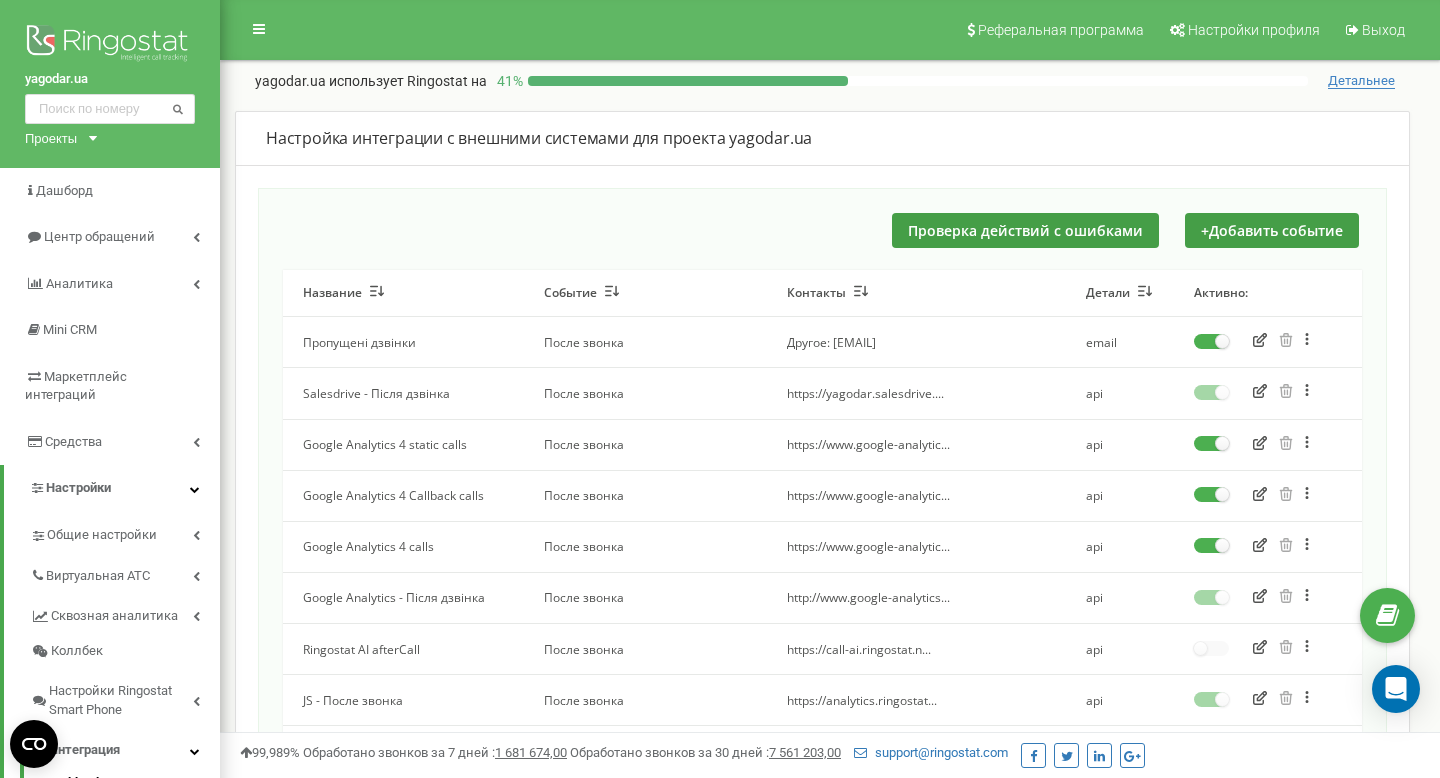 click at bounding box center (1319, 545) 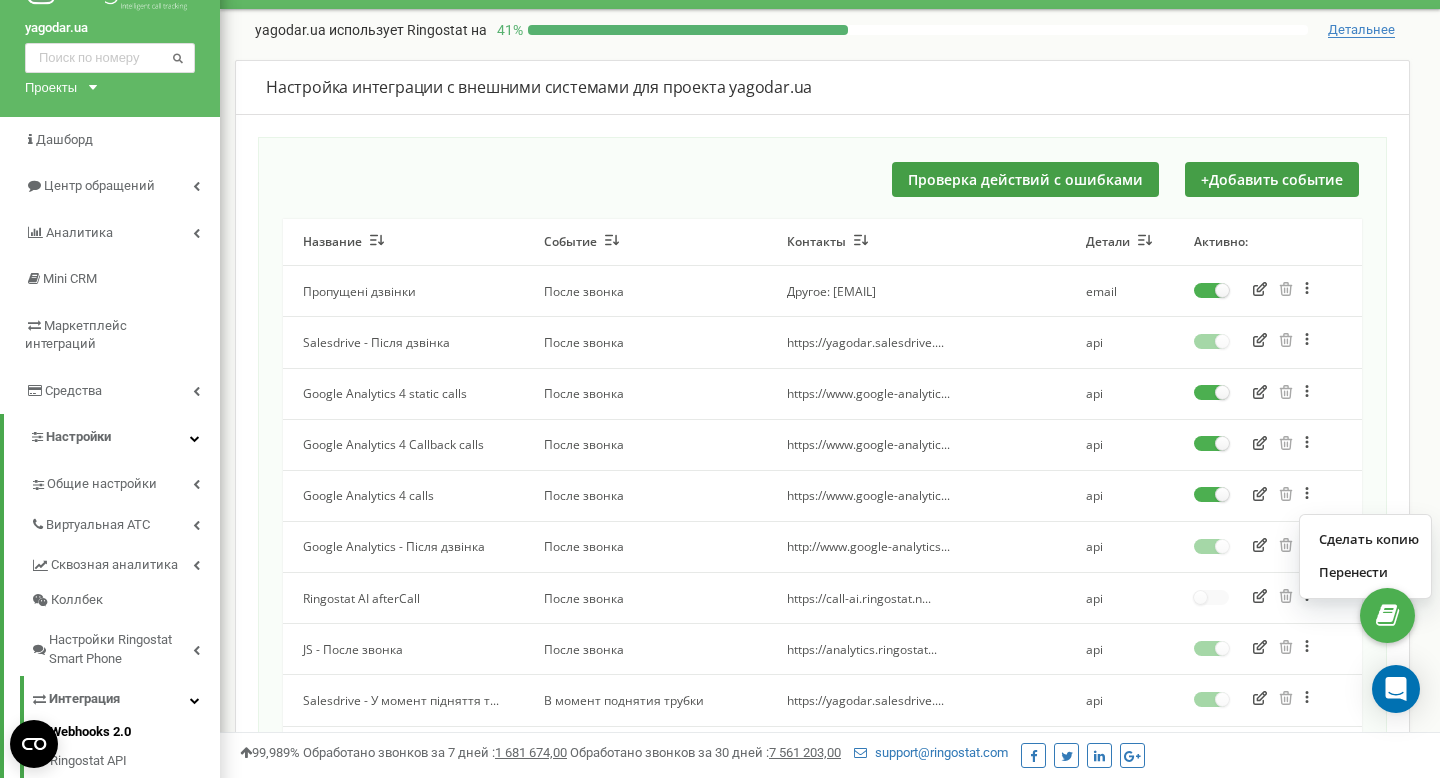 scroll, scrollTop: 54, scrollLeft: 0, axis: vertical 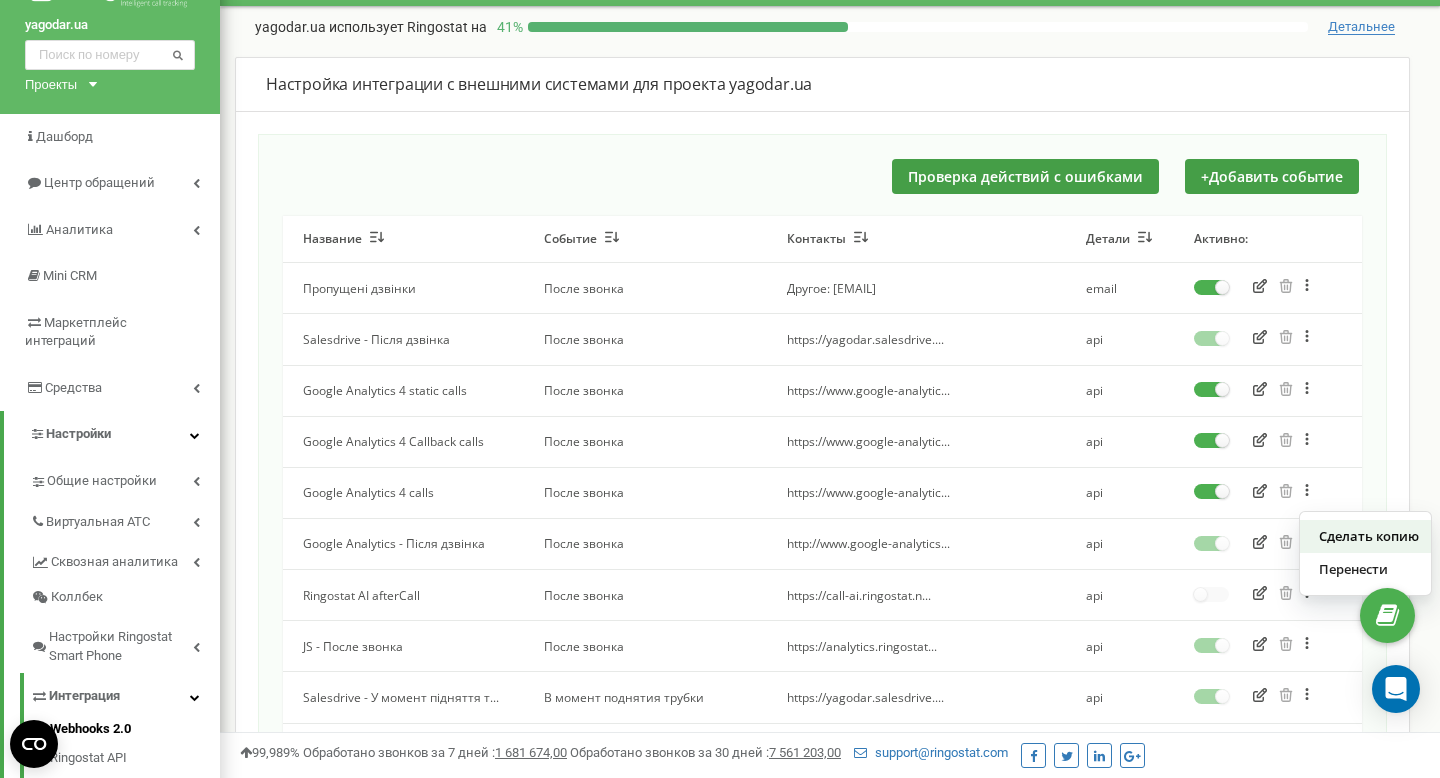 click on "Сделать копию" at bounding box center [1365, 536] 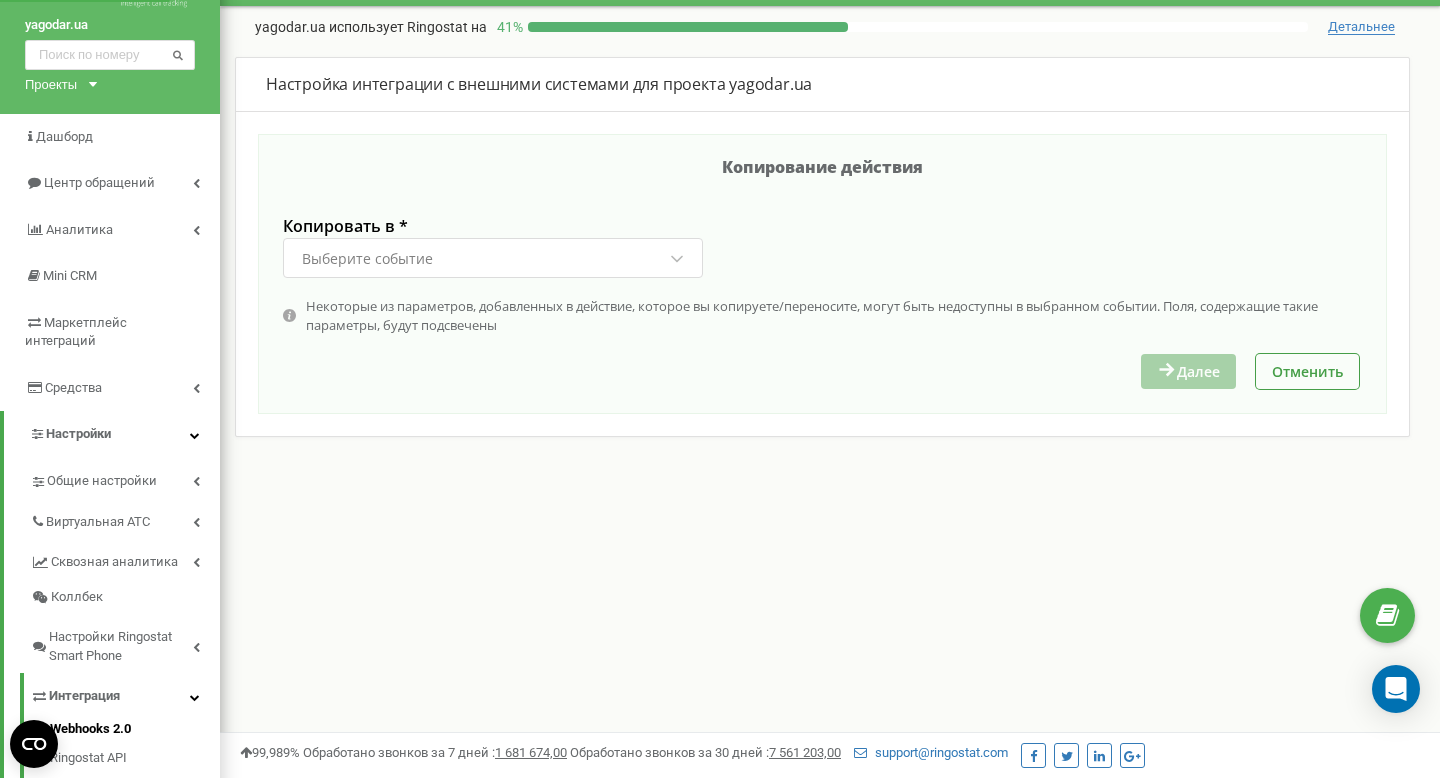 scroll, scrollTop: 0, scrollLeft: 0, axis: both 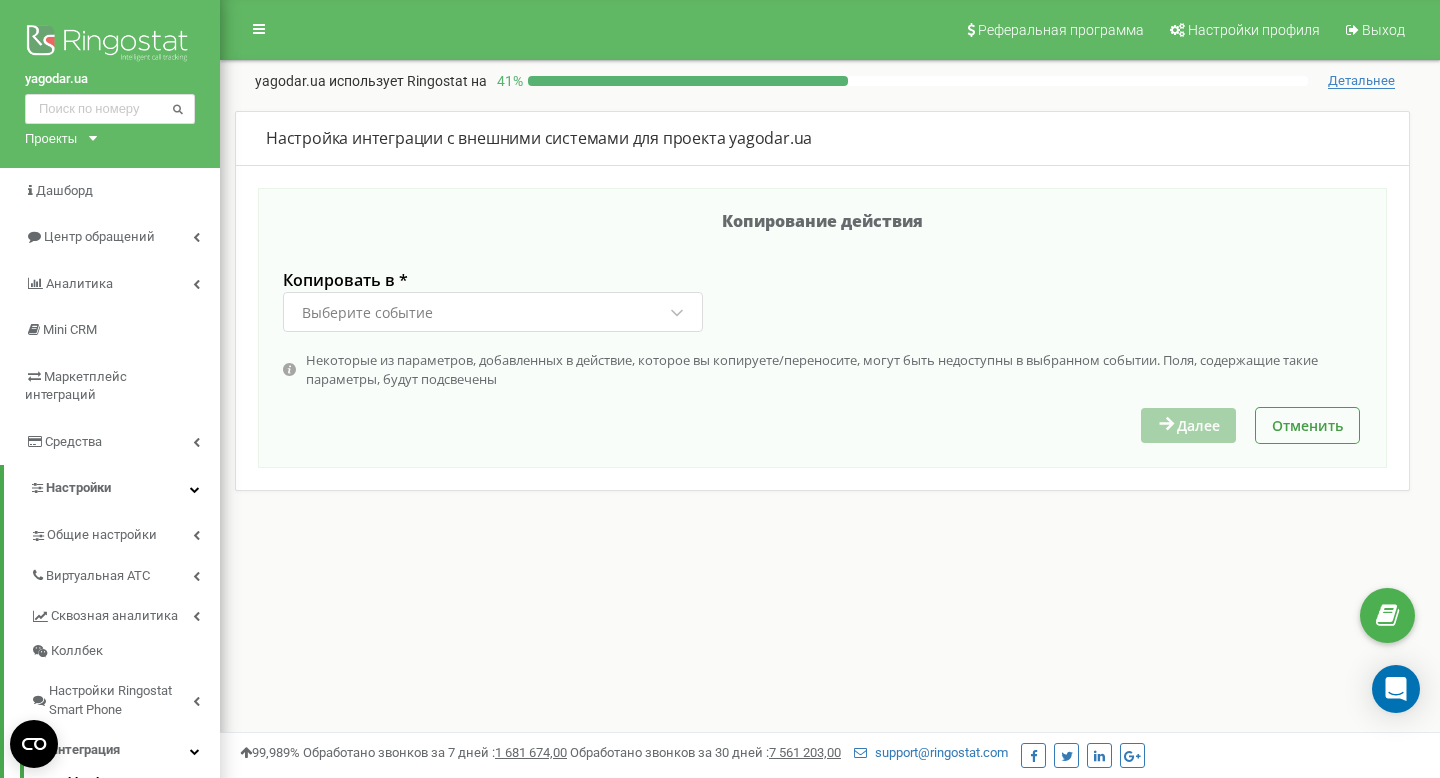 click on "Выберите событие" at bounding box center (493, 312) 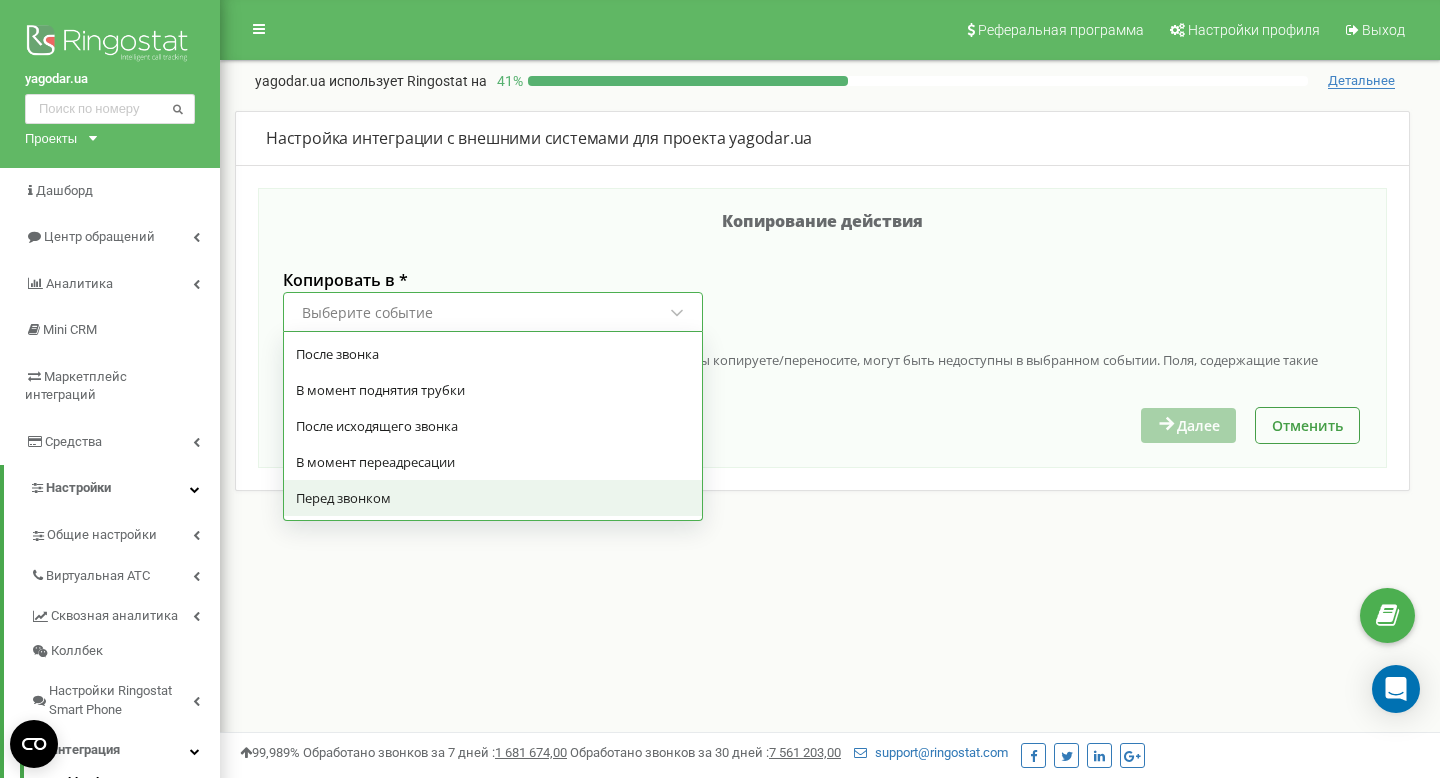 click on "Перед звонком" at bounding box center [493, 498] 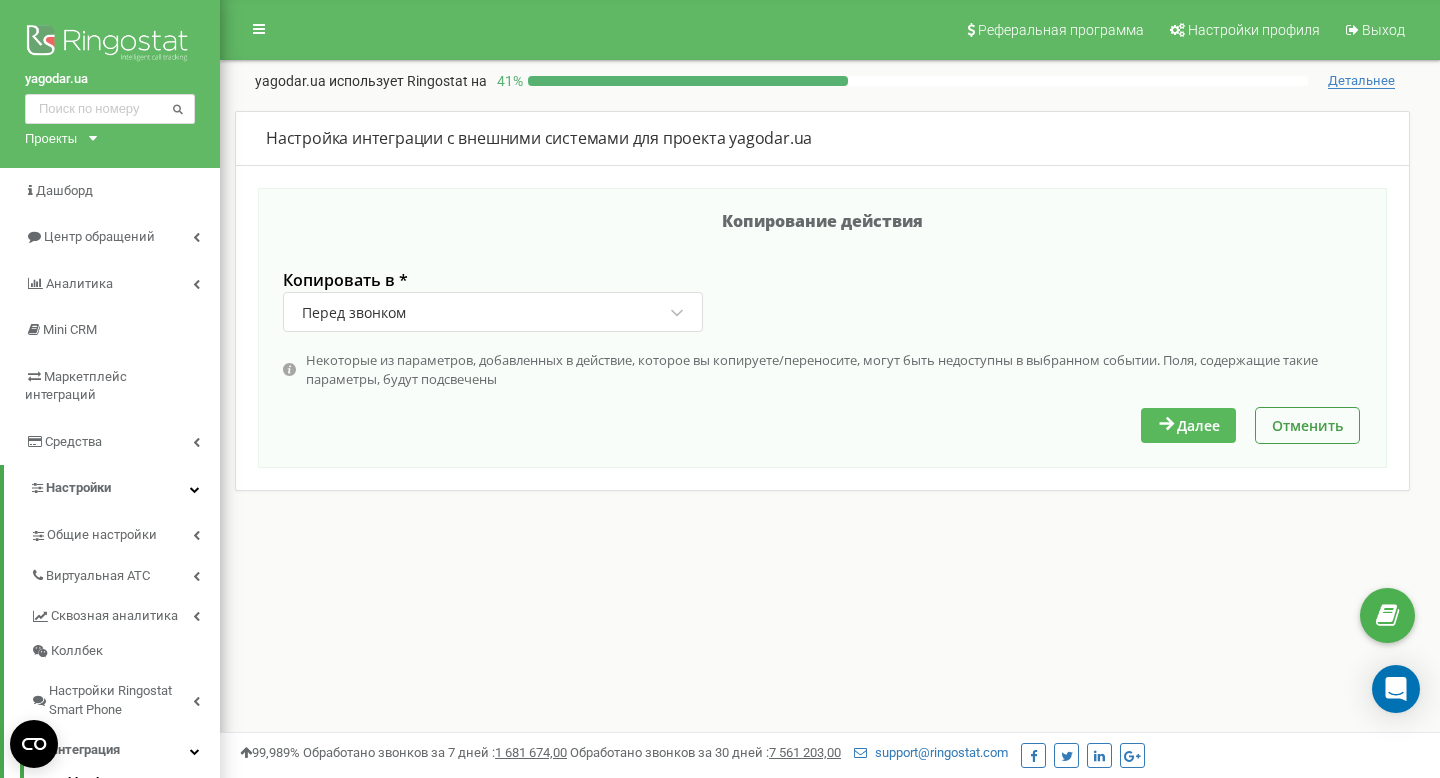 click on "Далее" at bounding box center [1188, 425] 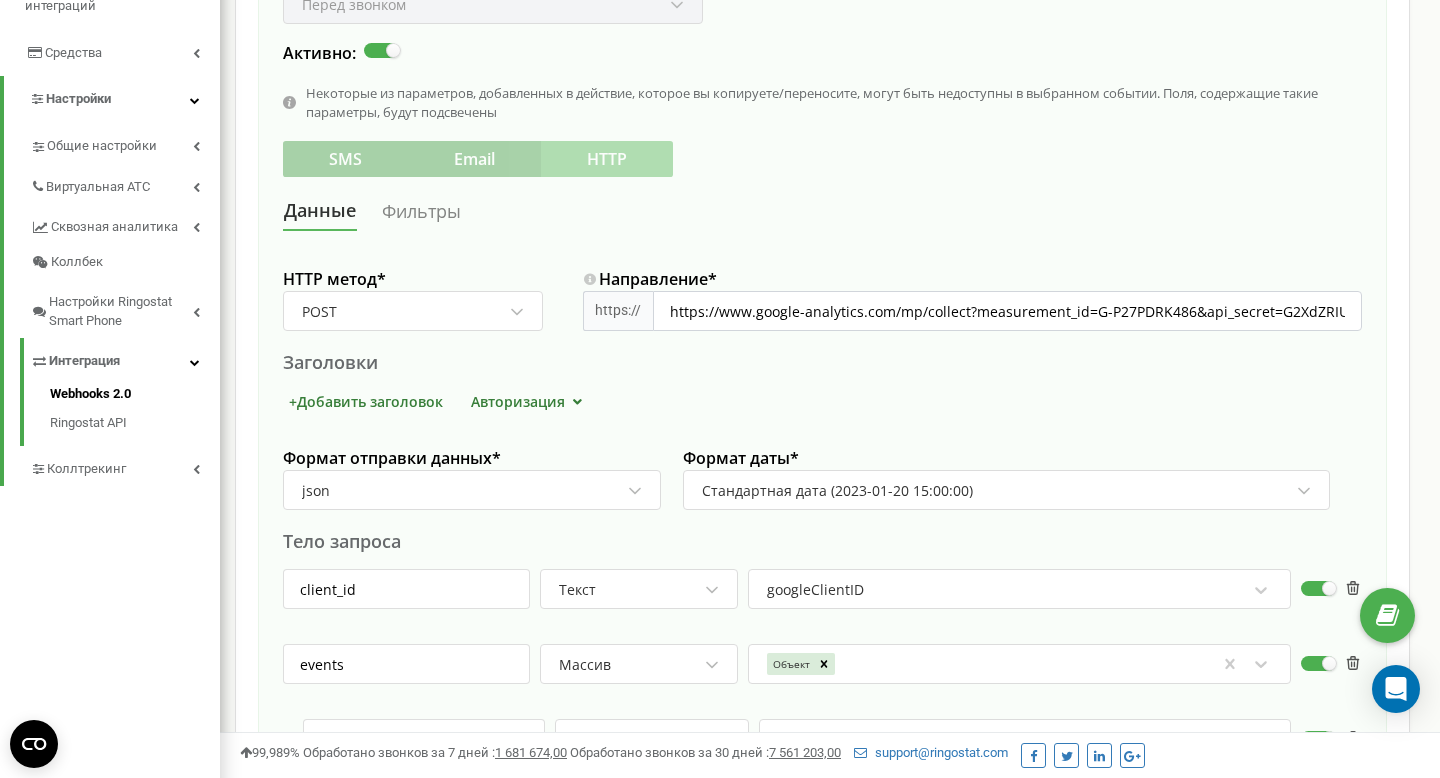 scroll, scrollTop: 388, scrollLeft: 0, axis: vertical 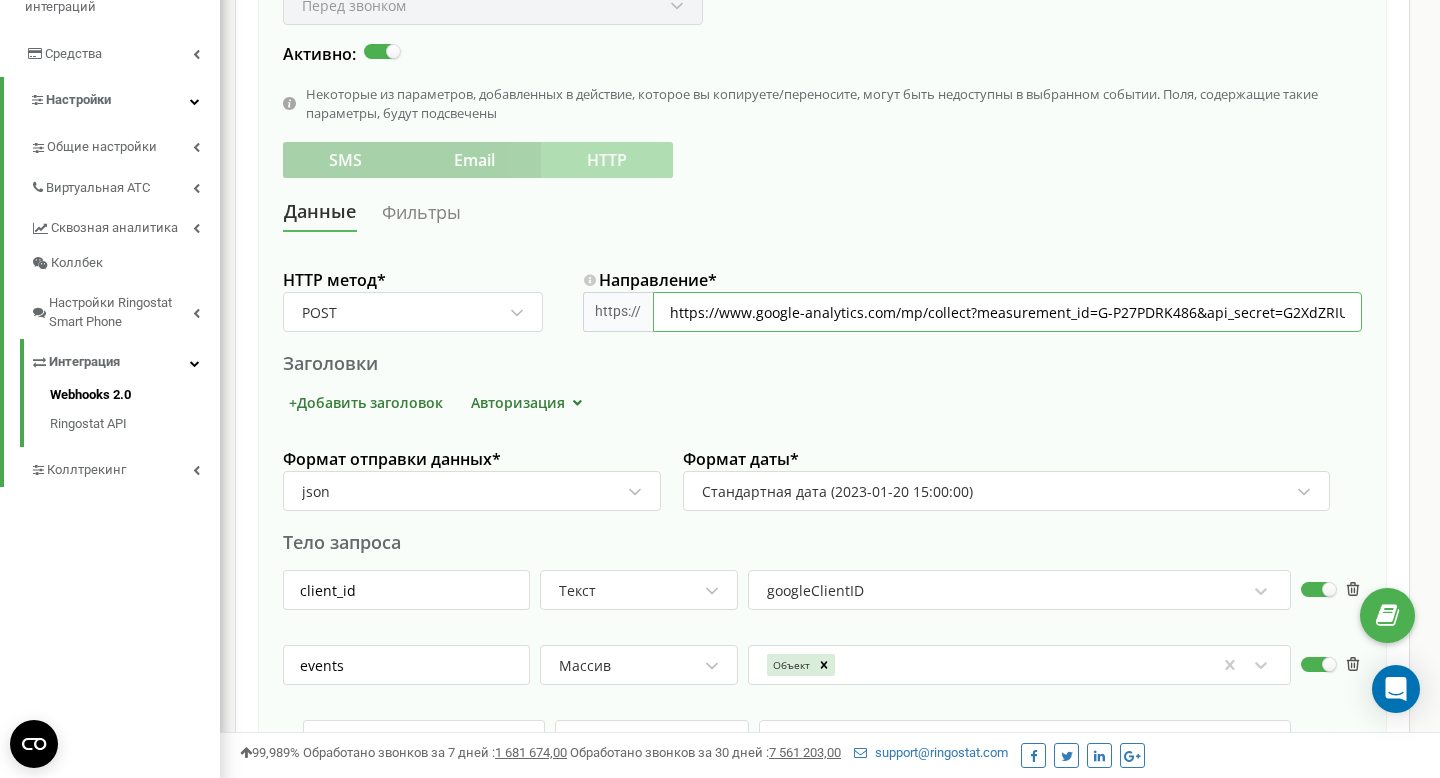 click on "https://www.google-analytics.com/mp/collect?measurement_id=G-P27PDRK486&api_secret=G2XdZRIURviZY4bLI74PtA" at bounding box center [1007, 312] 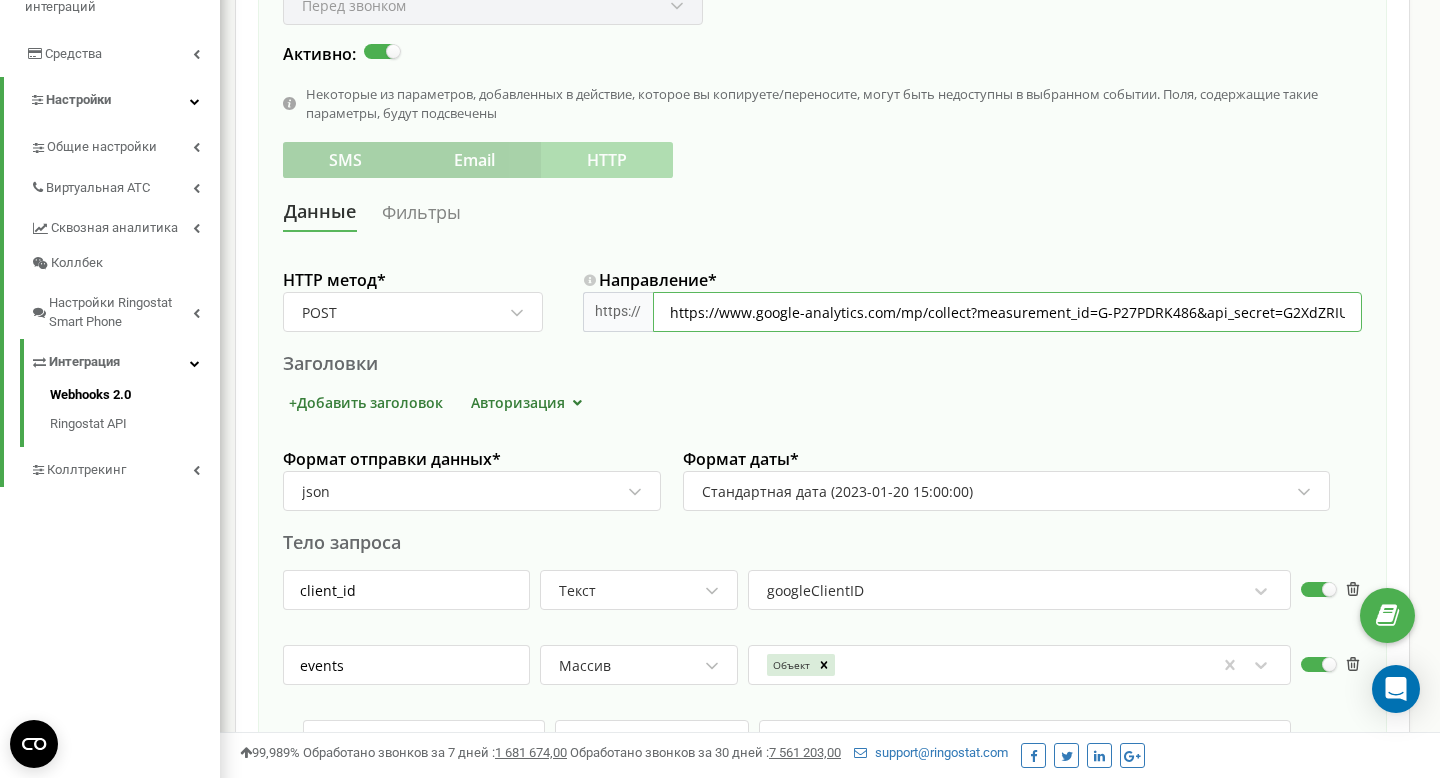 paste on "europe-central2-elliptical-tree-465910-c4.cloudfunctions.net/http_ringostat_events" 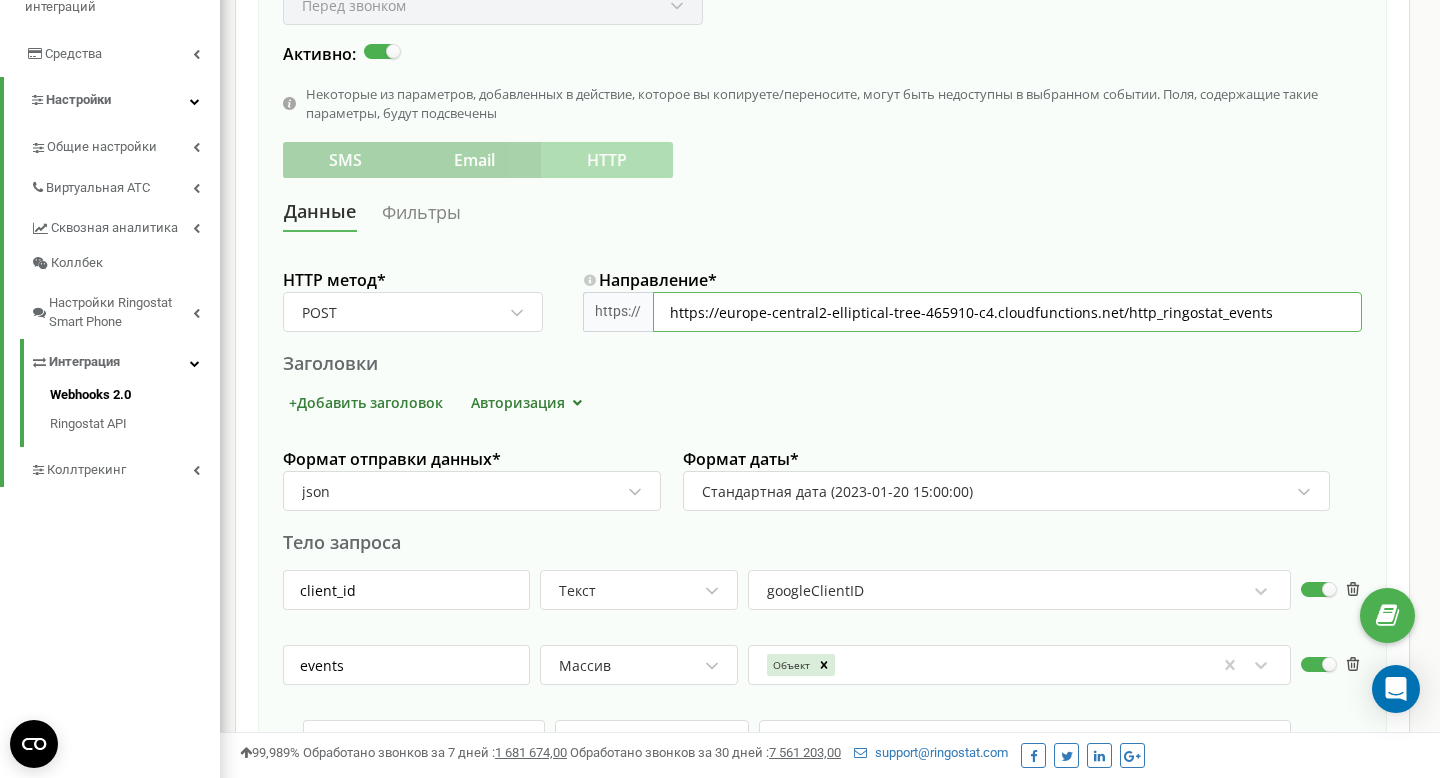type on "https://europe-central2-elliptical-tree-465910-c4.cloudfunctions.net/http_ringostat_events" 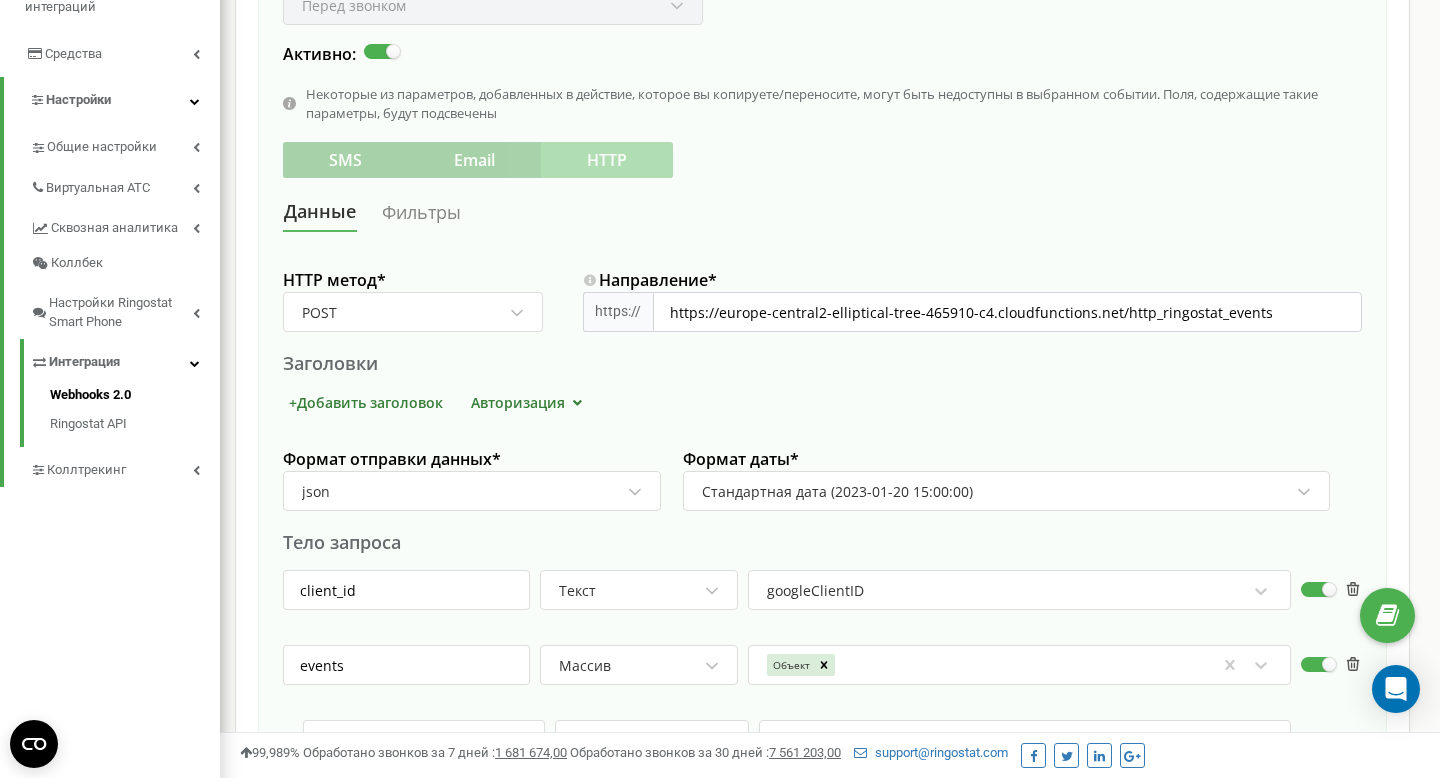 click on "HTTP метод * POST Направление * https:// https://europe-central2-elliptical-tree-465910-c4.cloudfunctions.net/http_ringostat_events Заголовки +  Добавить заголовок Авторизация   Формат отправки данных * json Формат даты * Стандартная дата (2023-01-20 15:00:00) Тело запроса client_id Текст googleClientID events Массив Объект
To pick up a draggable item, press the space bar.
While dragging, use the arrow keys to move the item.
Press space again to drop the item in its new position, or press escape to cancel.
name Текст Ringostat_calls params Объект +  Добавить параметр data_source Текст Ringostat call_status Текст $disposition call_unique Текст Уникальный звонок insertion_type Текст Тип подмены pool_name Текст Имя пула номеров ip Текст IP посетителя page_location +" at bounding box center (822, 1033) 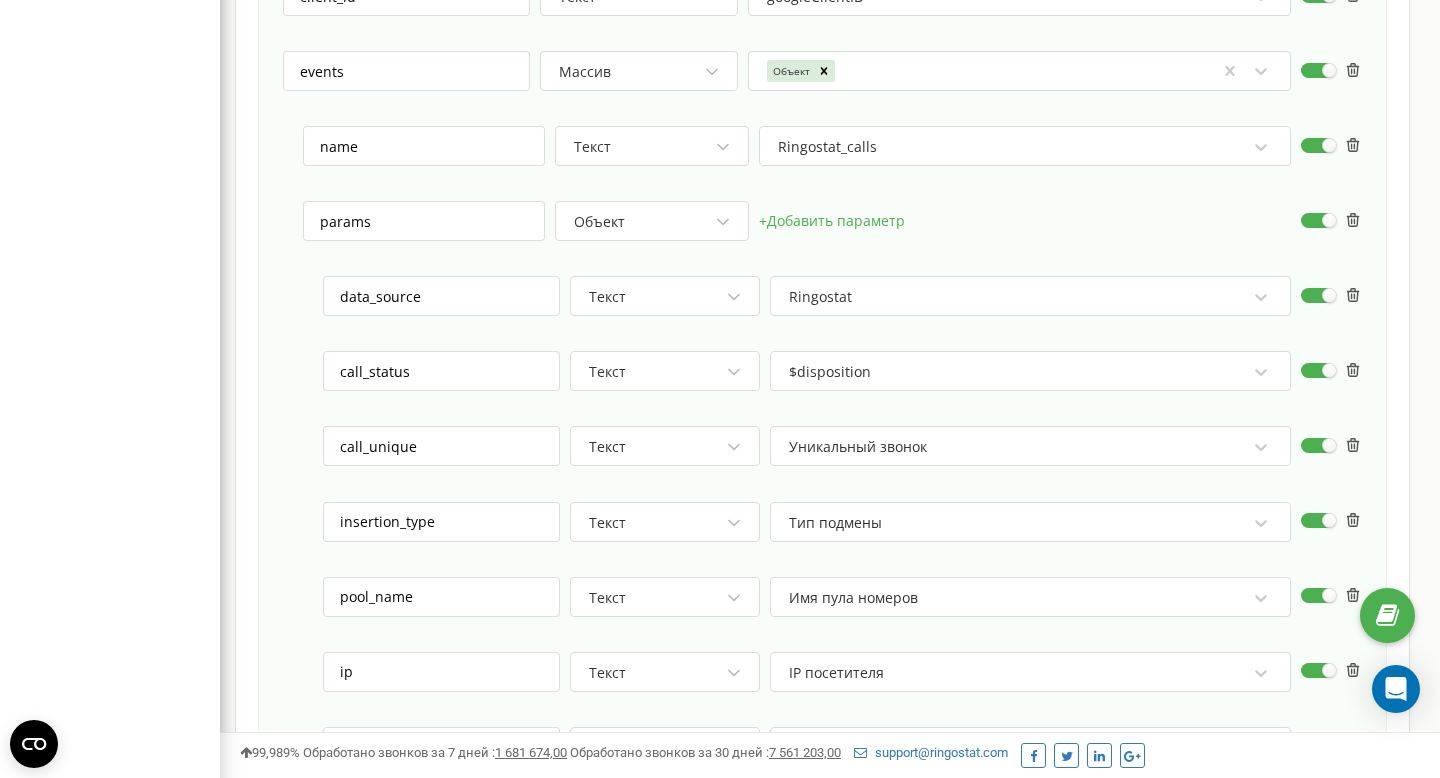 scroll, scrollTop: 1020, scrollLeft: 0, axis: vertical 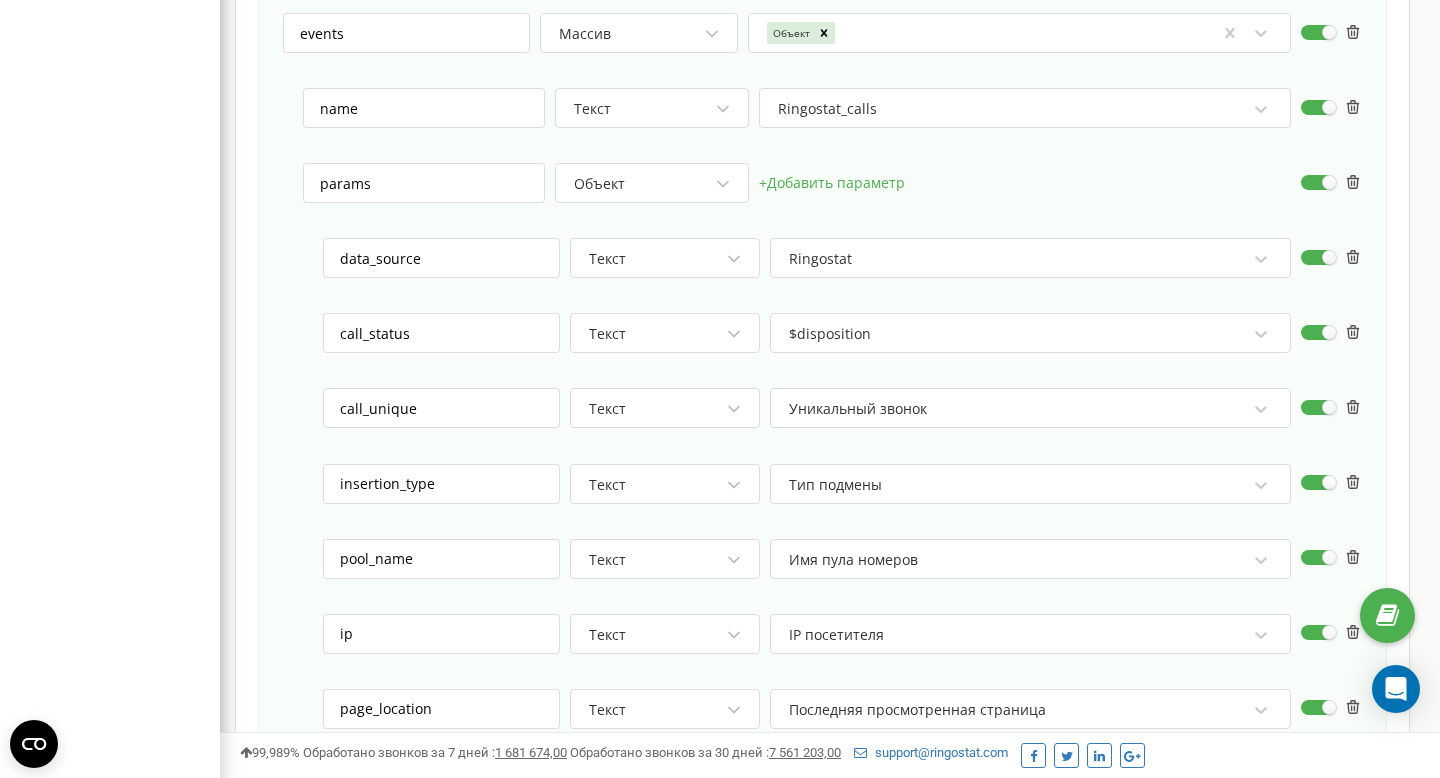 click on "Уникальный звонок" at bounding box center [1017, 409] 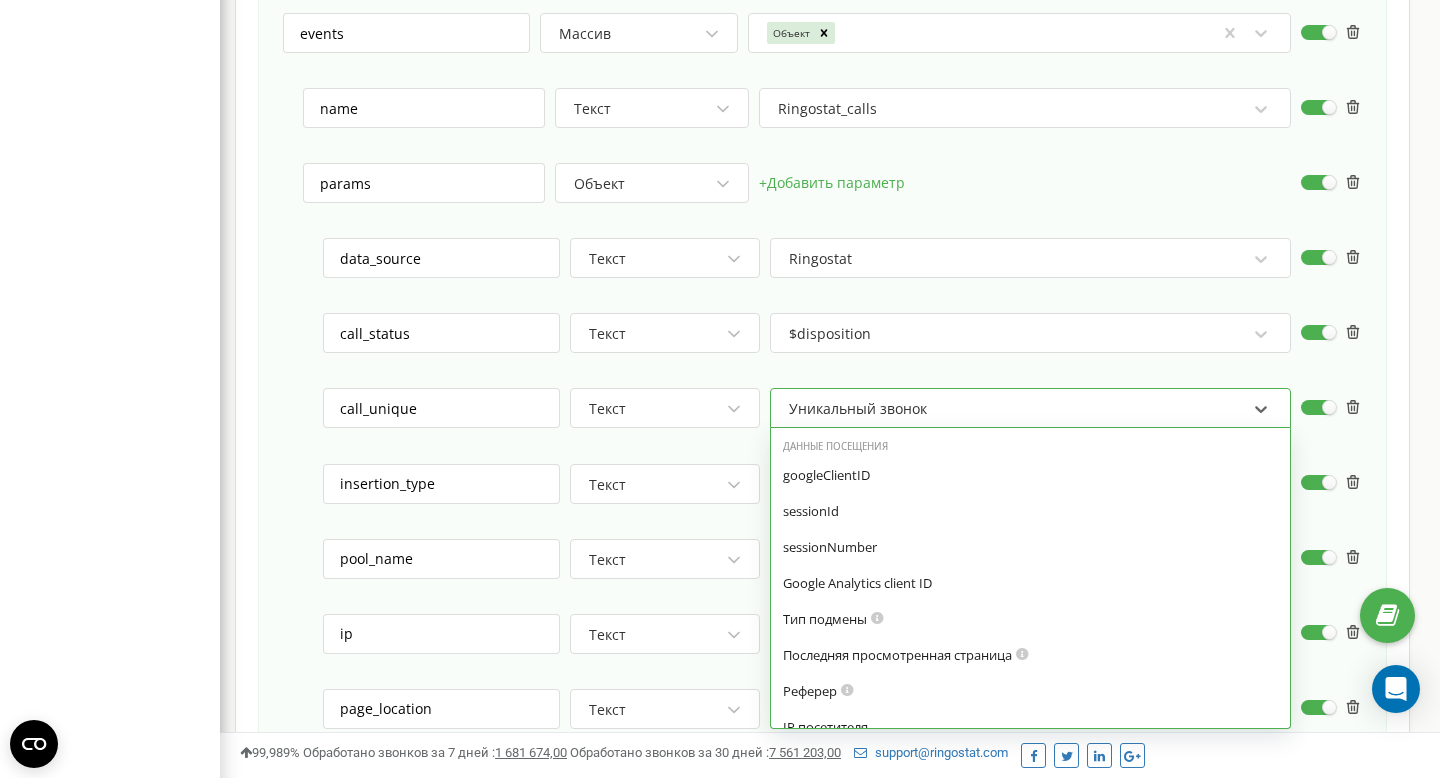 scroll, scrollTop: 745, scrollLeft: 0, axis: vertical 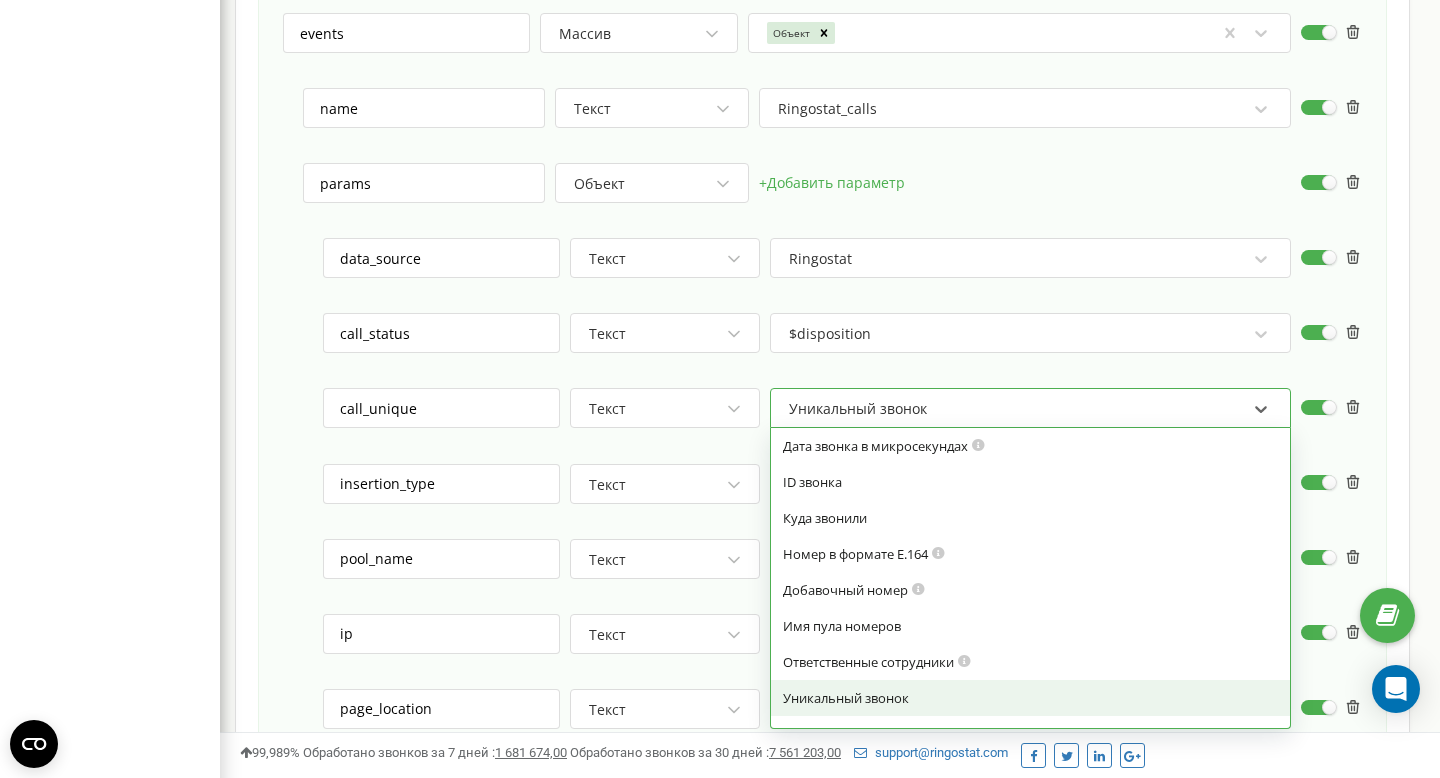 click on "Уникальный звонок" at bounding box center [858, 409] 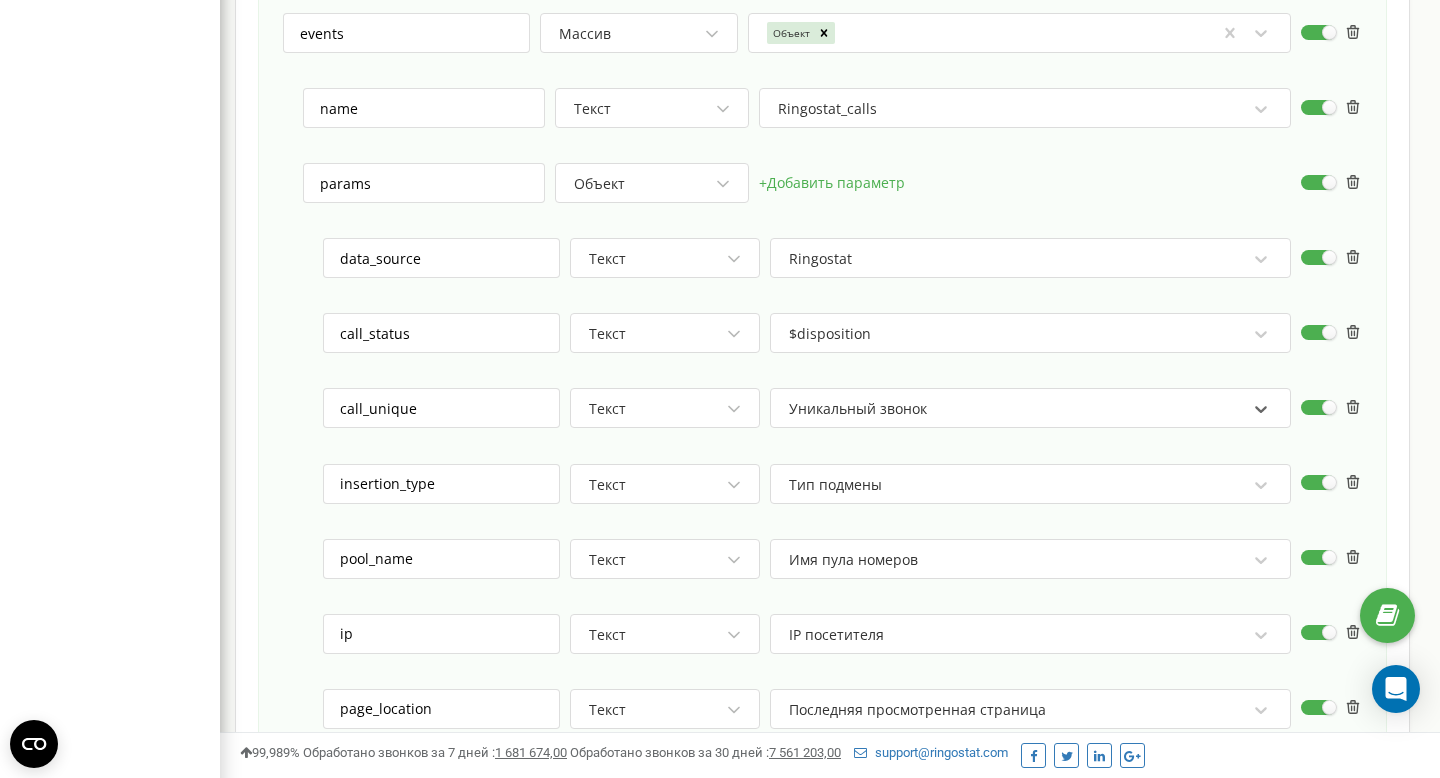 click on "params Объект +  Добавить параметр data_source Текст Ringostat call_status Текст $disposition call_unique Текст       0 results available. Select is focused ,type to refine list, press Down to open the menu,  Уникальный звонок insertion_type Текст Тип подмены pool_name Текст Имя пула номеров ip Текст IP посетителя page_location Текст Последняя просмотренная страница session_id Текст sessionId session_number Текст sessionNumber engagement_time_msec Текст $duration_ms call_forwarding_scheme Текст Название схемы переадресации" at bounding box center (832, 605) 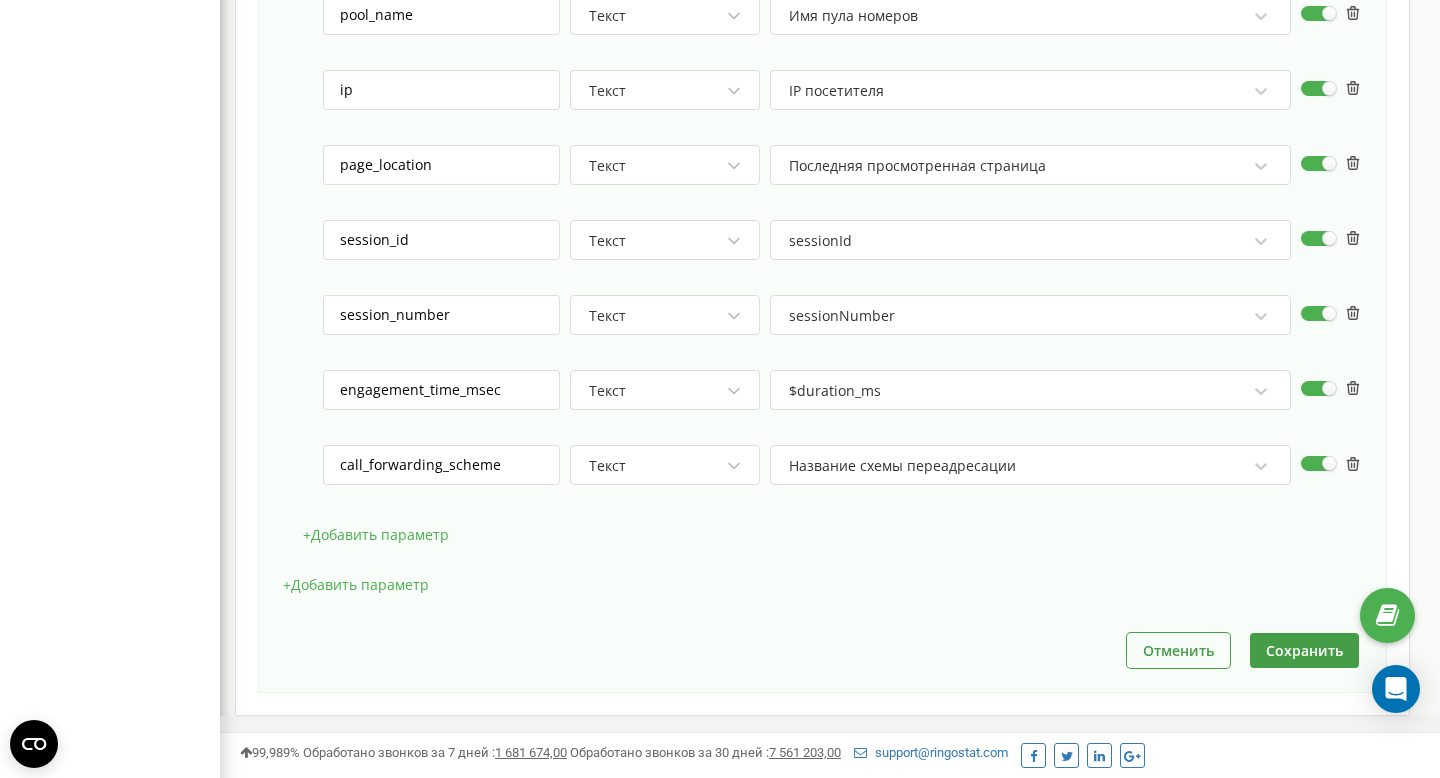 scroll, scrollTop: 1553, scrollLeft: 0, axis: vertical 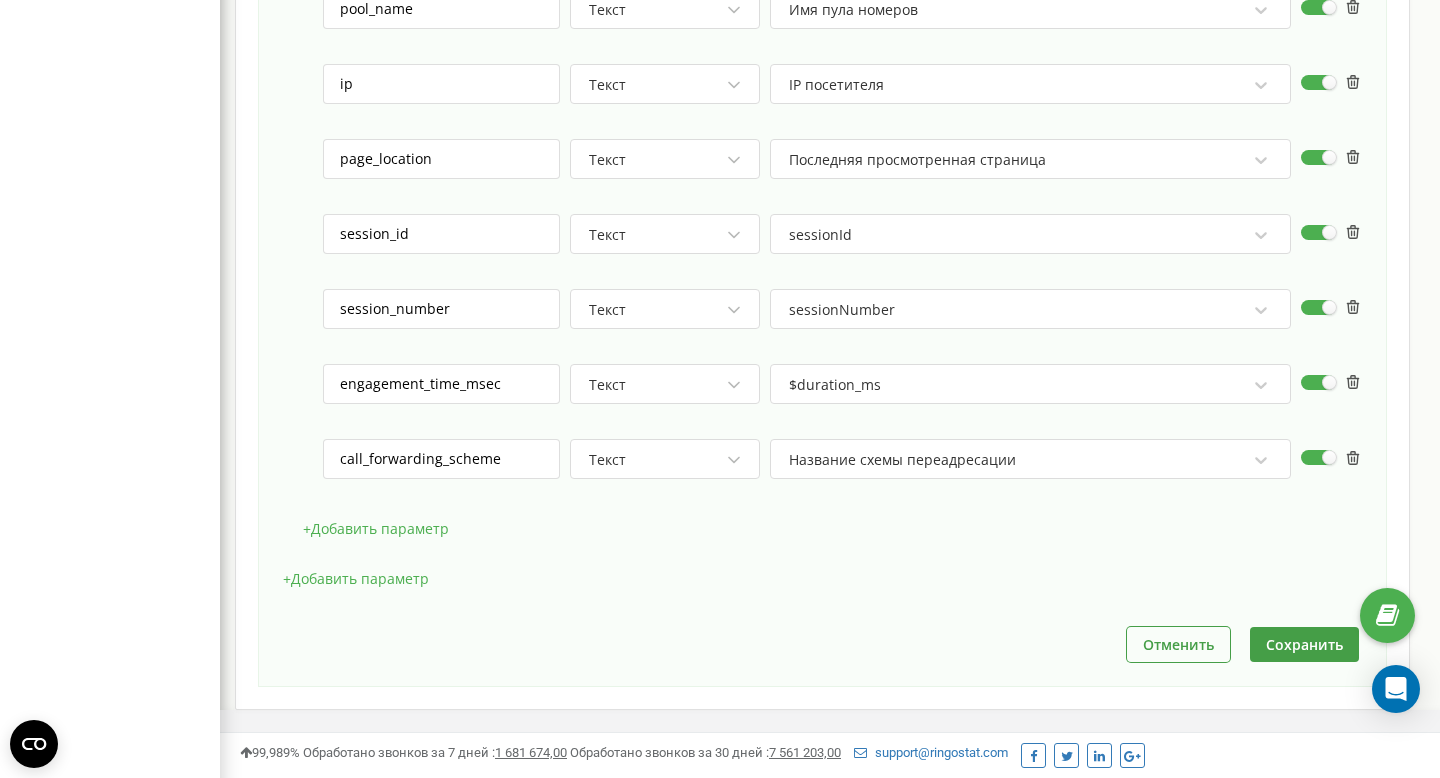 click on "Название схемы переадресации" at bounding box center [1030, 459] 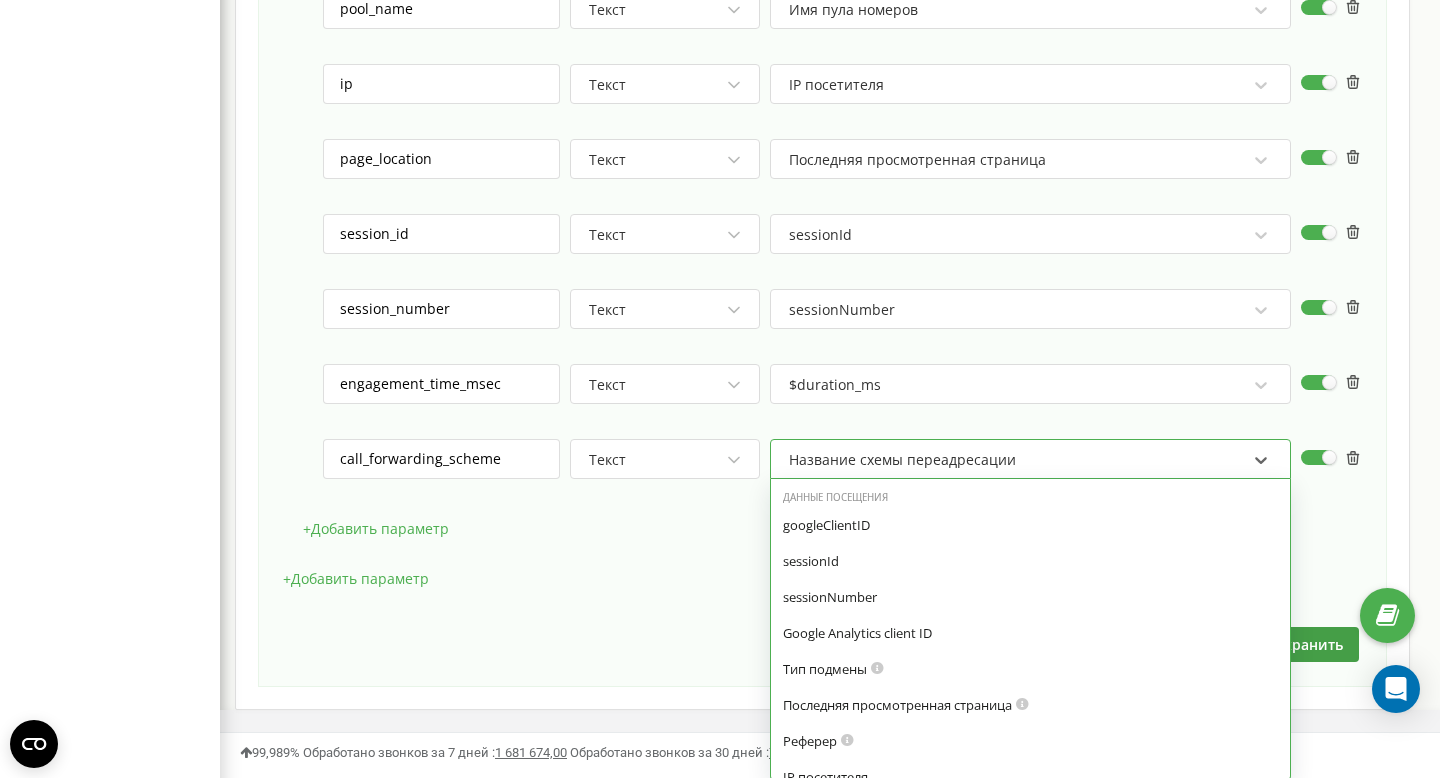 scroll, scrollTop: 1572, scrollLeft: 0, axis: vertical 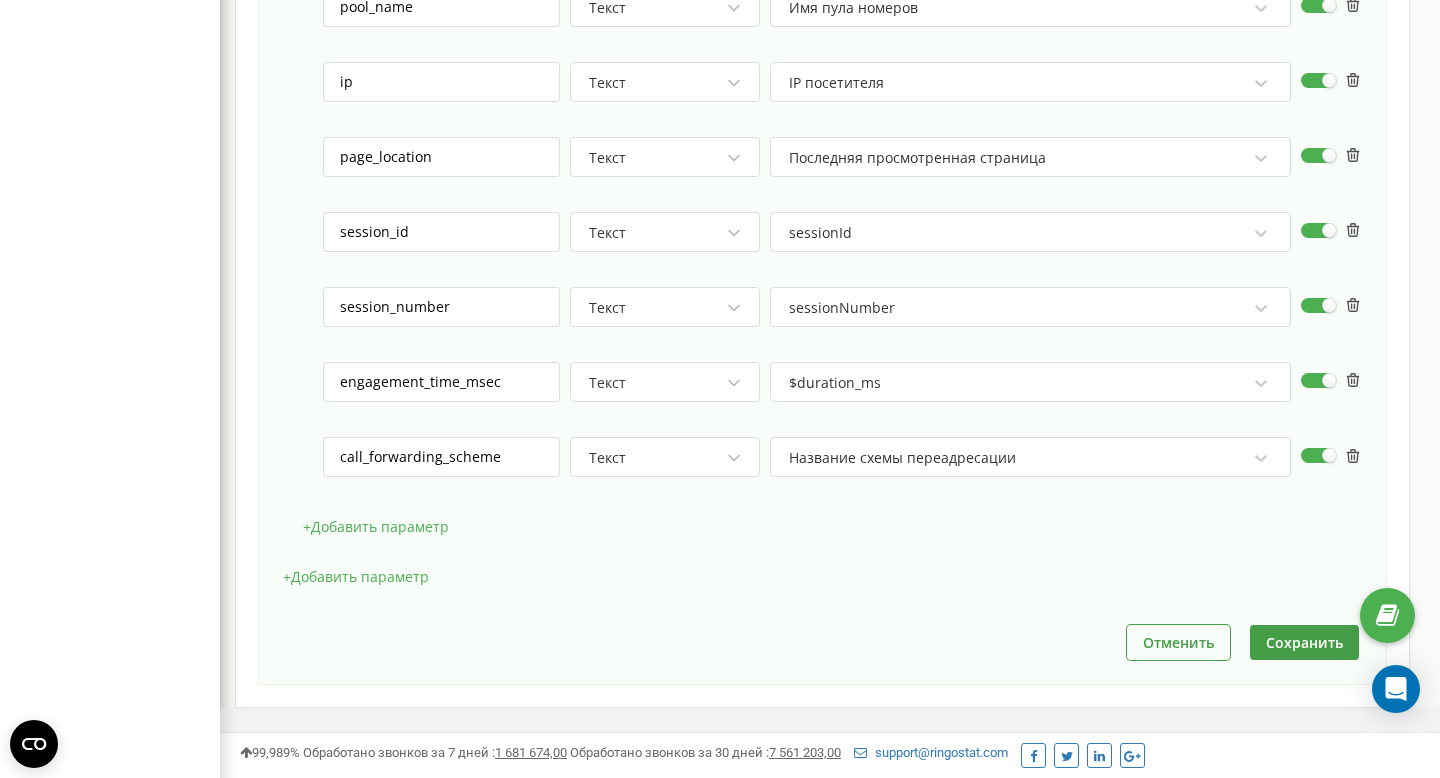 click on "HTTP метод * POST Направление * https:// https://europe-central2-elliptical-tree-465910-c4.cloudfunctions.net/http_ringostat_events Заголовки +  Добавить заголовок Авторизация   Формат отправки данных * json Формат даты * Стандартная дата (2023-01-20 15:00:00) Тело запроса client_id Текст googleClientID events Массив Объект
To pick up a draggable item, press the space bar.
While dragging, use the arrow keys to move the item.
Press space again to drop the item in its new position, or press escape to cancel.
name Текст Ringostat_calls params Объект +  Добавить параметр data_source Текст Ringostat call_status Текст $disposition call_unique Текст Уникальный звонок insertion_type Текст Тип подмены pool_name Текст Имя пула номеров ip Текст IP посетителя page_location +" at bounding box center (822, -151) 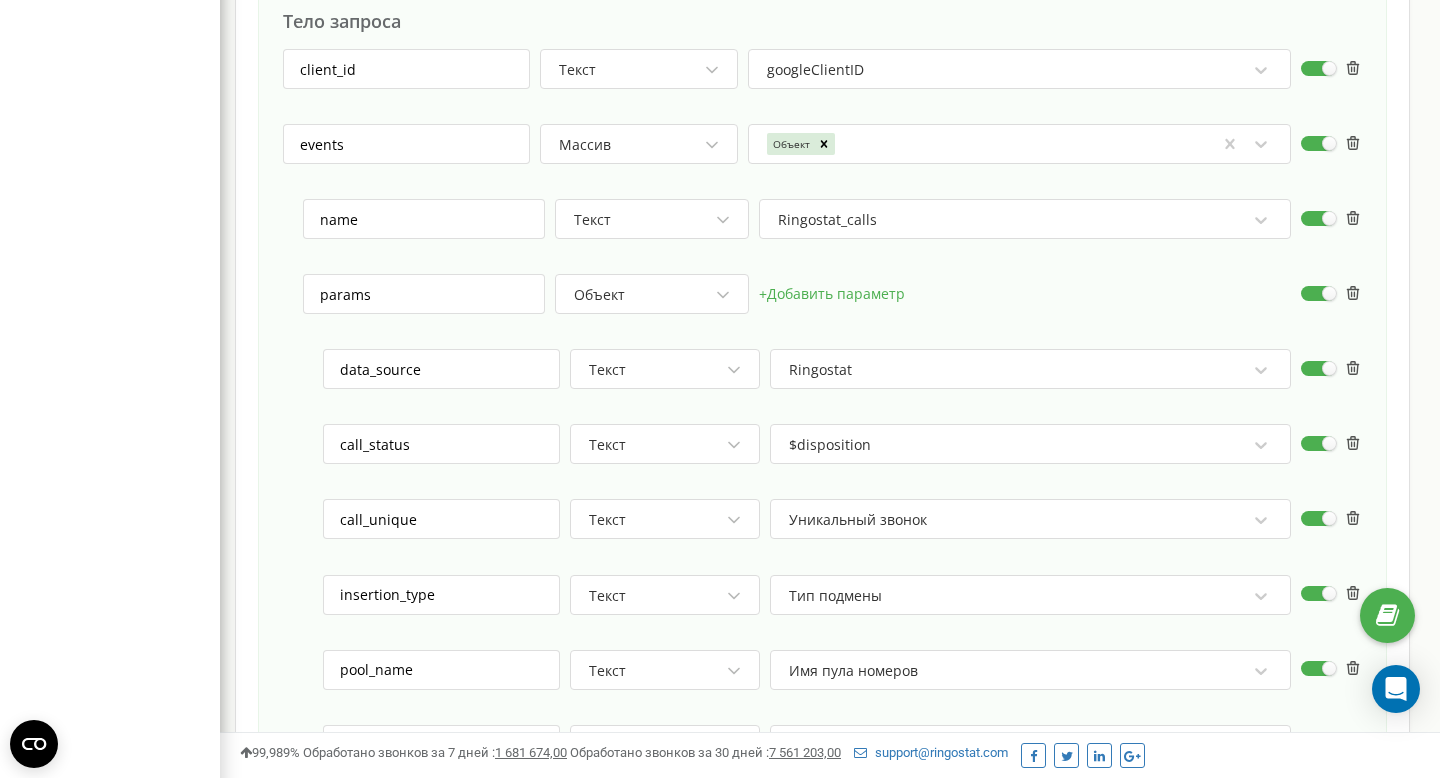 scroll, scrollTop: 1632, scrollLeft: 0, axis: vertical 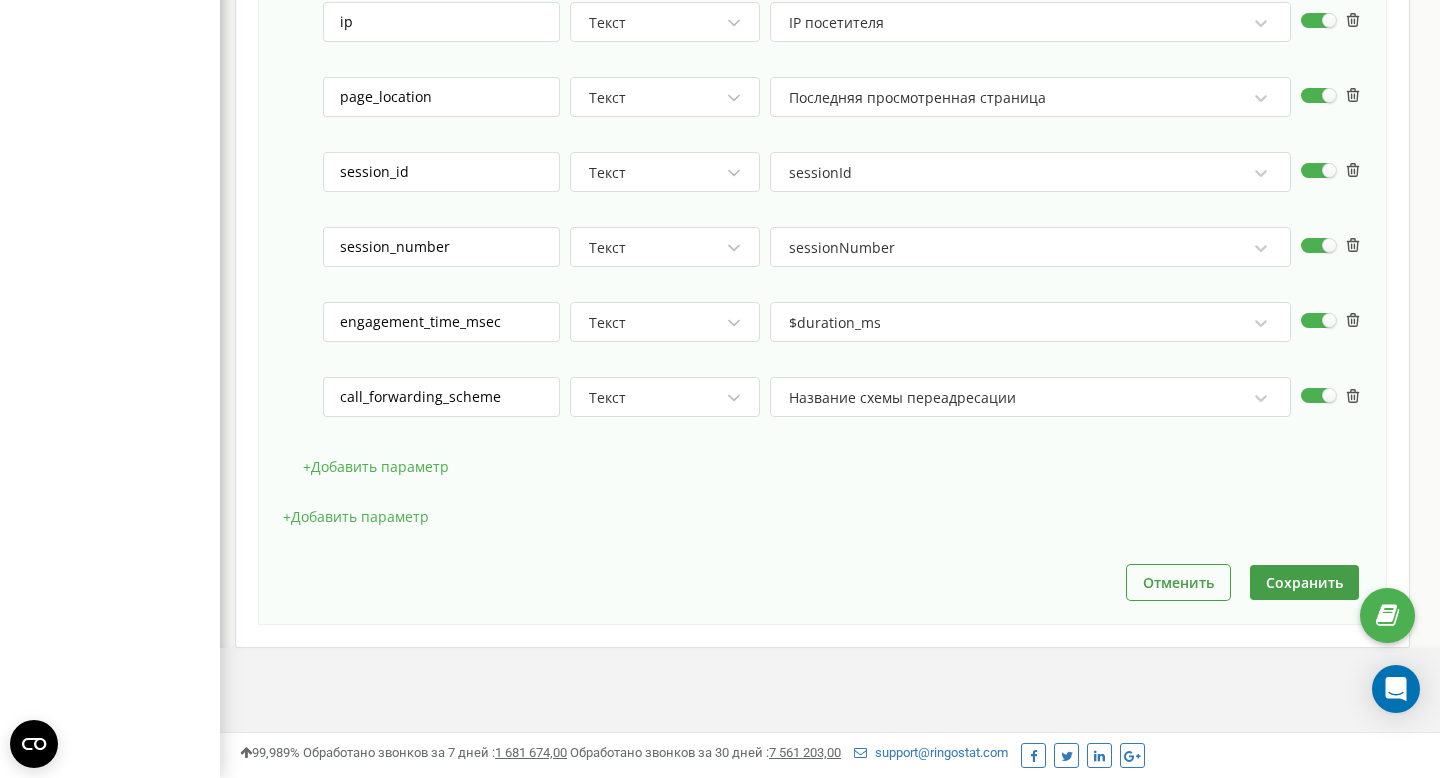 click on "+  Добавить параметр" at bounding box center [376, 467] 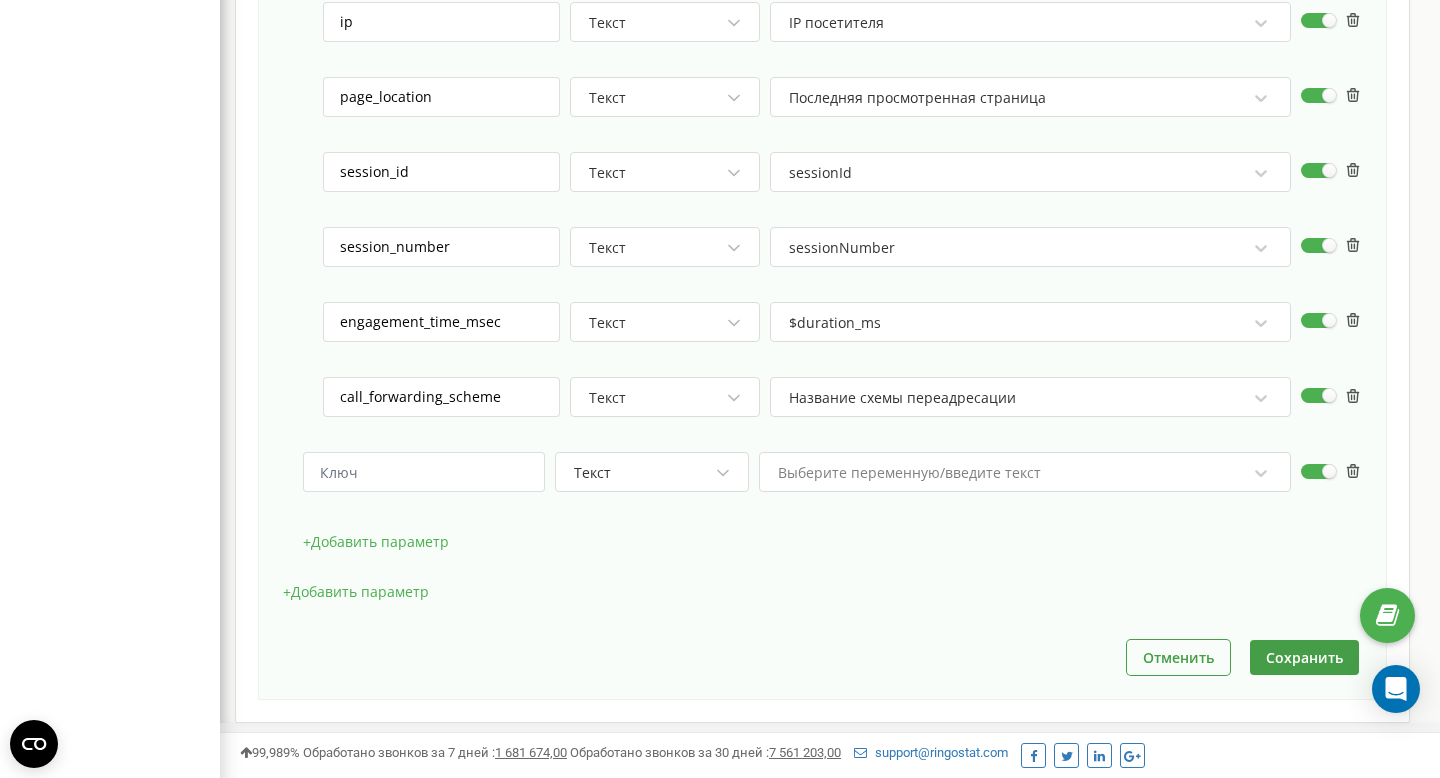 click on "+  Добавить параметр" at bounding box center [356, 592] 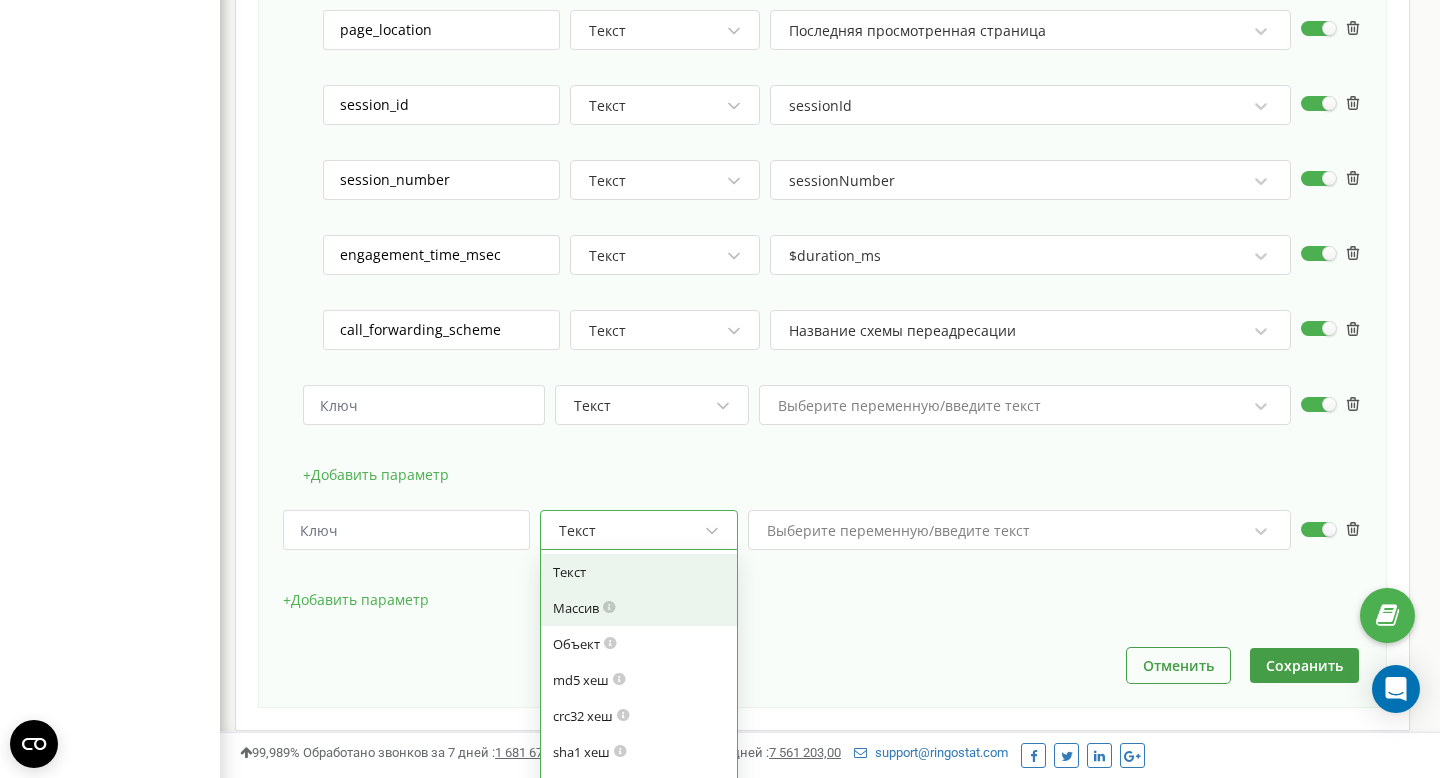 click on "option Массив focused, 2 of 7. 7 results available. Use Up and Down to choose options, press Enter to select the currently focused option, press Escape to exit the menu, press Tab to select the option and exit the menu. Текст Текст Массив Объект md5 хеш crc32 хеш sha1 хеш sha256 хеш" at bounding box center [639, 530] 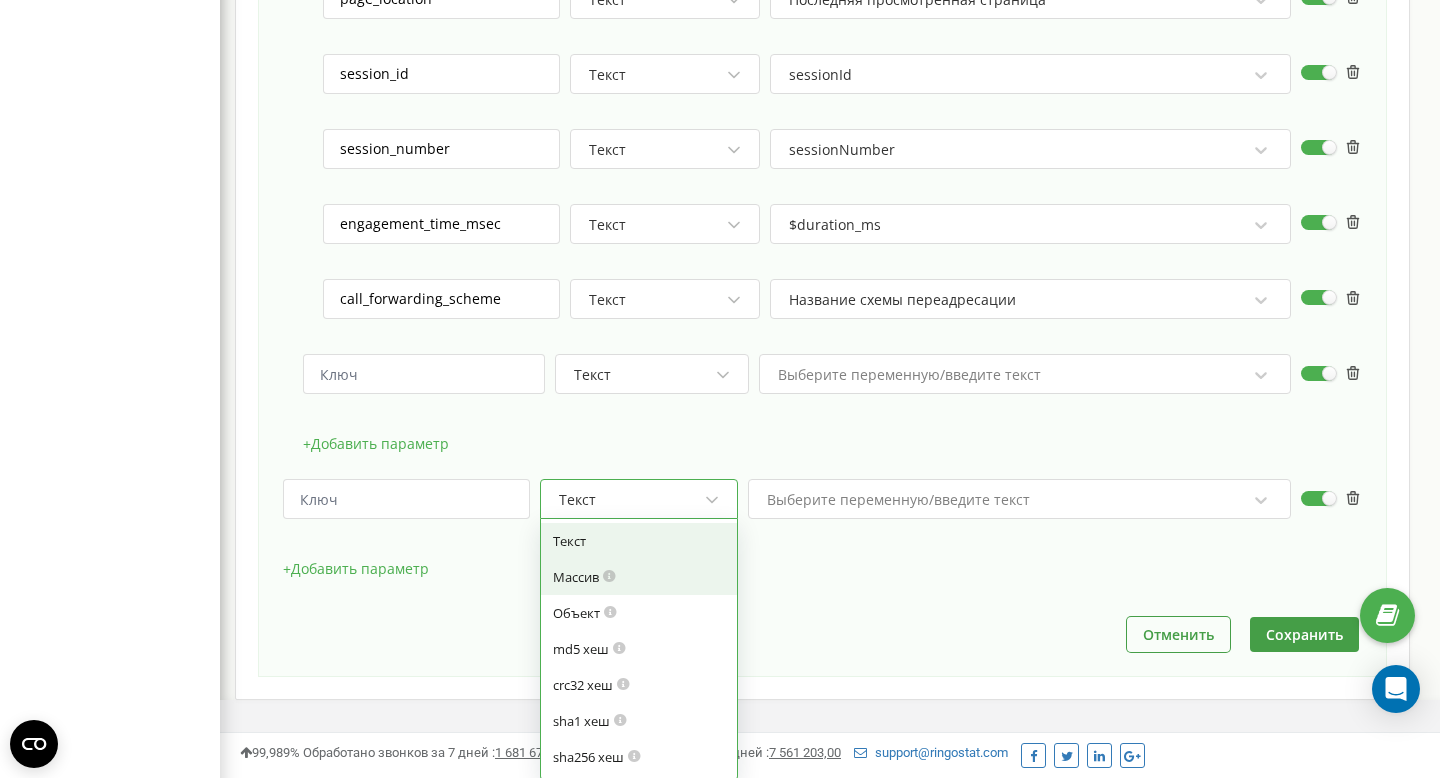 scroll, scrollTop: 1732, scrollLeft: 0, axis: vertical 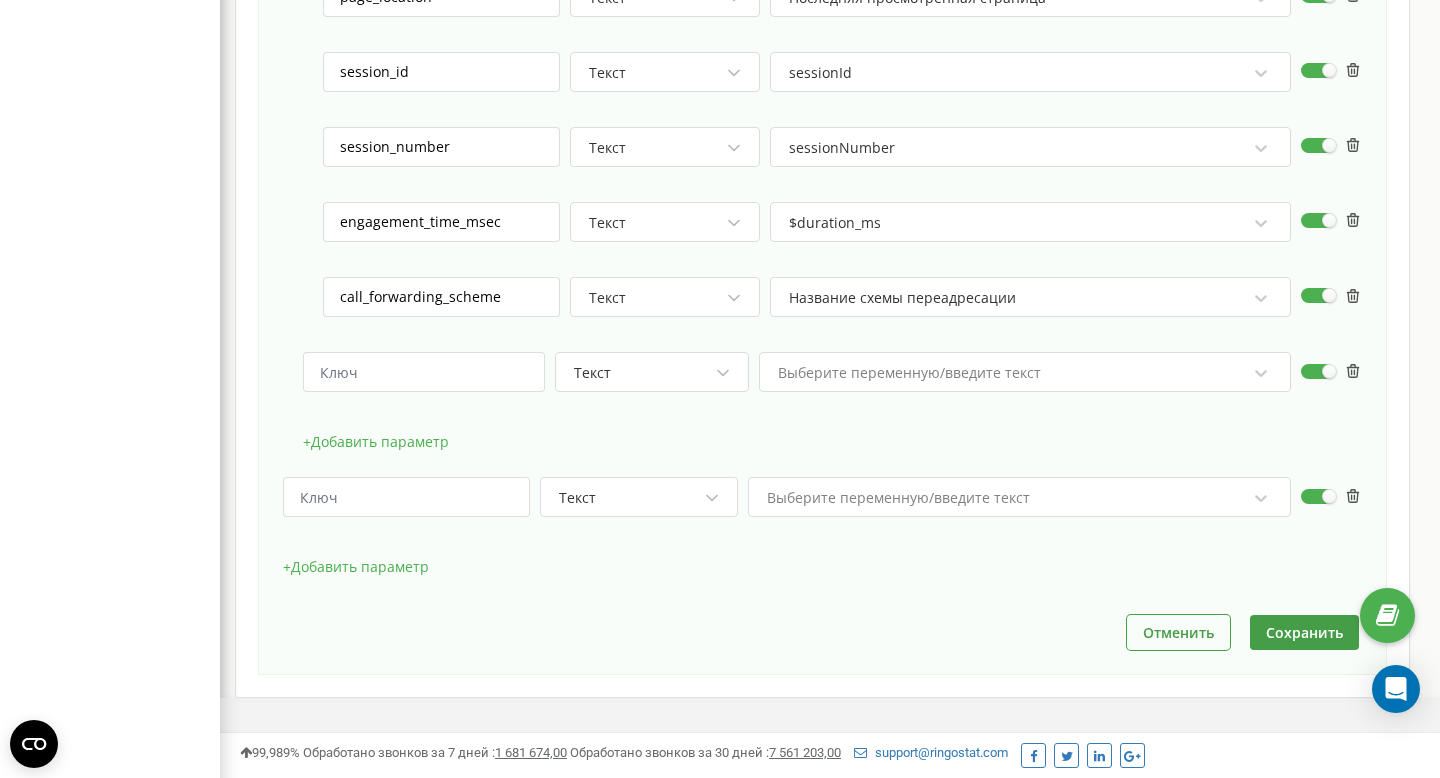 click on "+  Добавить параметр" at bounding box center (822, 577) 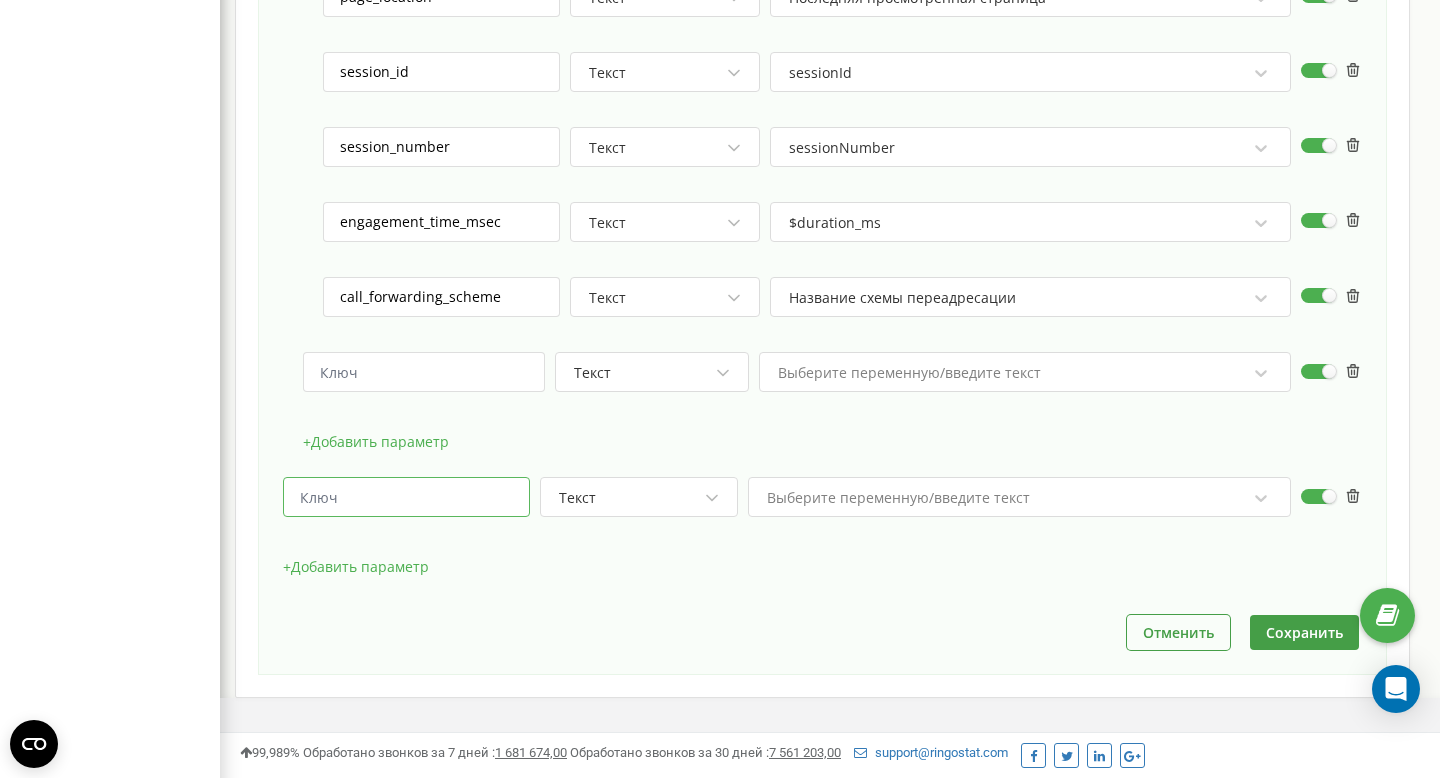 click at bounding box center [406, 497] 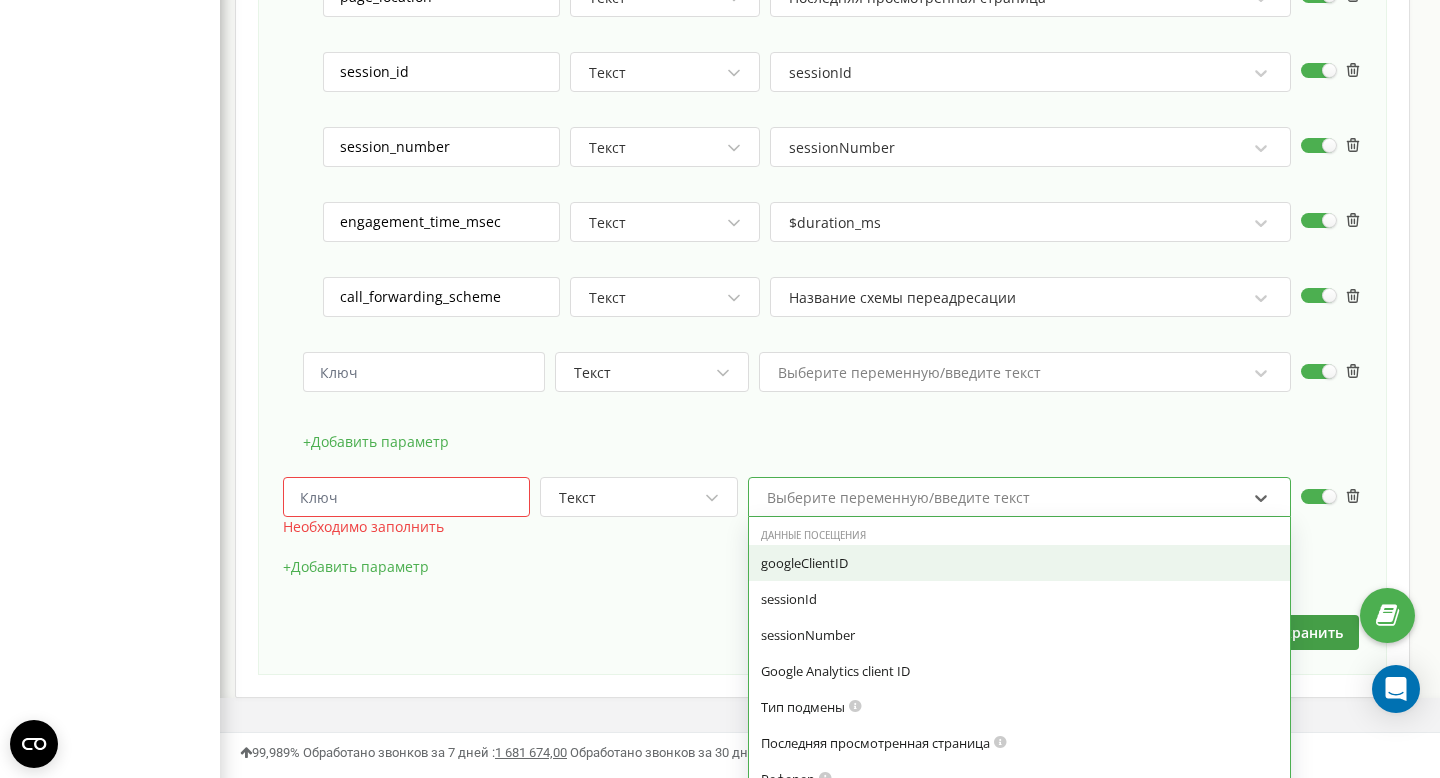 click on "option googleClientID focused, 0 of 7. 30 results available. Use Up and Down to choose options, press Enter to select the currently focused option, press Escape to exit the menu, press Tab to select the option and exit the menu. Выберите переменную/введите текст Данные посещения googleClientID sessionId sessionNumber Google Analytics client ID Тип подмены Последняя просмотренная страница Реферер IP посетителя Roistat Visit ID User Agent Кампания Объявление Канал Источник Ключевое слово Звонок Счетчик звонков Название схемы переадресации Тип звонка Дата звонка Дата звонка в микросекундах ID звонка Куда звонили Номер в формате E.164 Добавочный номер Имя пула номеров Ответственные сотрудники" at bounding box center (1019, 497) 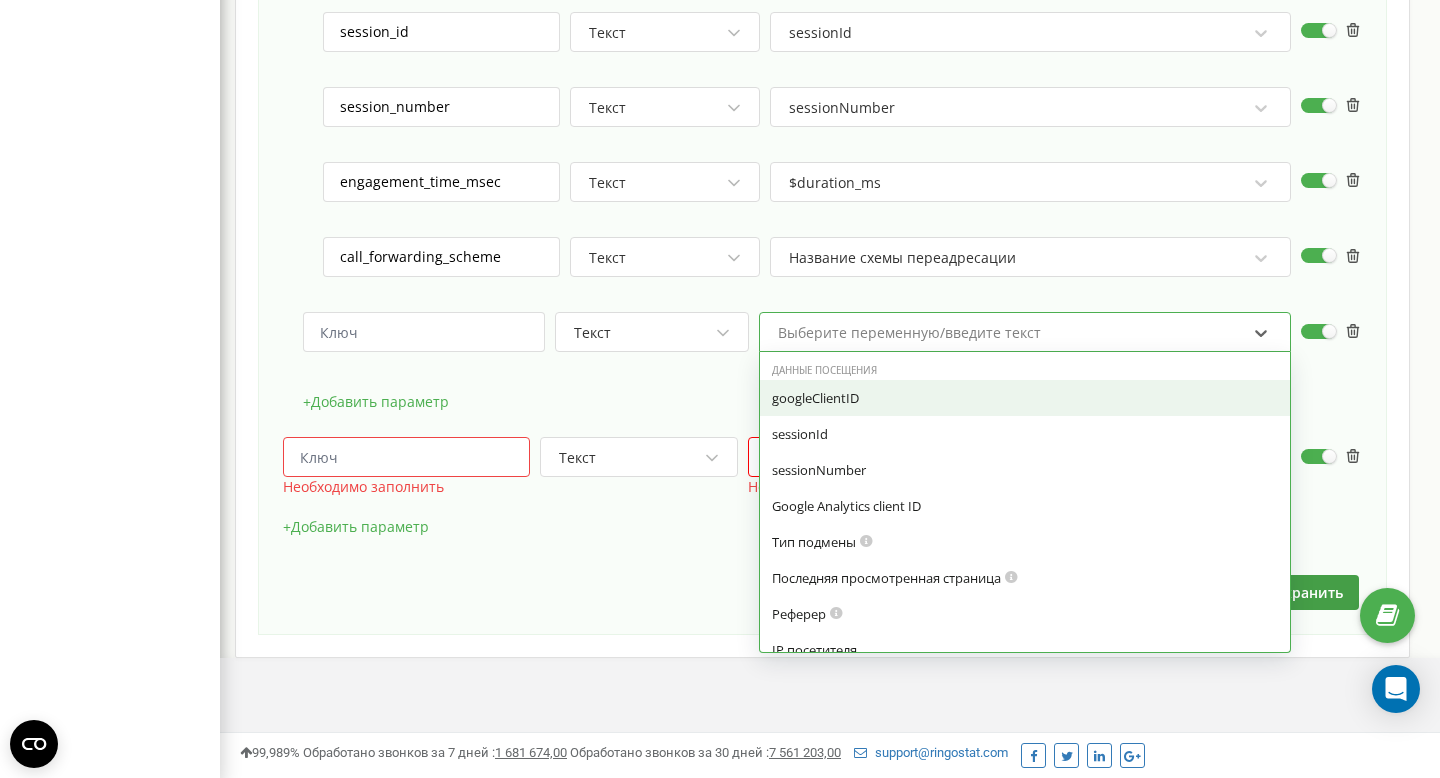 click on "Выберите переменную/введите текст" at bounding box center [909, 333] 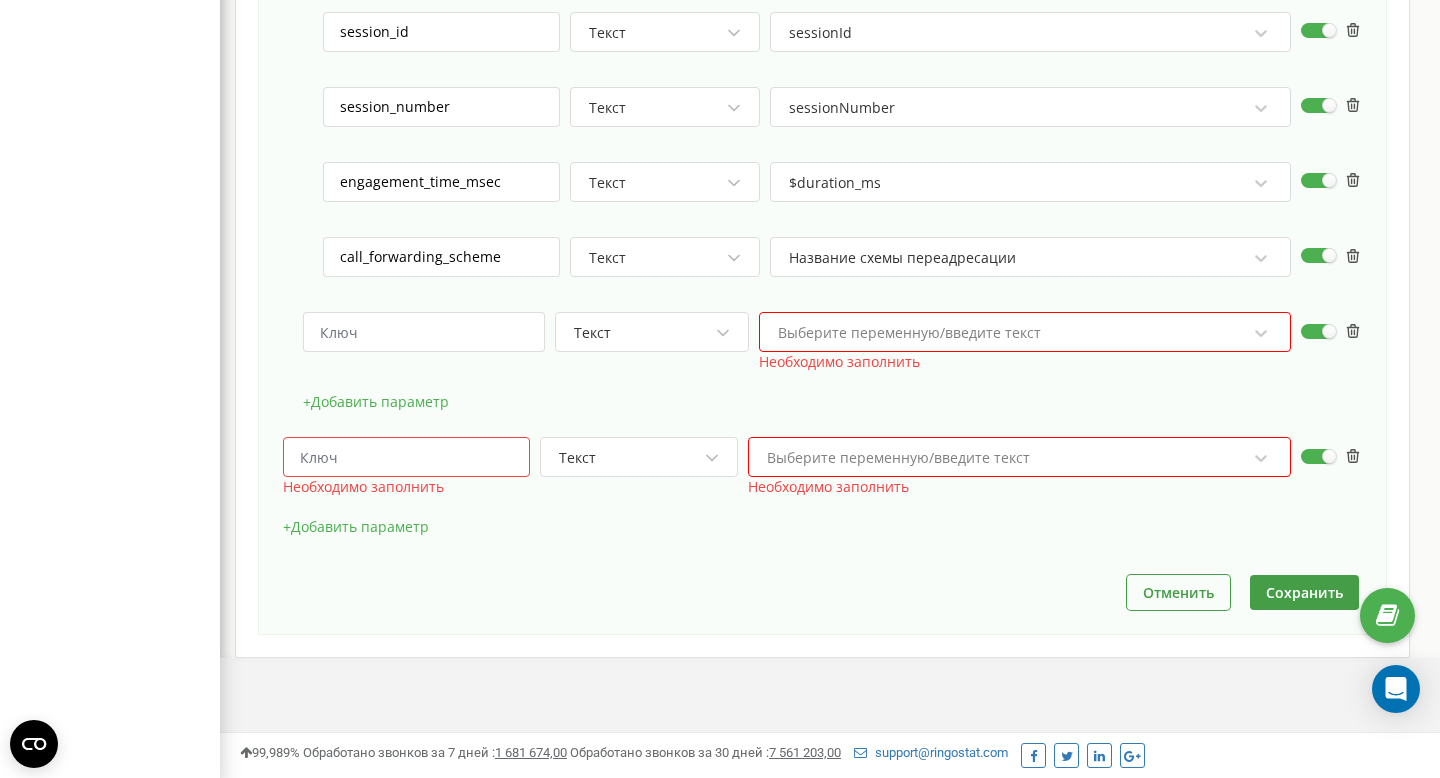 click on "+  Добавить параметр" at bounding box center [822, 537] 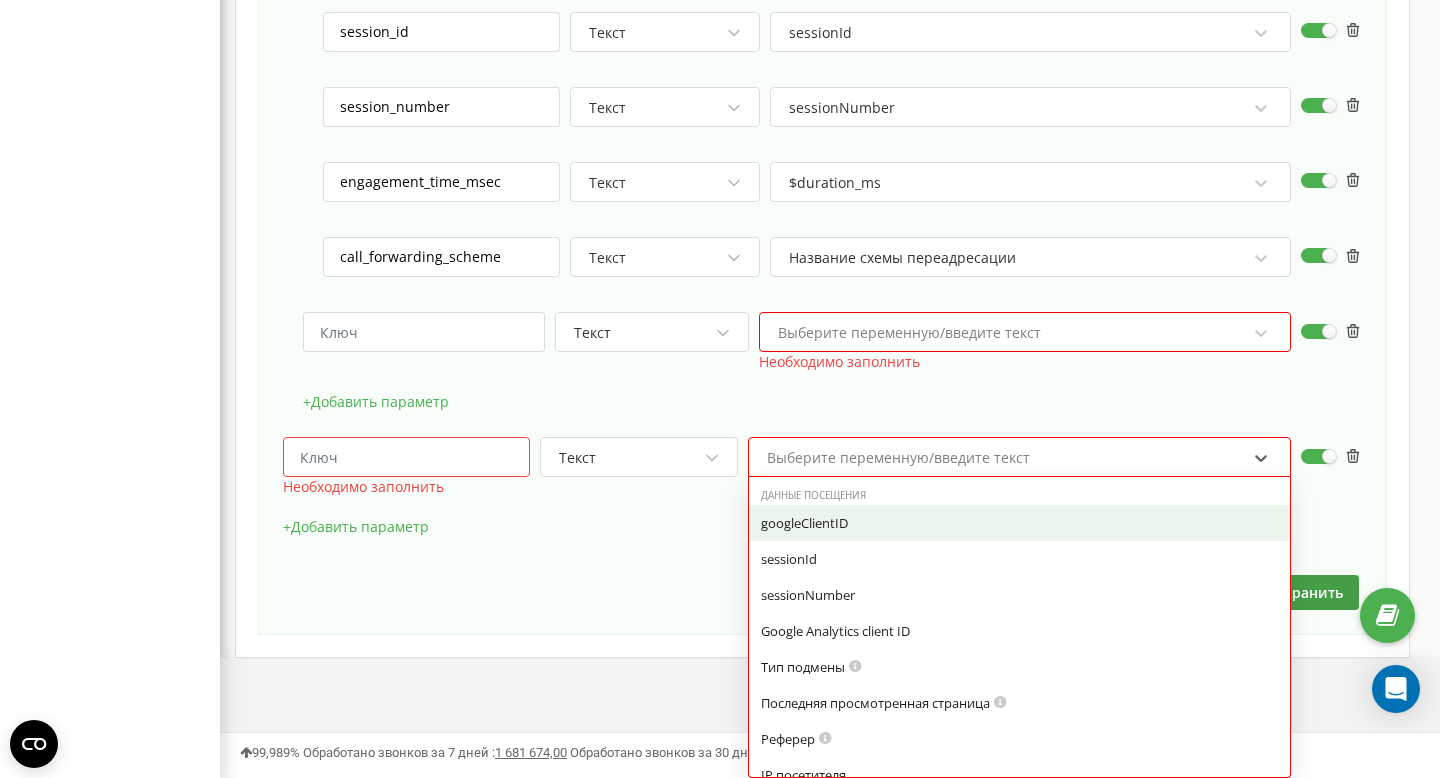 click on "+  Добавить параметр" at bounding box center [822, 537] 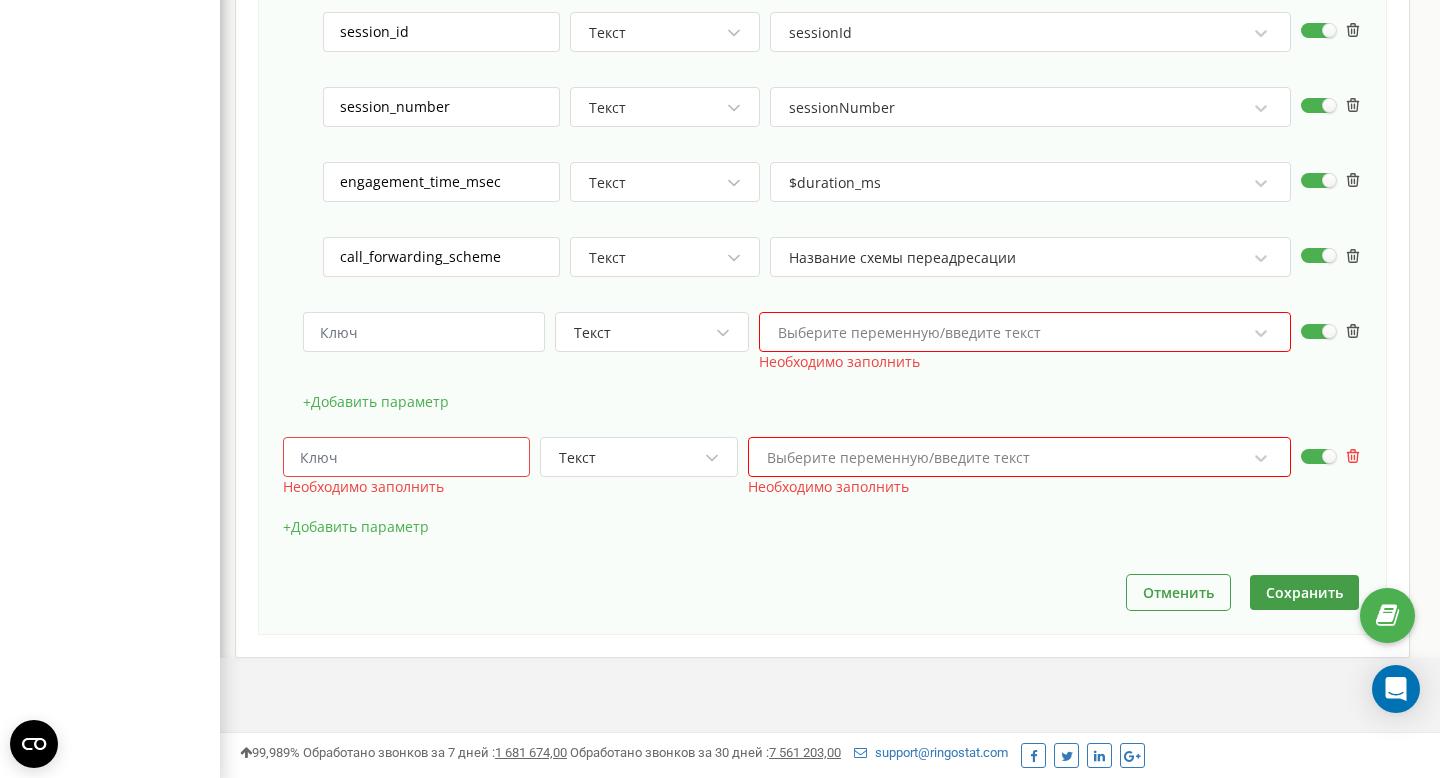 click 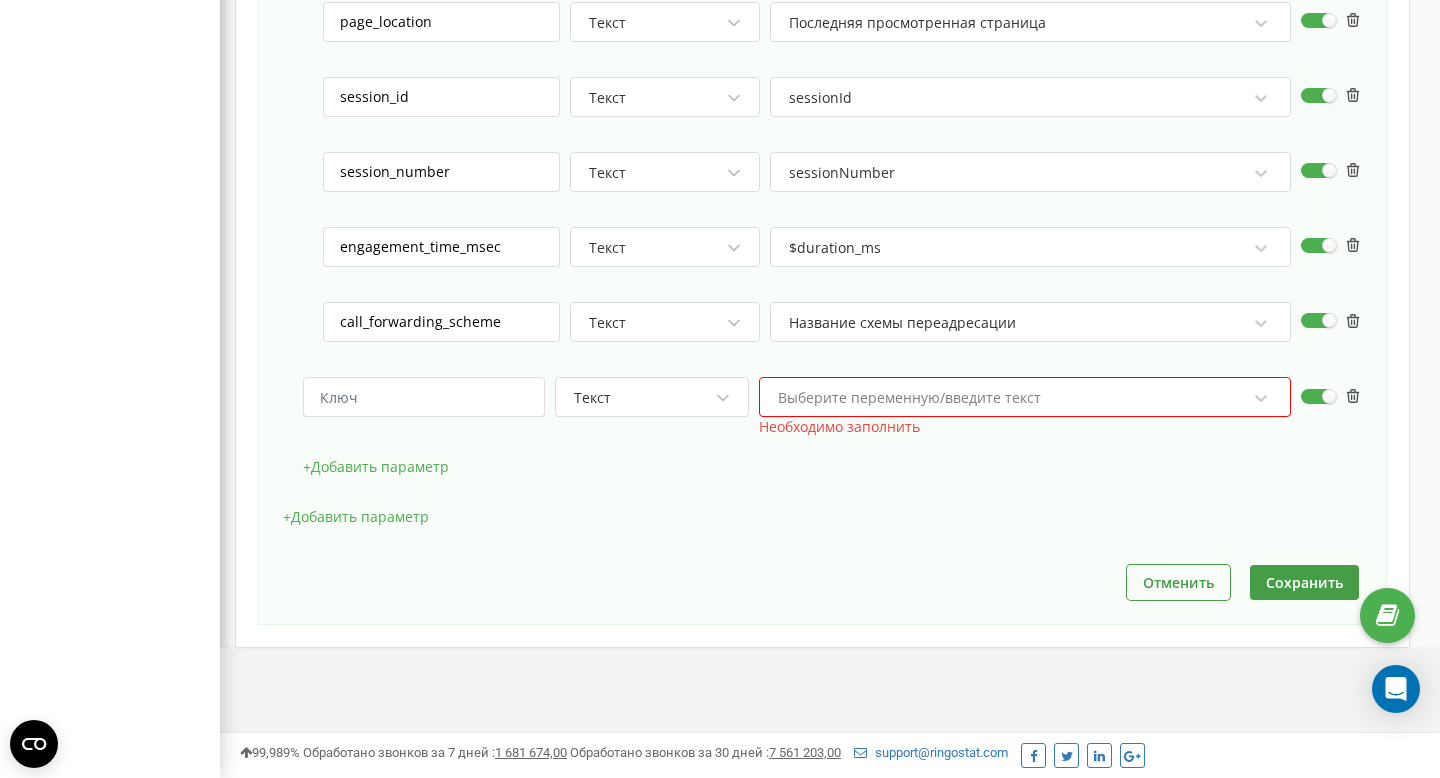 scroll, scrollTop: 1707, scrollLeft: 0, axis: vertical 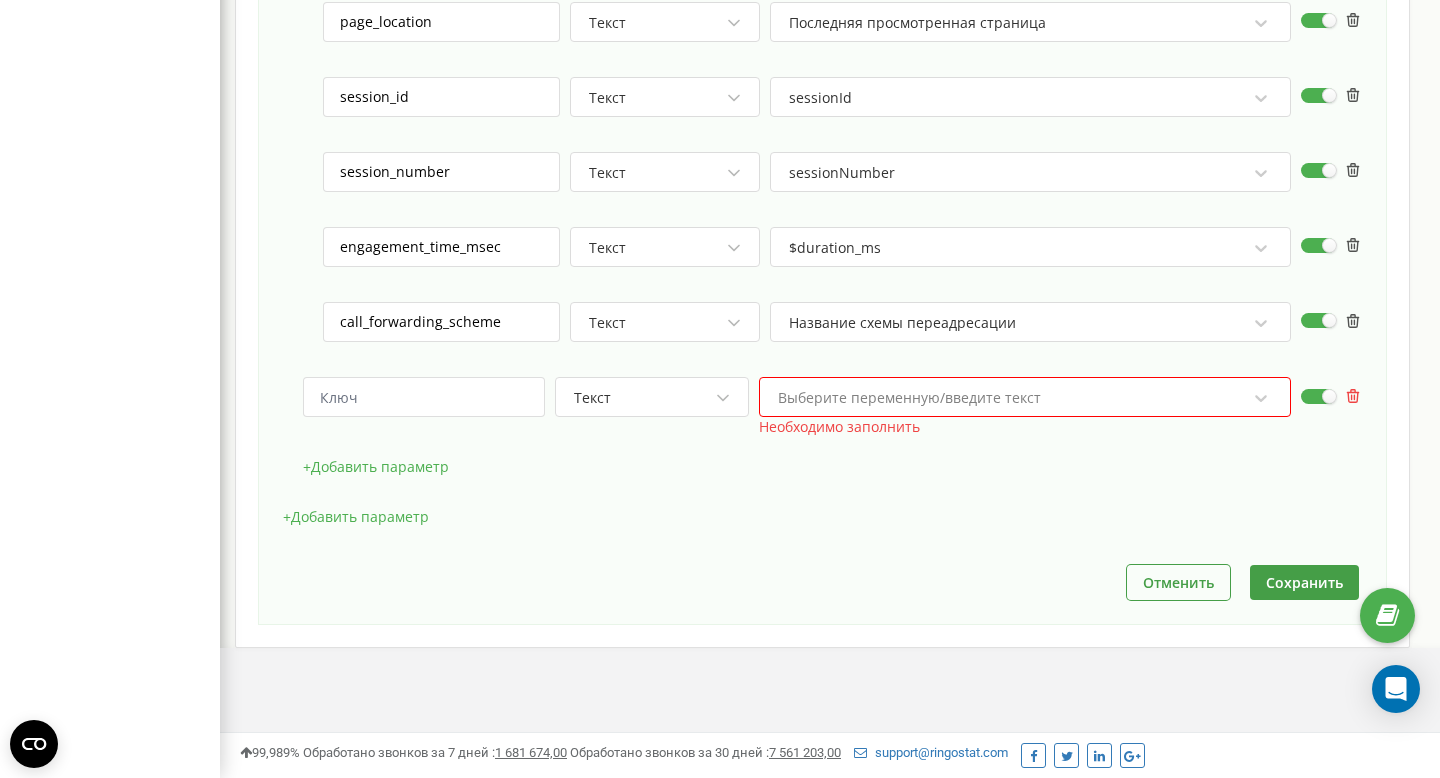 click 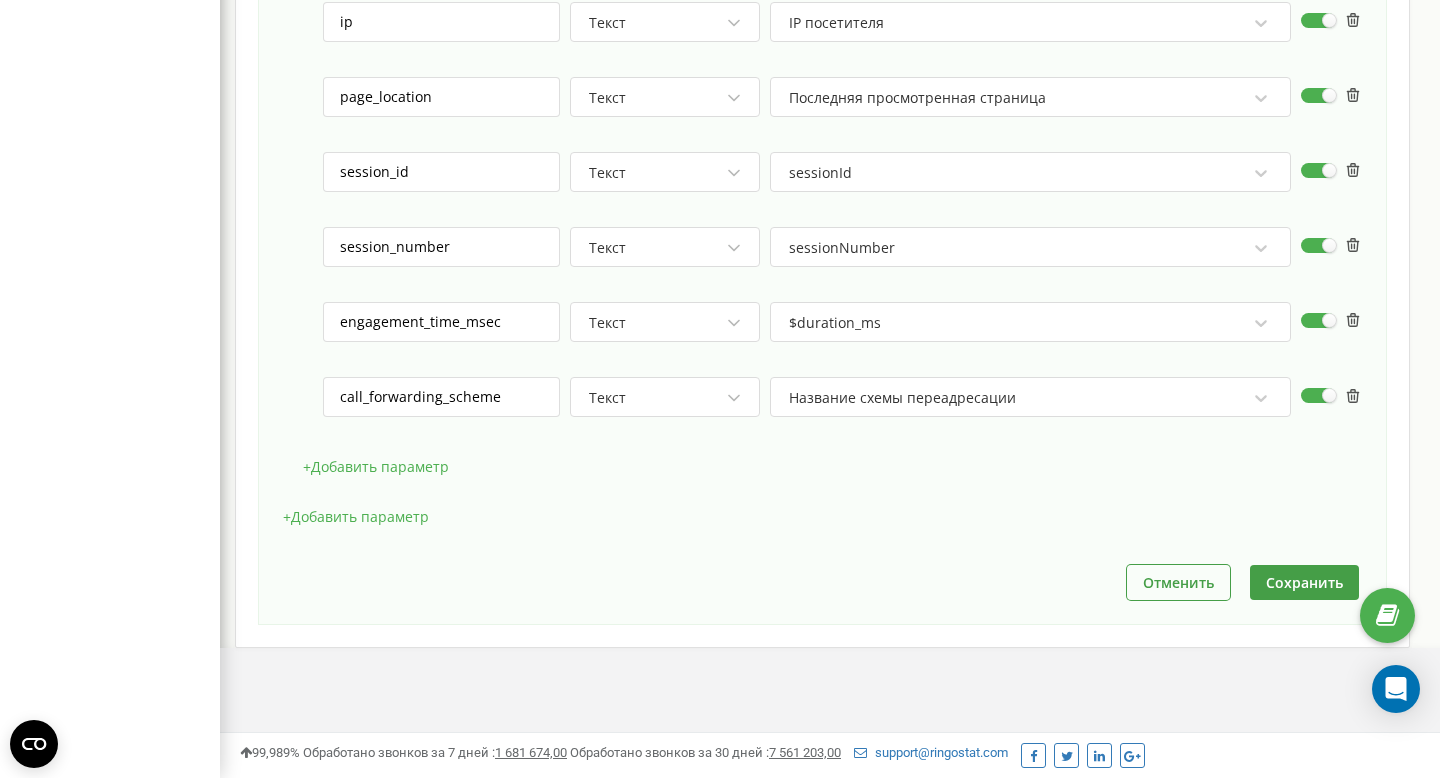 scroll, scrollTop: 1632, scrollLeft: 0, axis: vertical 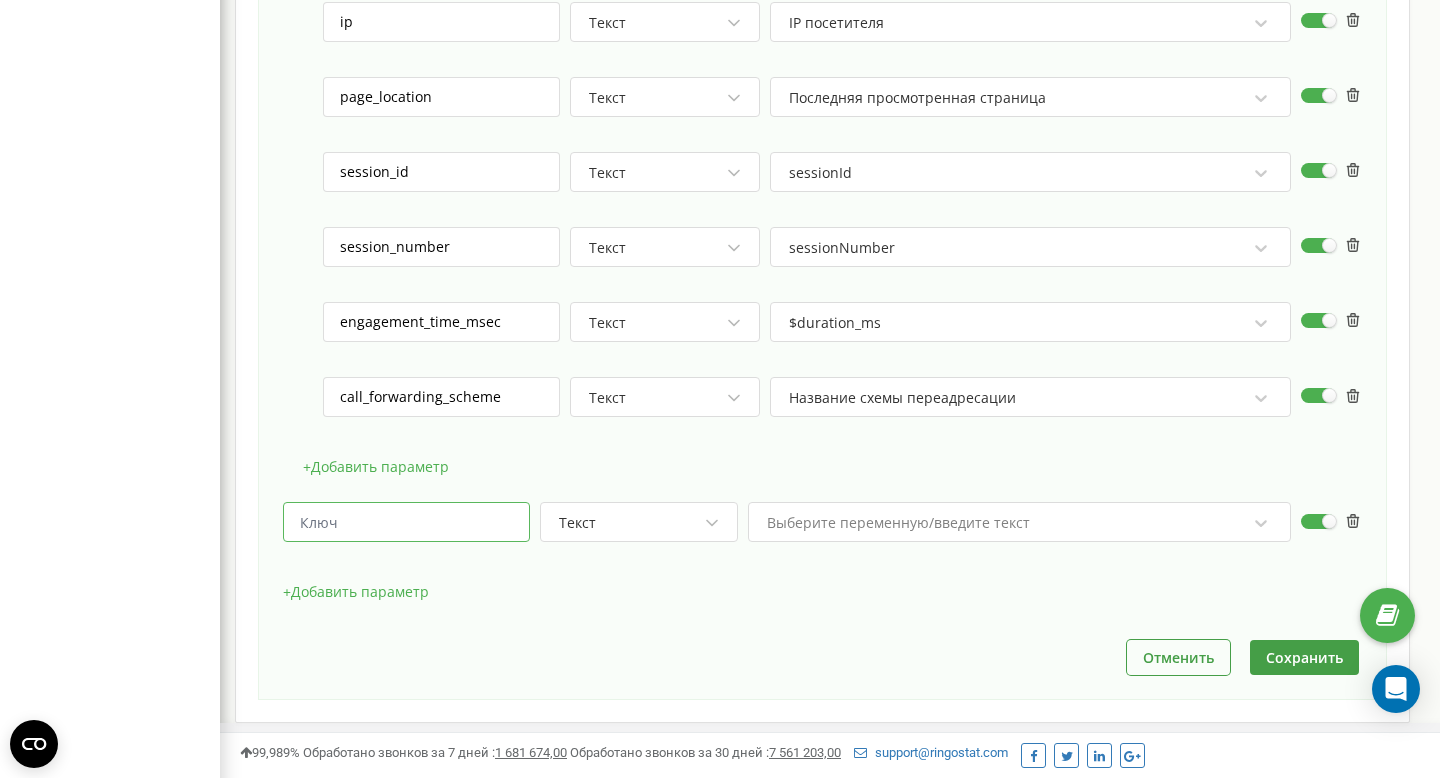 click at bounding box center [406, 522] 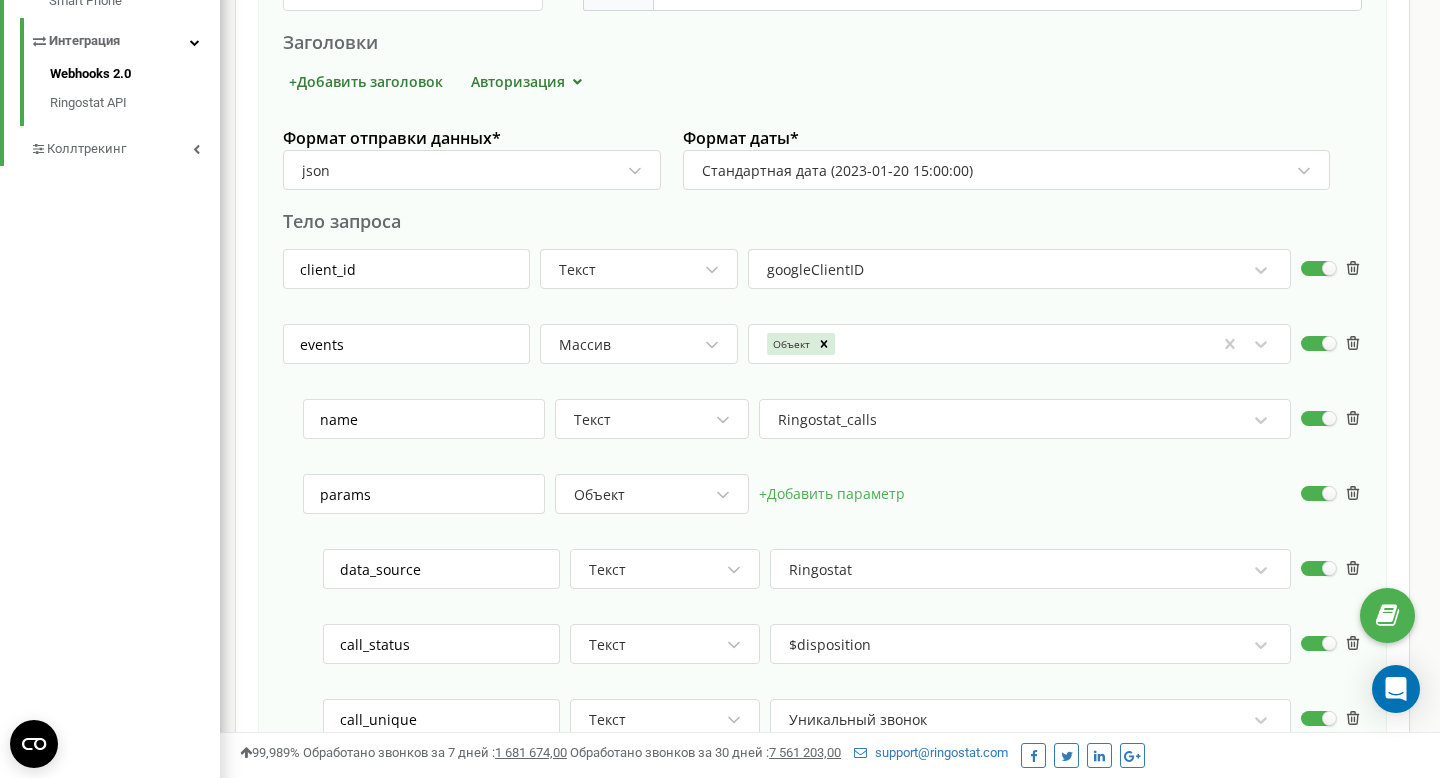 scroll, scrollTop: 702, scrollLeft: 0, axis: vertical 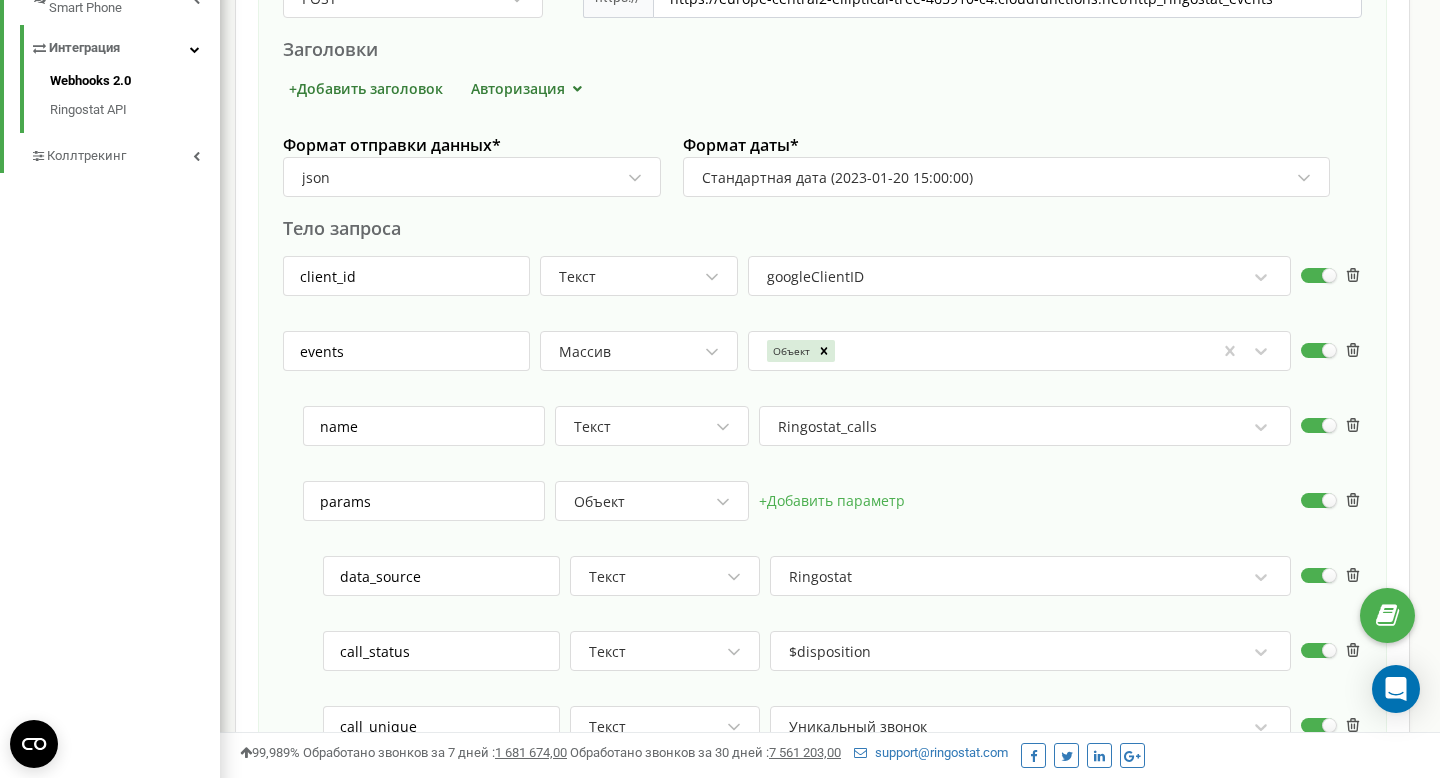 click on "Массив" at bounding box center [630, 352] 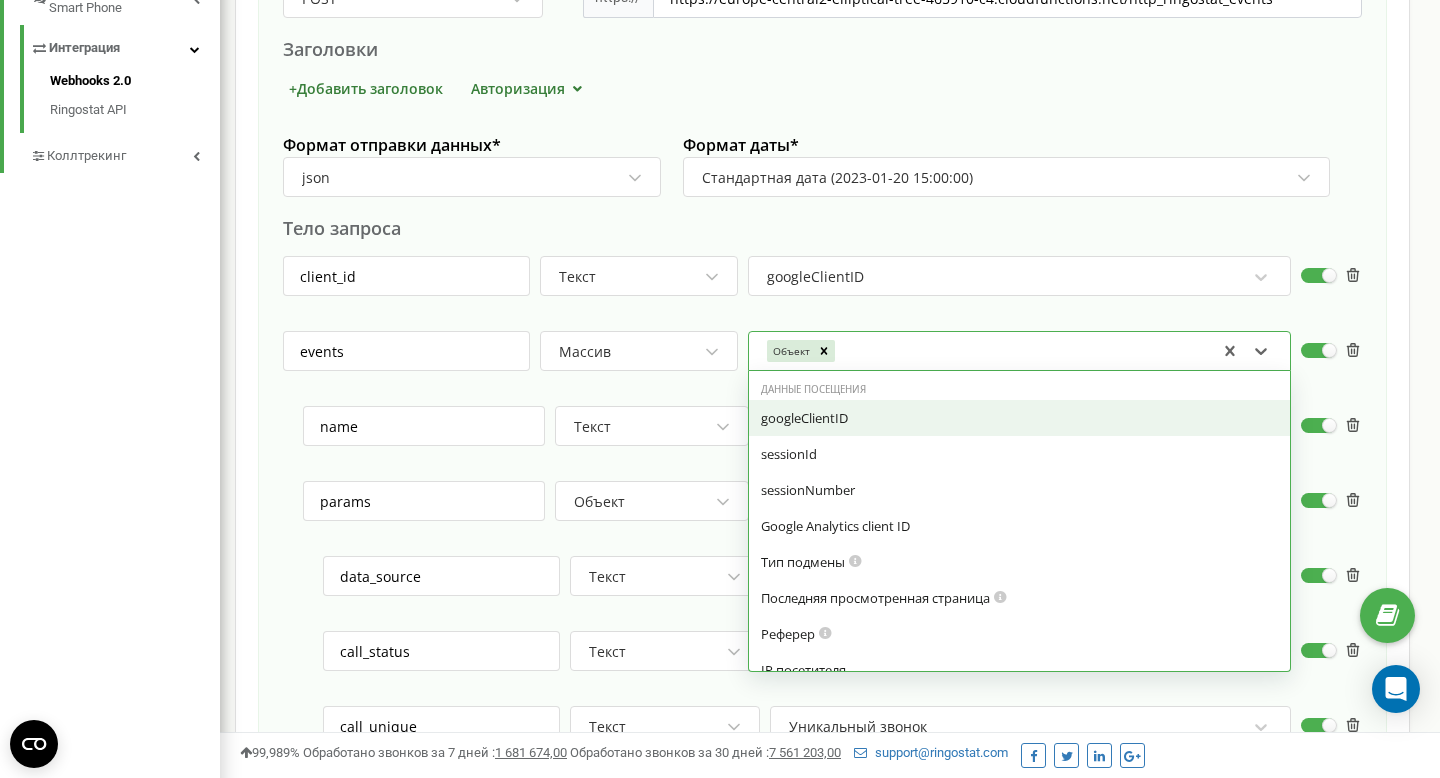 click on "Объект" at bounding box center [988, 351] 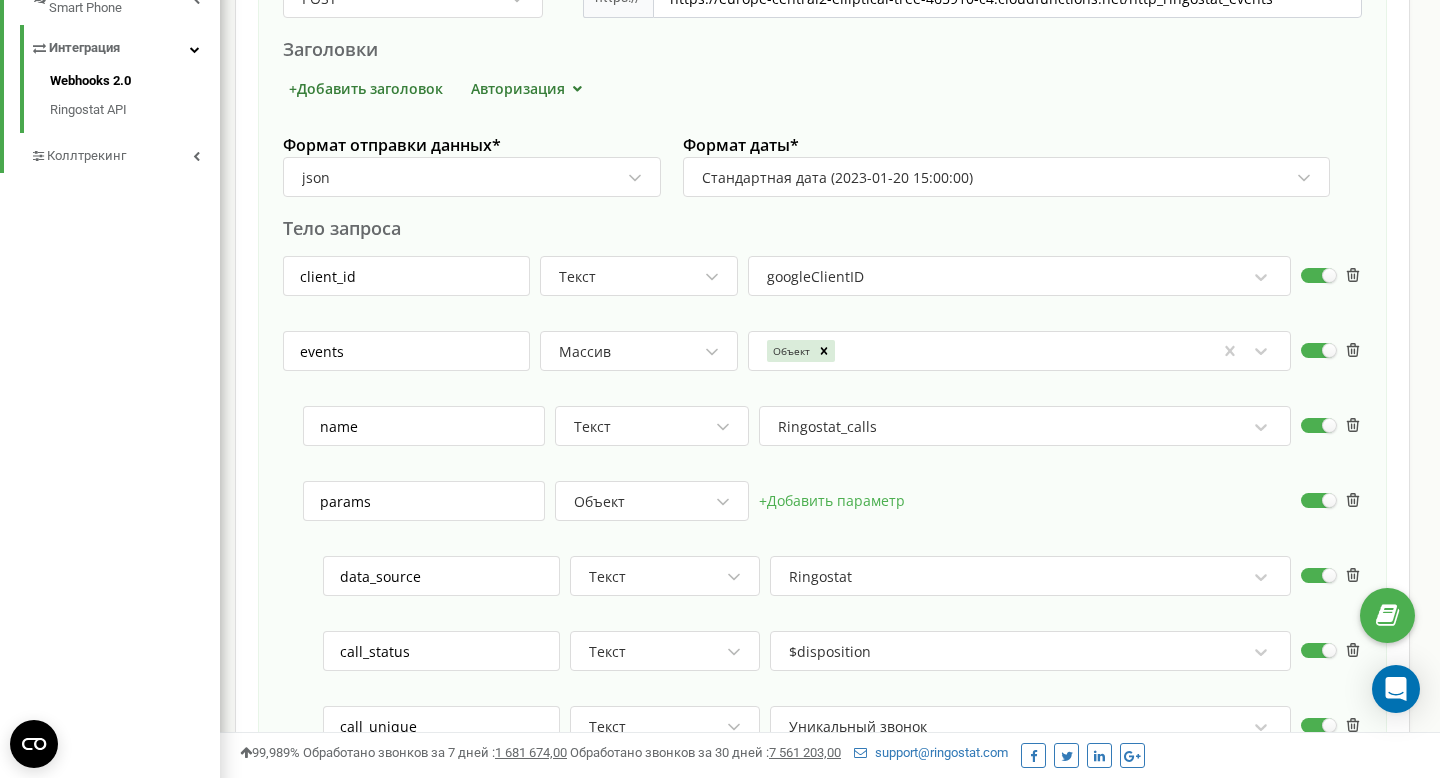 click on "HTTP метод * POST Направление * https:// https://europe-central2-elliptical-tree-465910-c4.cloudfunctions.net/http_ringostat_events Заголовки +  Добавить заголовок Авторизация   Формат отправки данных * json Формат даты * Стандартная дата (2023-01-20 15:00:00) Тело запроса client_id Текст googleClientID events Массив Объект
To pick up a draggable item, press the space bar.
While dragging, use the arrow keys to move the item.
Press space again to drop the item in its new position, or press escape to cancel.
name Текст Ringostat_calls params Объект +  Добавить параметр data_source Текст Ringostat call_status Текст $disposition call_unique Текст Уникальный звонок insertion_type Текст Тип подмены pool_name Текст Имя пула номеров ip Текст IP посетителя page_location +" at bounding box center (822, 756) 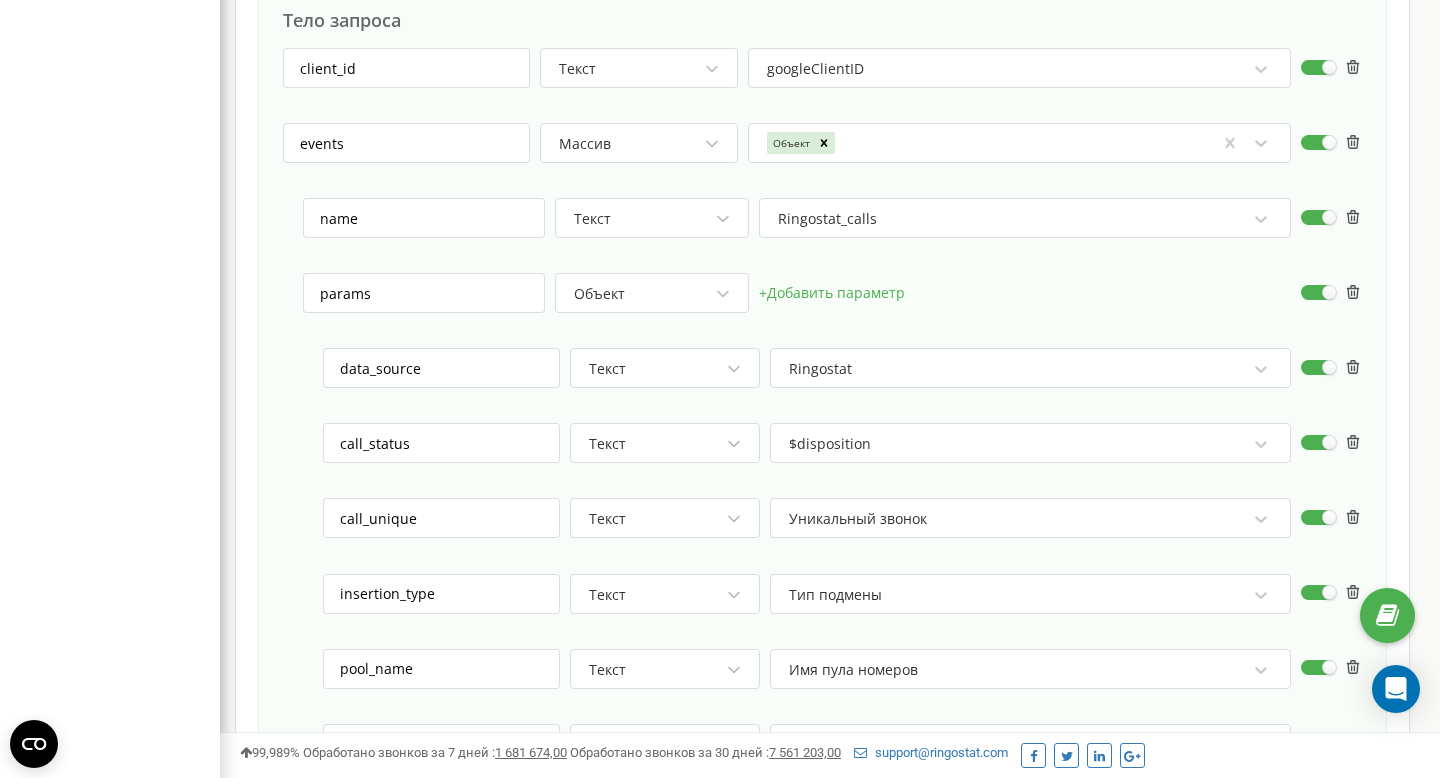 scroll, scrollTop: 572, scrollLeft: 0, axis: vertical 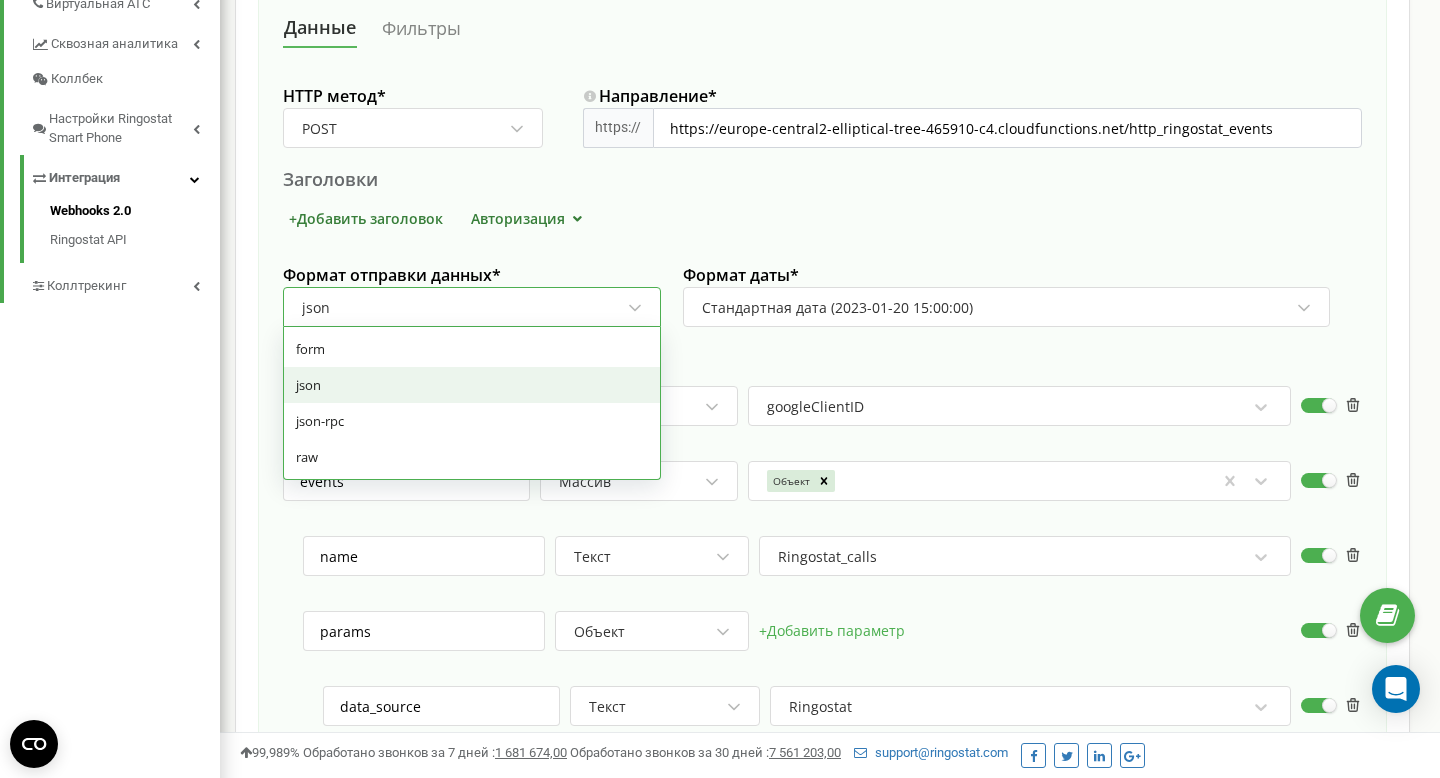 click on "json" at bounding box center [463, 308] 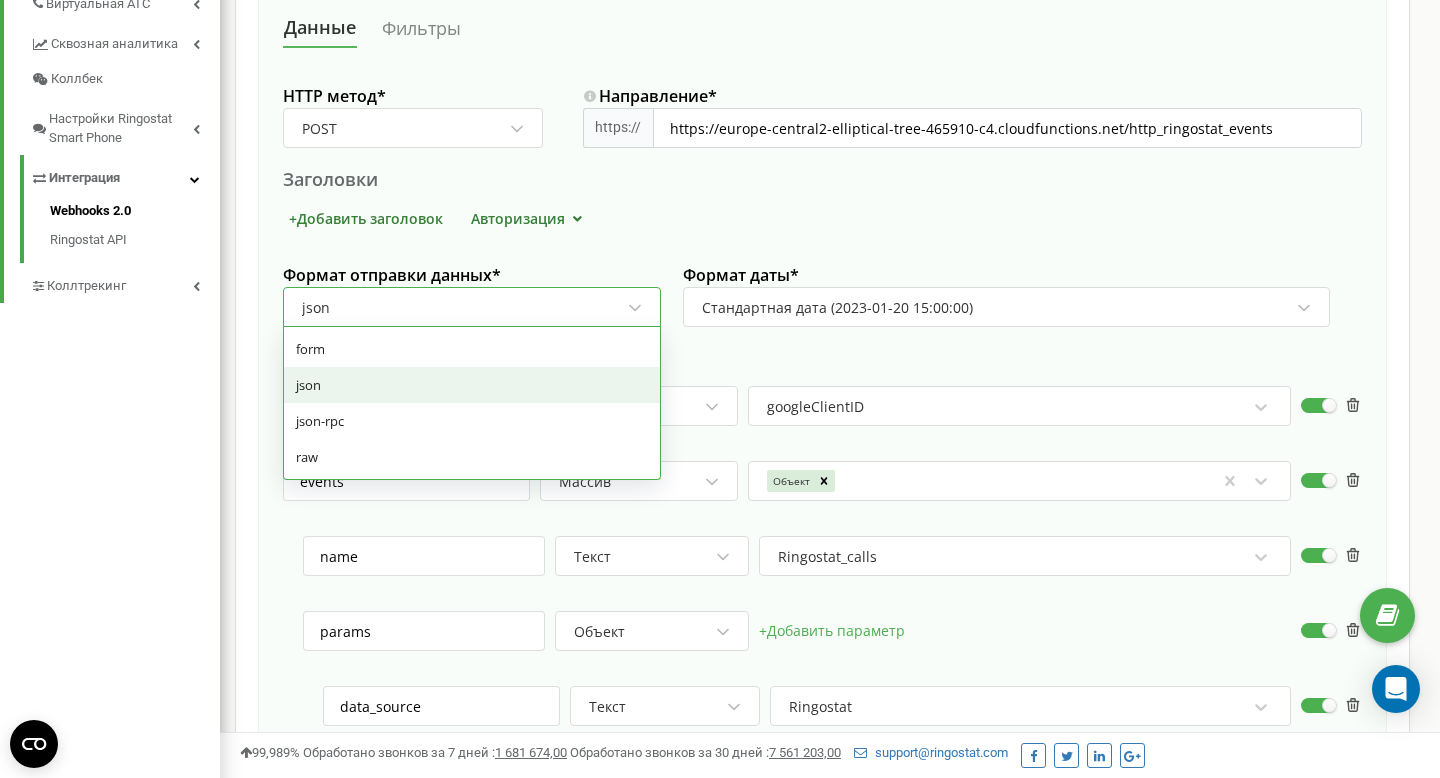 click on "HTTP метод * POST Направление * https:// https://europe-central2-elliptical-tree-465910-c4.cloudfunctions.net/http_ringostat_events Заголовки +  Добавить заголовок Авторизация   Формат отправки данных *      option json focused, 2 of 4. 4 results available. Use Up and Down to choose options, press Enter to select the currently focused option, press Escape to exit the menu, press Tab to select the option and exit the menu. json form json json-rpc raw Формат даты * Стандартная дата (2023-01-20 15:00:00) Тело запроса client_id Текст googleClientID events Массив Объект
To pick up a draggable item, press the space bar.
While dragging, use the arrow keys to move the item.
Press space again to drop the item in its new position, or press escape to cancel.
name Текст Ringostat_calls params Объект +  Добавить параметр data_source Текст Ringostat" at bounding box center (822, 886) 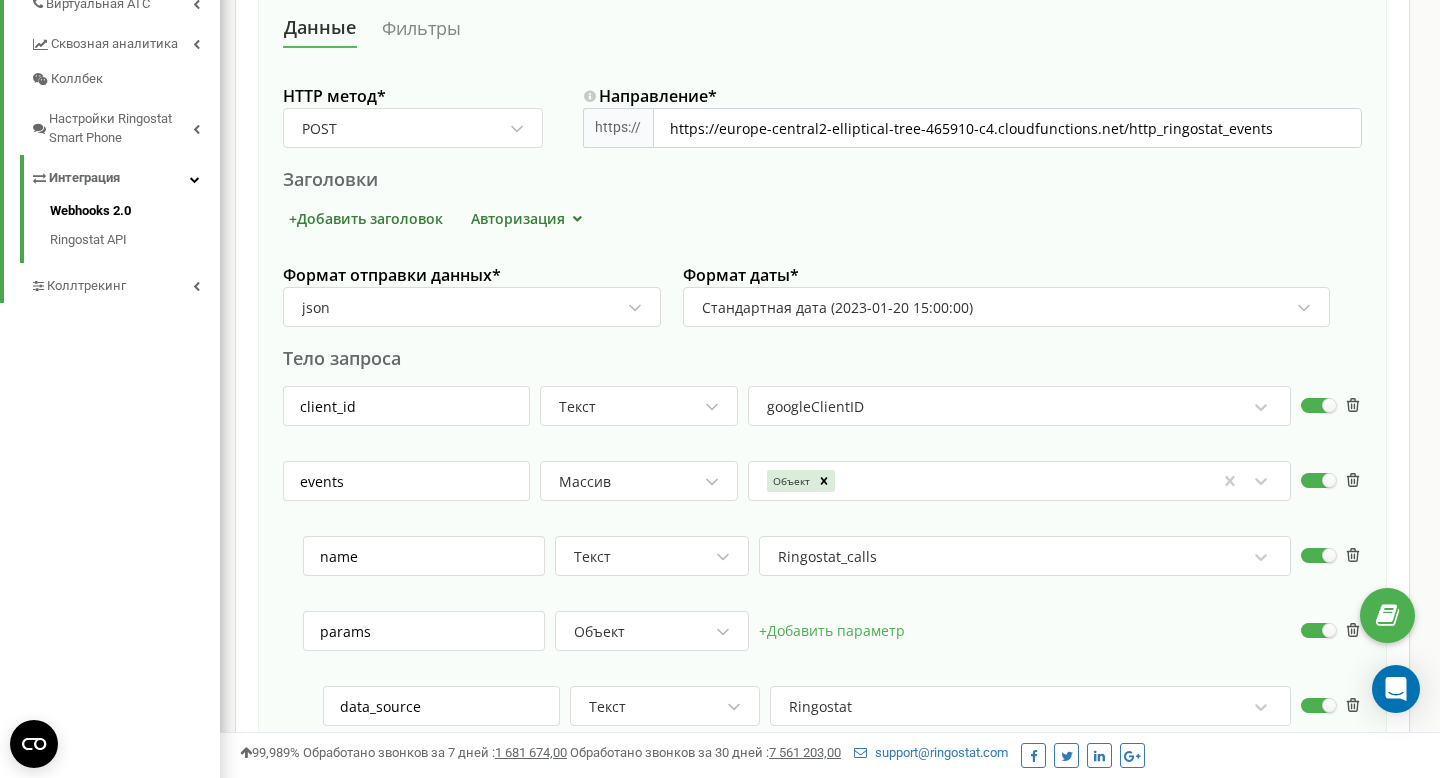 click on "Авторизация" at bounding box center (529, 218) 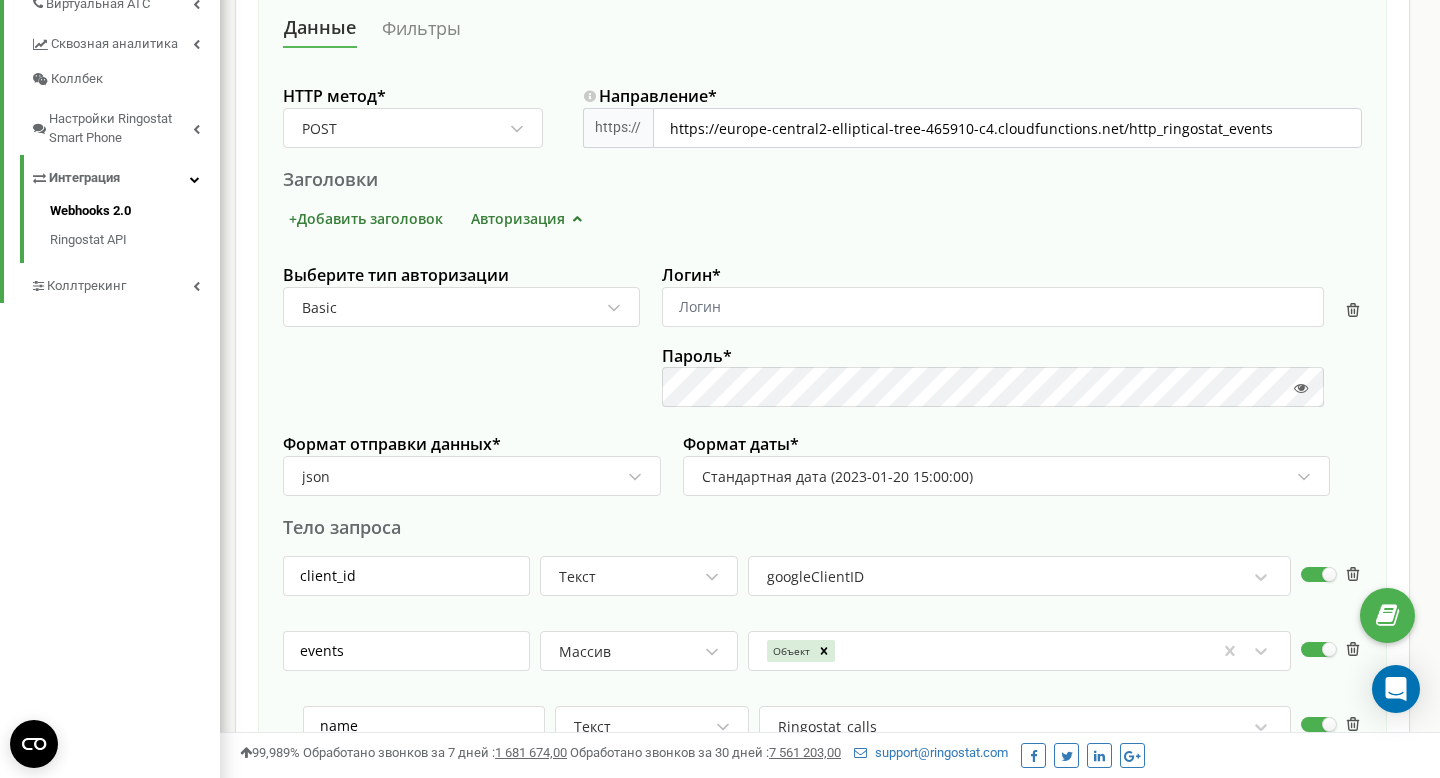 click at bounding box center [577, 217] 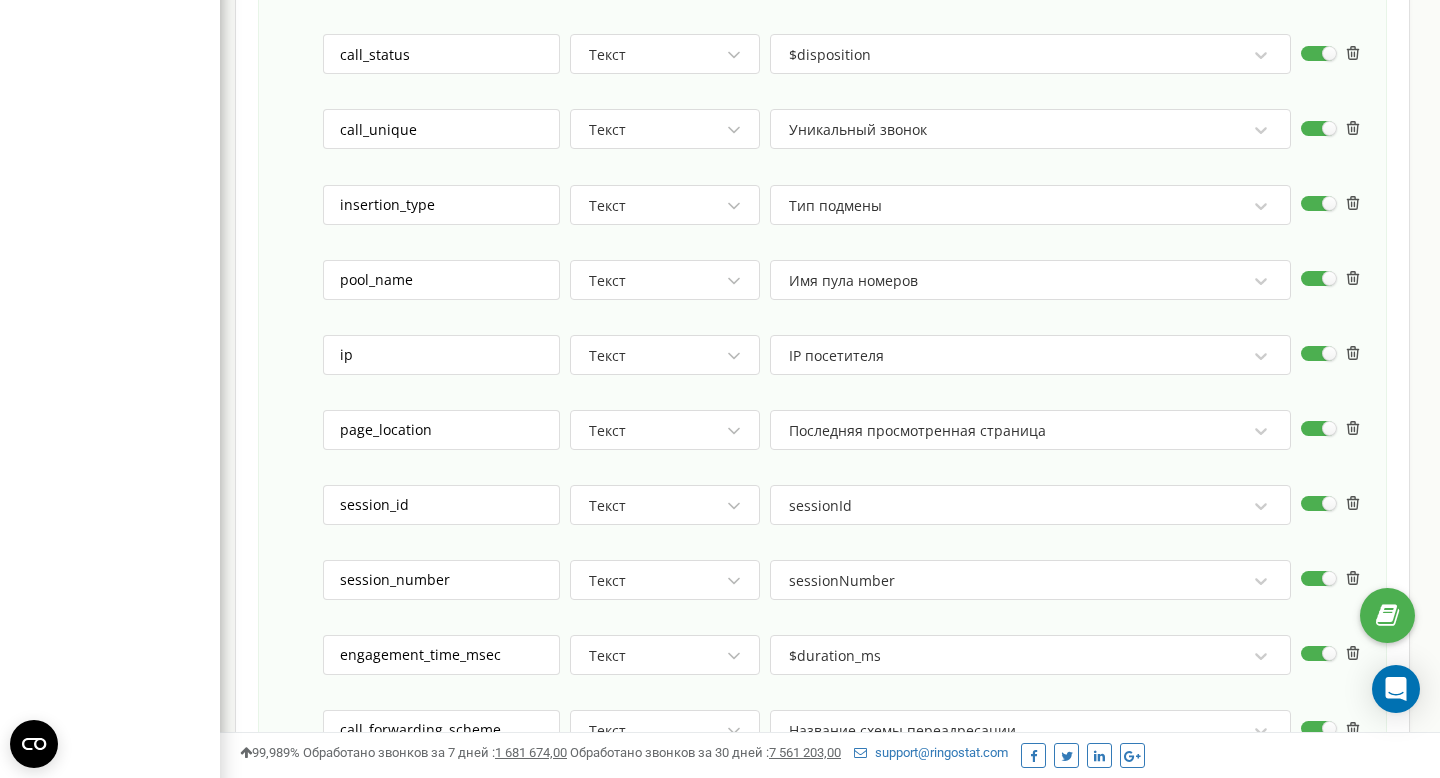 scroll, scrollTop: 1667, scrollLeft: 0, axis: vertical 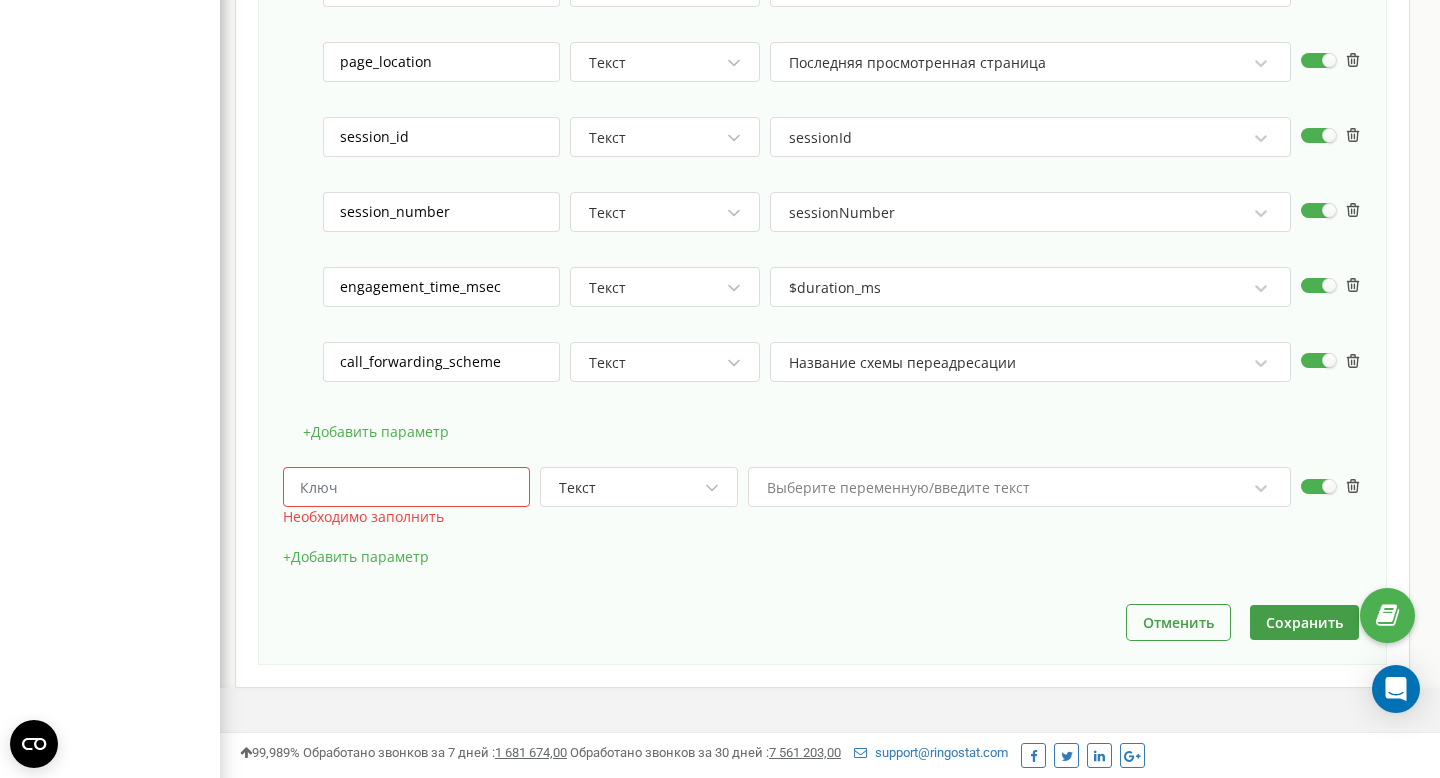 click at bounding box center [842, 457] 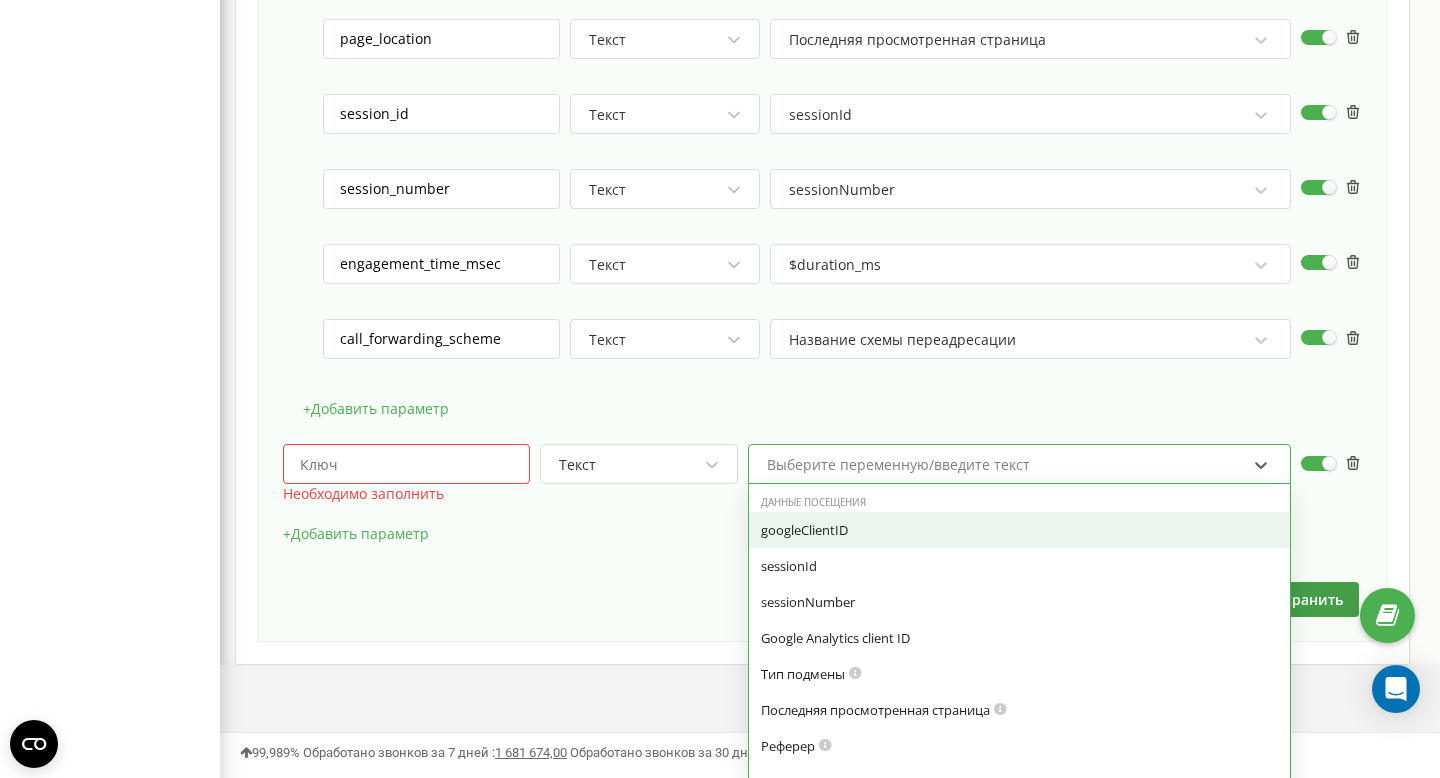 click on "option googleClientID focused, 0 of 7. 30 results available. Use Up and Down to choose options, press Enter to select the currently focused option, press Escape to exit the menu, press Tab to select the option and exit the menu. Выберите переменную/введите текст Данные посещения googleClientID sessionId sessionNumber Google Analytics client ID Тип подмены Последняя просмотренная страница Реферер IP посетителя Roistat Visit ID User Agent Кампания Объявление Канал Источник Ключевое слово Звонок Счетчик звонков Название схемы переадресации Тип звонка Дата звонка Дата звонка в микросекундах ID звонка Куда звонили Номер в формате E.164 Добавочный номер Имя пула номеров Ответственные сотрудники" at bounding box center (1019, 464) 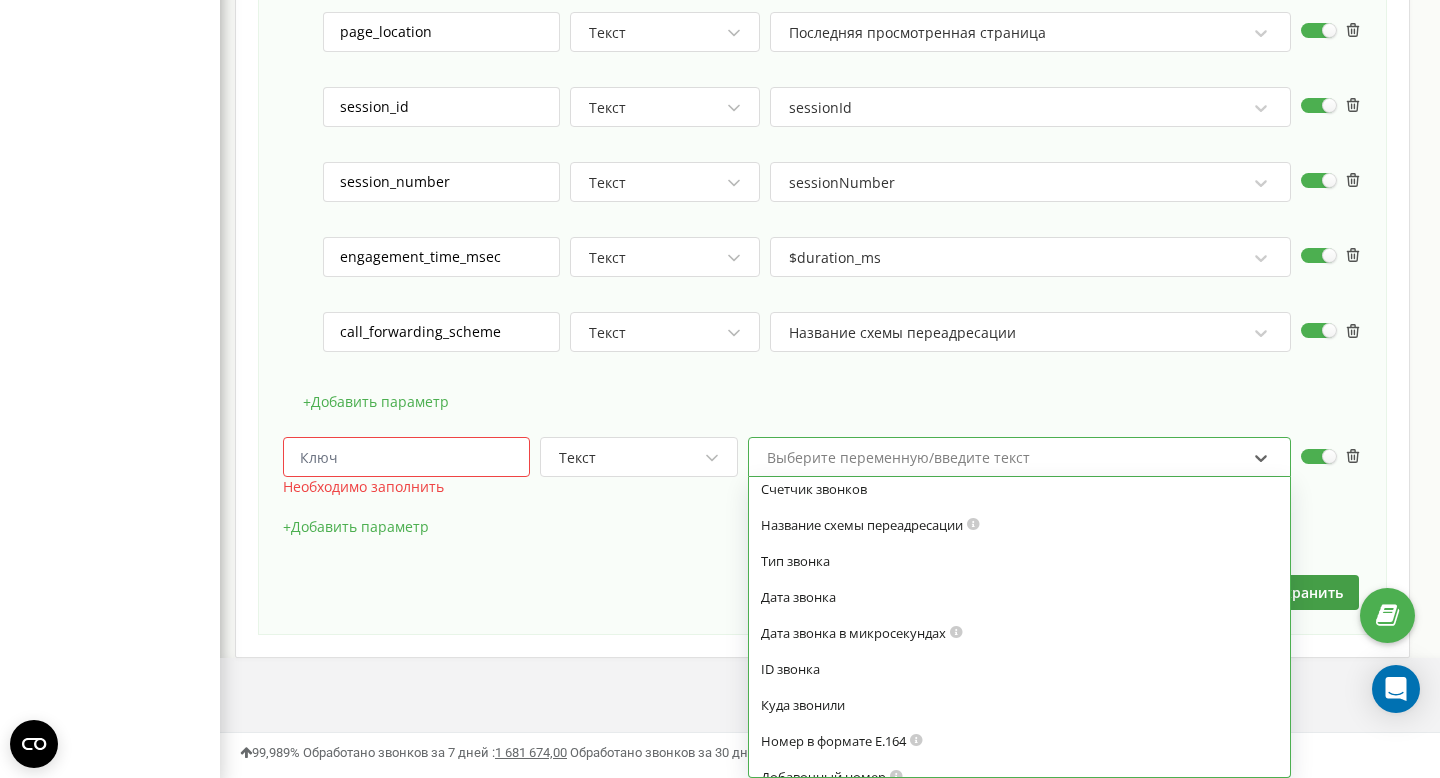 scroll, scrollTop: 618, scrollLeft: 0, axis: vertical 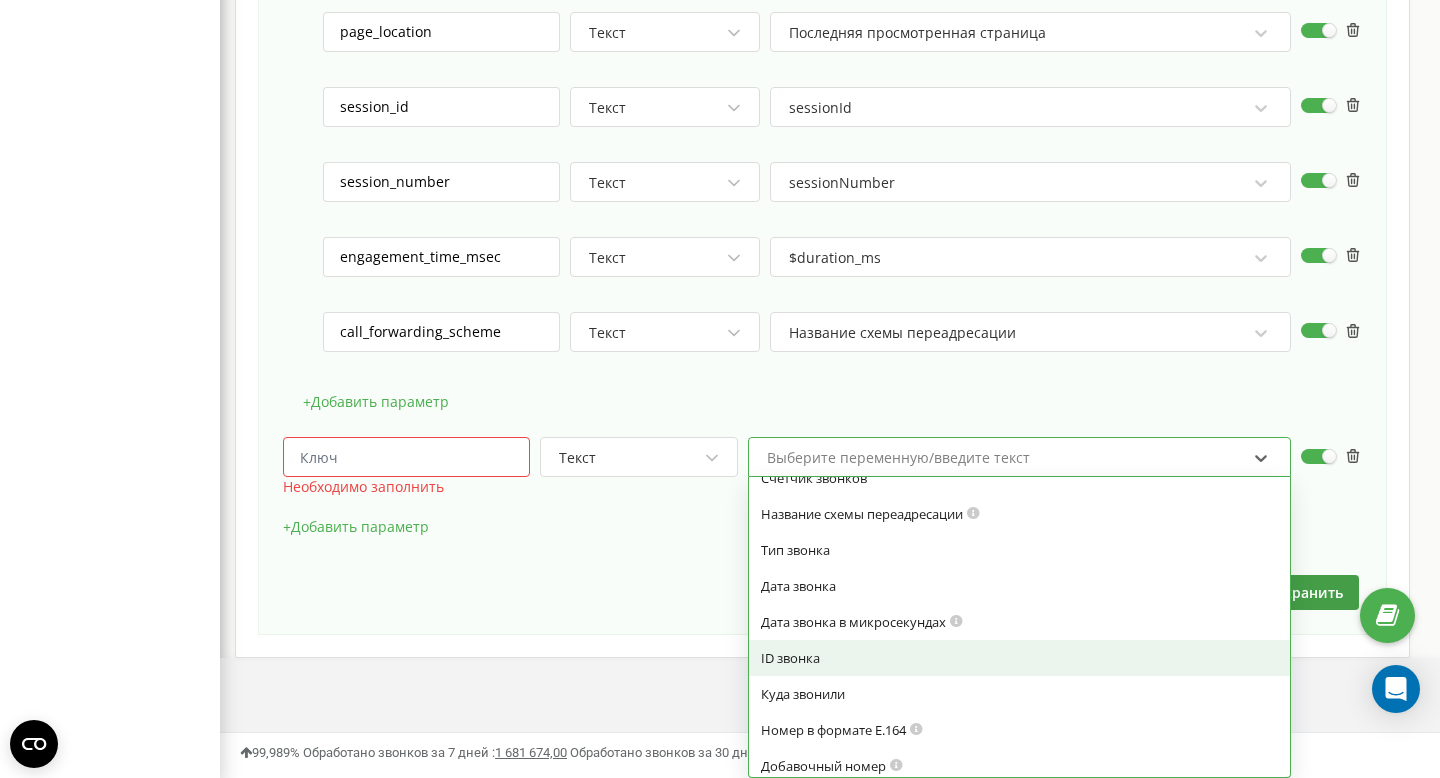 click on "ID звонка" at bounding box center (1019, 658) 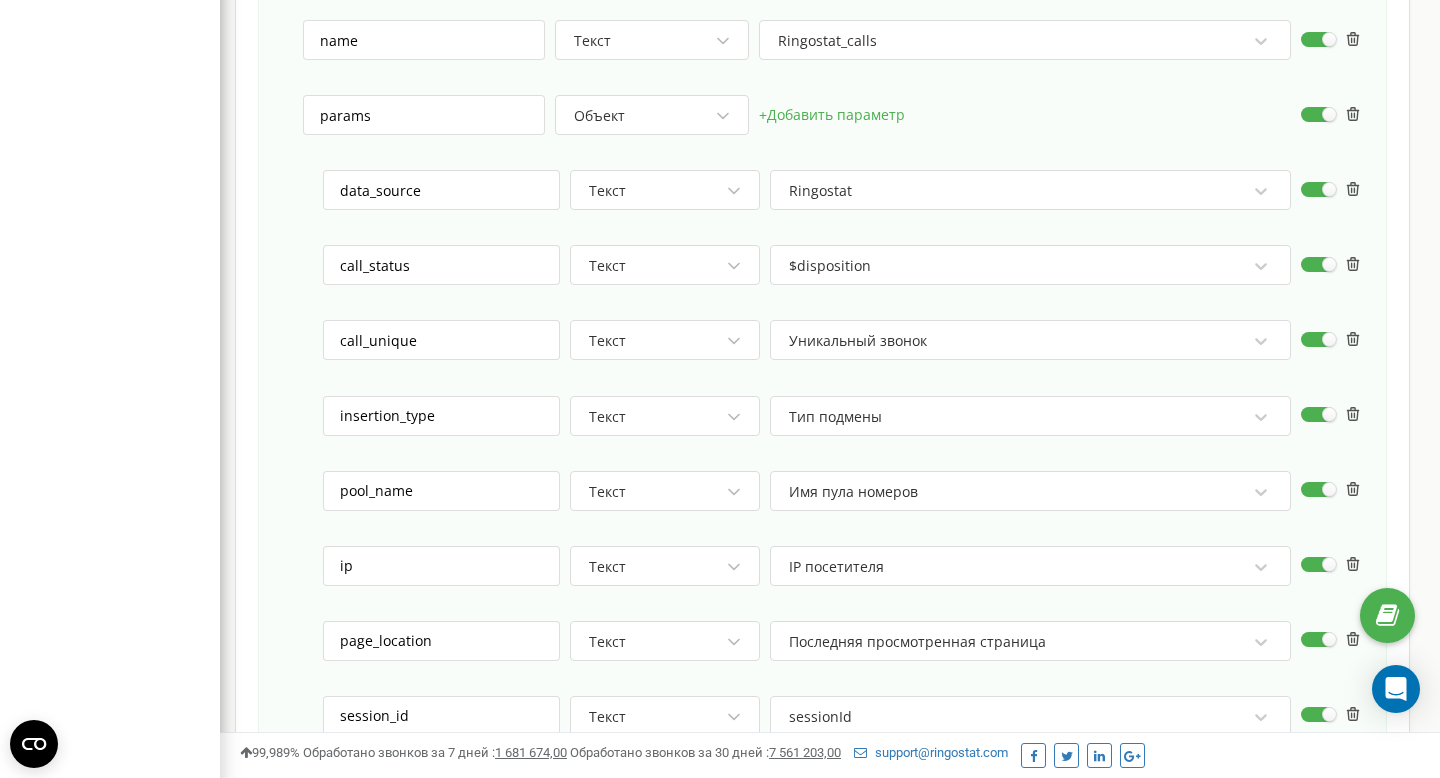 scroll, scrollTop: 1688, scrollLeft: 0, axis: vertical 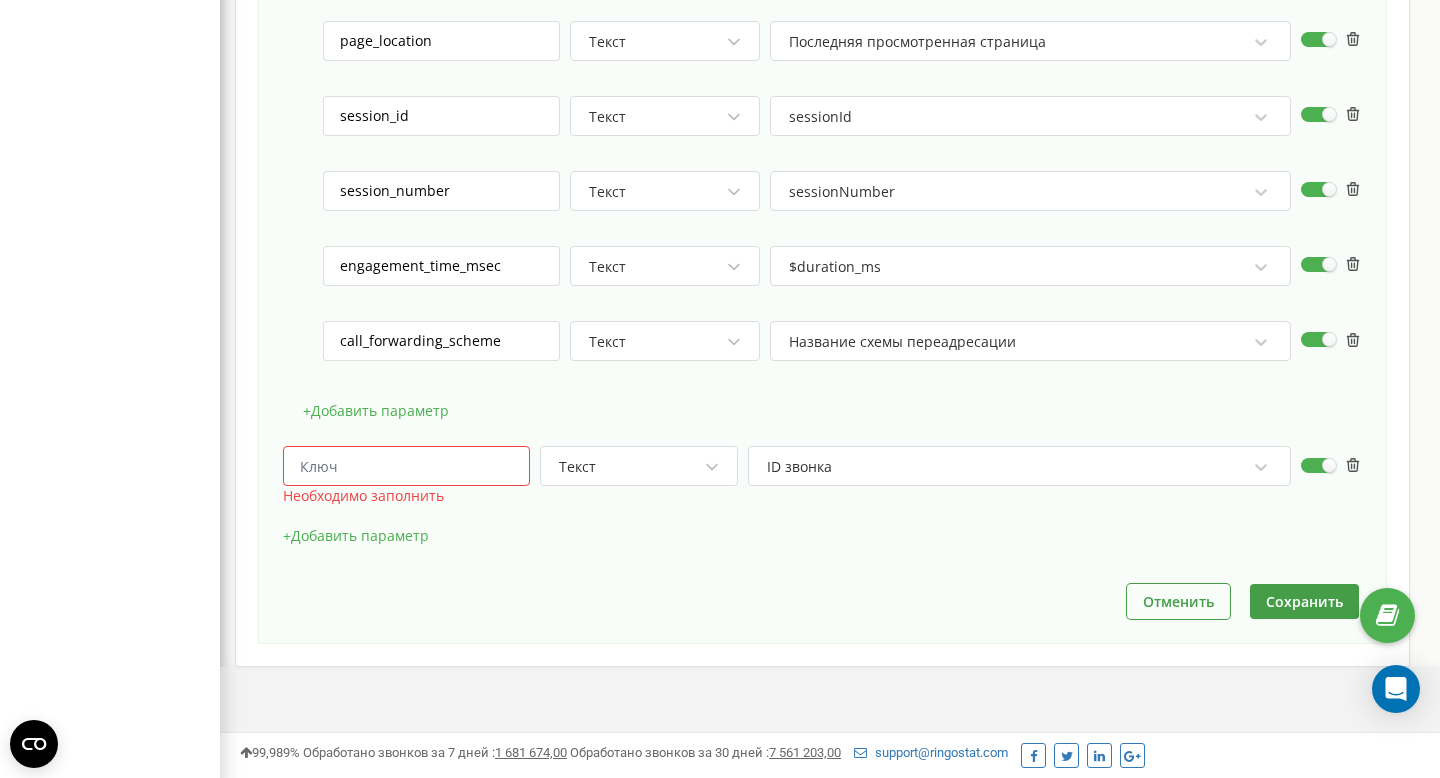 click at bounding box center (406, 466) 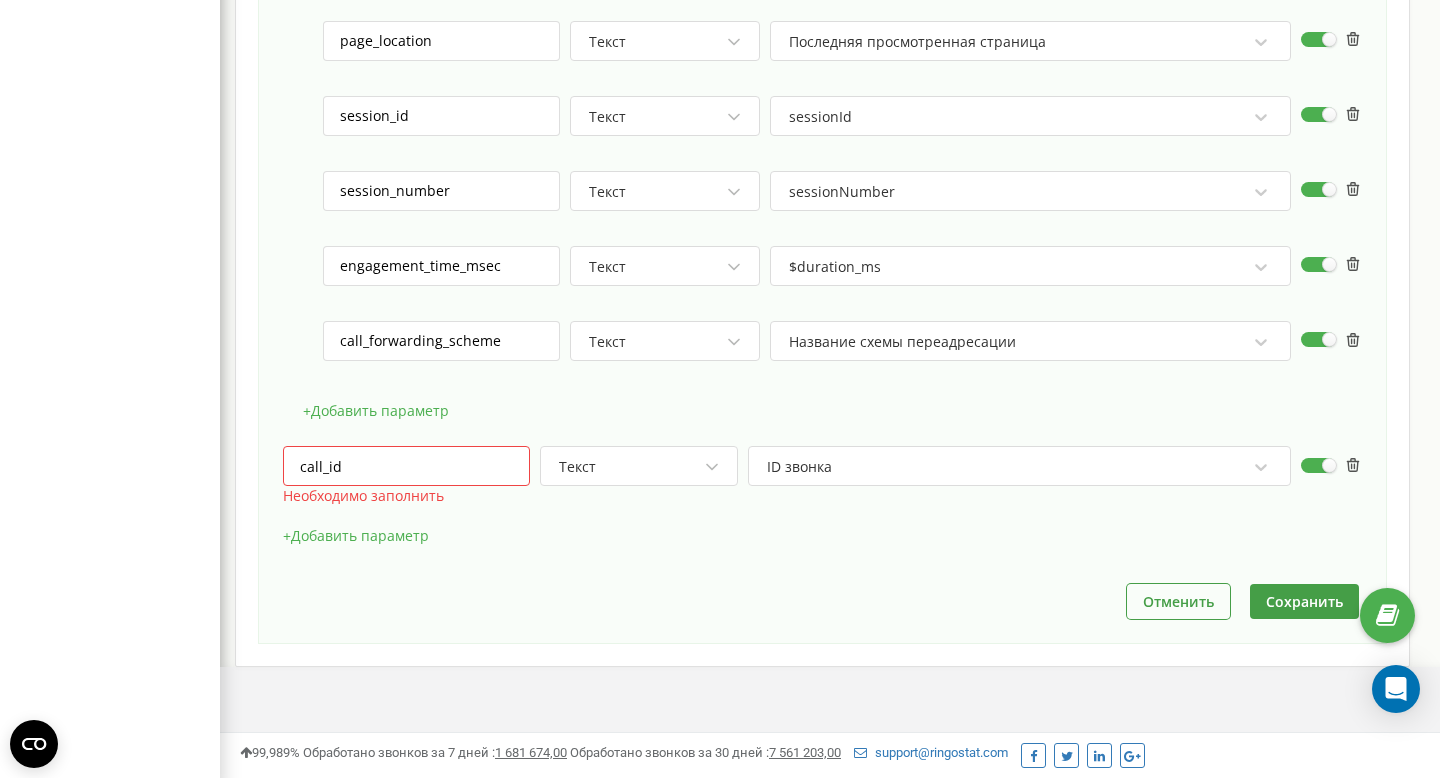 type on "call_id" 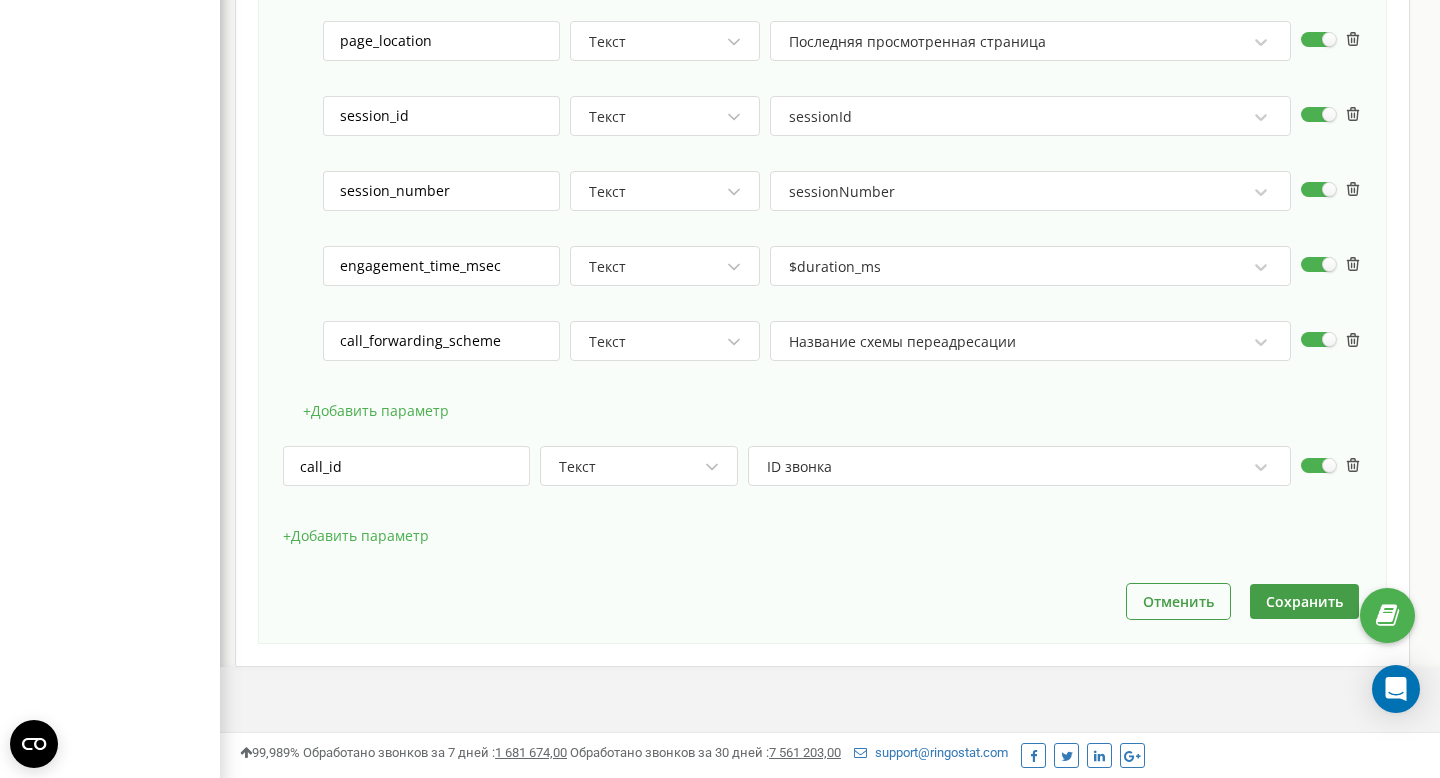 click on "+  Добавить параметр" at bounding box center [356, 536] 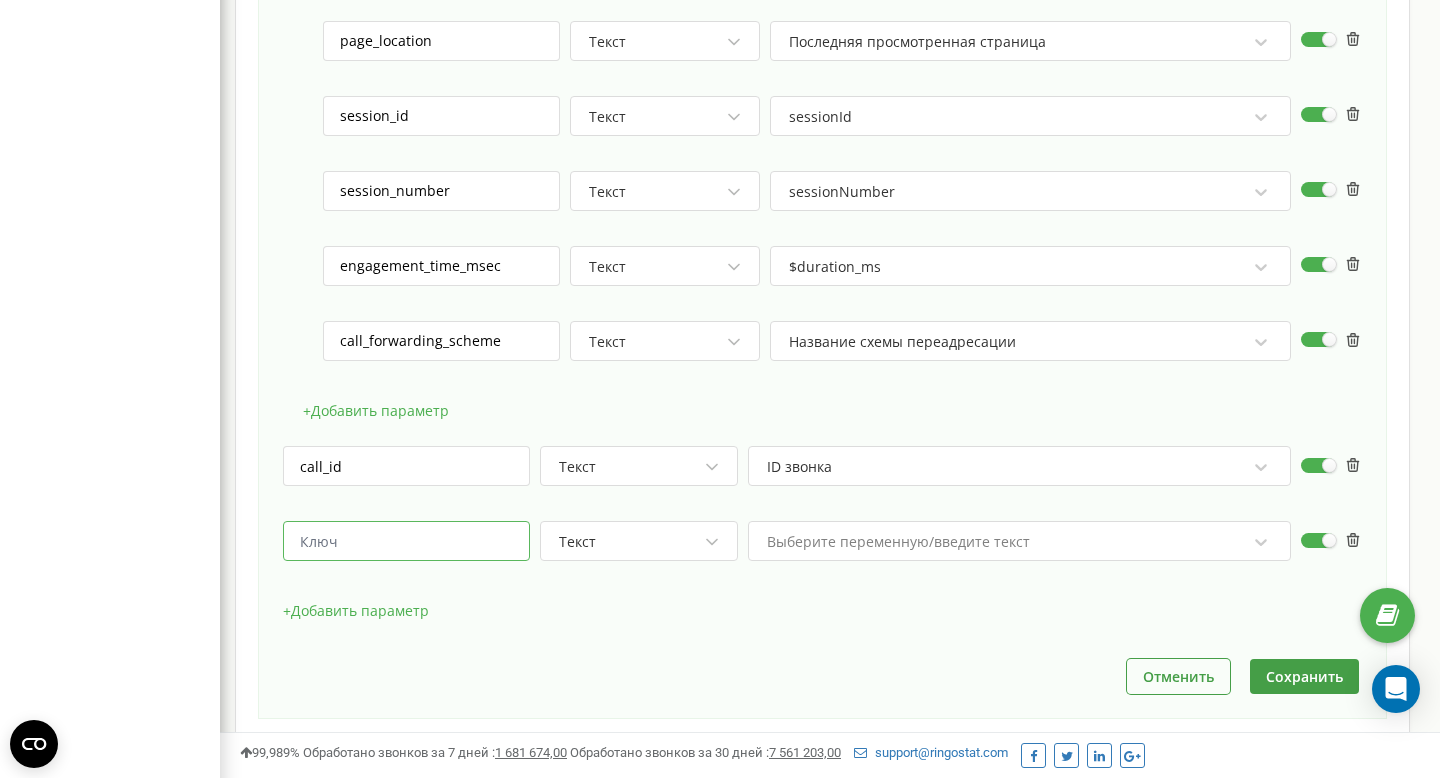 click at bounding box center (406, 541) 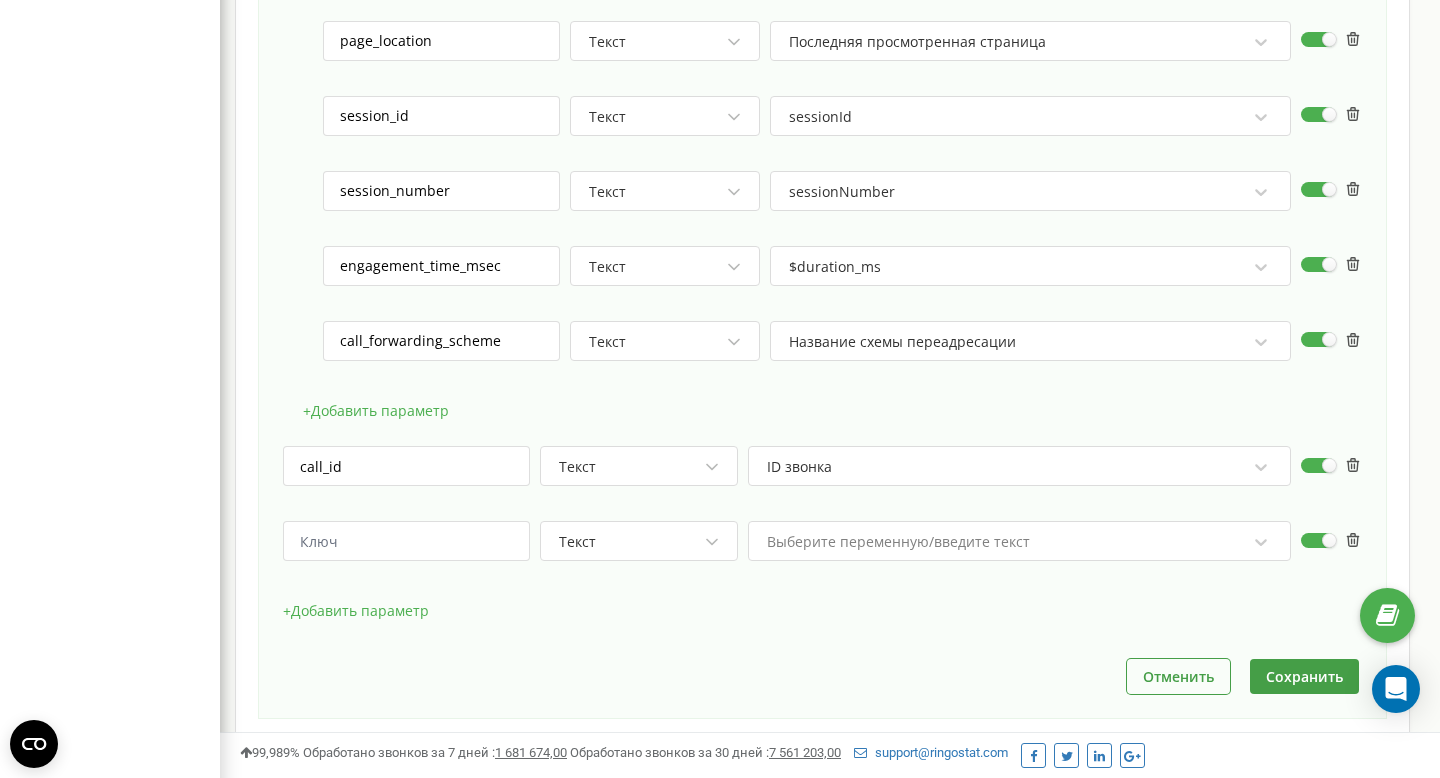 click on "Выберите переменную/введите текст" at bounding box center [1019, 541] 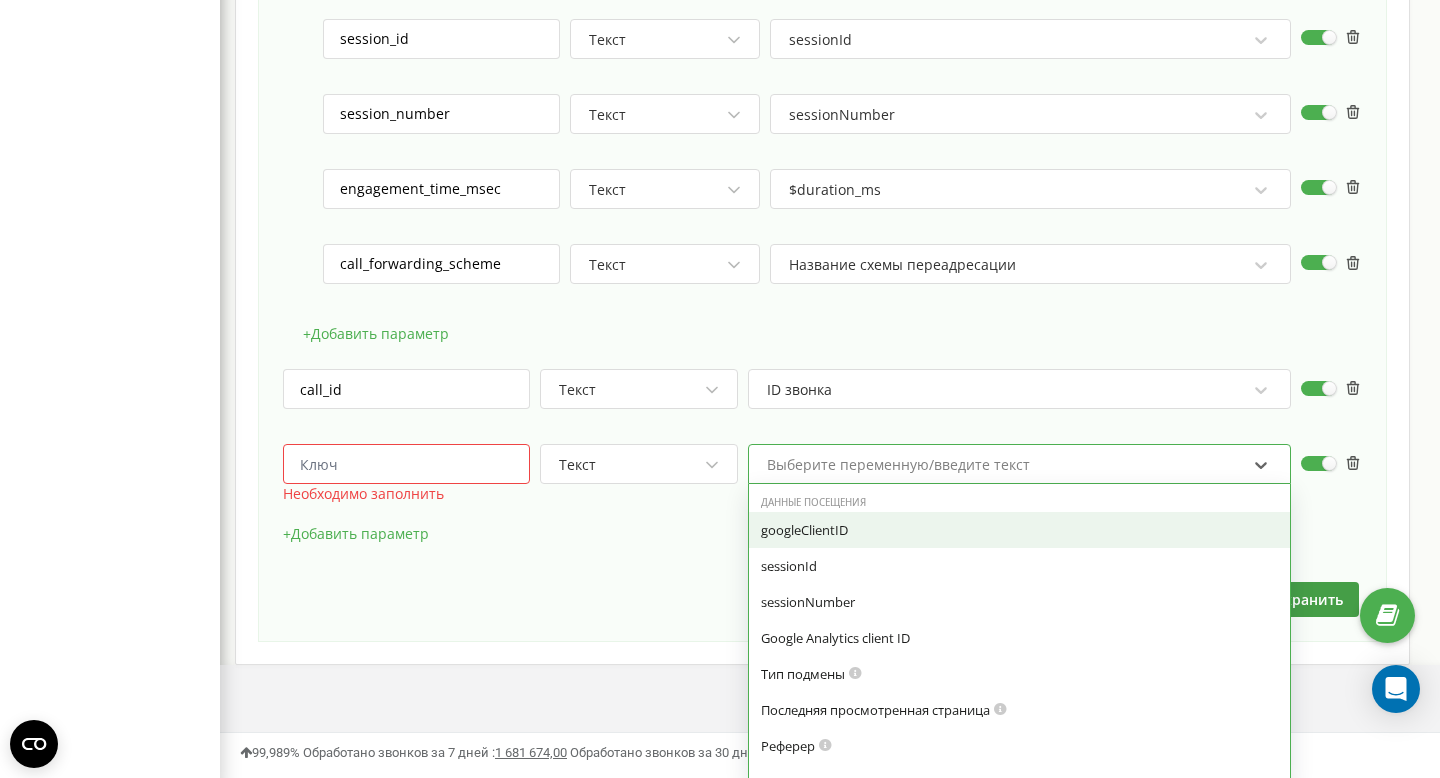 scroll, scrollTop: 1772, scrollLeft: 0, axis: vertical 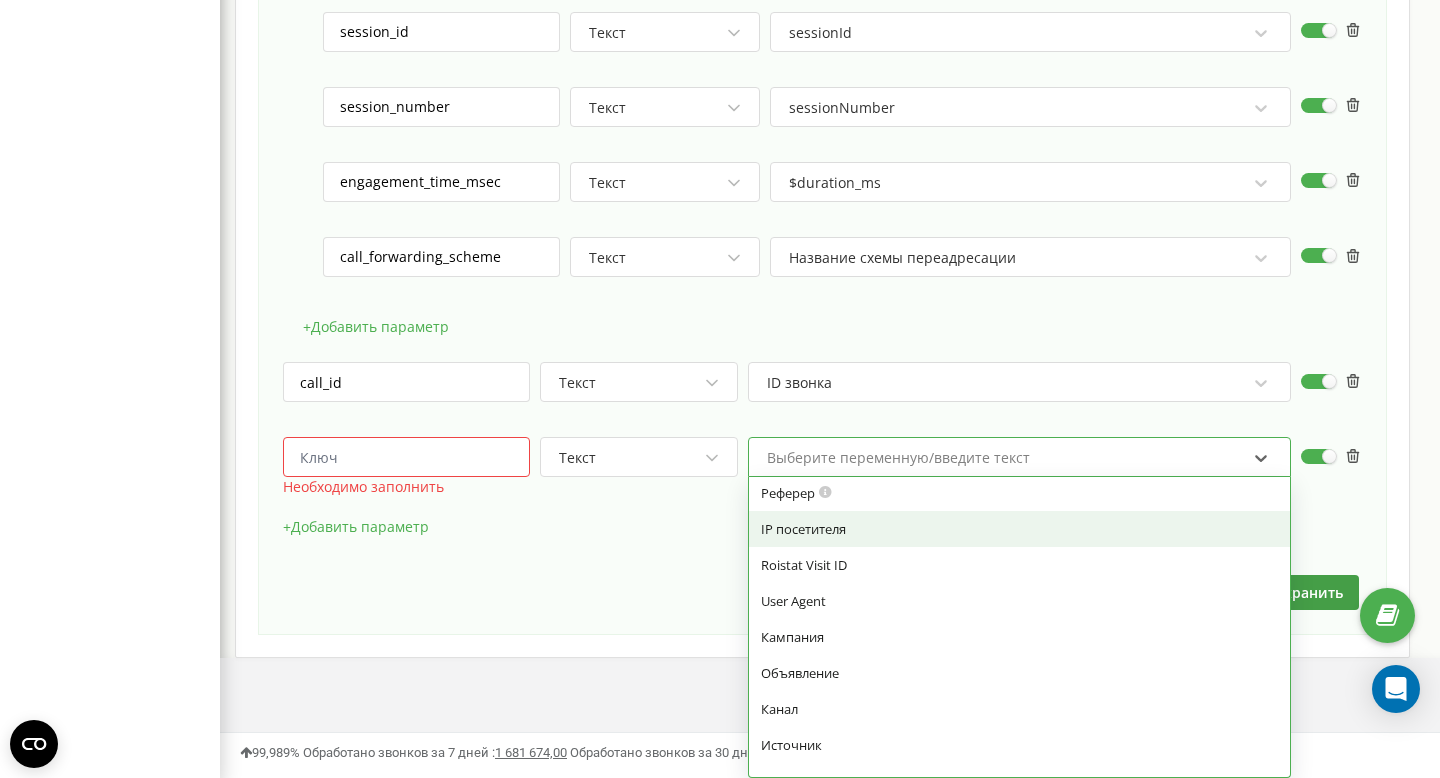 click on "IP посетителя" at bounding box center (1019, 529) 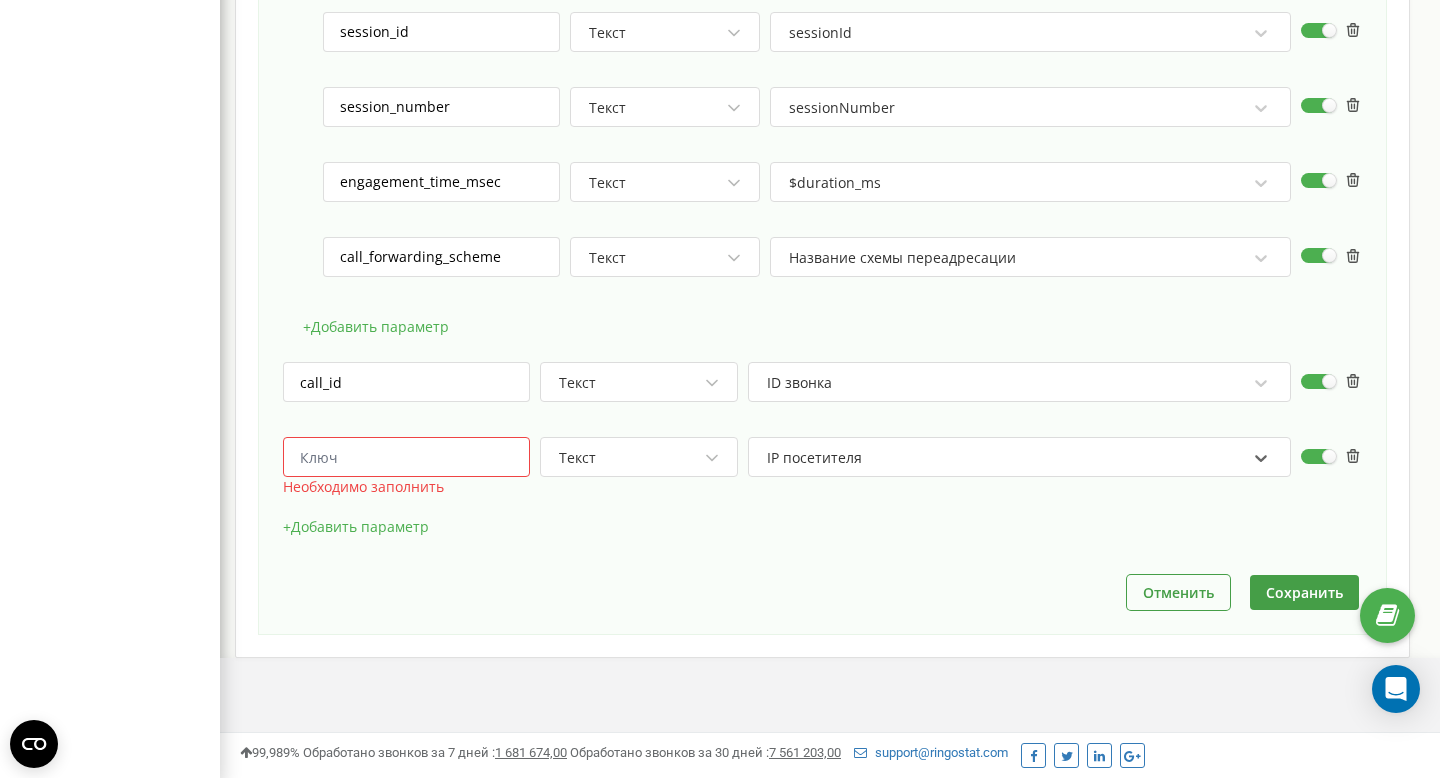 click at bounding box center (406, 457) 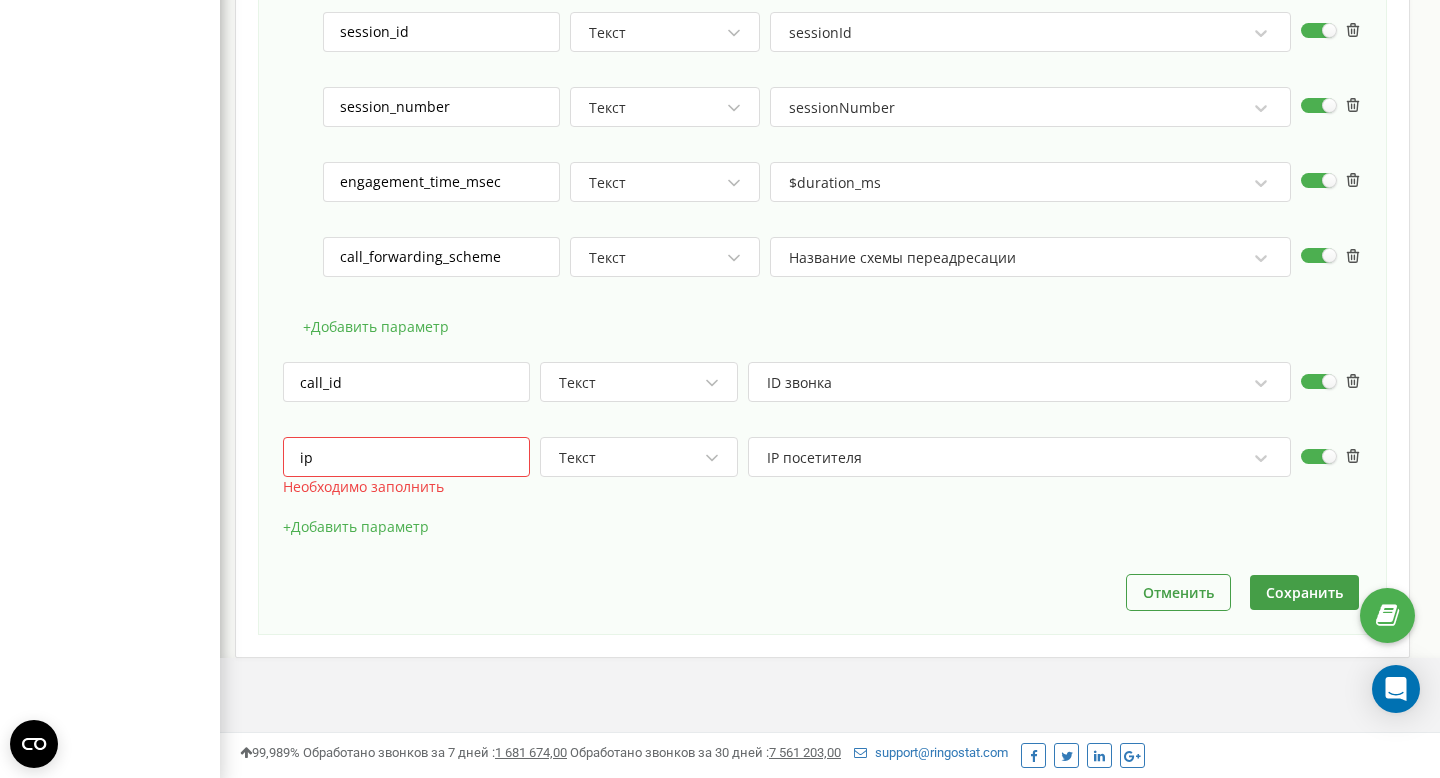 type on "ip" 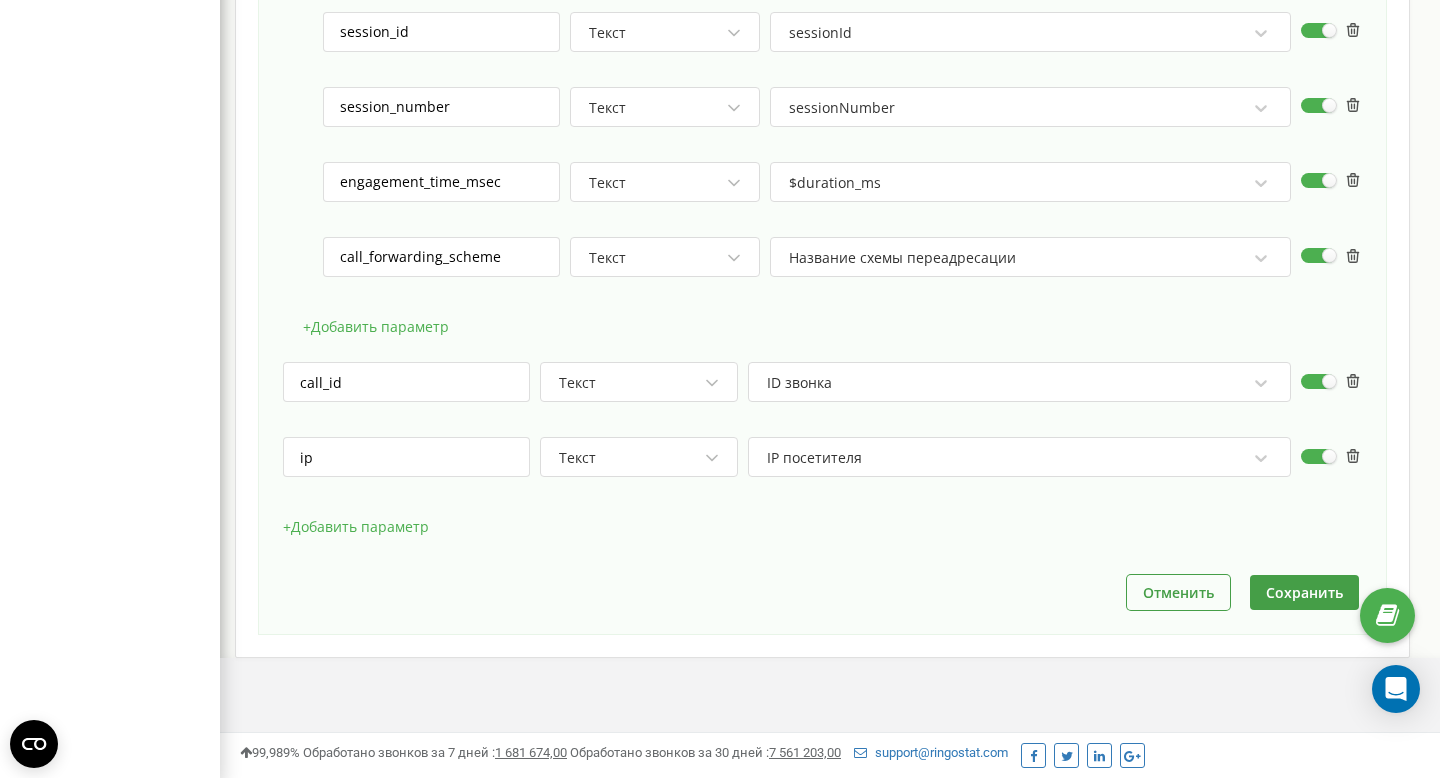 click on "+  Добавить параметр" at bounding box center [822, 537] 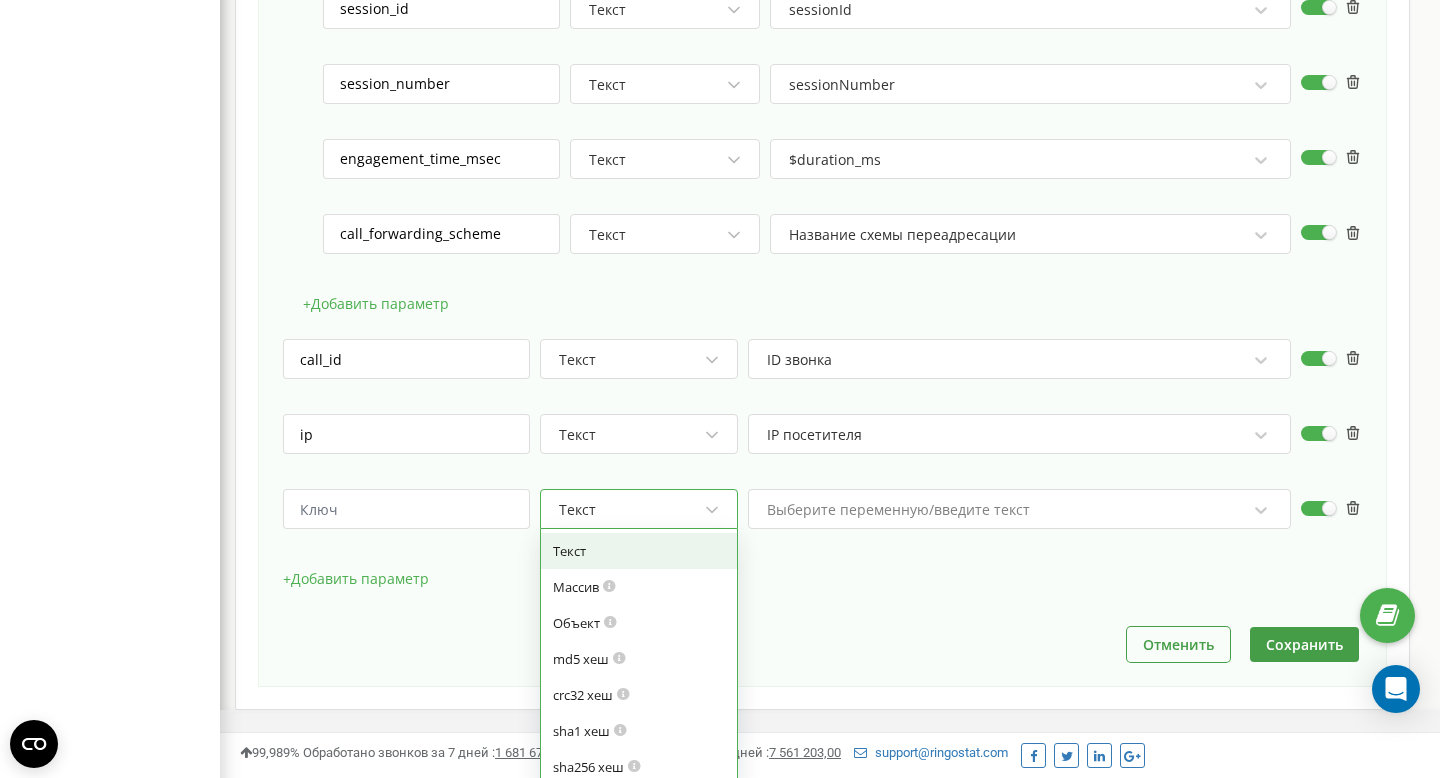 scroll, scrollTop: 1807, scrollLeft: 0, axis: vertical 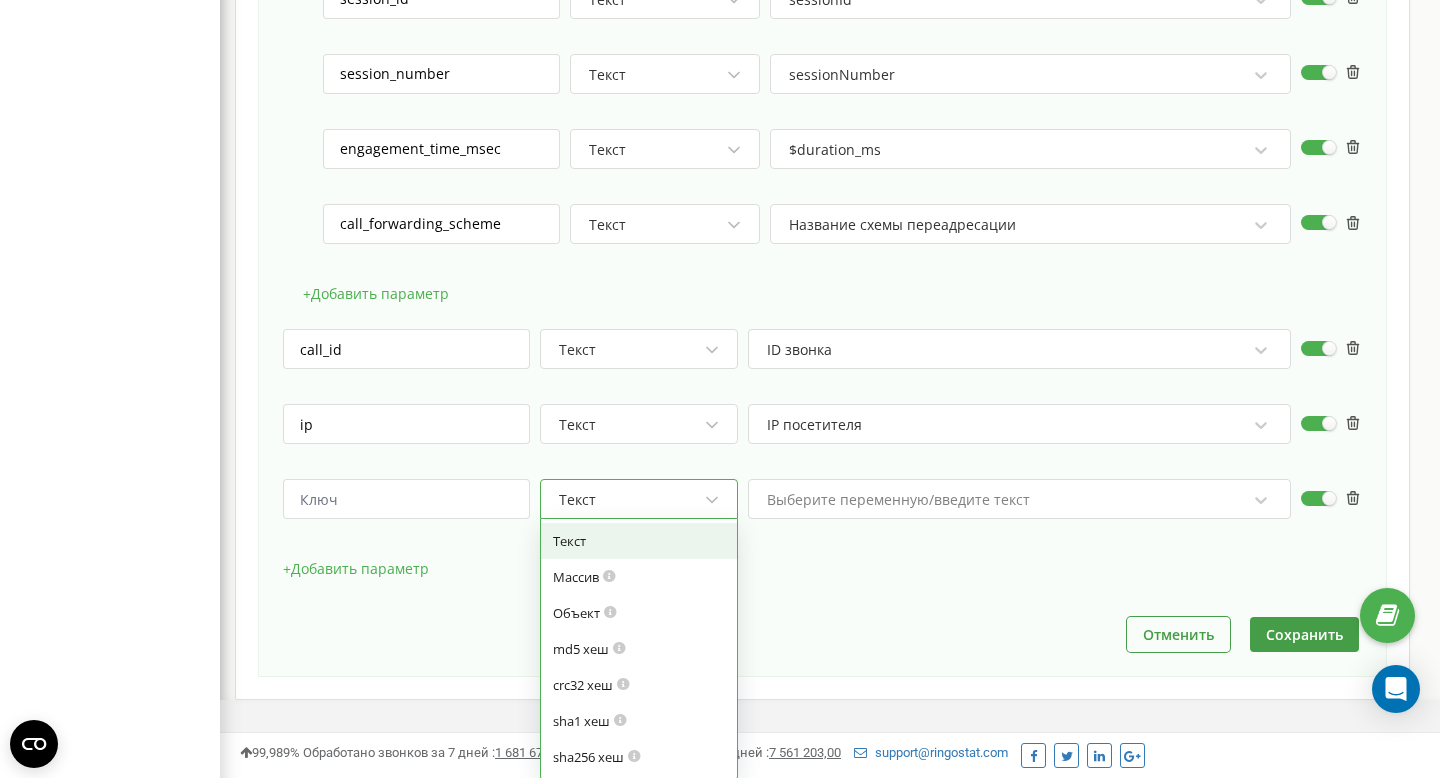 click on "option Текст focused, 1 of 7. 7 results available. Use Up and Down to choose options, press Enter to select the currently focused option, press Escape to exit the menu, press Tab to select the option and exit the menu. Текст Текст Массив Объект md5 хеш crc32 хеш sha1 хеш sha256 хеш" at bounding box center [639, 499] 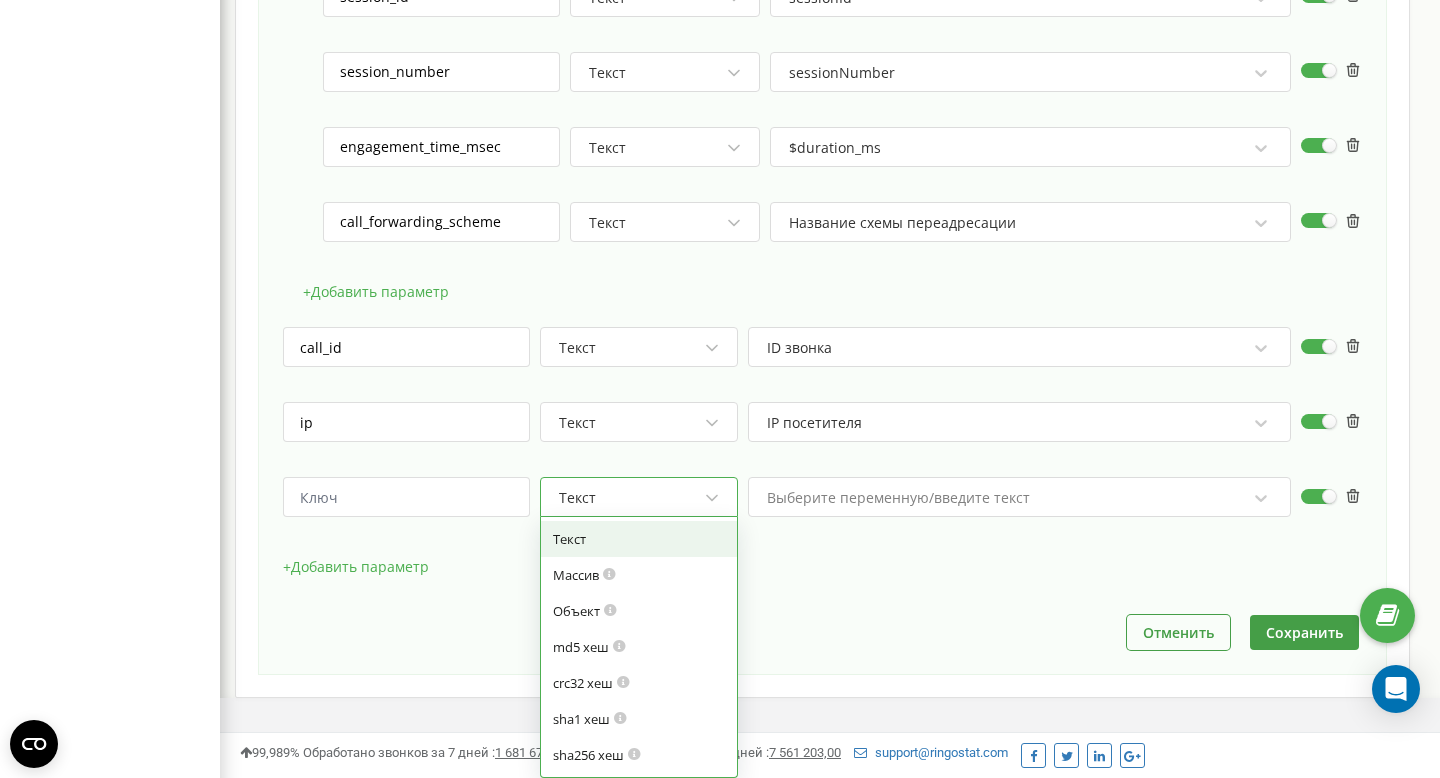click on "HTTP метод * POST Направление * https:// https://europe-central2-elliptical-tree-465910-c4.cloudfunctions.net/http_ringostat_events Заголовки +  Добавить заголовок Авторизация   Формат отправки данных * json Формат даты * Стандартная дата (2023-01-20 15:00:00) Тело запроса client_id Текст googleClientID events Массив Объект
To pick up a draggable item, press the space bar.
While dragging, use the arrow keys to move the item.
Press space again to drop the item in its new position, or press escape to cancel.
name Текст Ringostat_calls params Объект +  Добавить параметр data_source Текст Ringostat call_status Текст $disposition call_unique Текст Уникальный звонок insertion_type Текст Тип подмены pool_name Текст Имя пула номеров ip Текст IP посетителя page_location +" at bounding box center (822, -274) 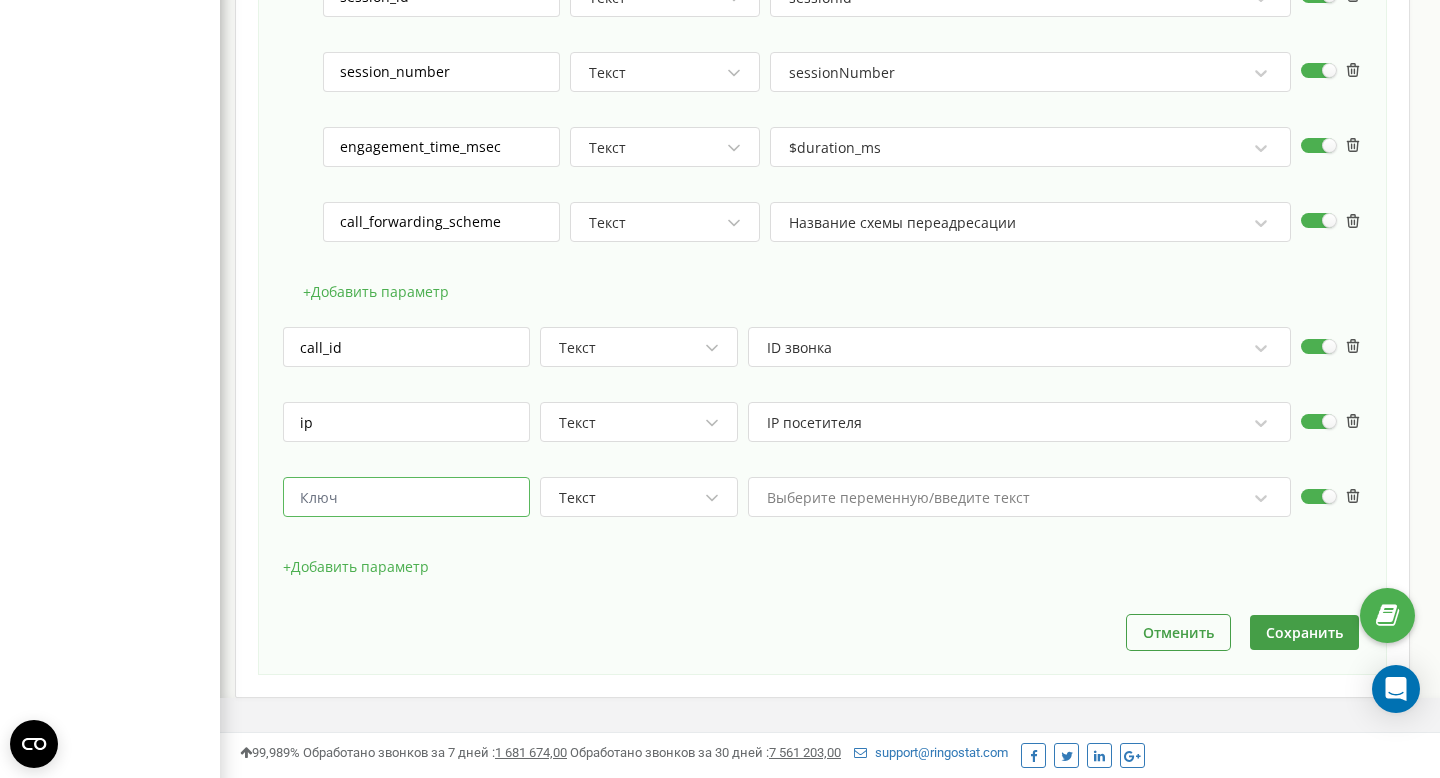 click at bounding box center [406, 497] 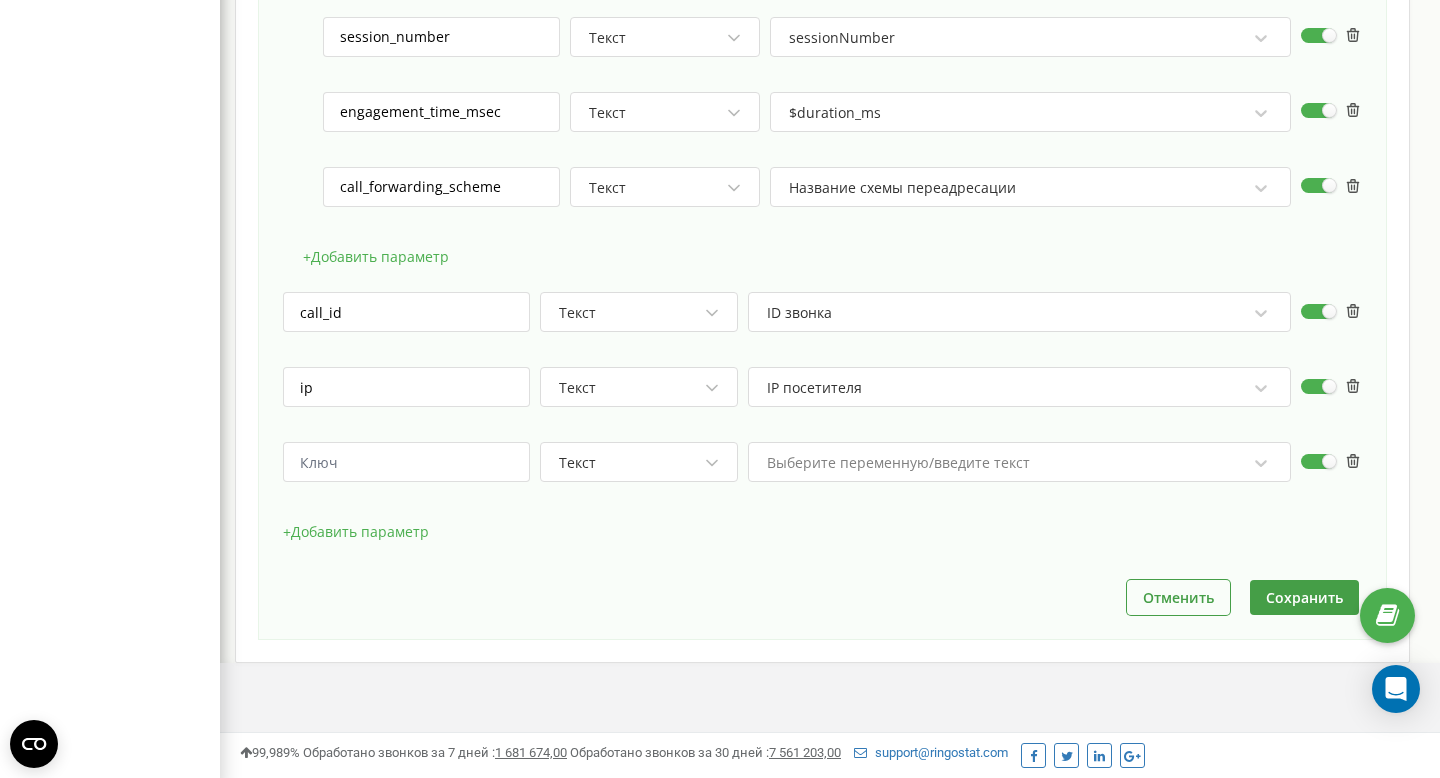 click on "Выберите переменную/введите текст" at bounding box center [1019, 462] 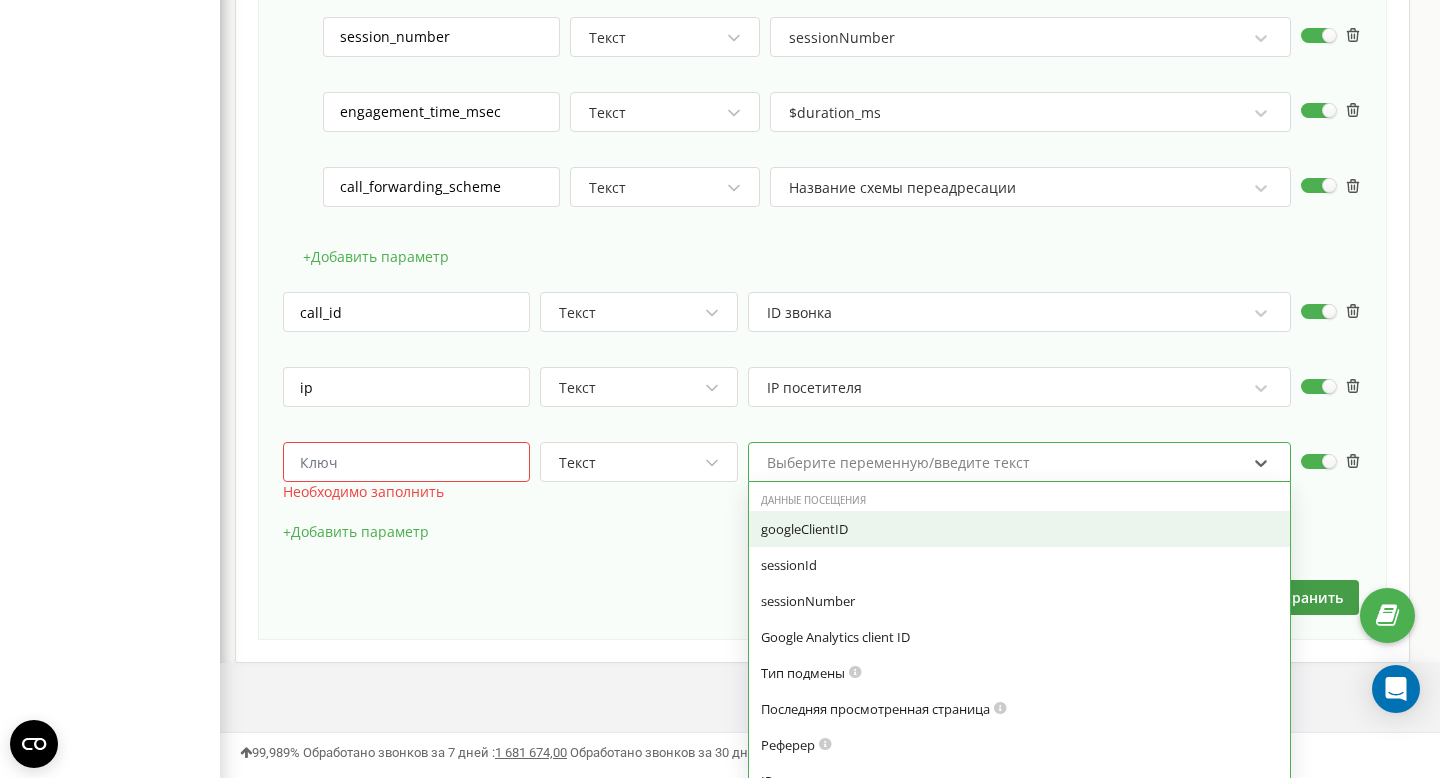scroll, scrollTop: 1847, scrollLeft: 0, axis: vertical 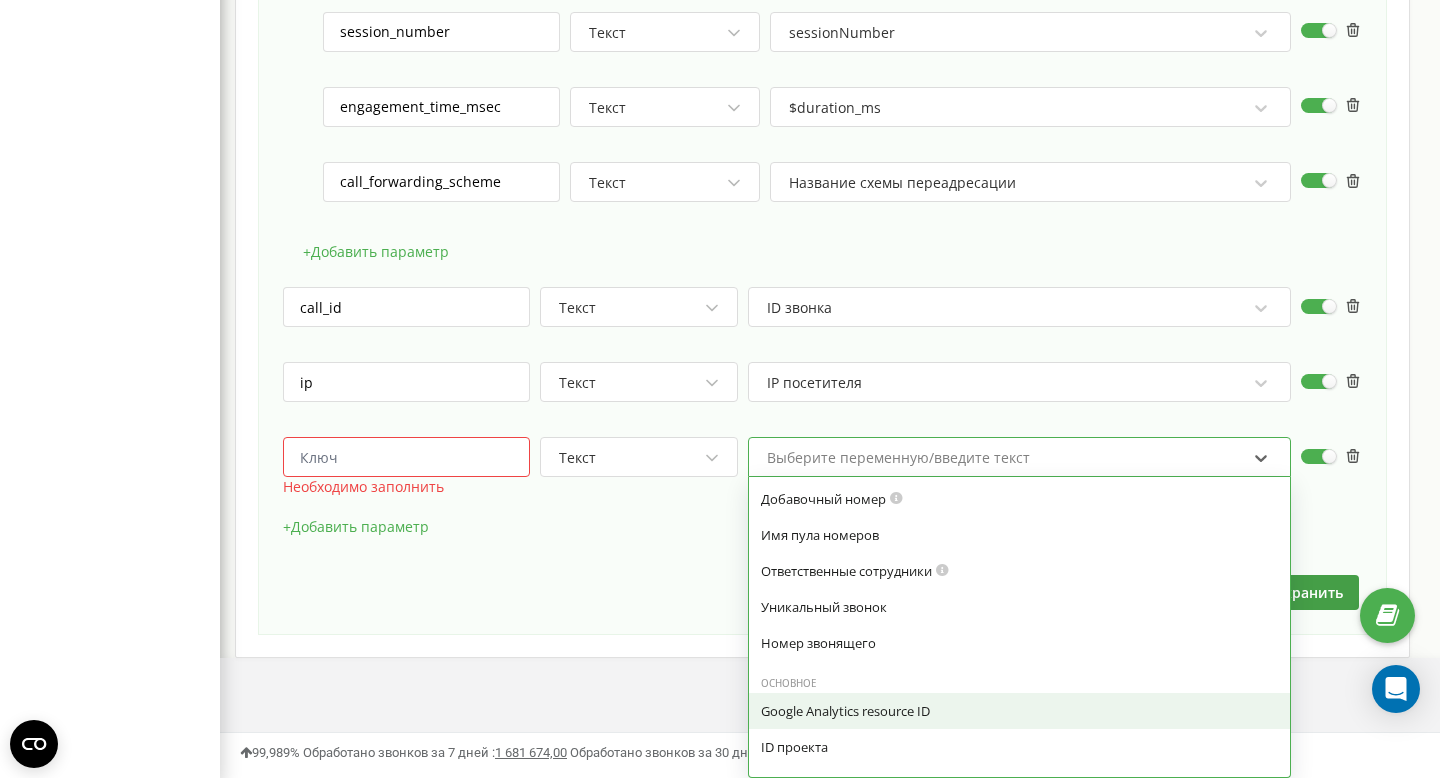 click on "Google Analytics resource ID" at bounding box center (1019, 711) 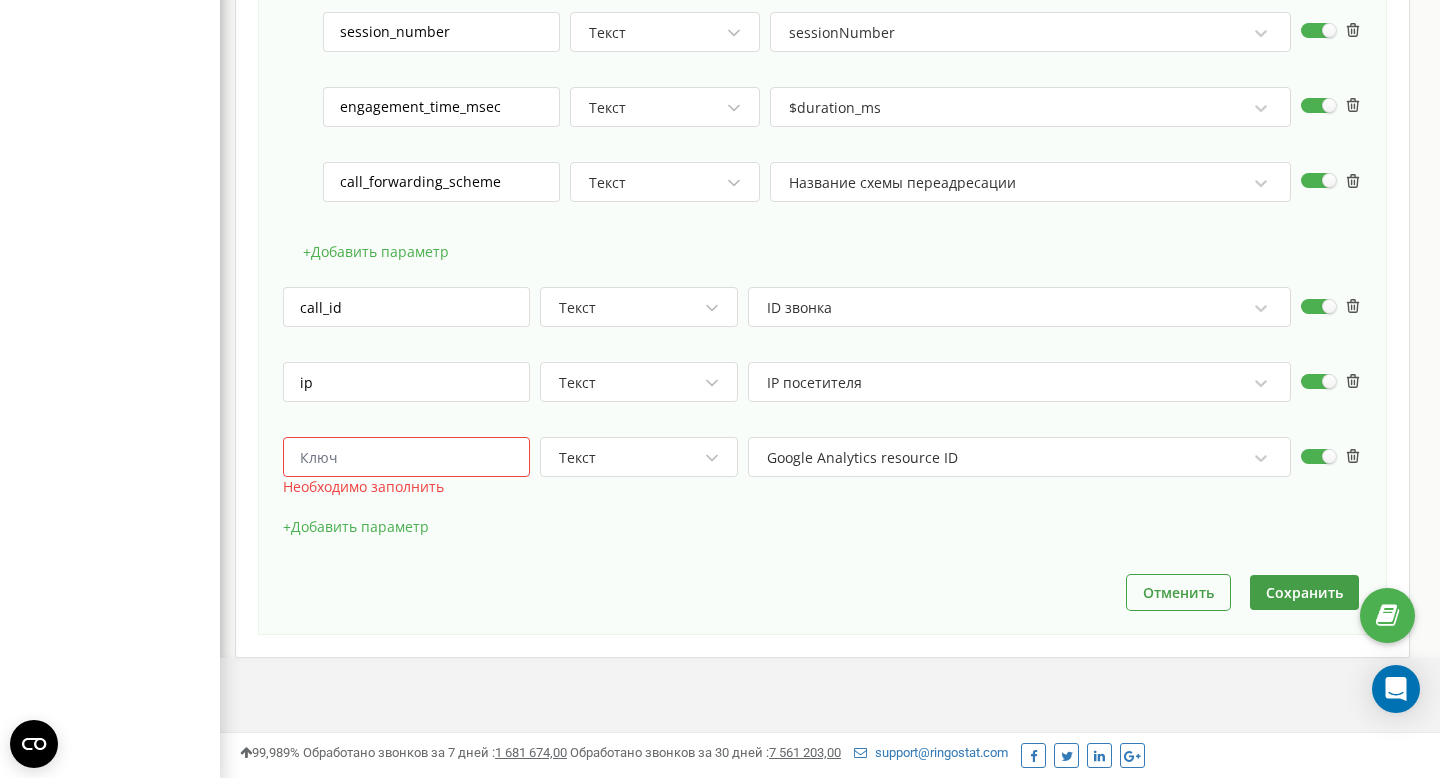 click at bounding box center [406, 457] 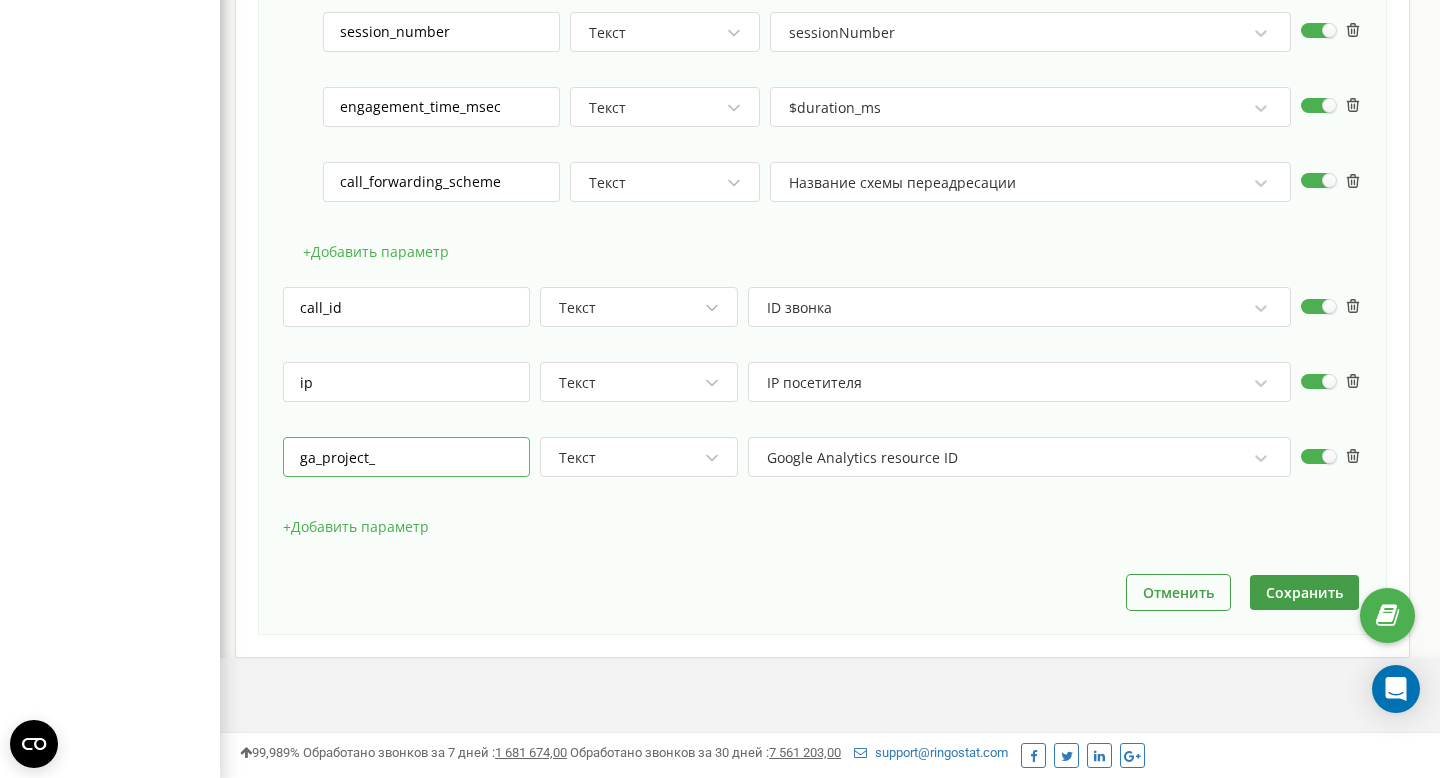paste on "resource id" 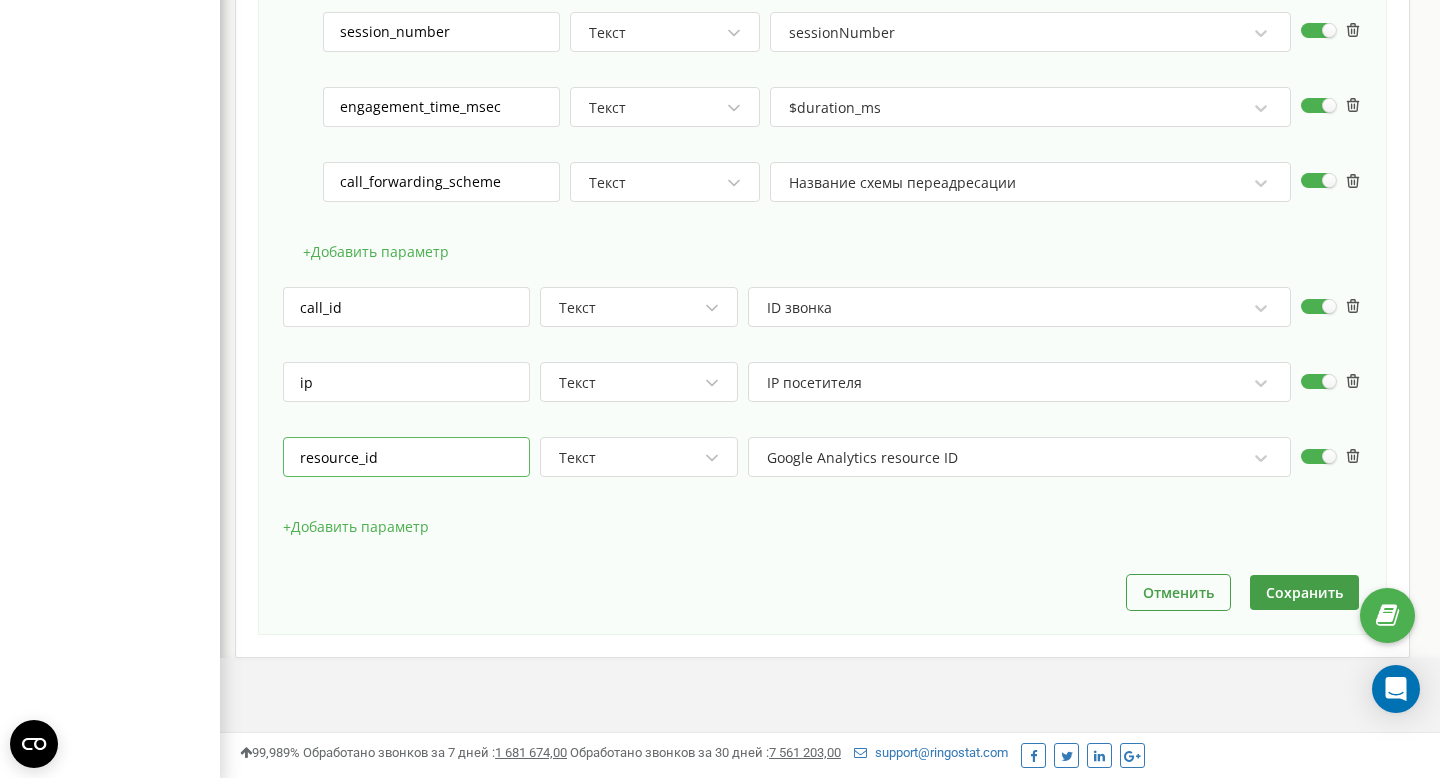 type on "resource_id" 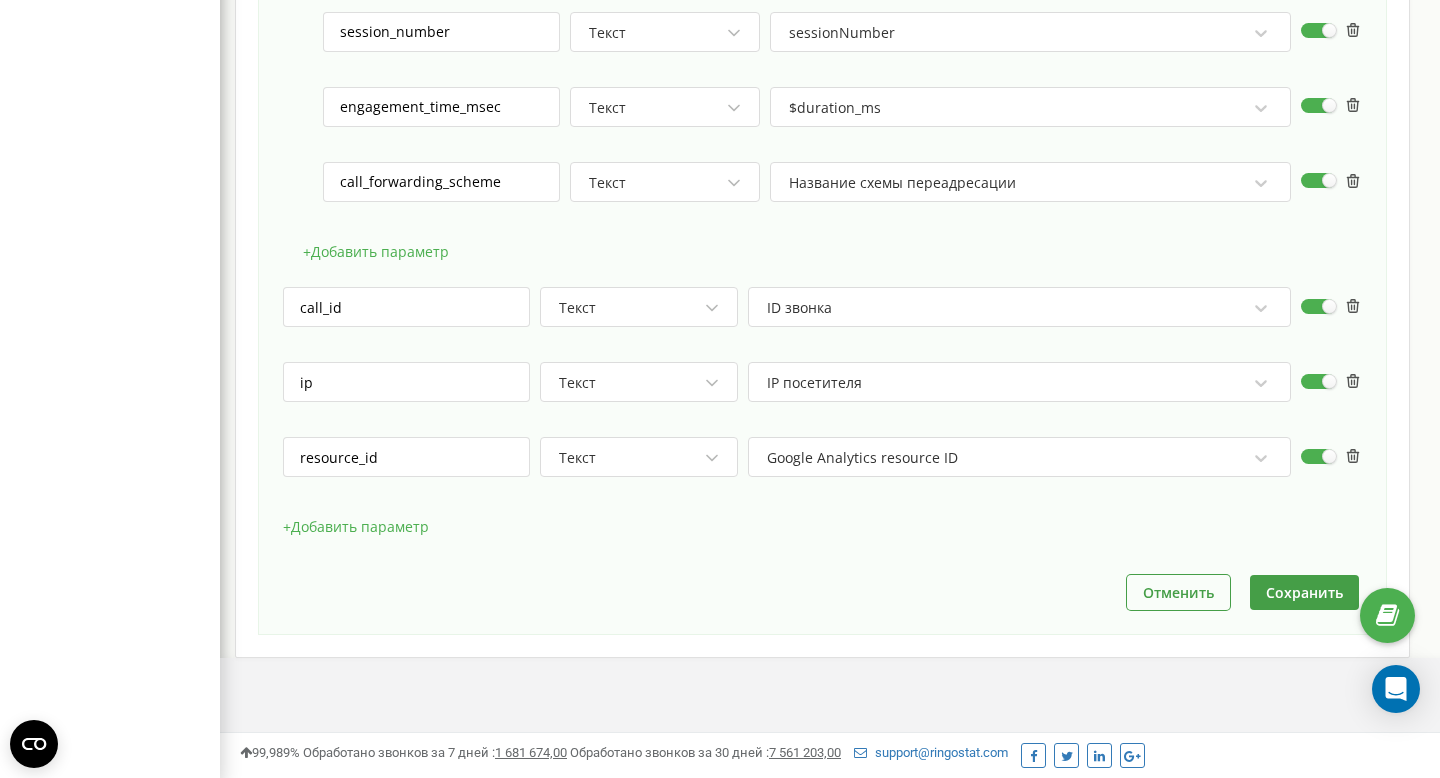 click on "Отменить Сохранить" at bounding box center [822, 592] 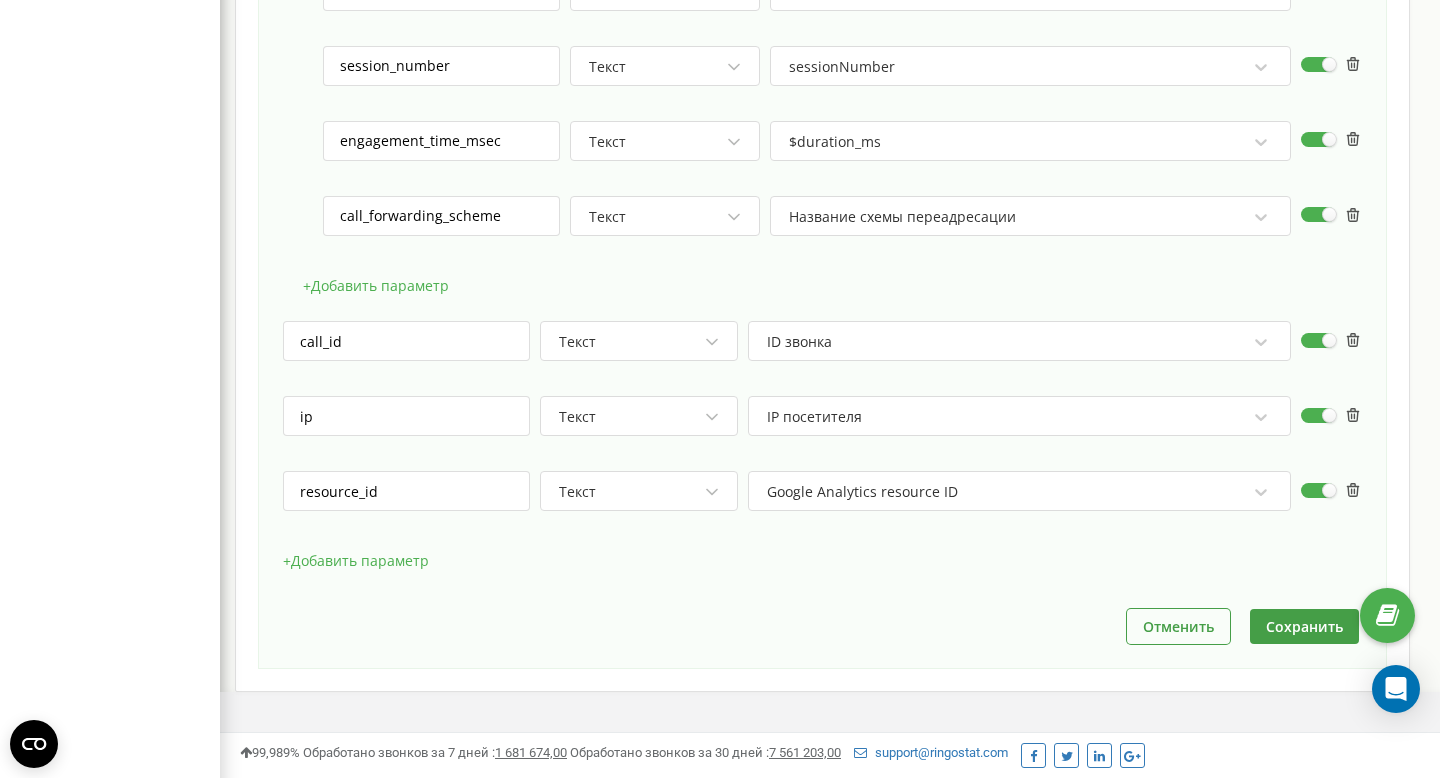 scroll, scrollTop: 1801, scrollLeft: 0, axis: vertical 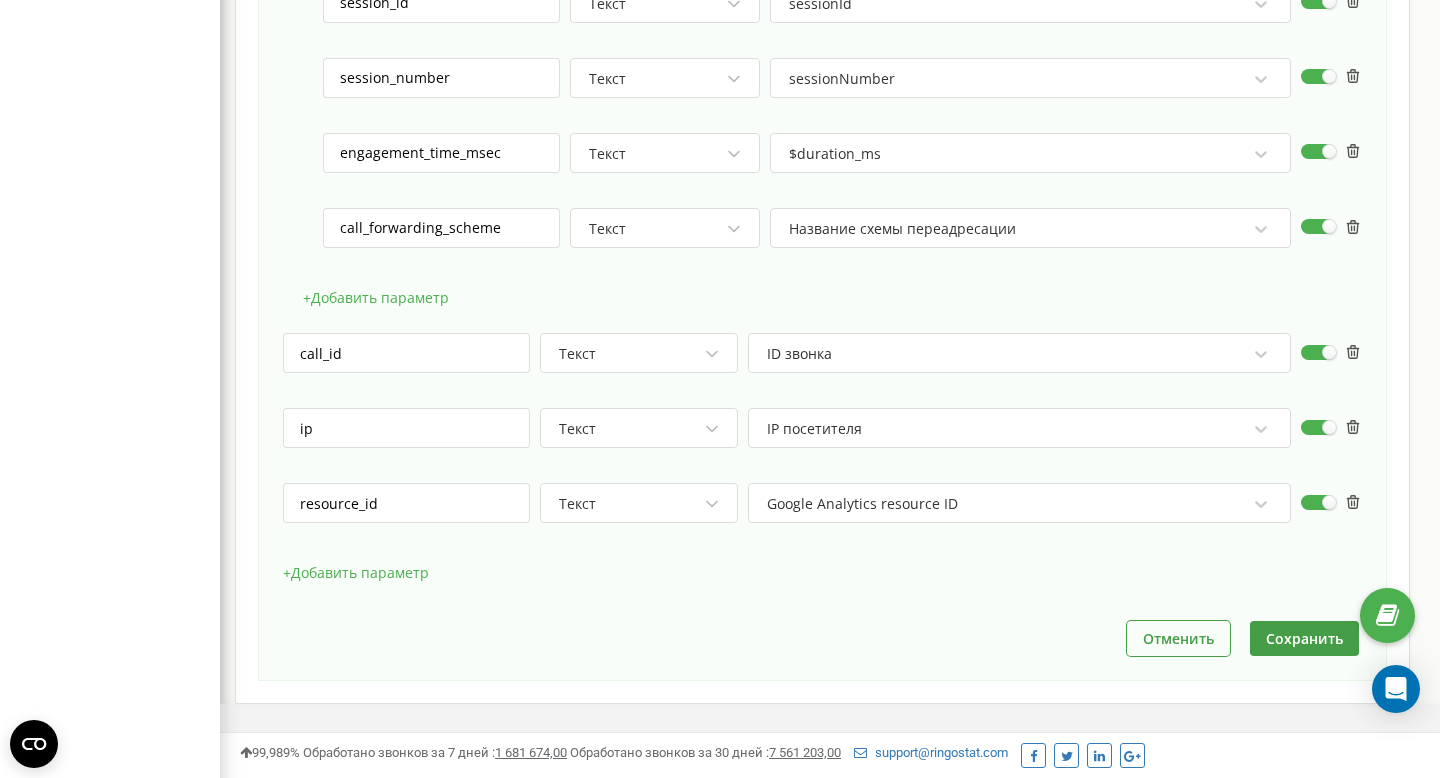 click on "+  Добавить параметр" at bounding box center (376, 298) 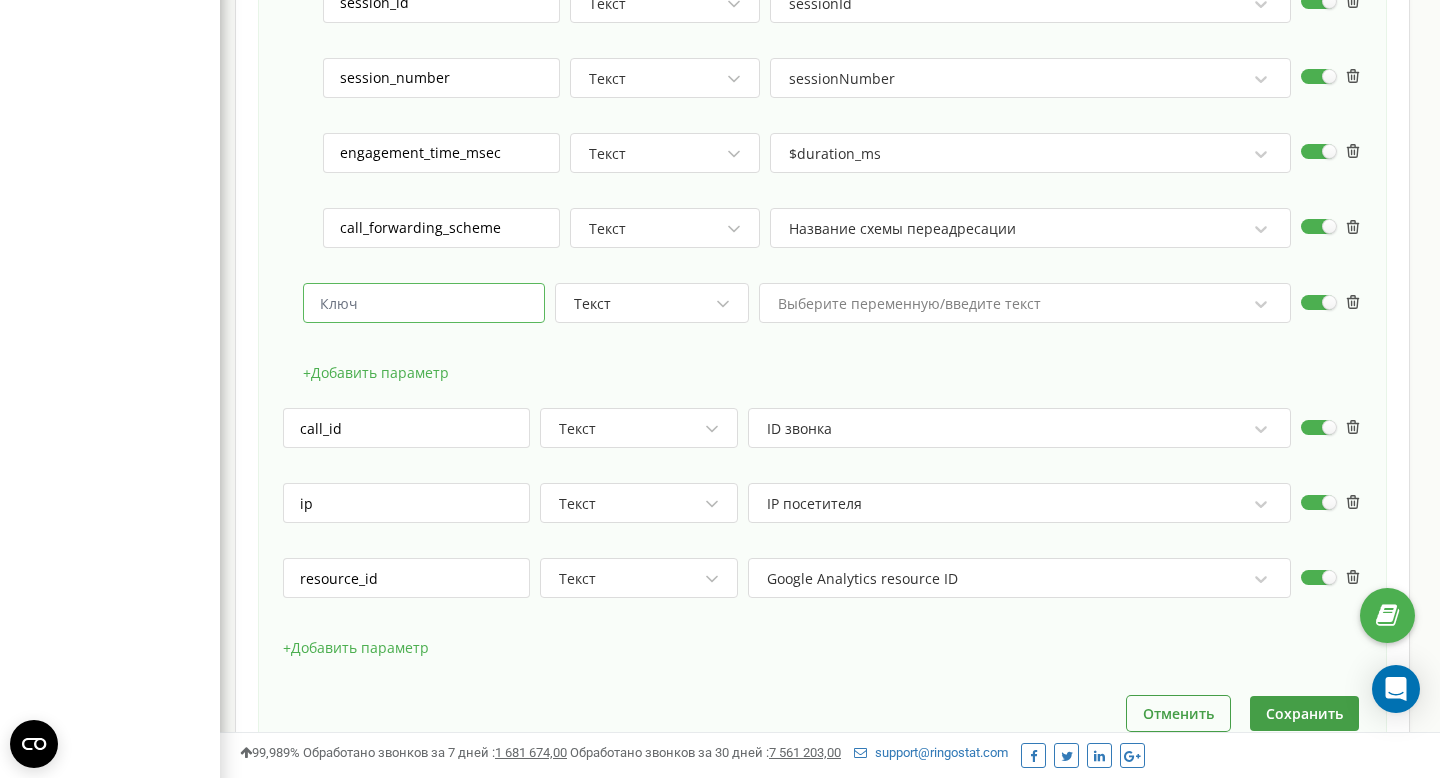 click at bounding box center [424, 303] 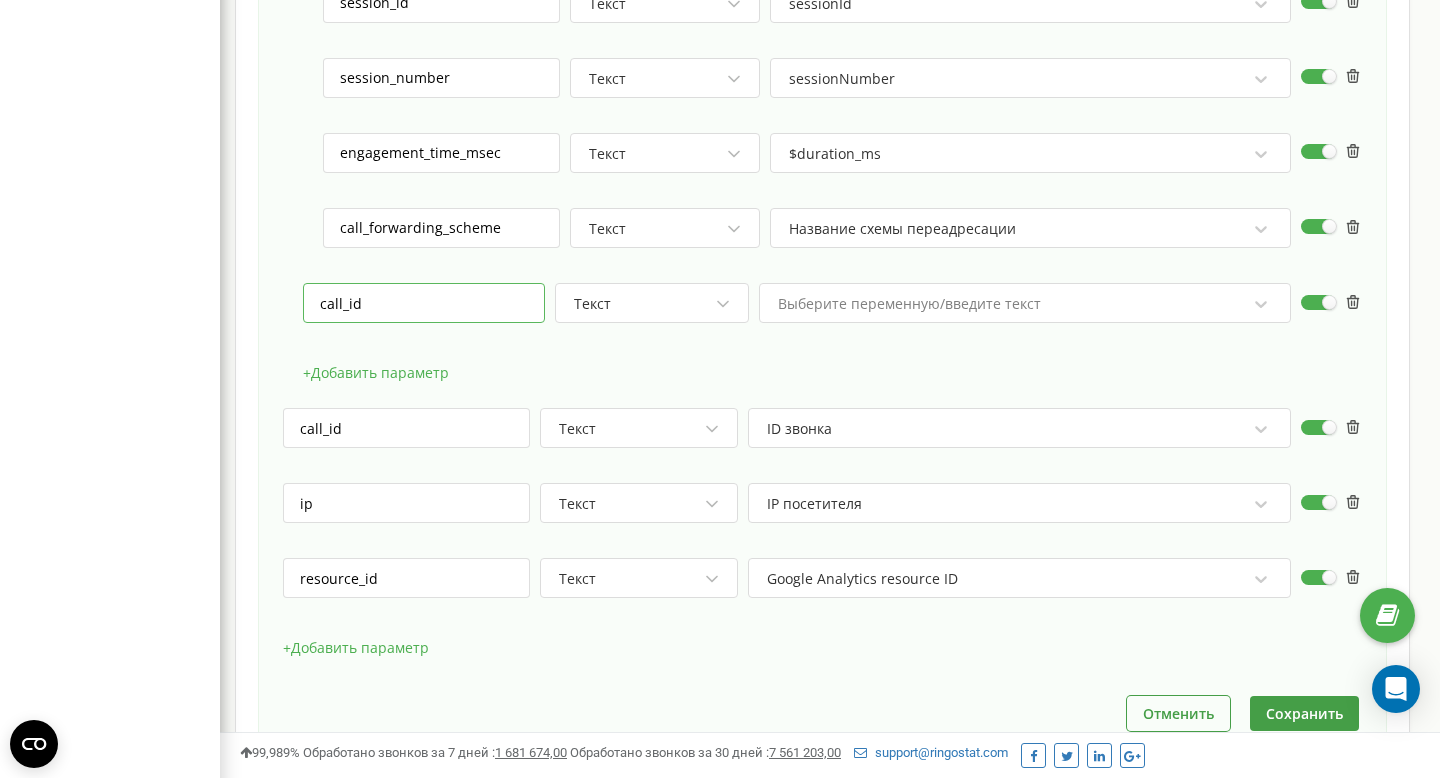type on "call_id" 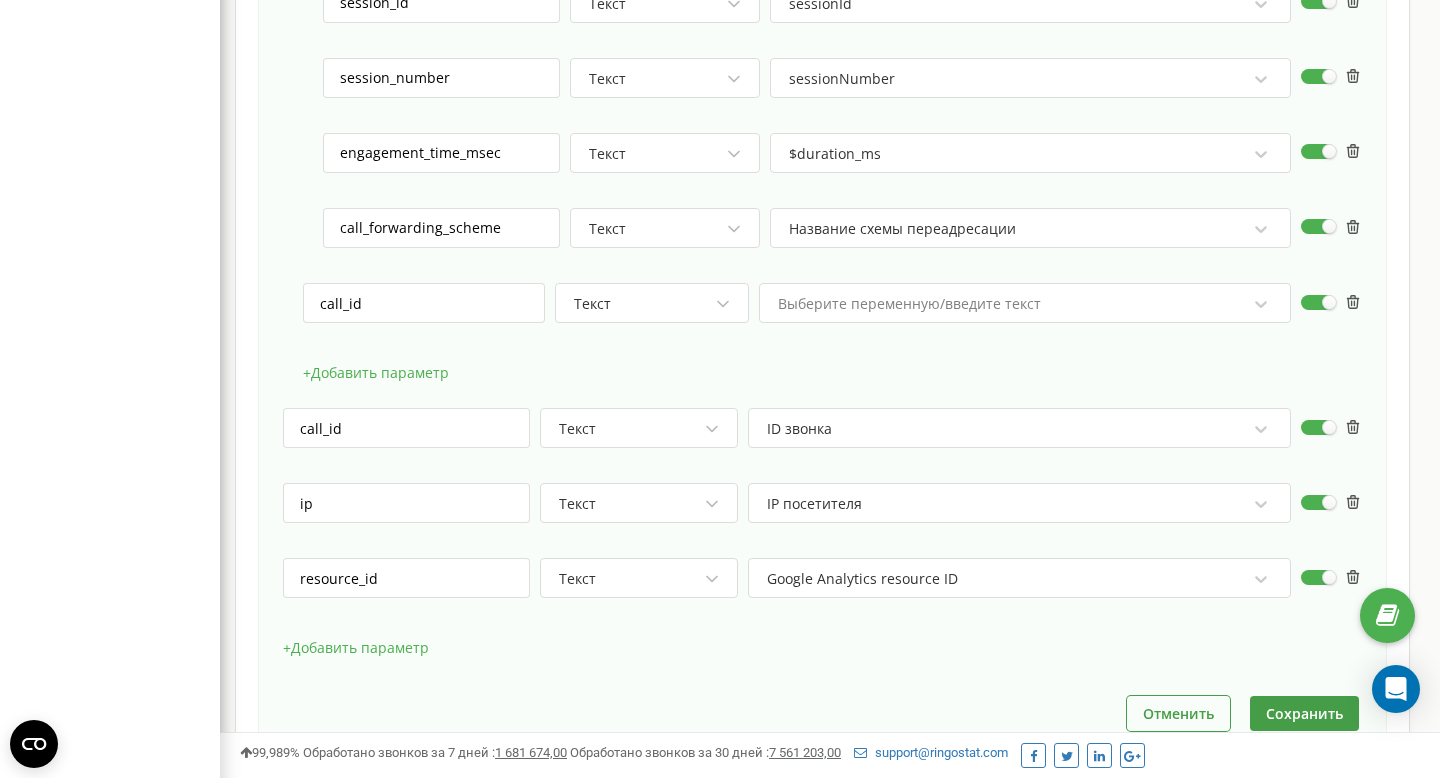 click on "Выберите переменную/введите текст" at bounding box center [909, 304] 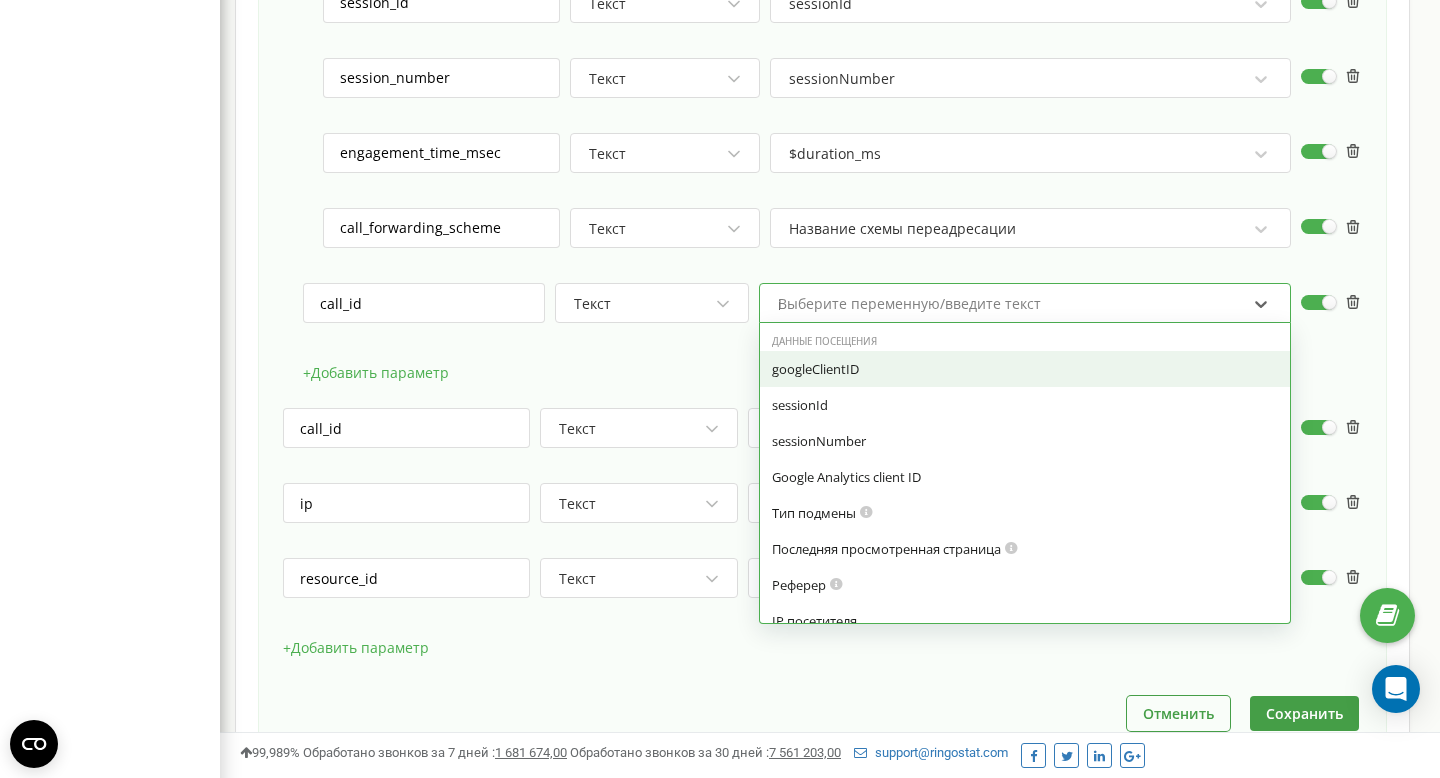 type on "id" 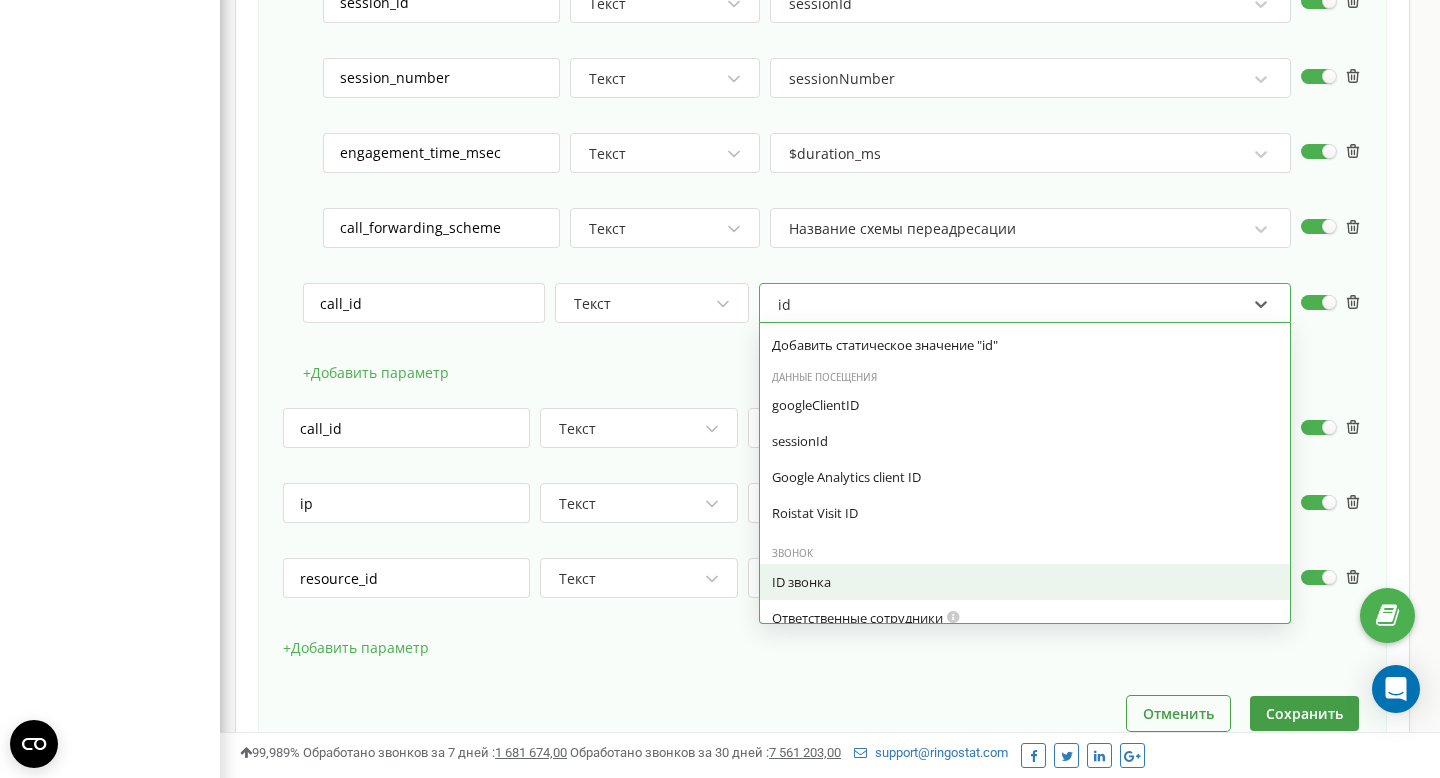 click on "ID звонка" at bounding box center (1025, 582) 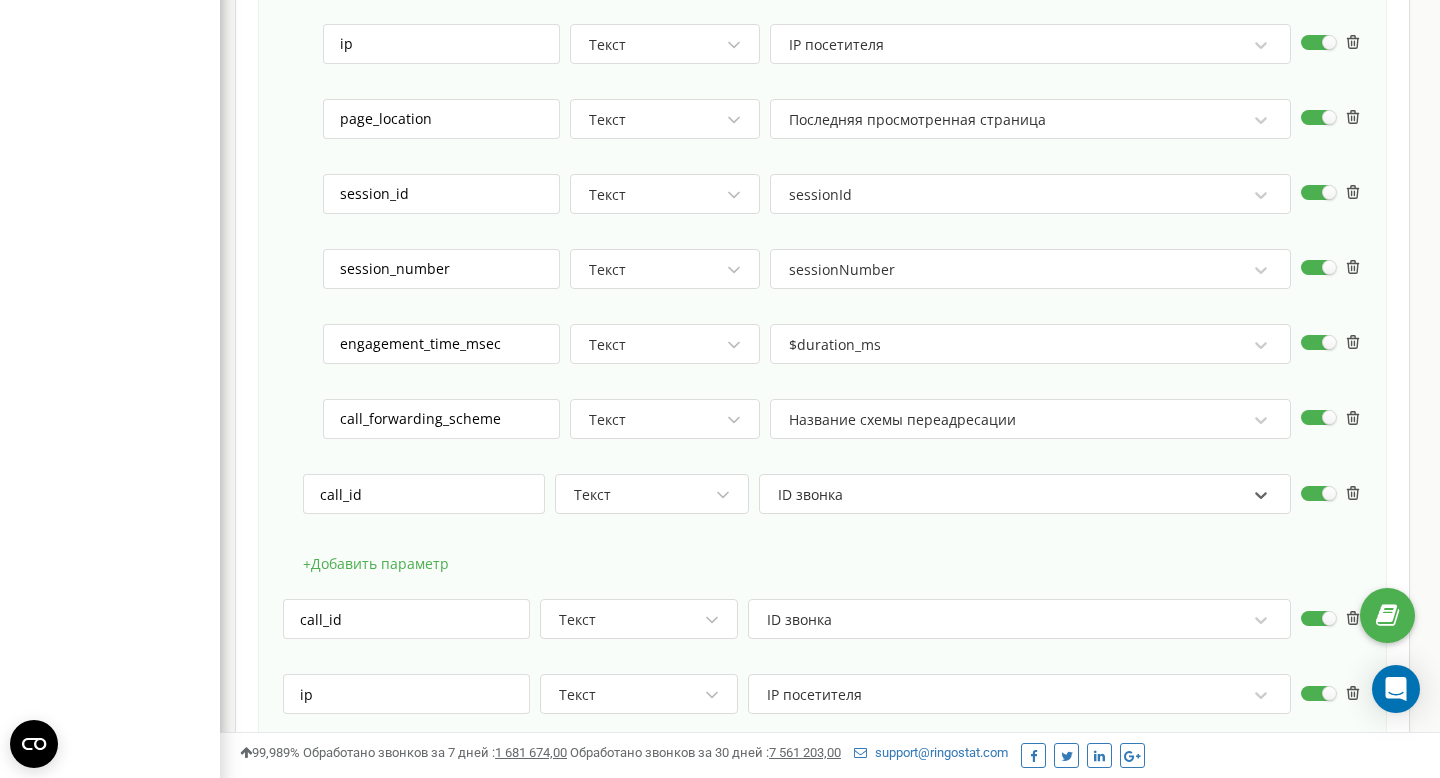 scroll, scrollTop: 1609, scrollLeft: 0, axis: vertical 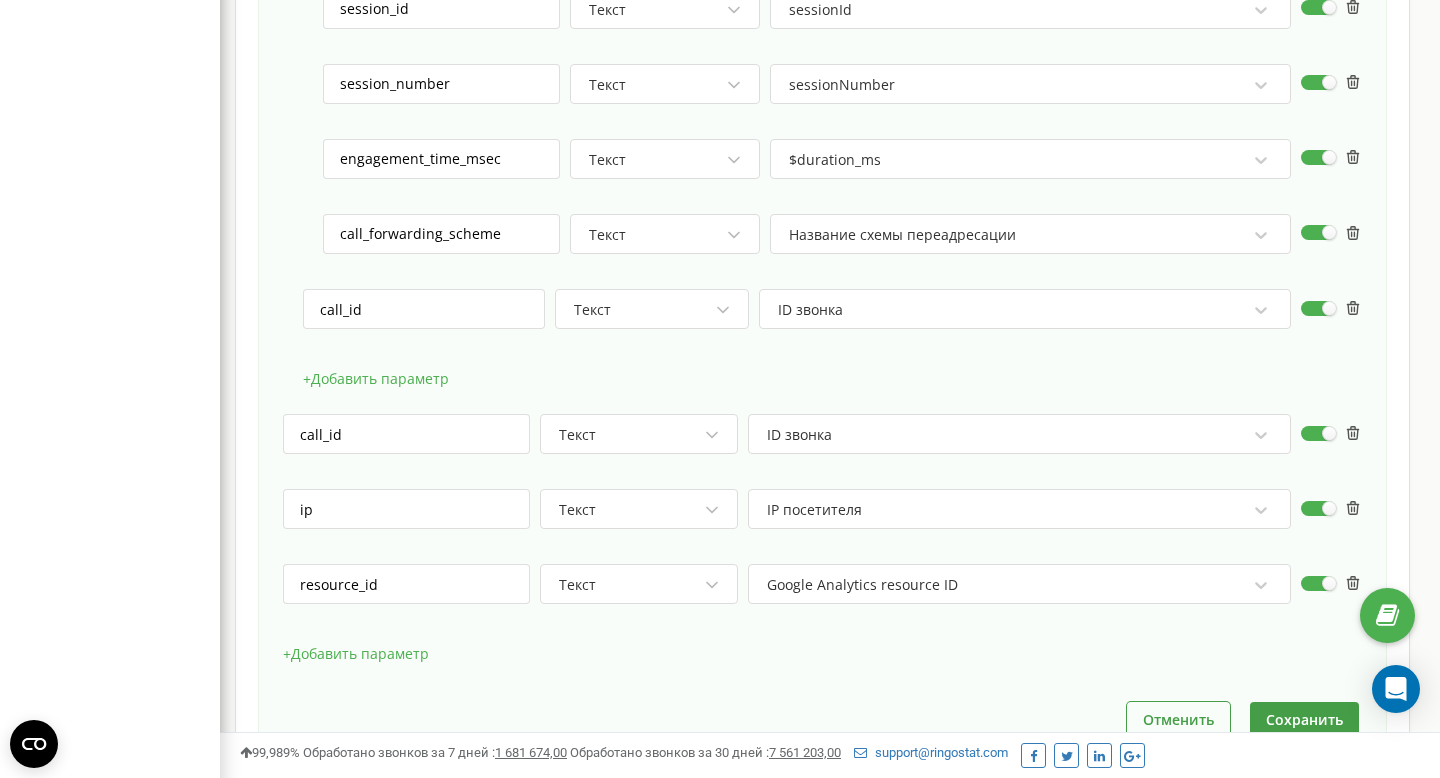 click on "+  Добавить параметр" at bounding box center (376, 379) 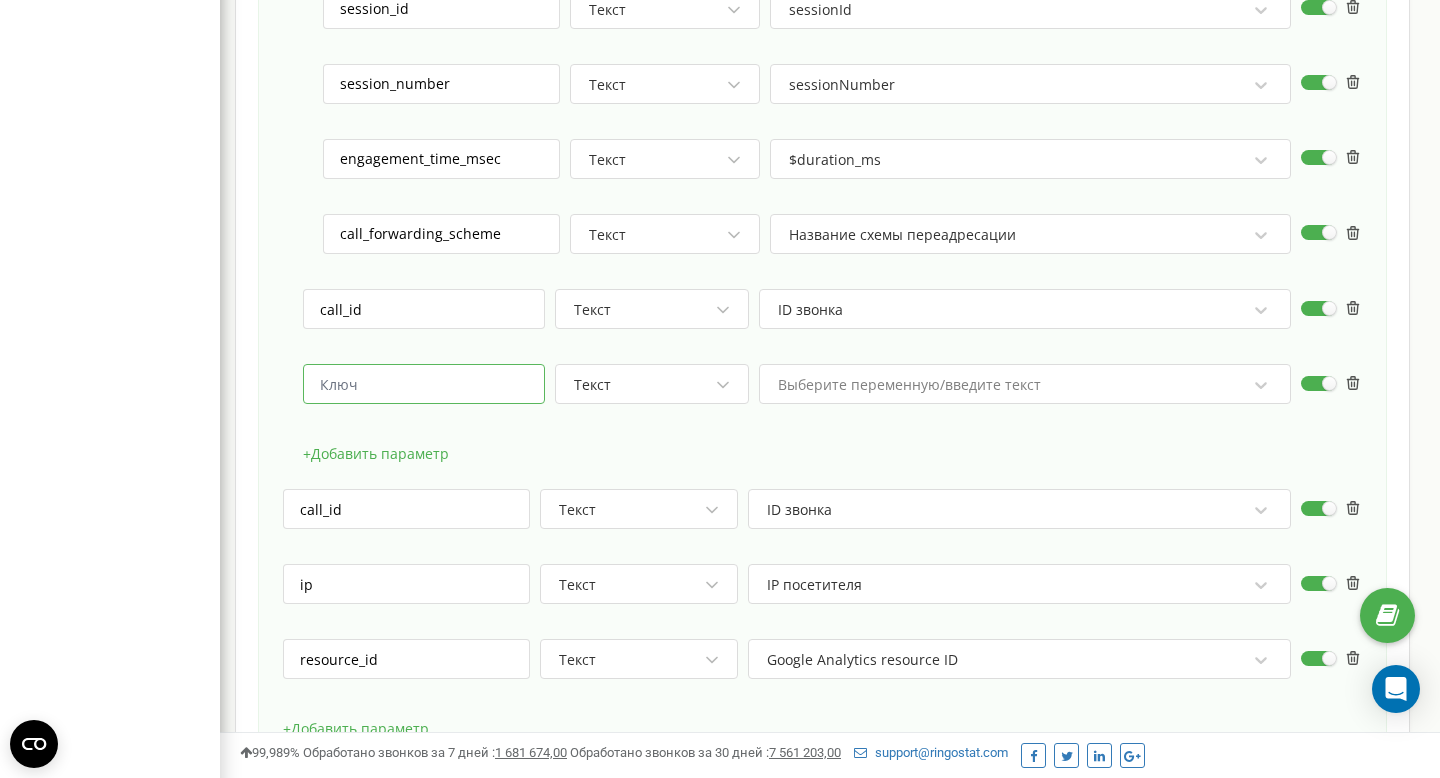 click at bounding box center (424, 384) 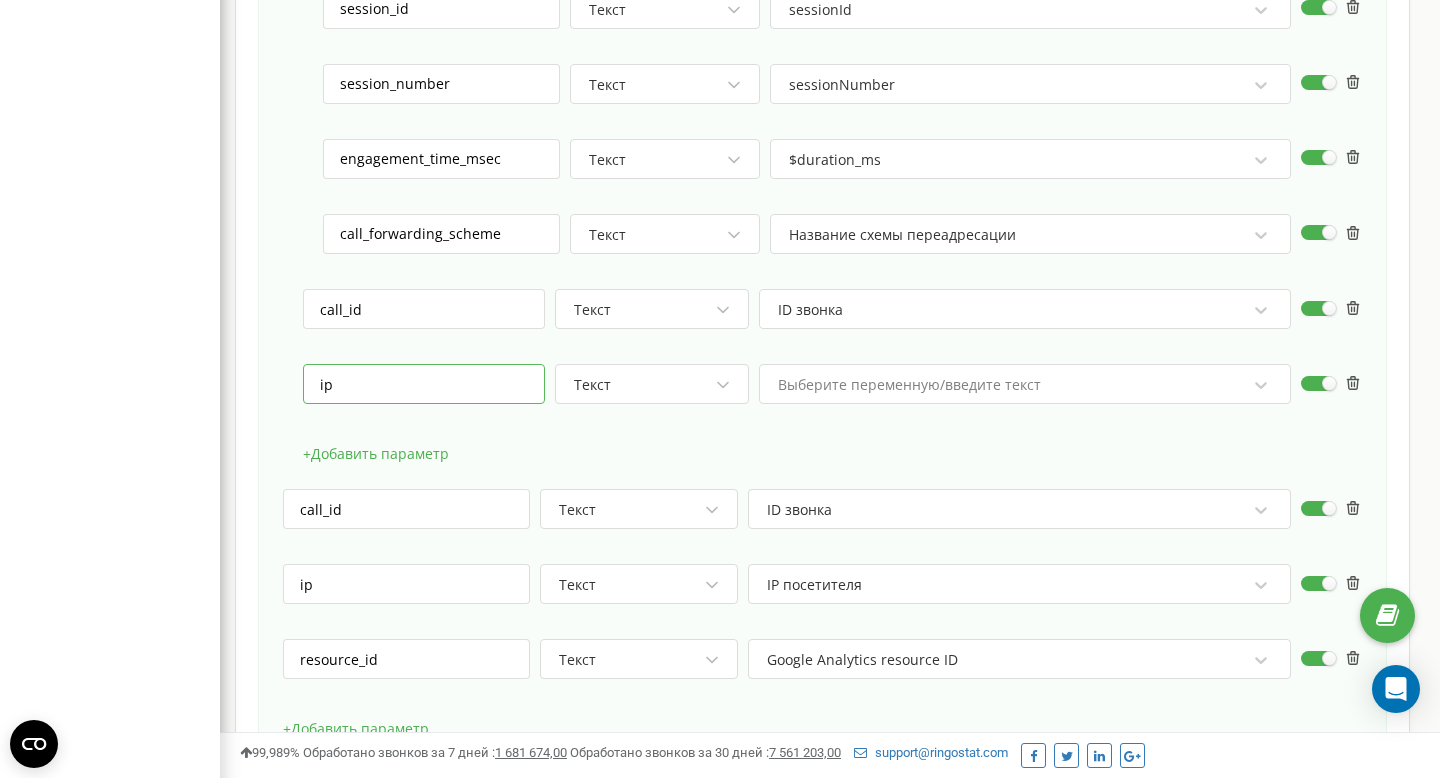 type on "ip" 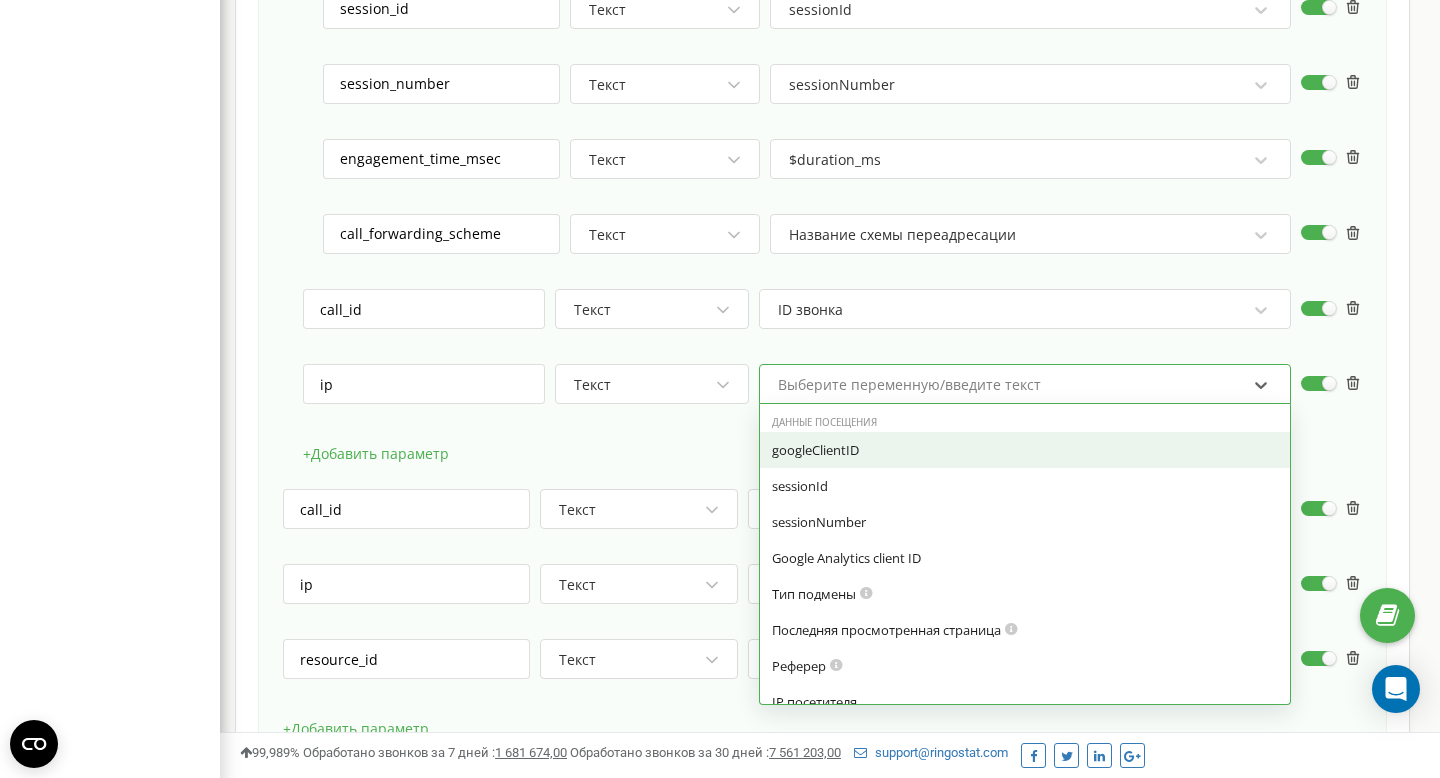 click on "Выберите переменную/введите текст" at bounding box center (1012, 385) 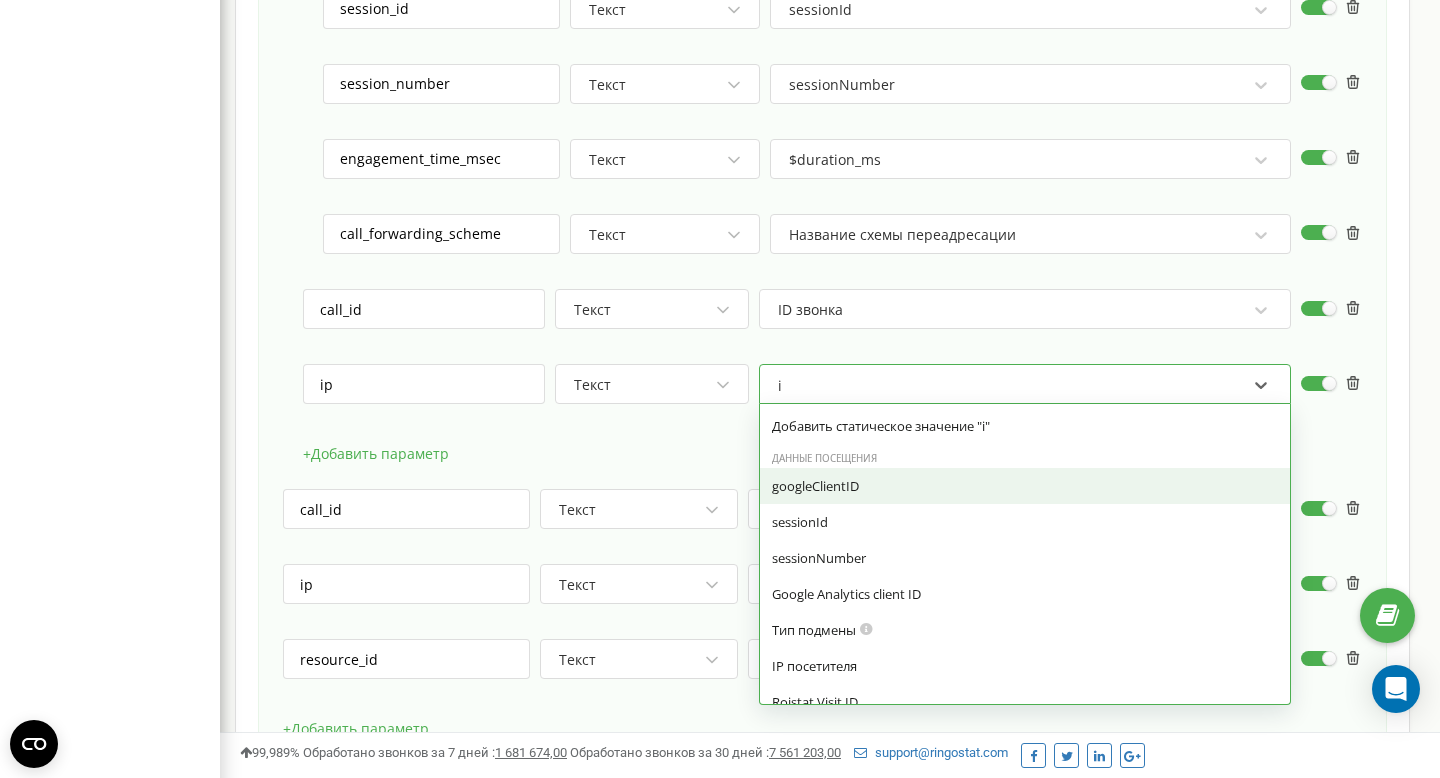 type on "ip" 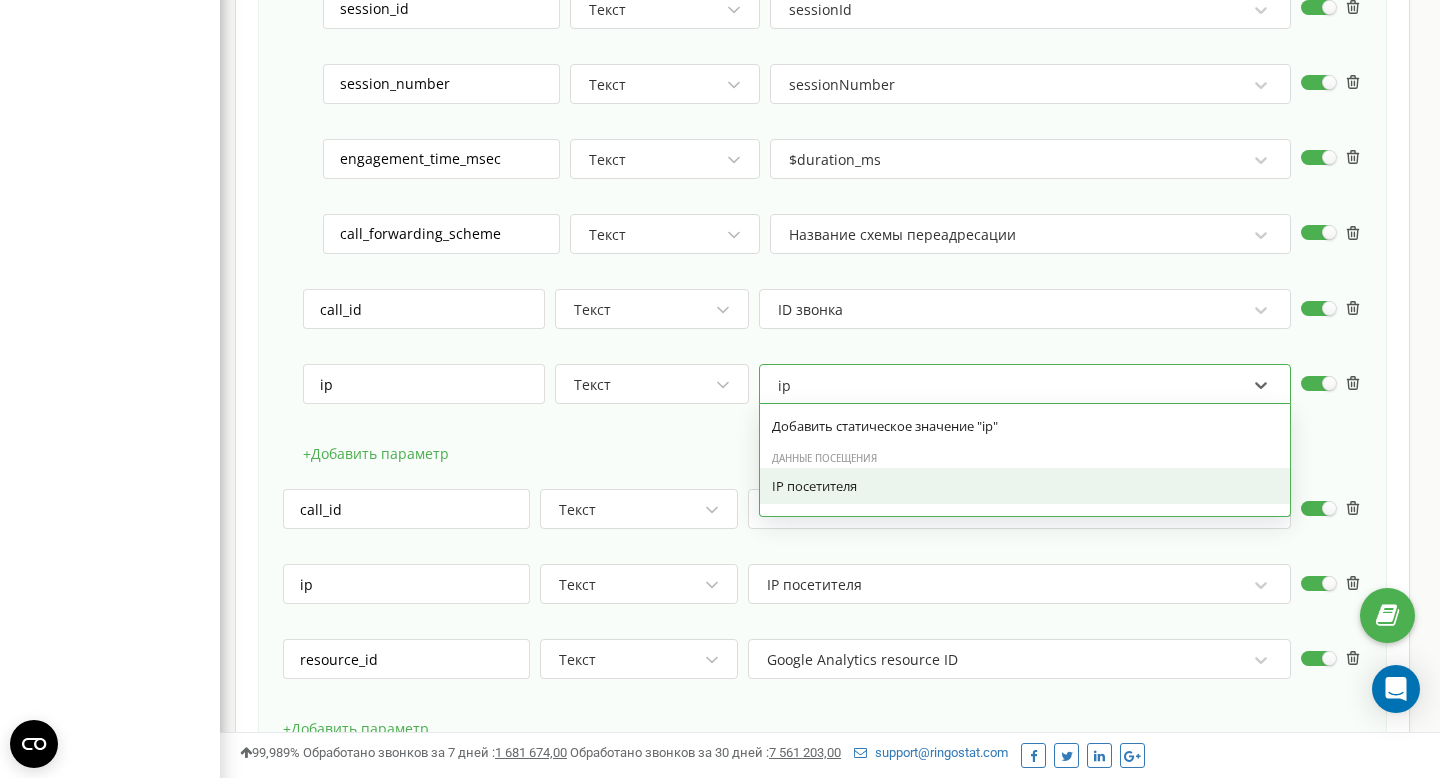 click on "IP посетителя" at bounding box center (1025, 486) 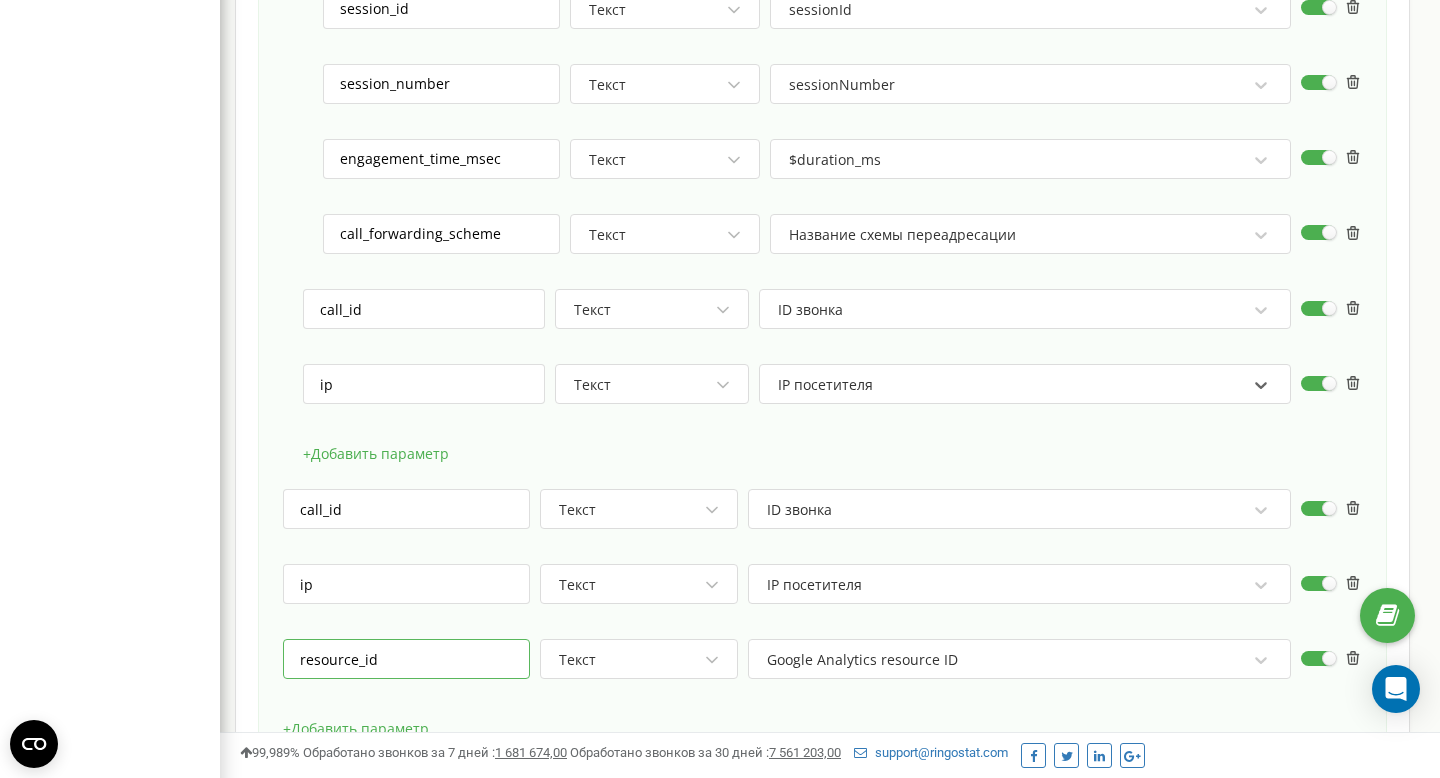 click on "resource_id" at bounding box center (406, 659) 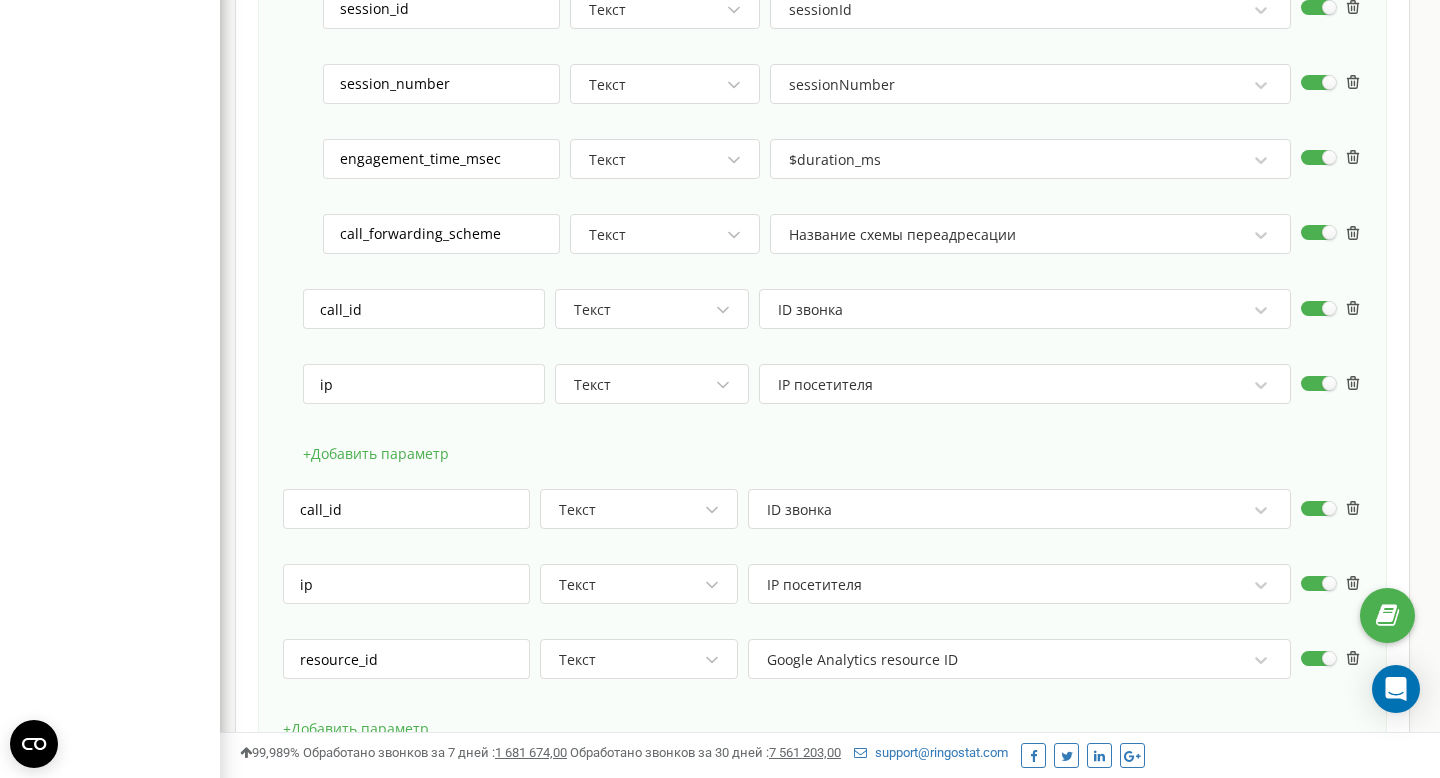 click on "+  Добавить параметр" at bounding box center (376, 454) 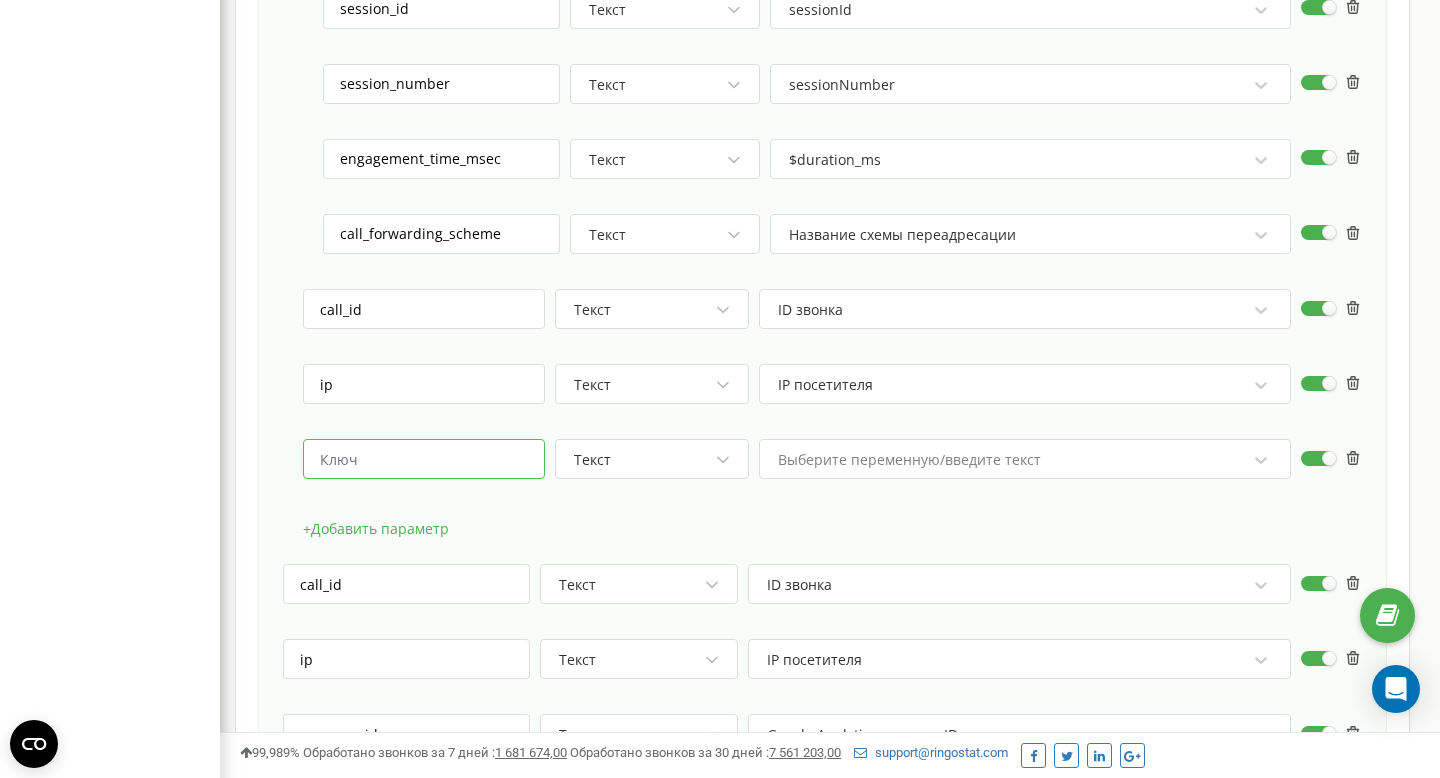 click at bounding box center [424, 459] 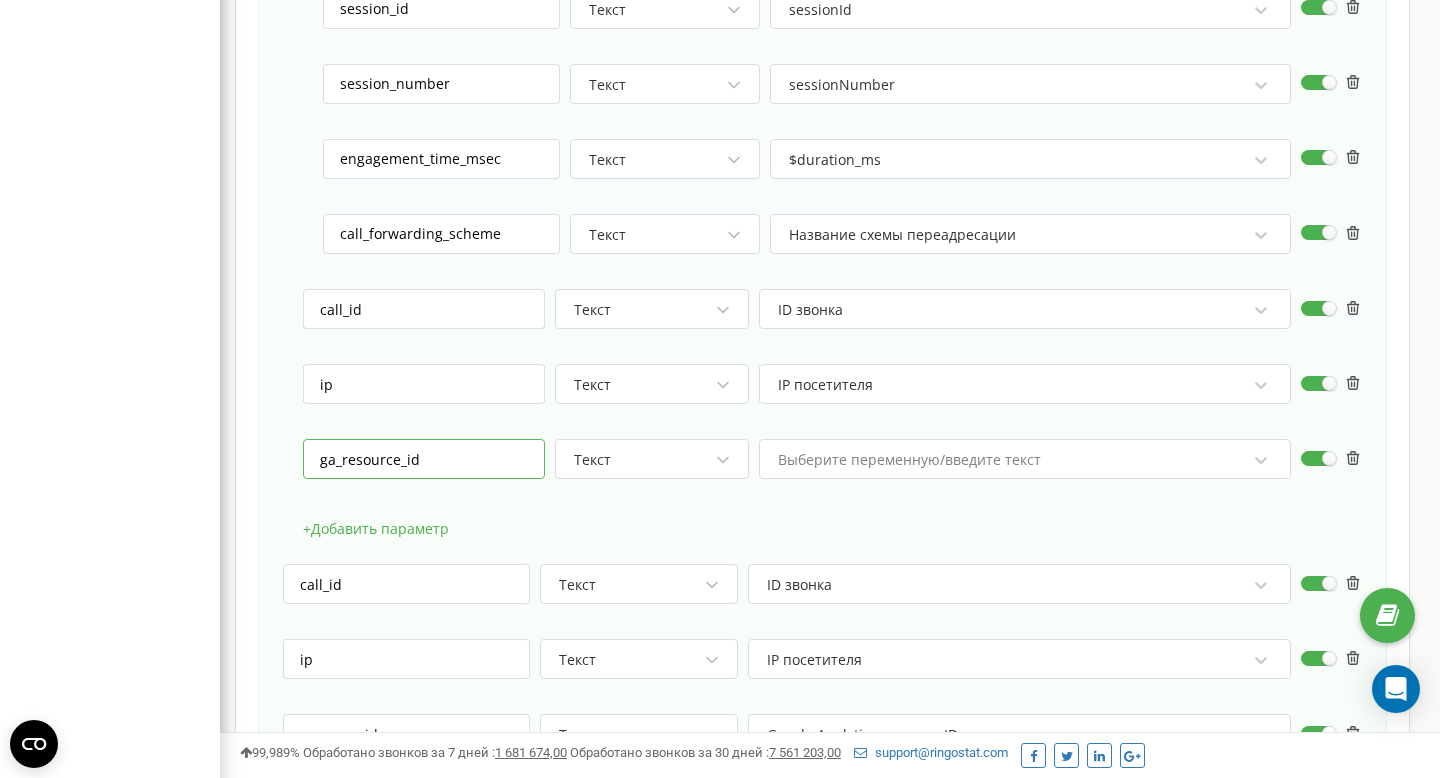 type on "ga_resource_id" 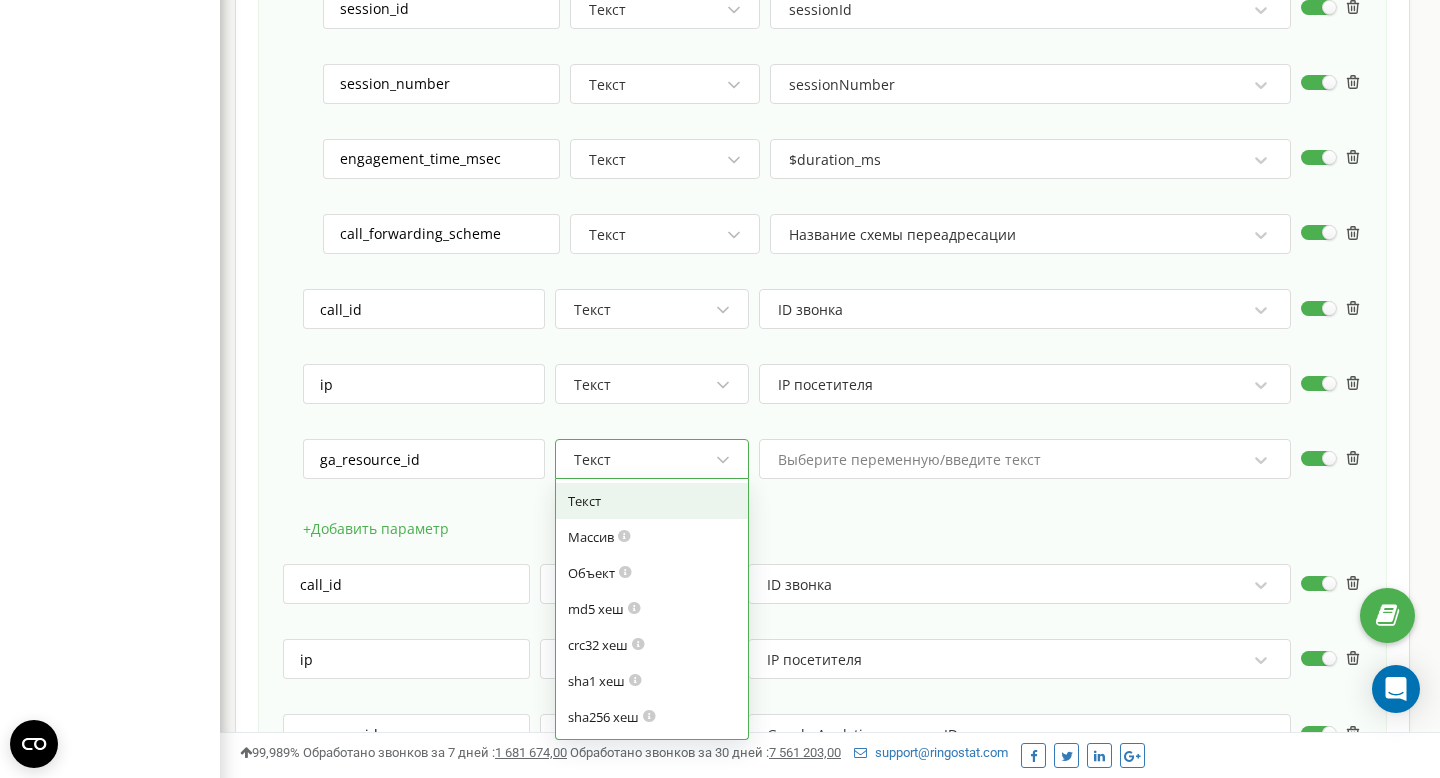 click on "Текст" at bounding box center (643, 460) 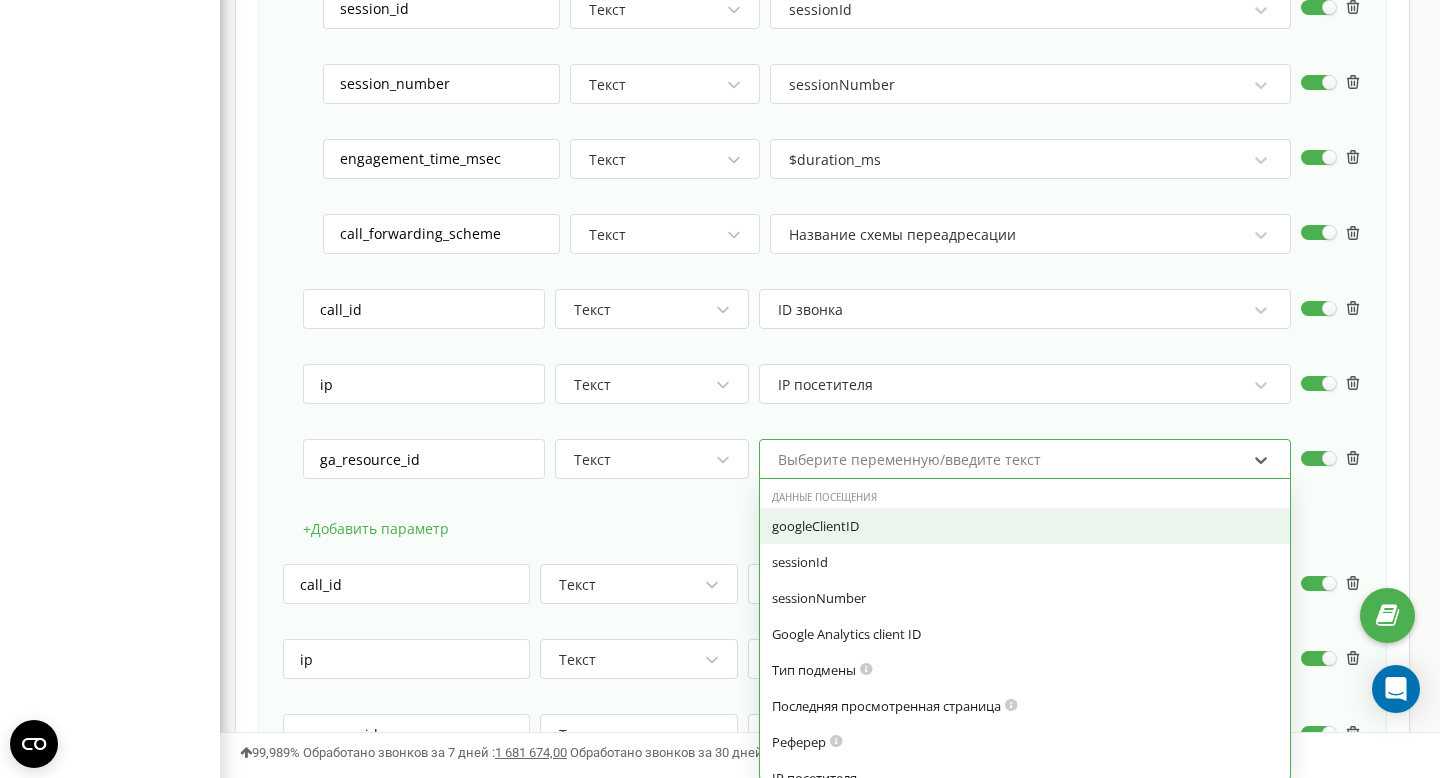 scroll, scrollTop: 1797, scrollLeft: 0, axis: vertical 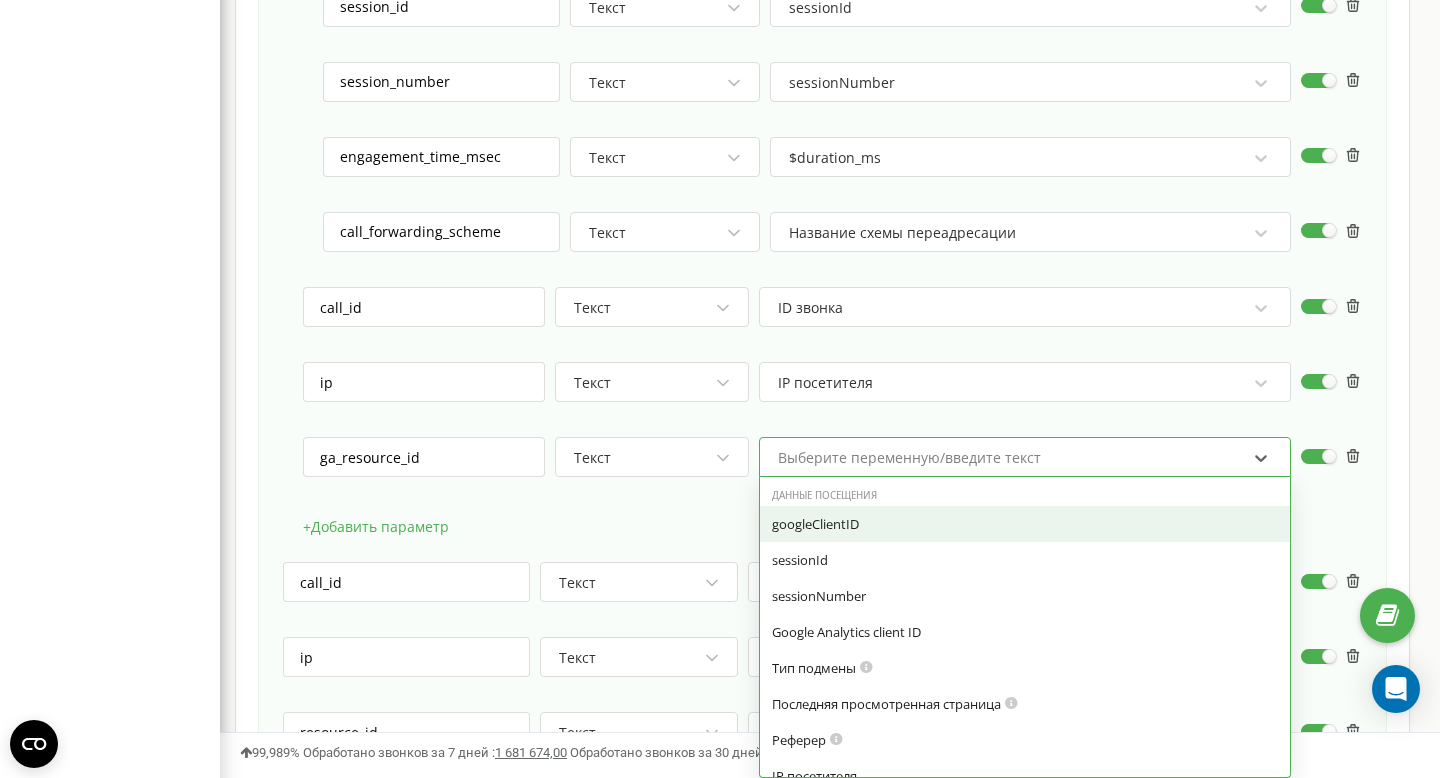 click on "Выберите переменную/введите текст" at bounding box center [909, 458] 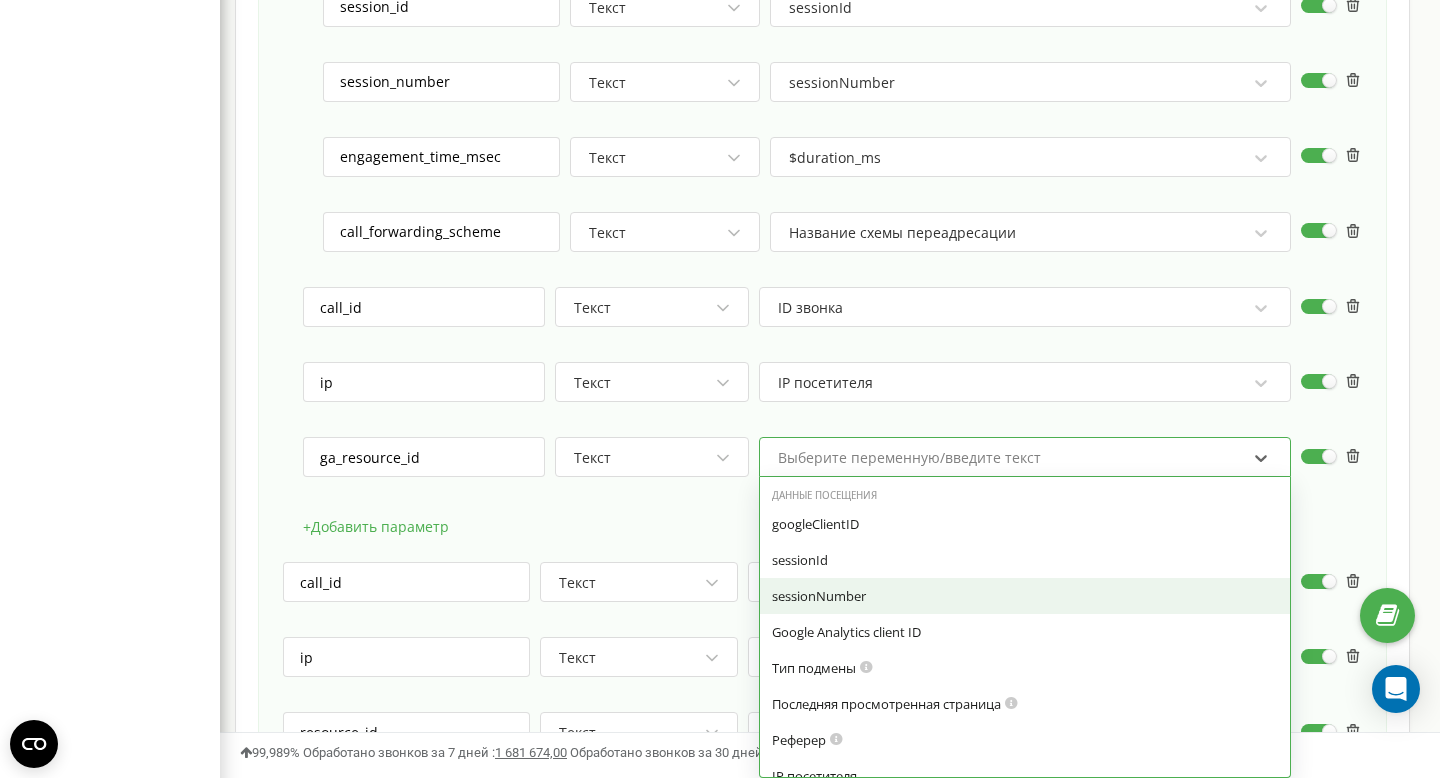 scroll, scrollTop: 885, scrollLeft: 0, axis: vertical 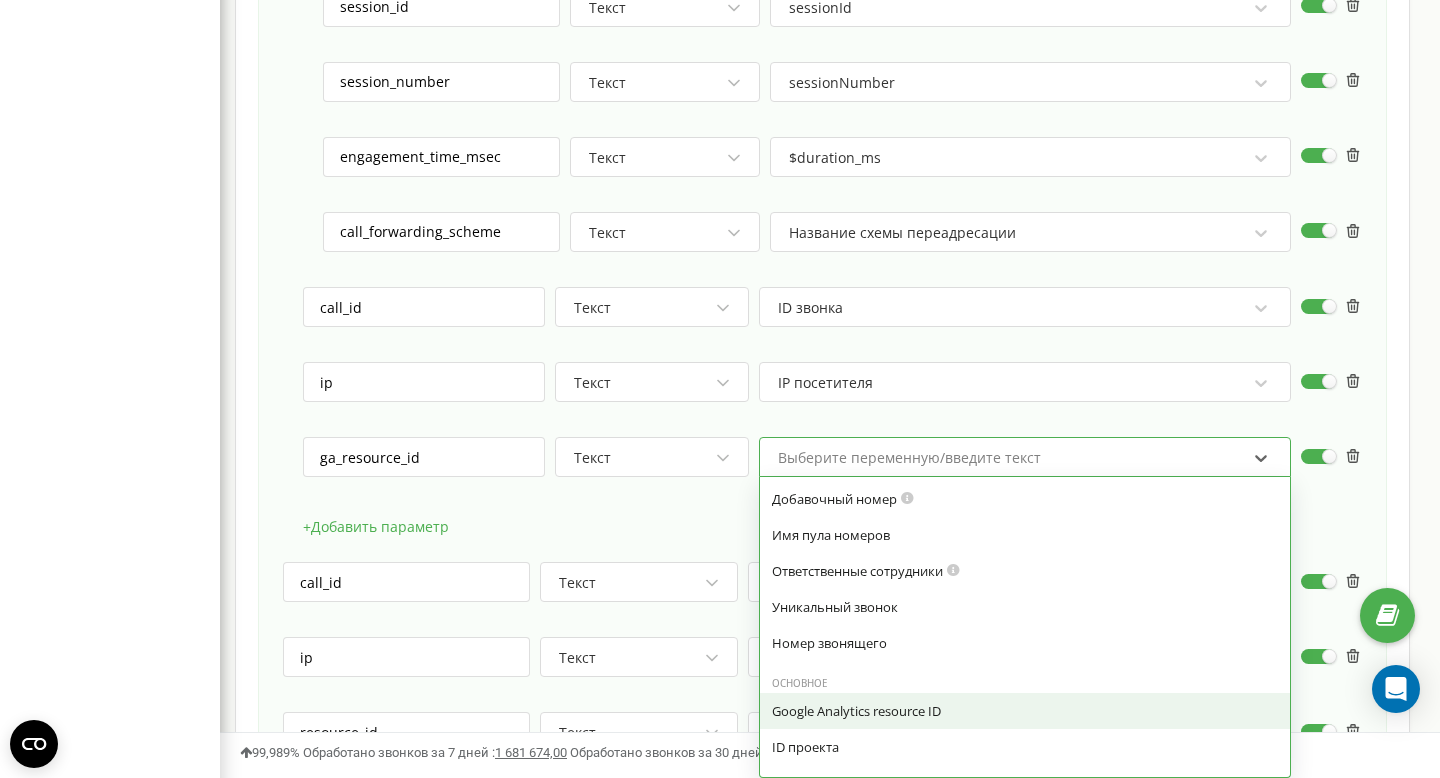 click on "Google Analytics resource ID" at bounding box center [1025, 711] 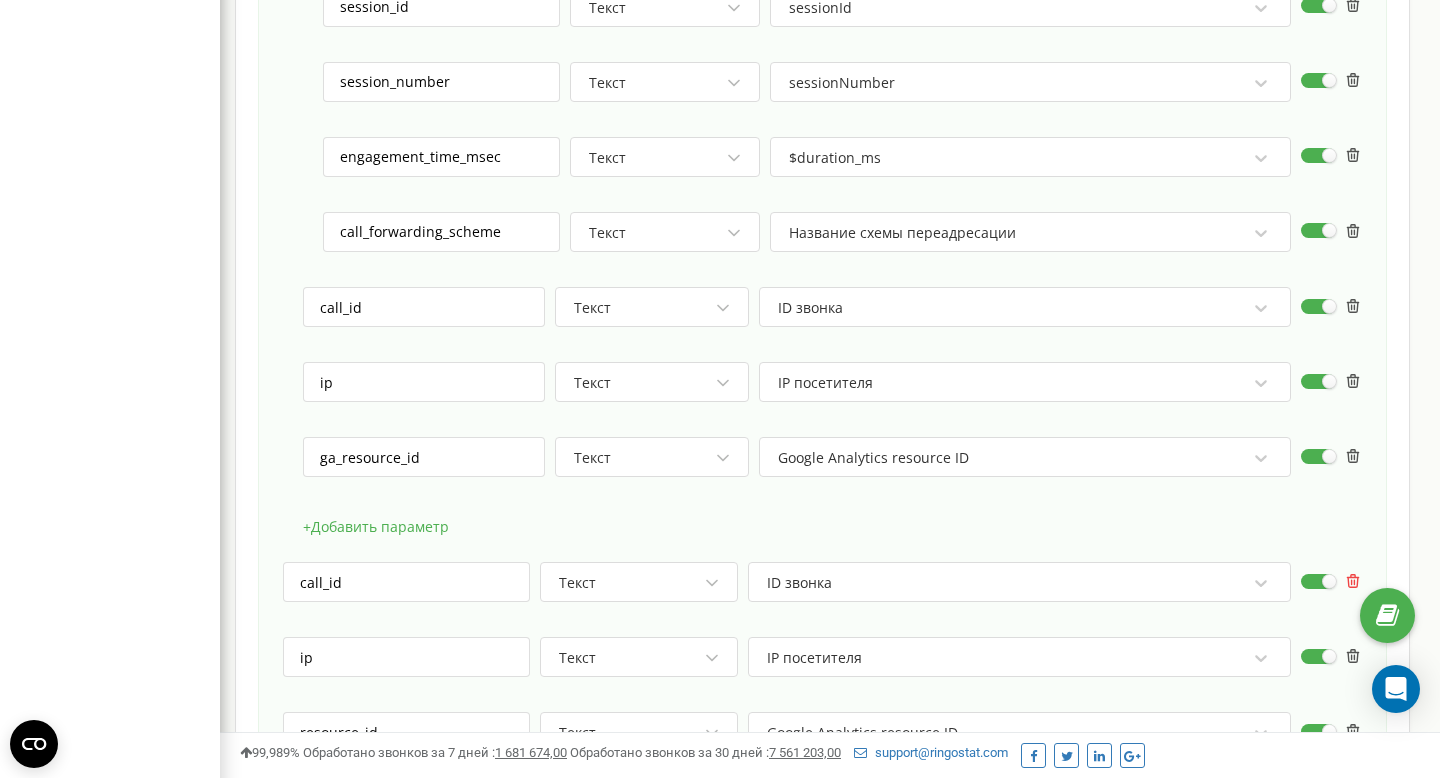 click 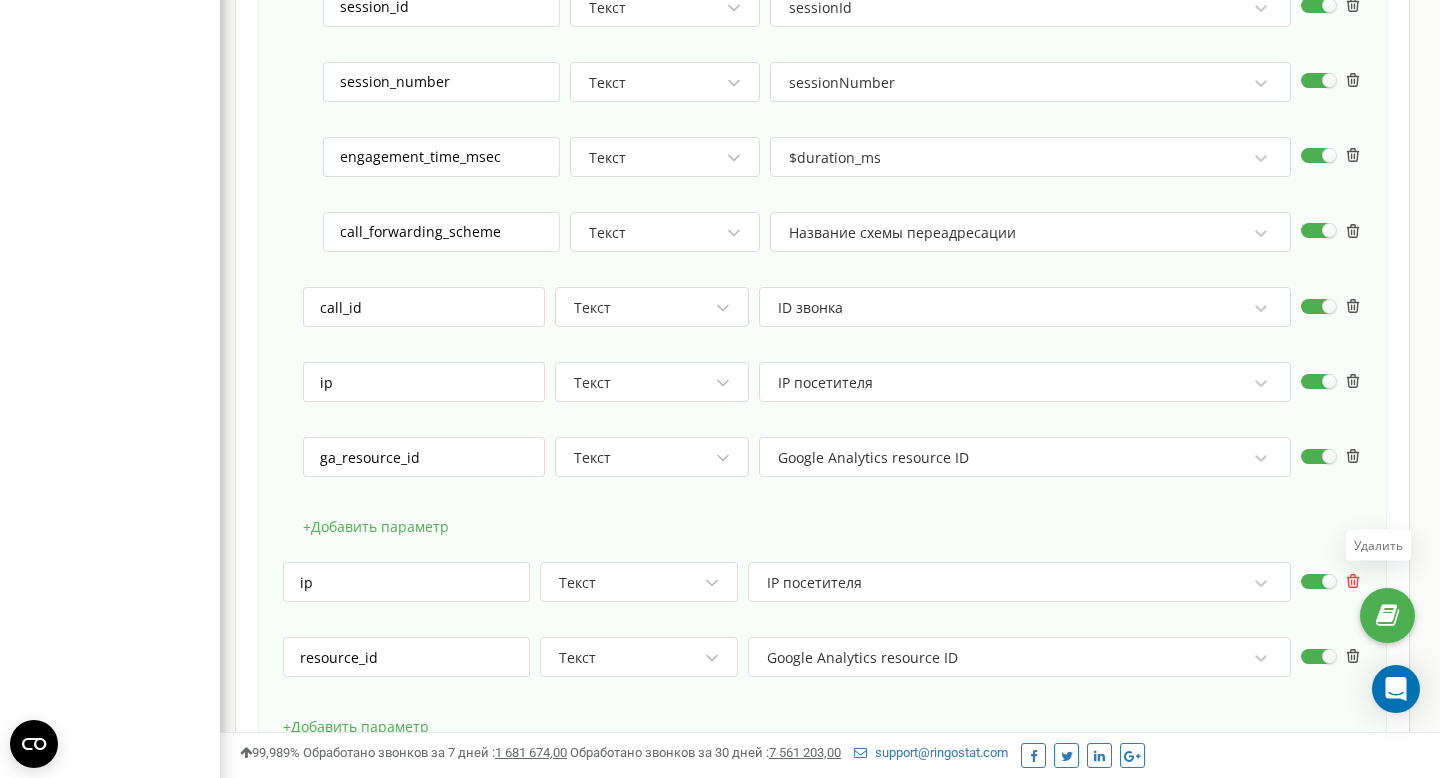 click 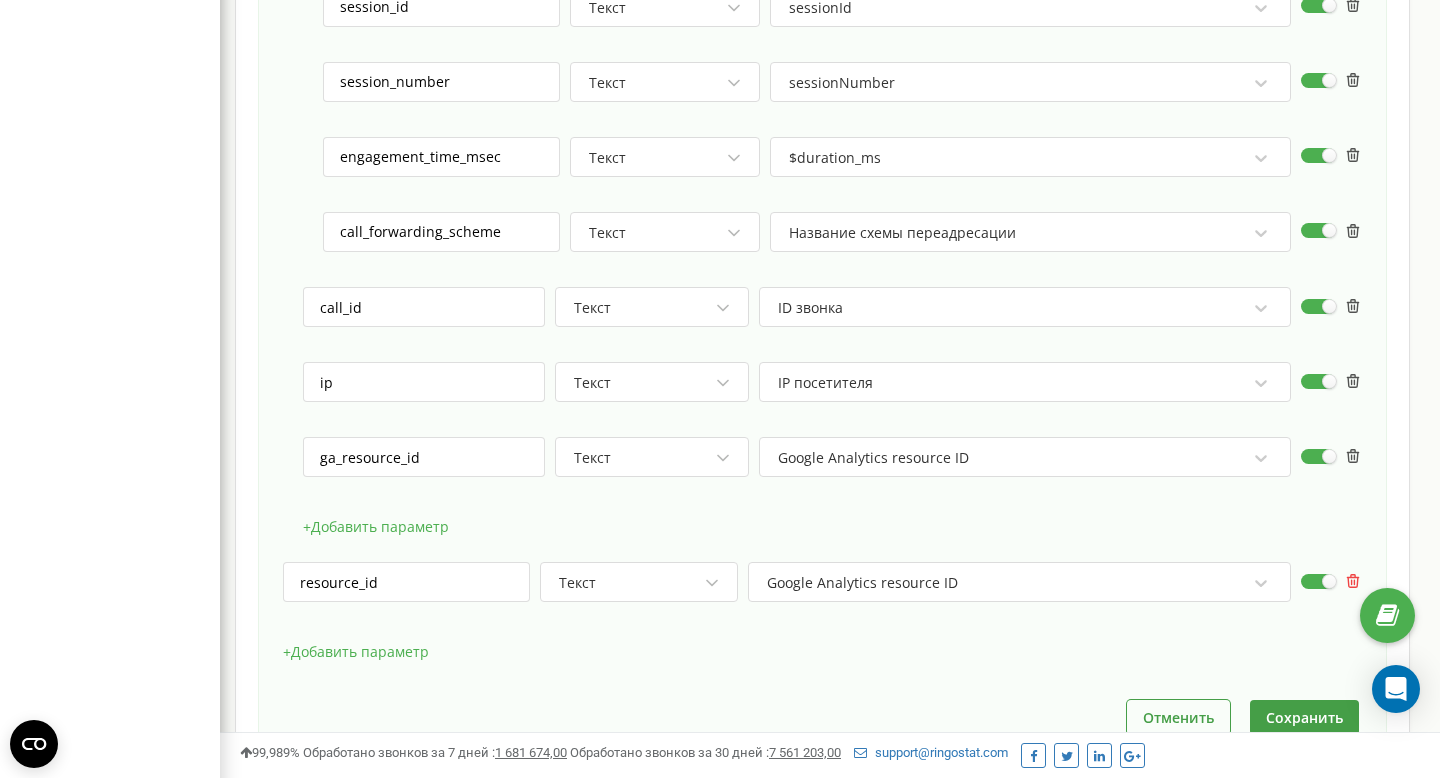 click 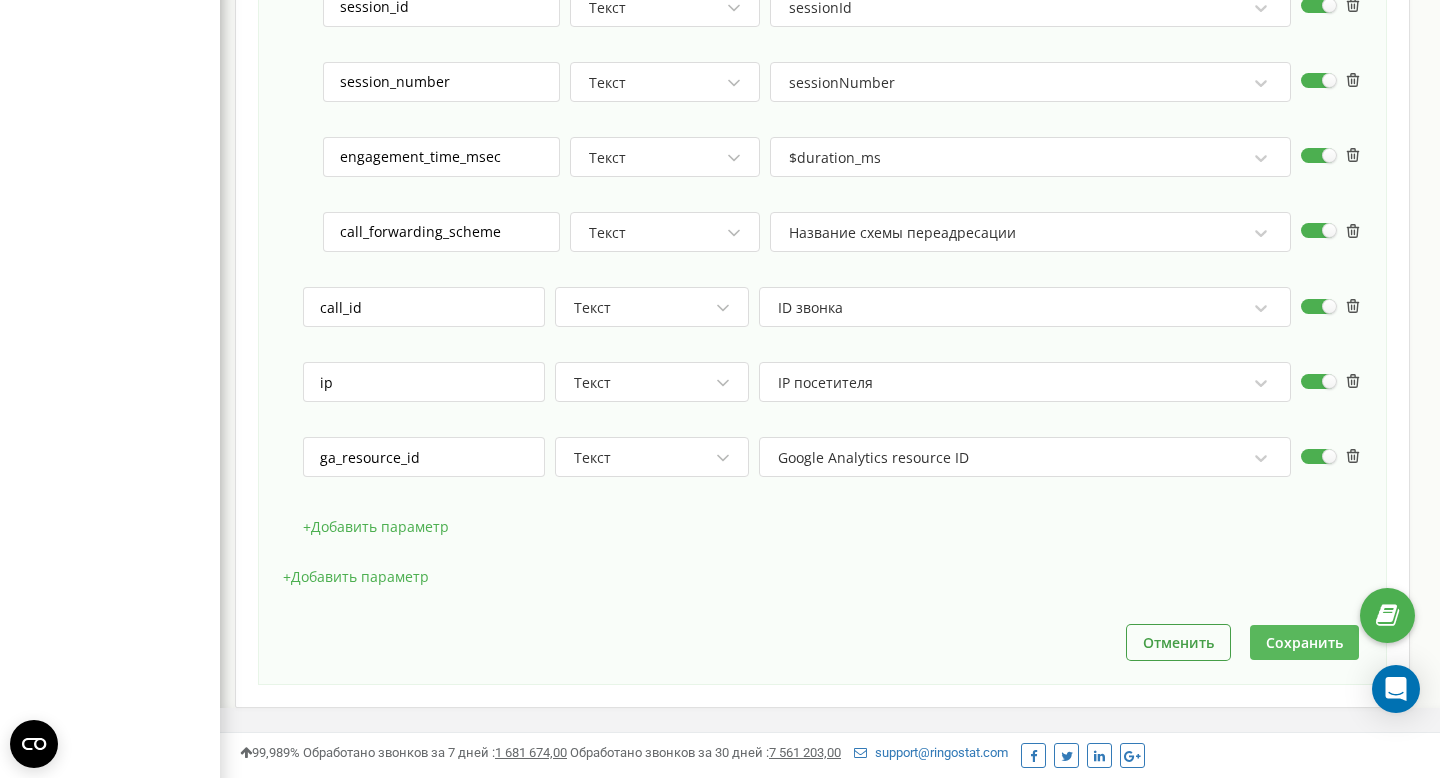 click on "Сохранить" at bounding box center [1304, 642] 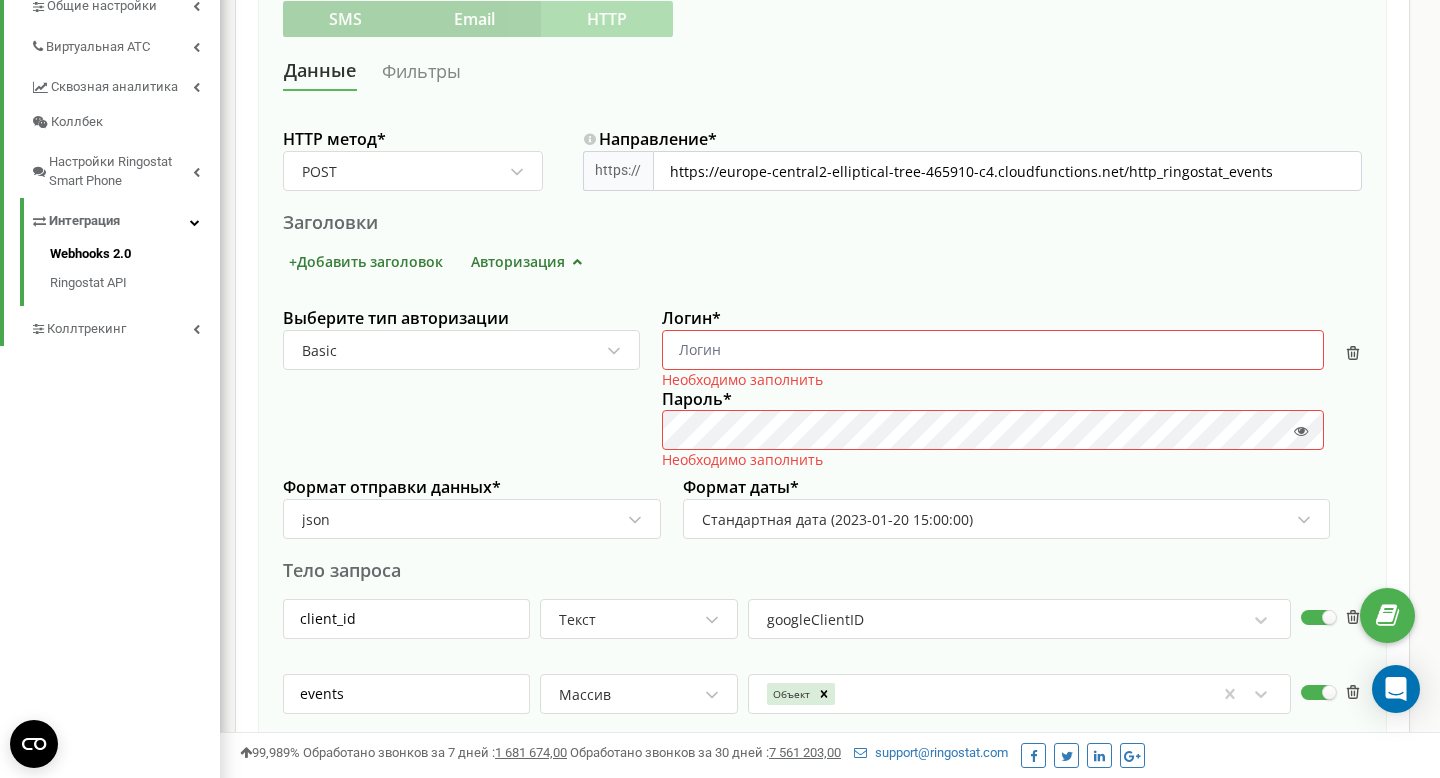scroll, scrollTop: 521, scrollLeft: 0, axis: vertical 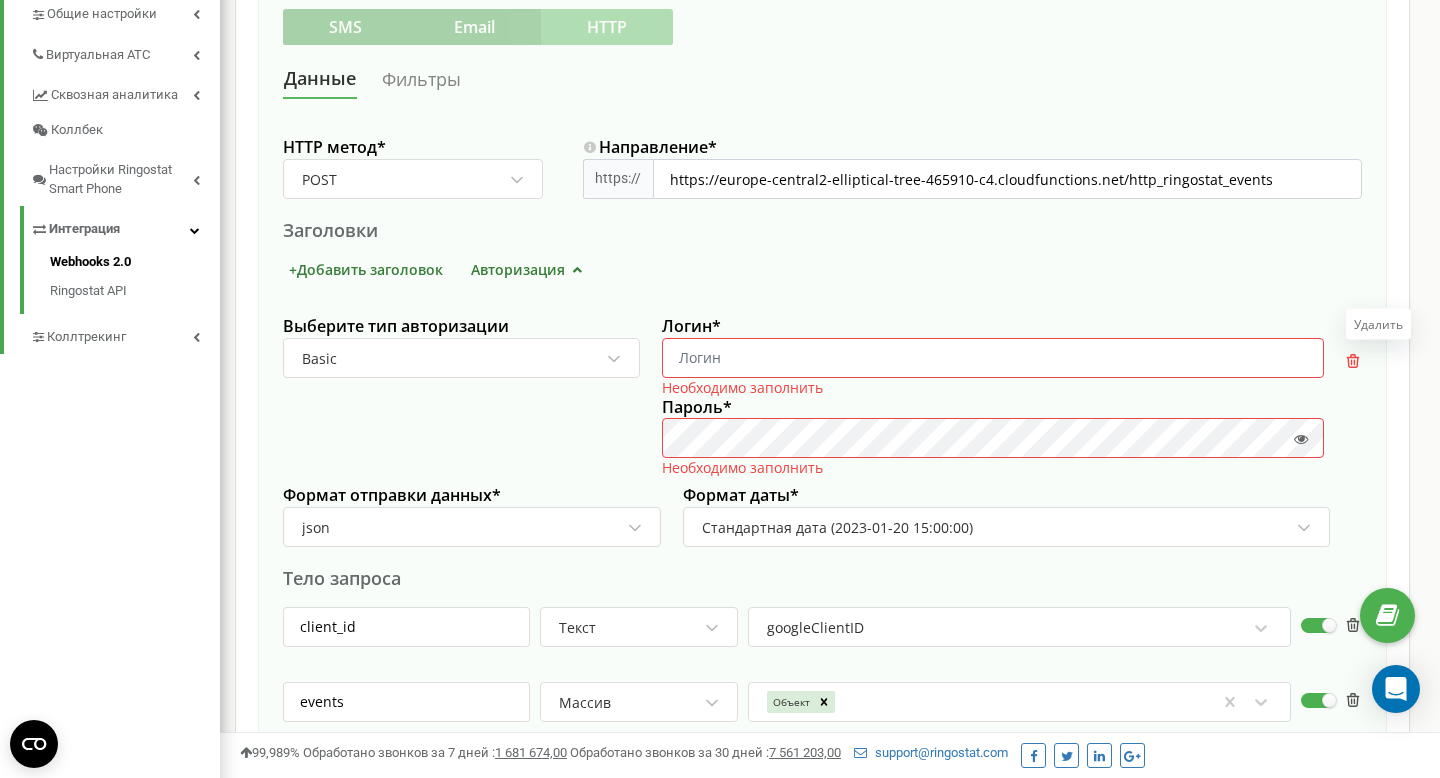 click 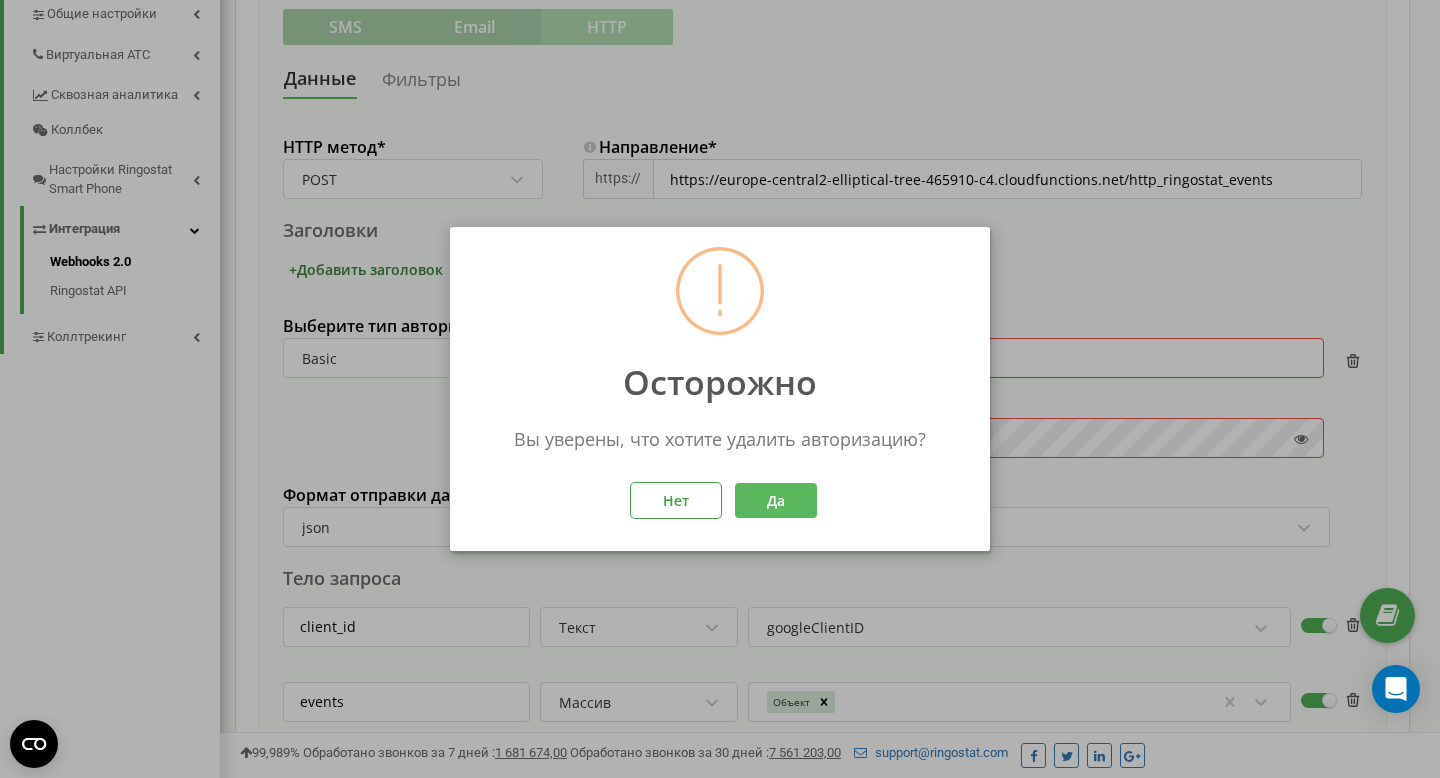 click on "Да" at bounding box center (776, 500) 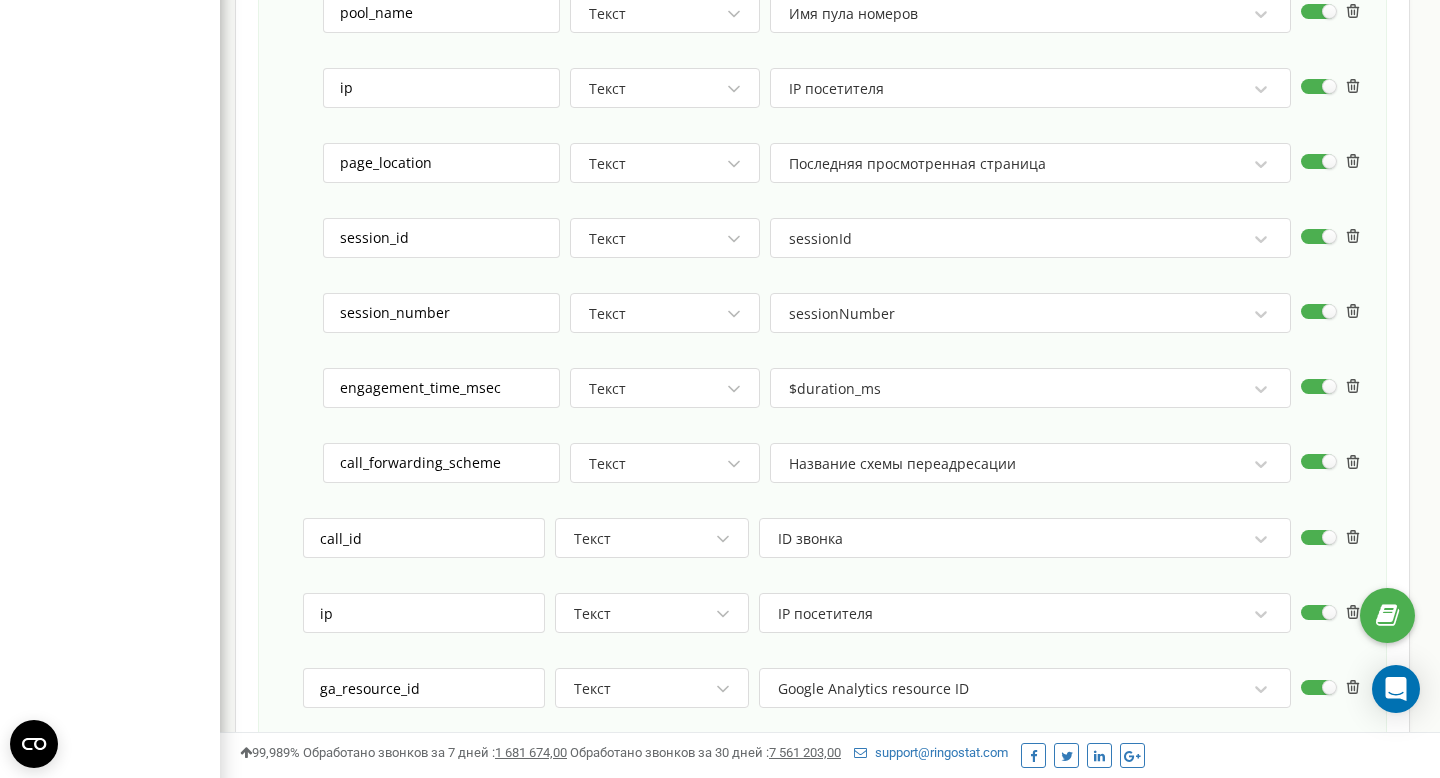 scroll, scrollTop: 1857, scrollLeft: 0, axis: vertical 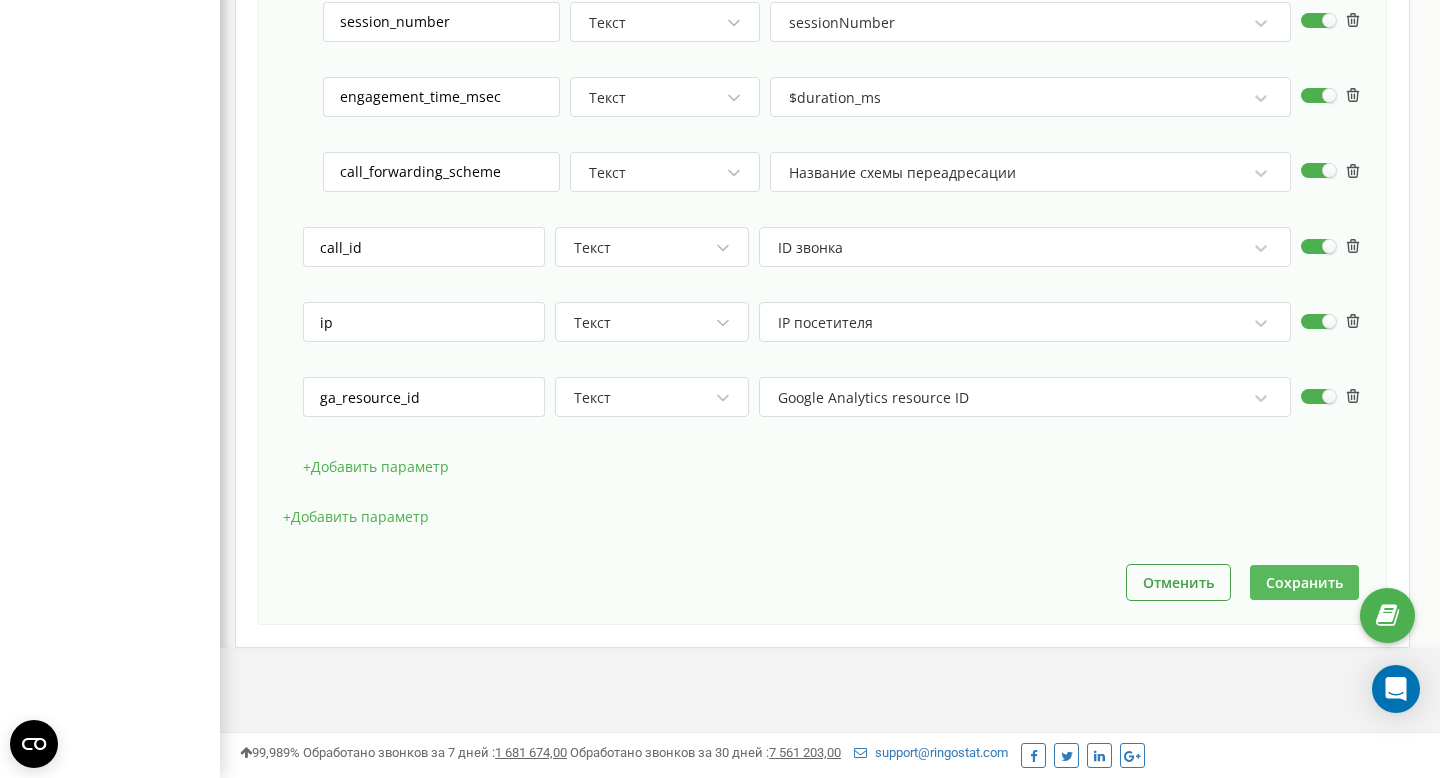 click on "Сохранить" at bounding box center [1304, 582] 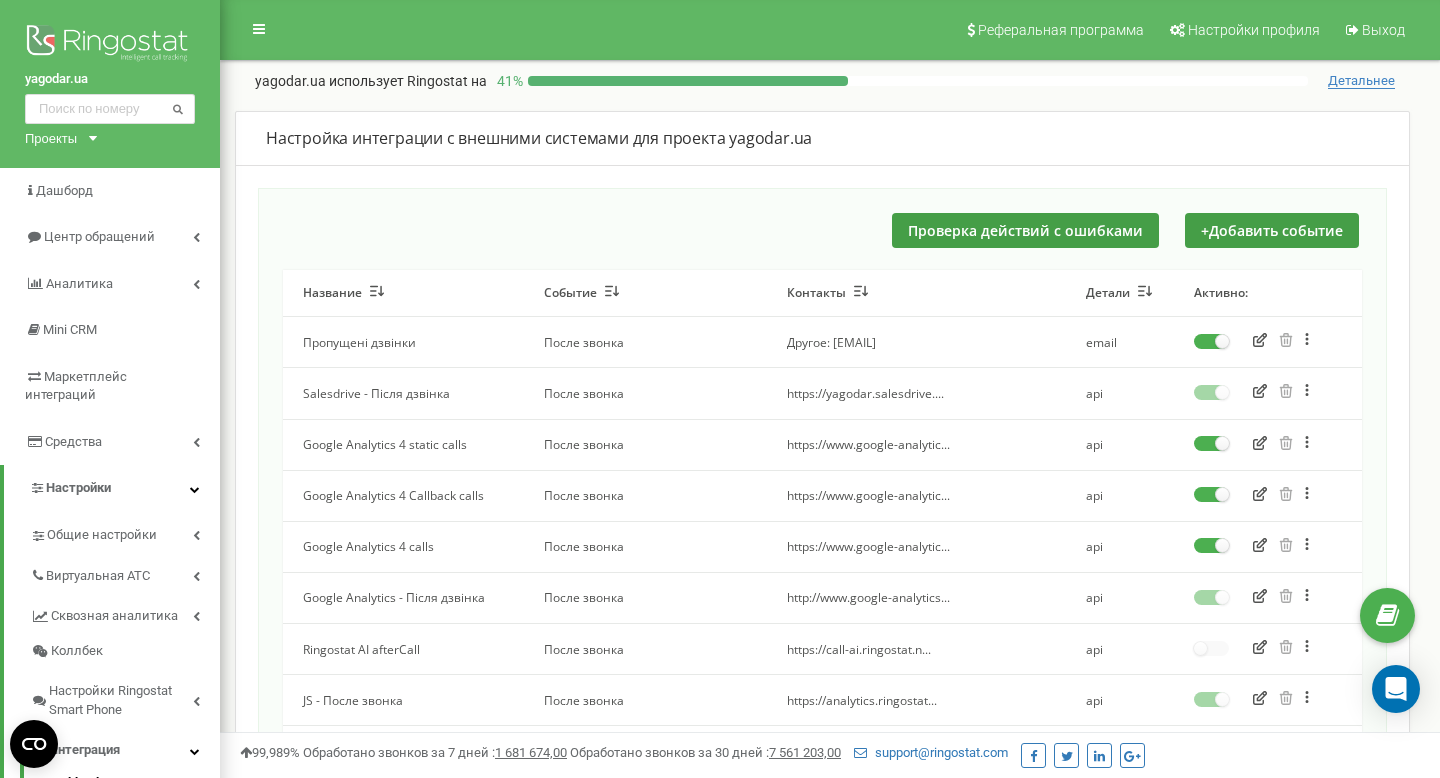 scroll, scrollTop: 568, scrollLeft: 0, axis: vertical 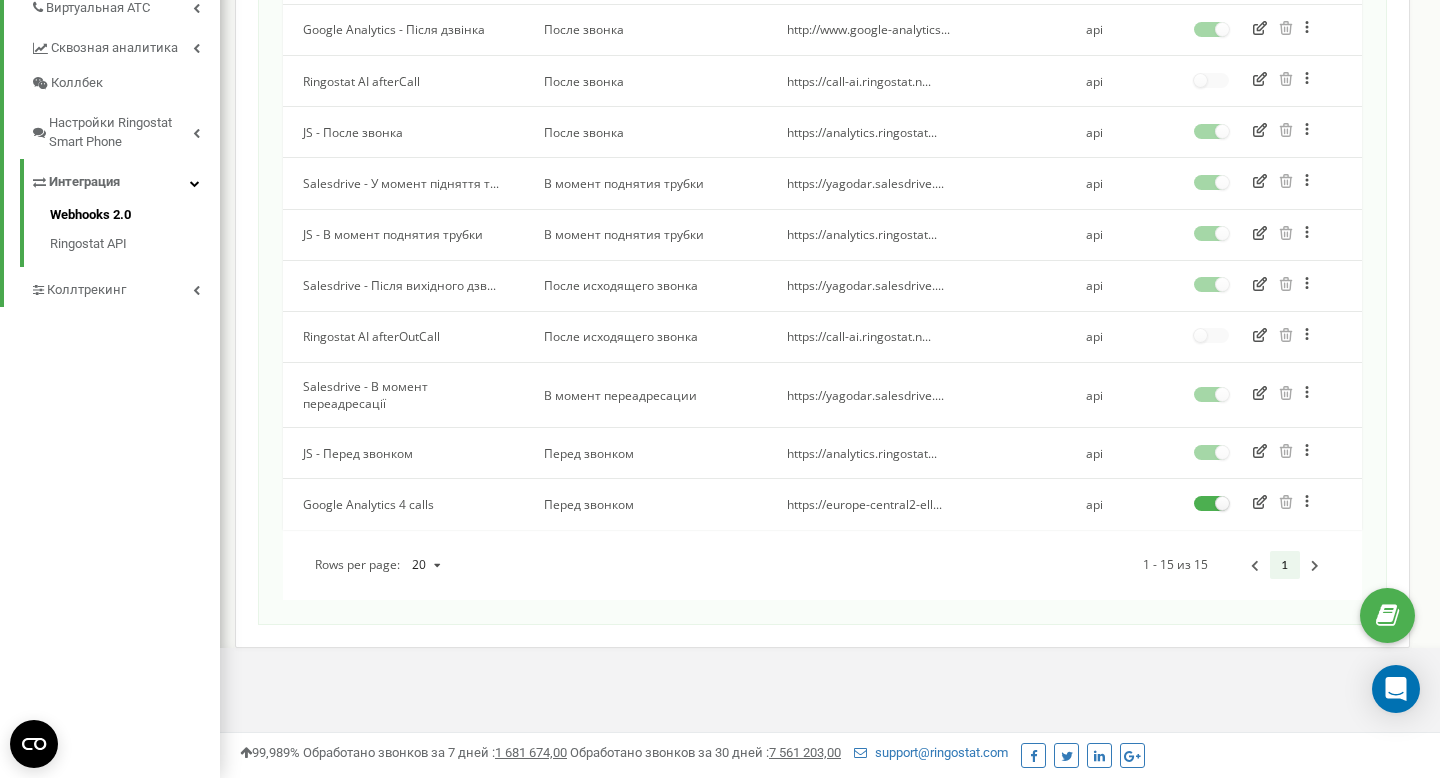 click at bounding box center [1319, 502] 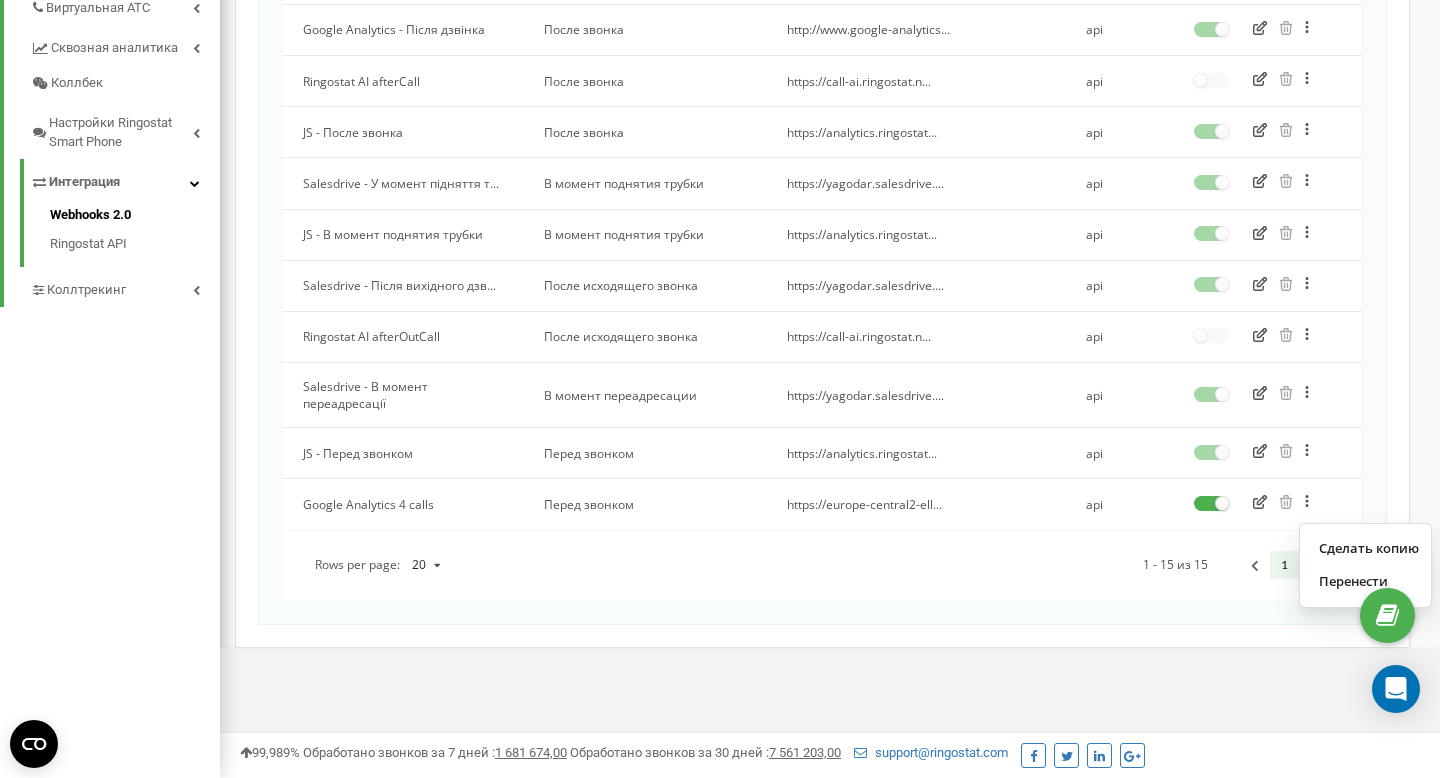 click on "Сделать копию Перенести" at bounding box center (1268, 504) 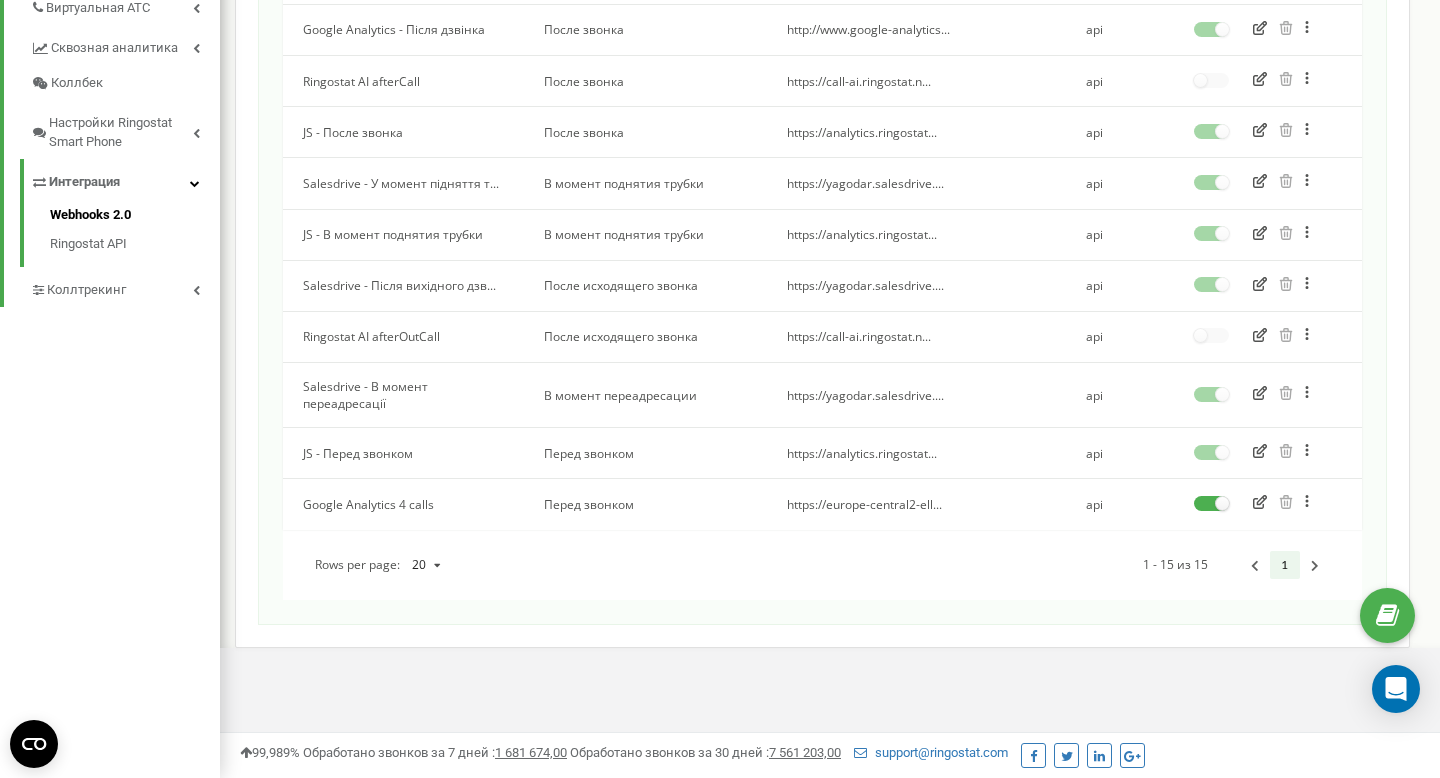 click at bounding box center (1260, 504) 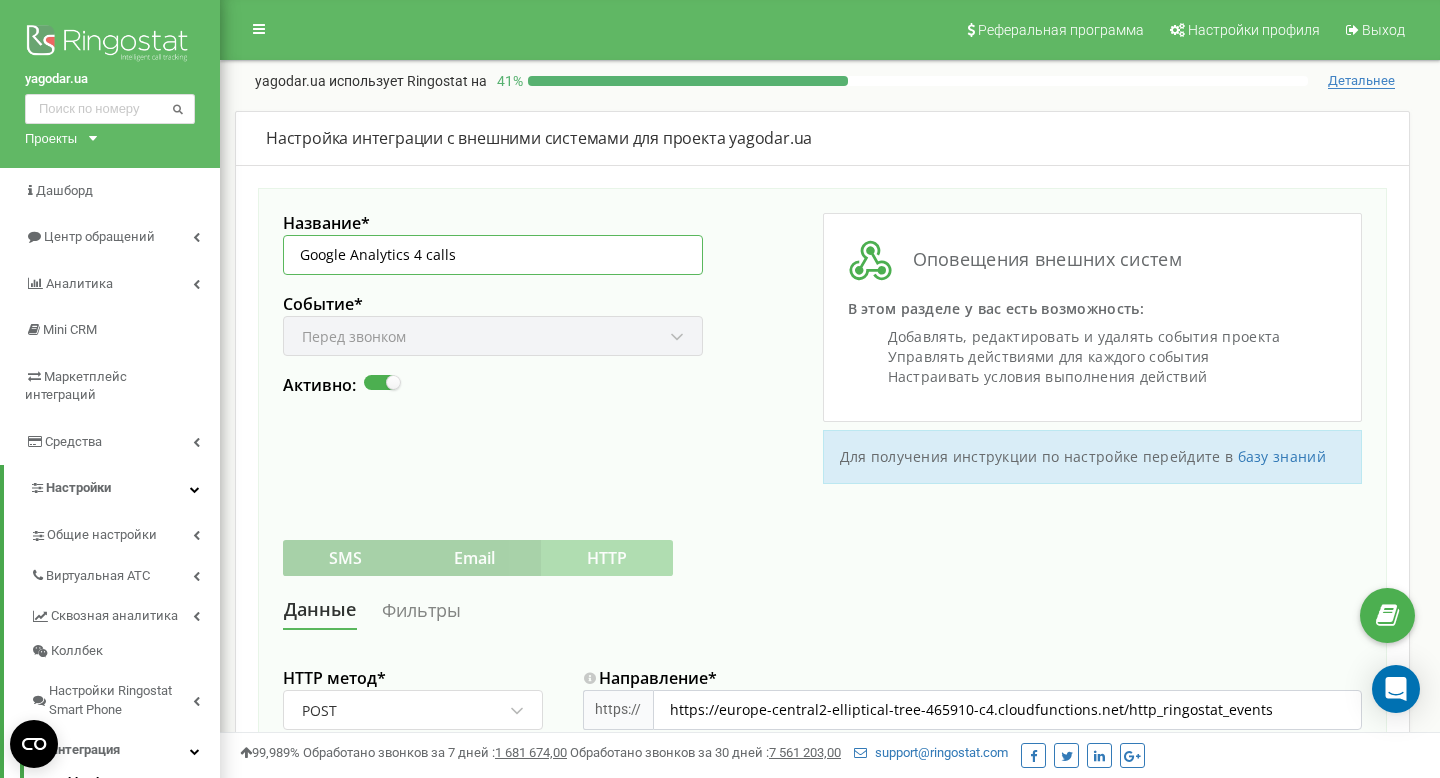 click on "Google Analytics 4 calls" at bounding box center (493, 255) 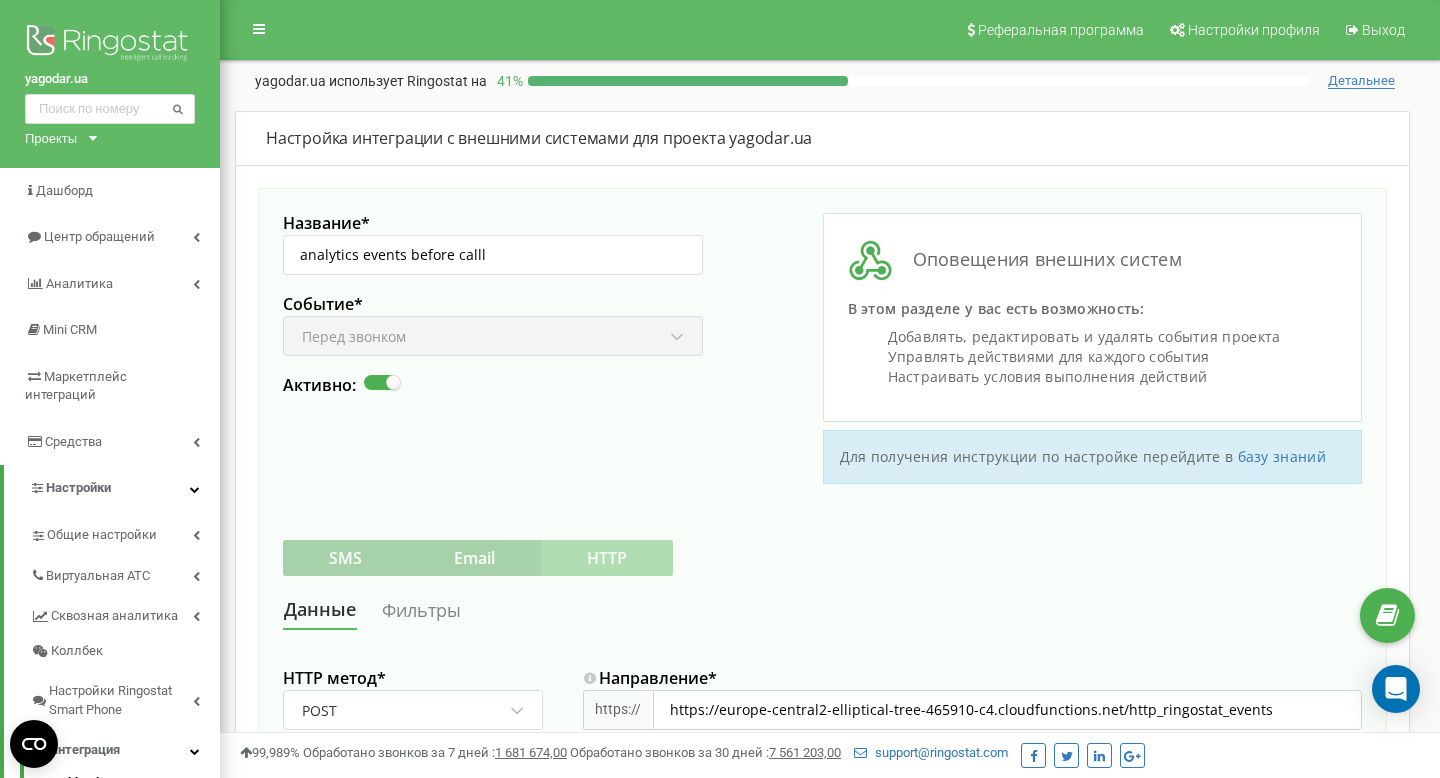 click on "Название * analytics events before calll Событие * Перед звонком Активно:" at bounding box center [553, 348] 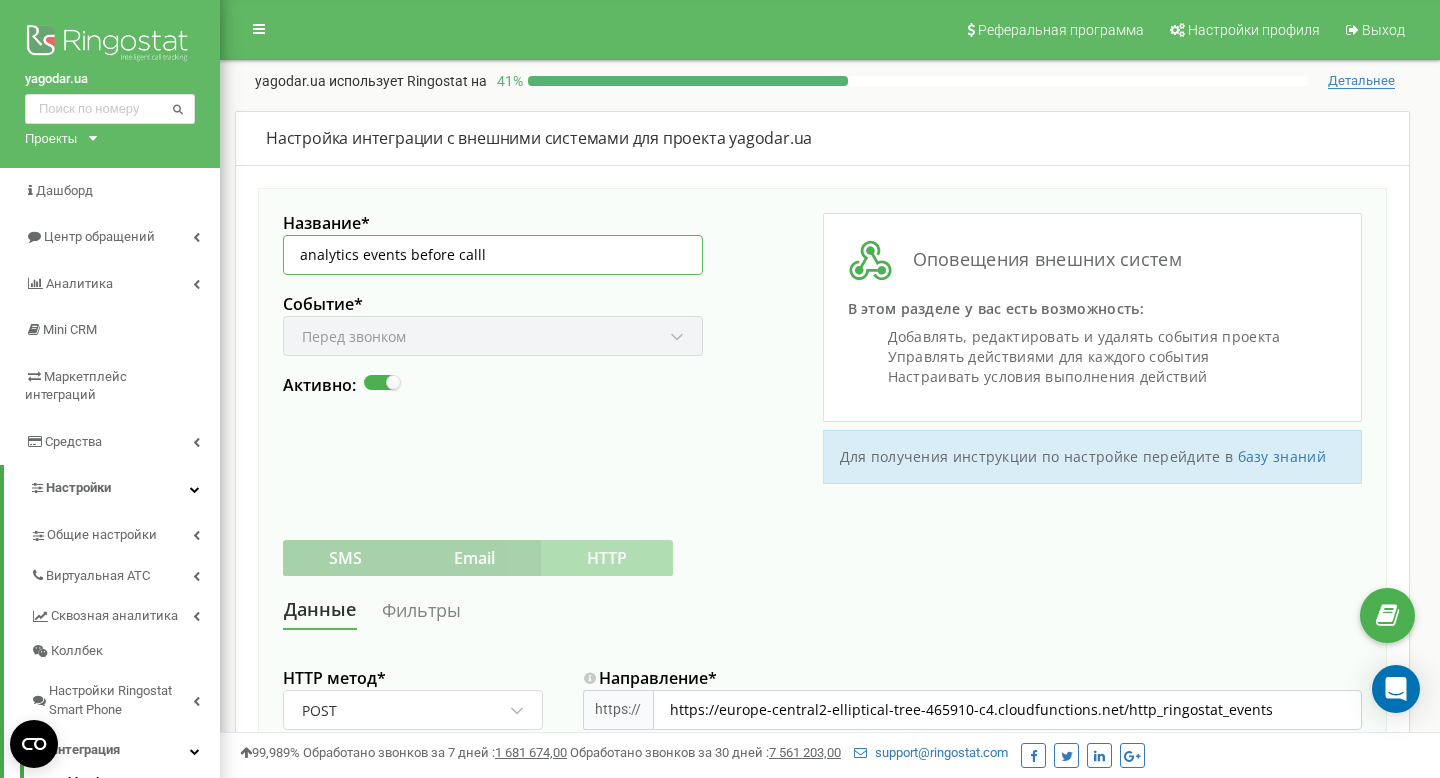 click on "analytics events before calll" at bounding box center (493, 255) 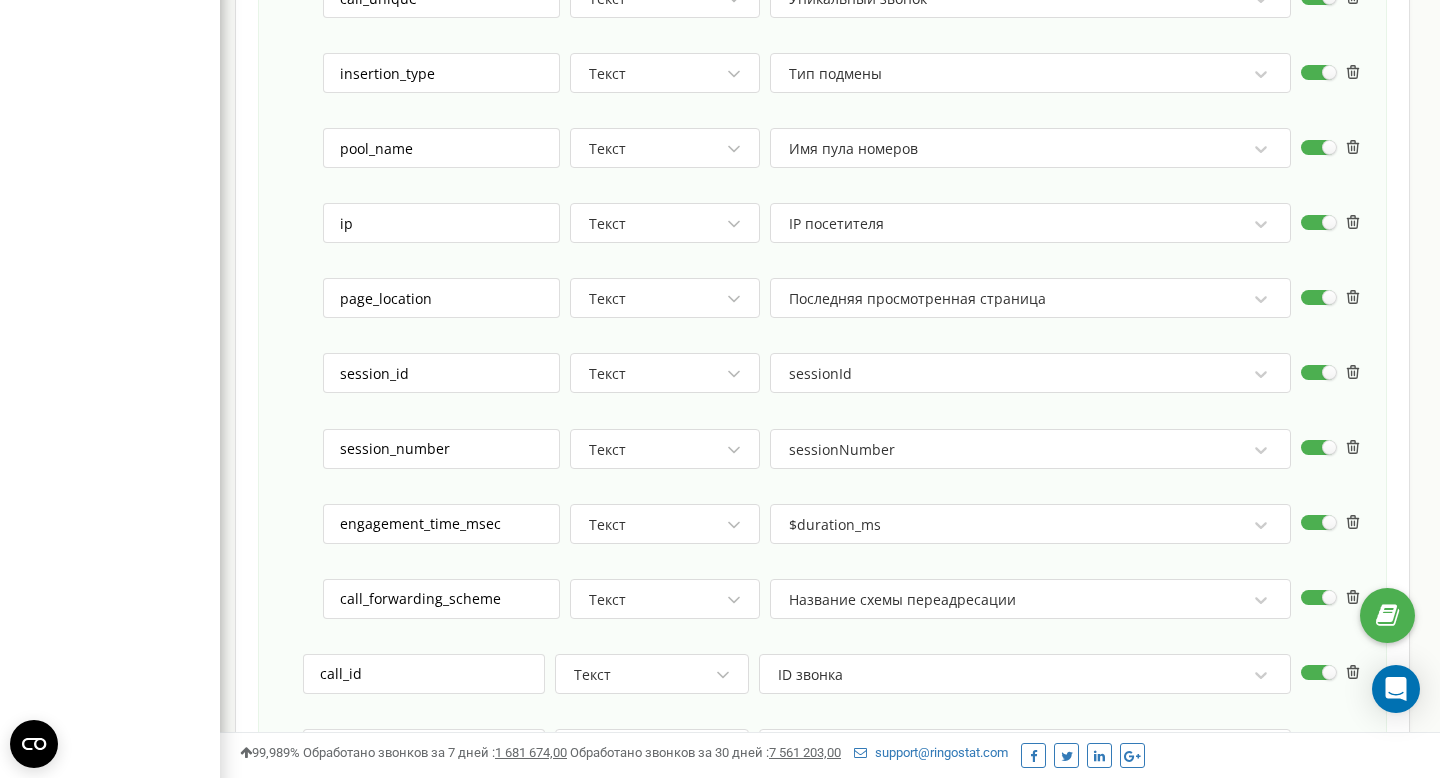 scroll, scrollTop: 1867, scrollLeft: 0, axis: vertical 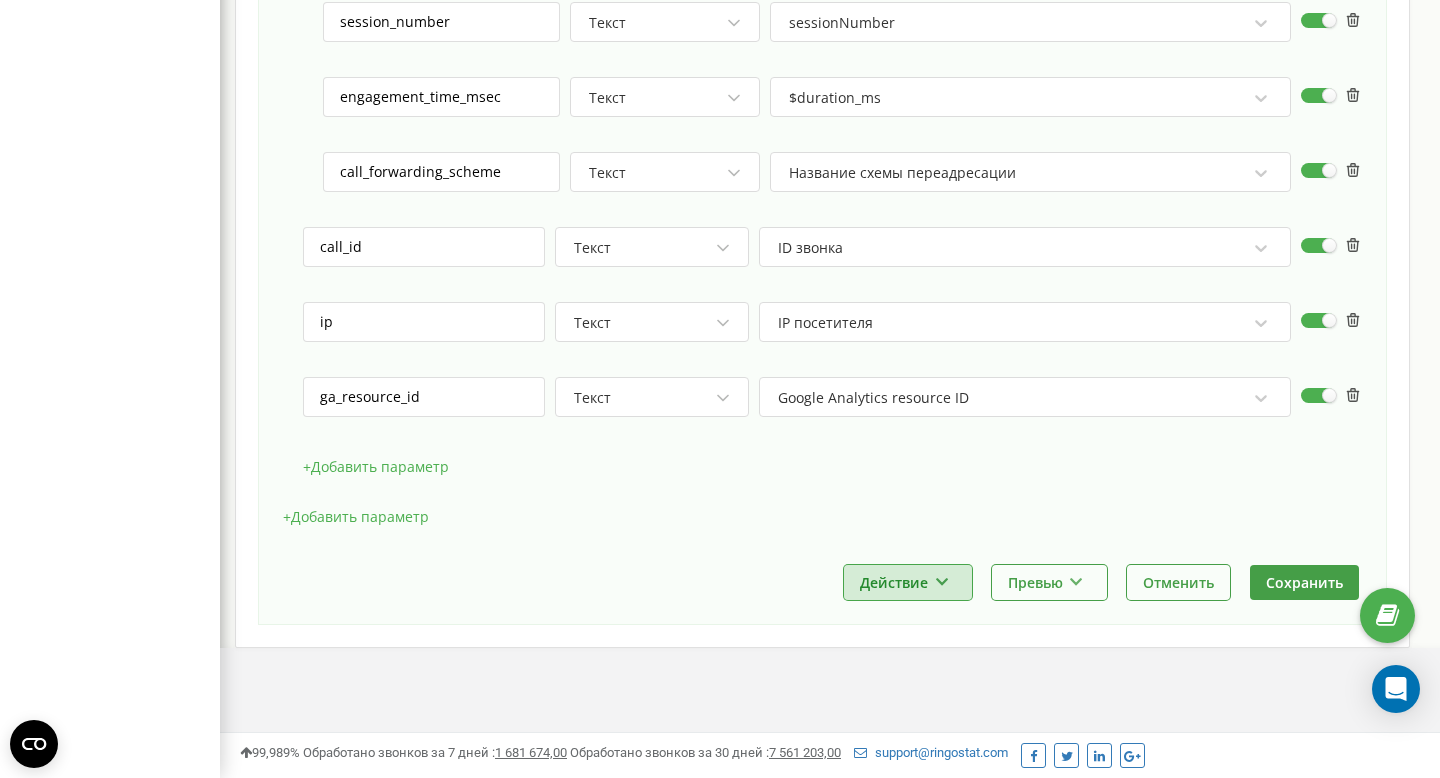 type on "analytics events before call" 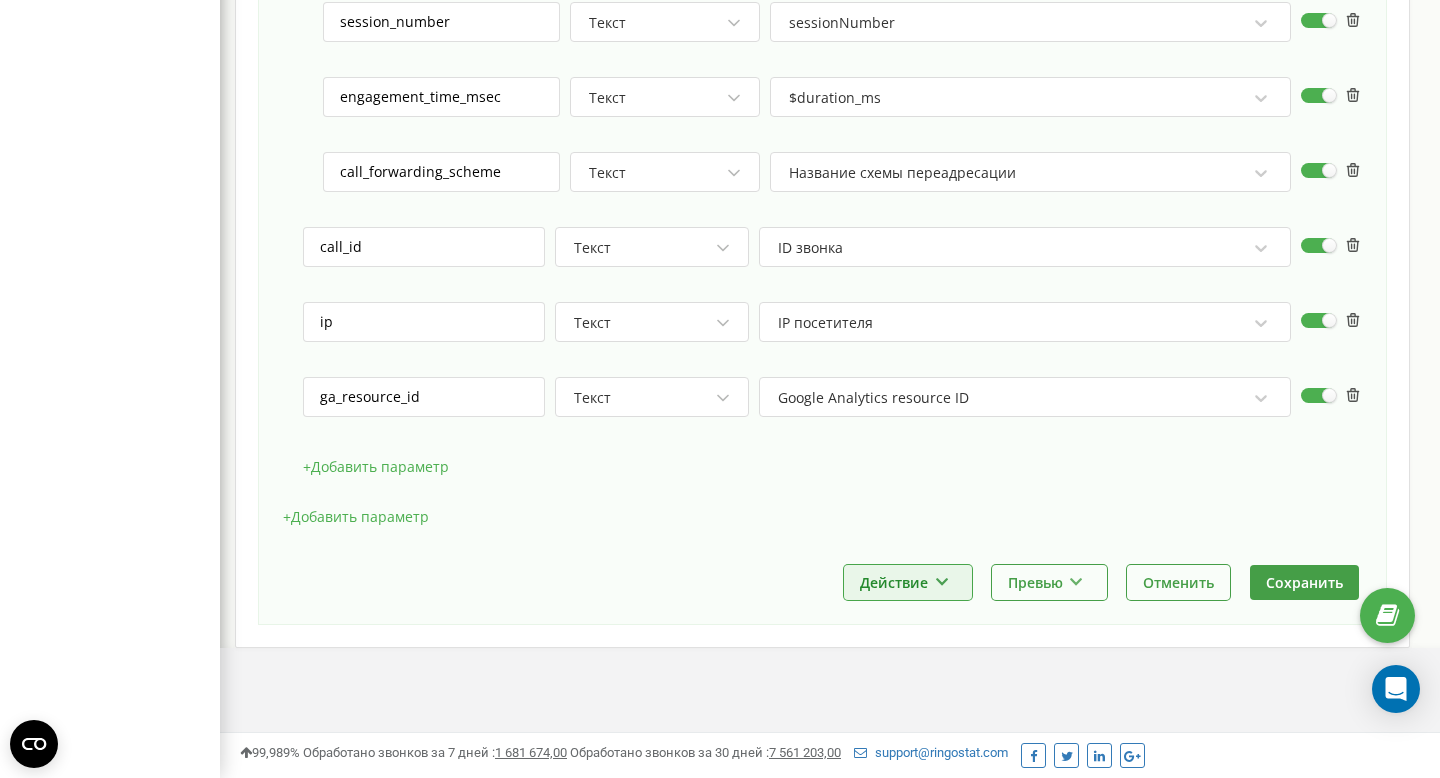 click on "Действие" at bounding box center (908, 582) 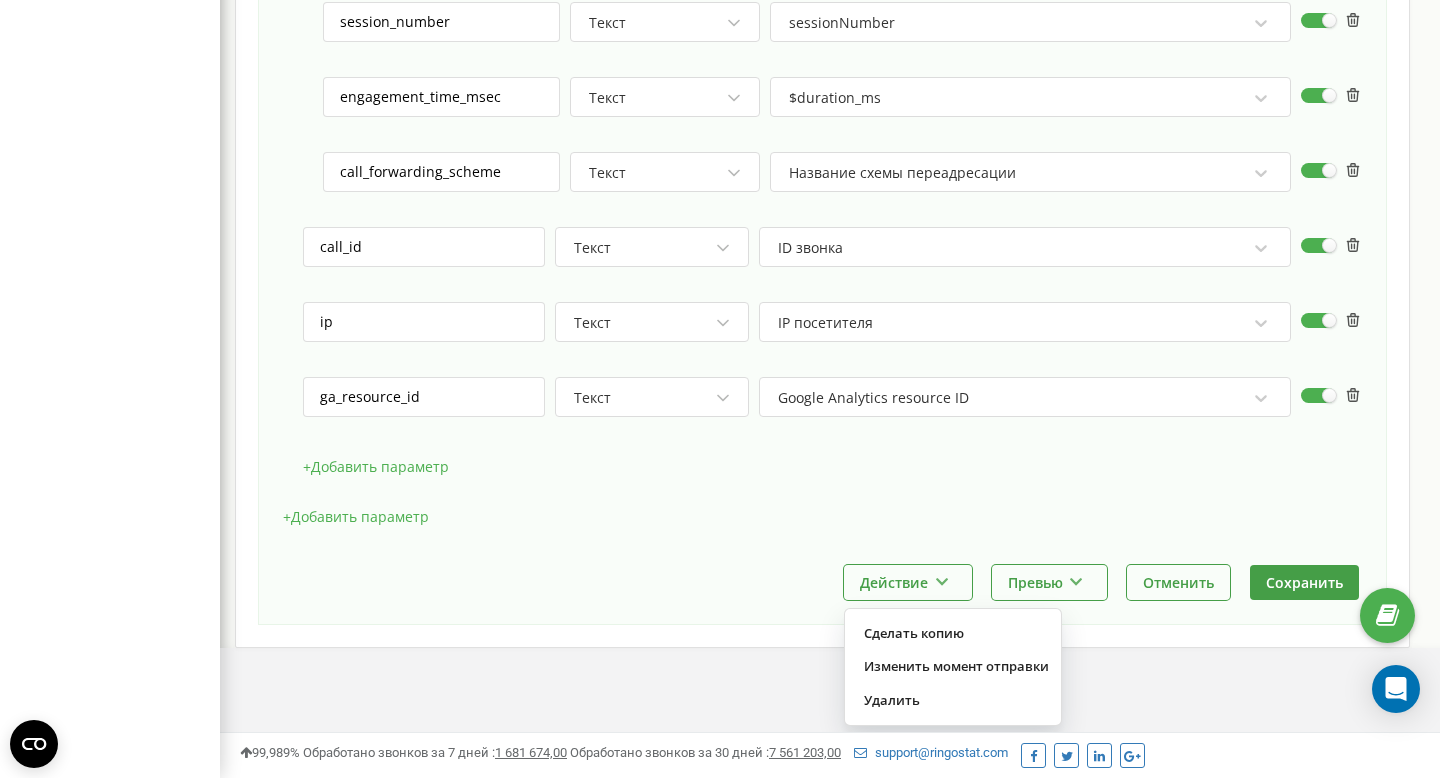 click at bounding box center (842, 492) 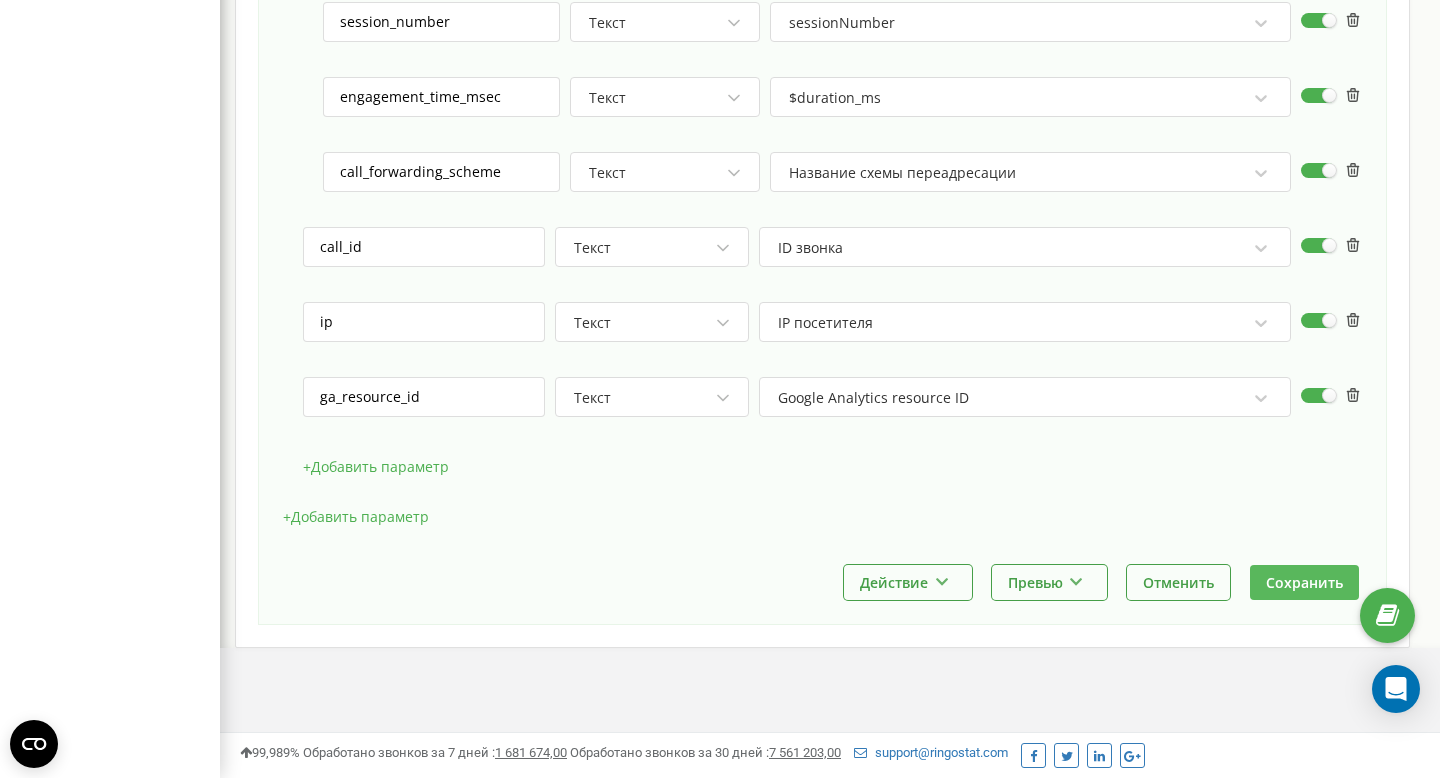 click on "Сохранить" at bounding box center [1304, 582] 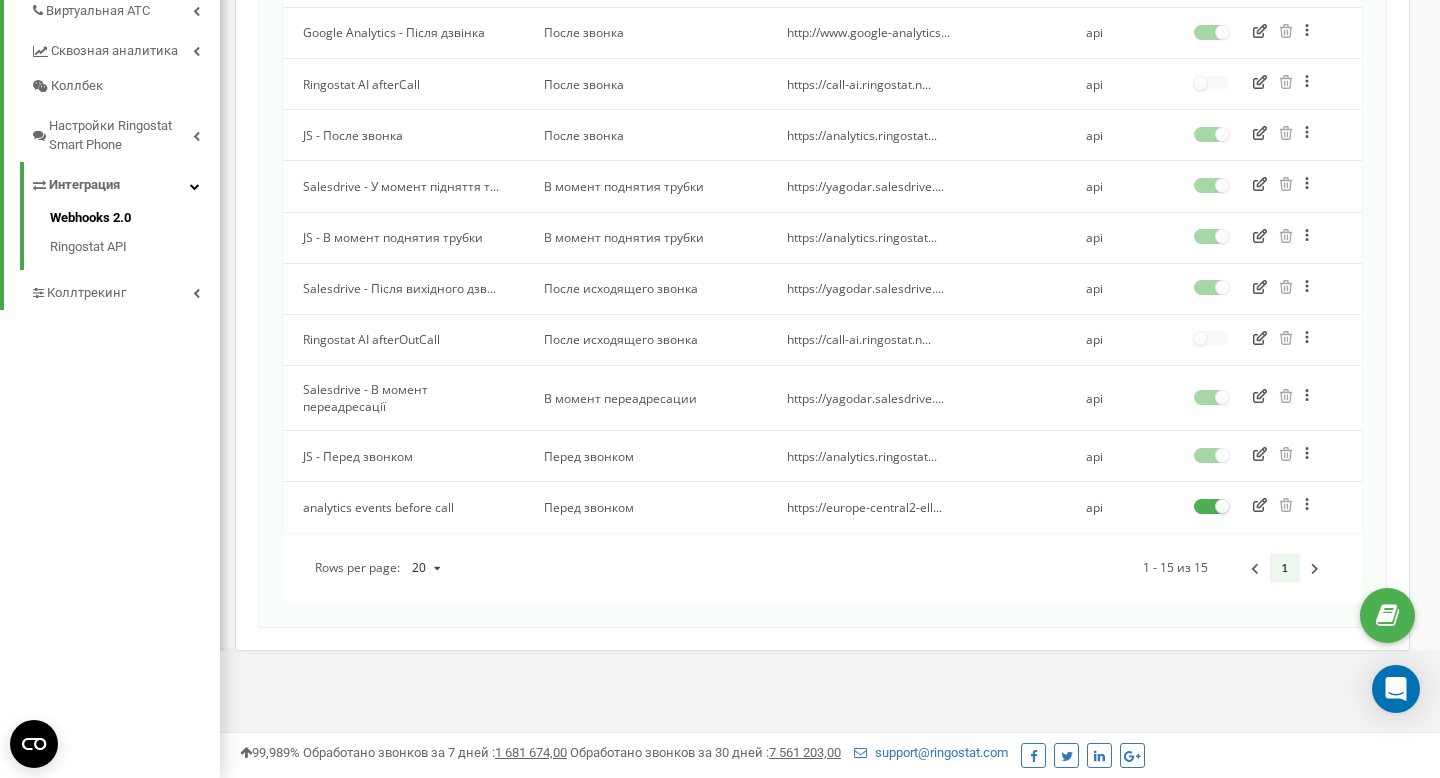 scroll, scrollTop: 568, scrollLeft: 0, axis: vertical 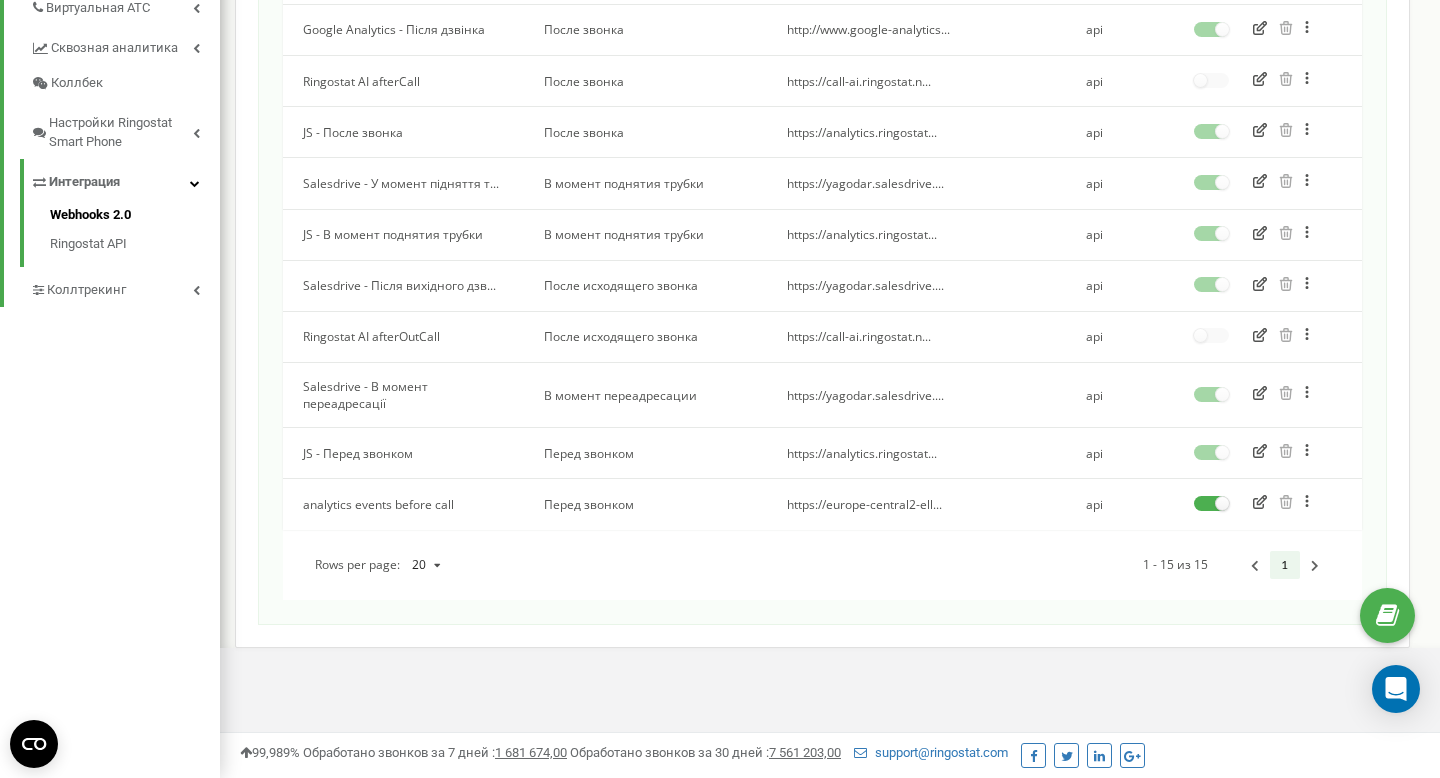 click on "Сделать копию Перенести" at bounding box center [1320, 504] 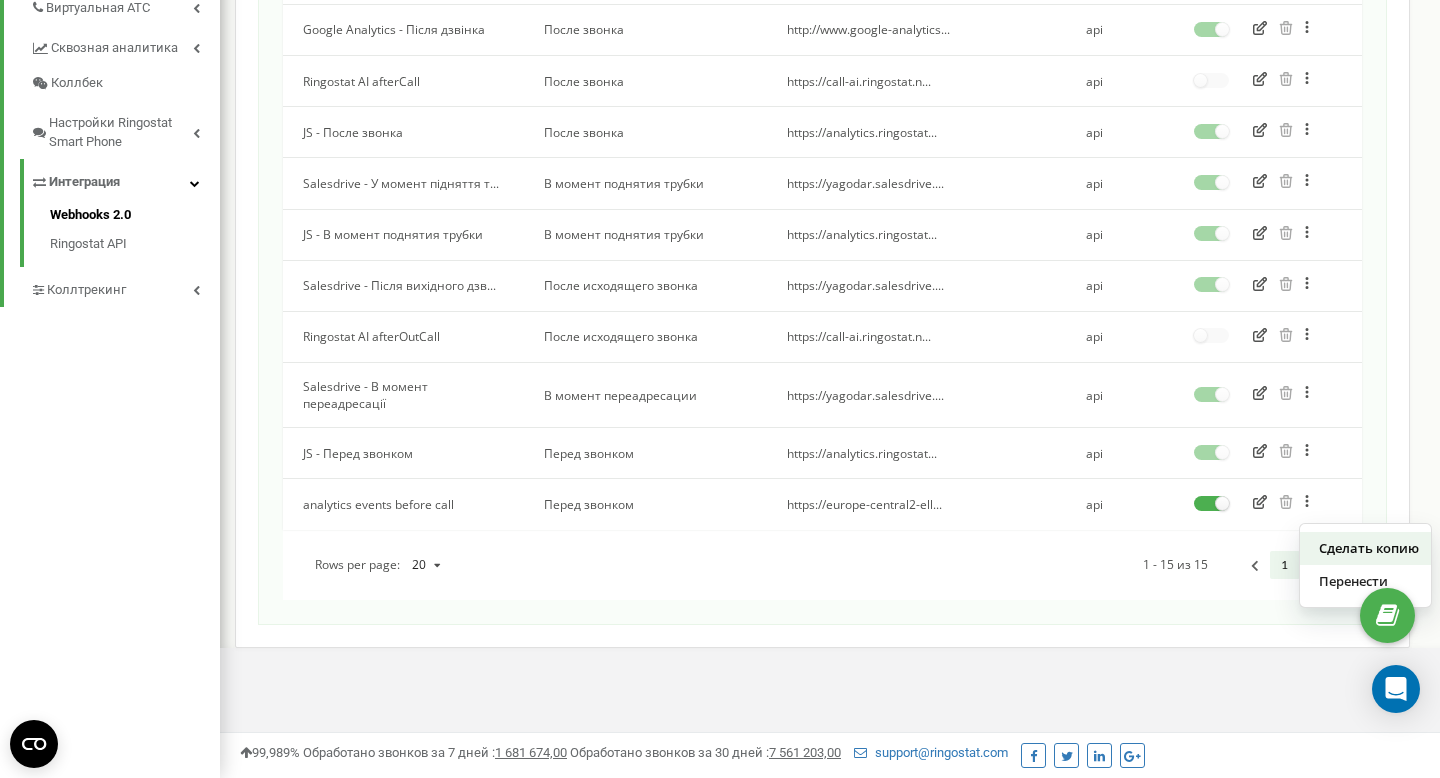 click on "Сделать копию" at bounding box center [1365, 548] 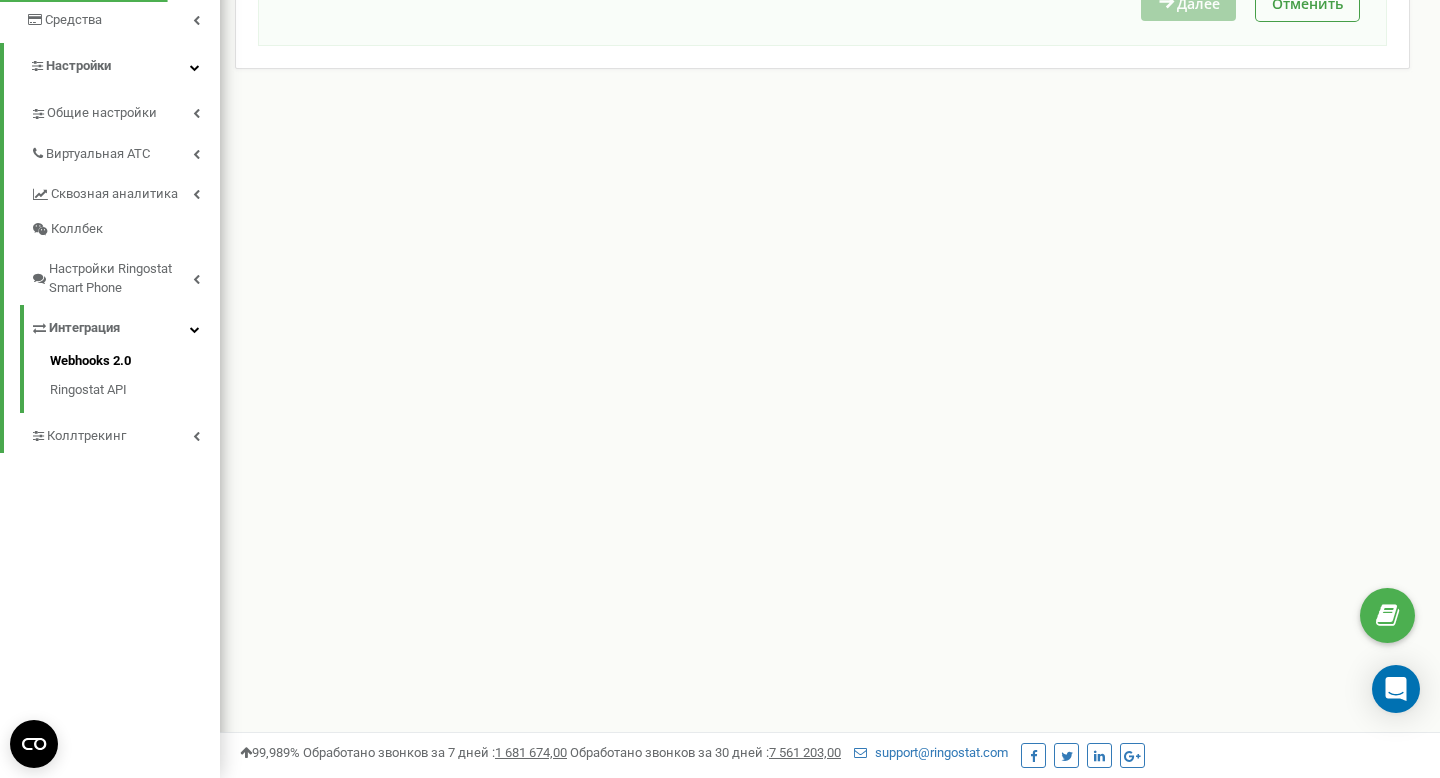 scroll, scrollTop: 0, scrollLeft: 0, axis: both 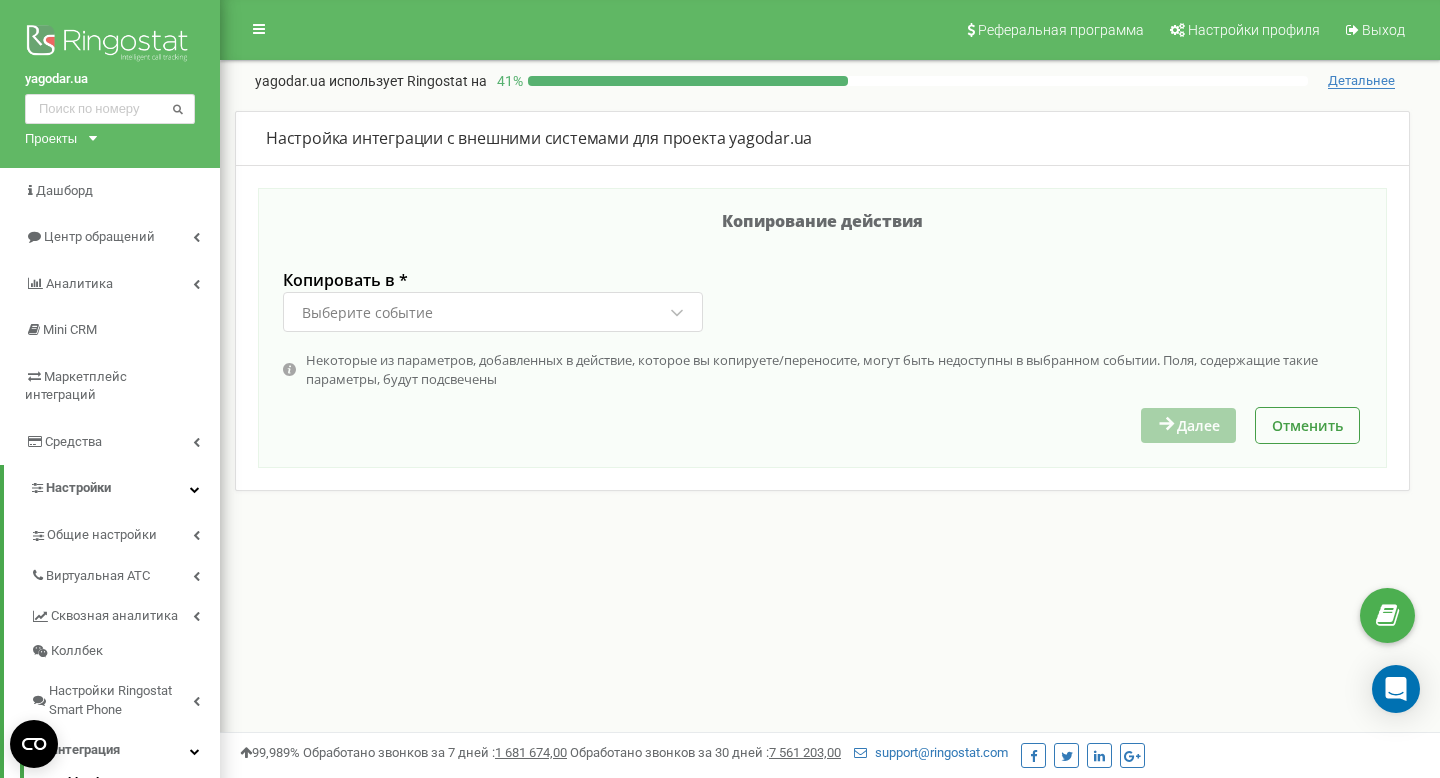 click 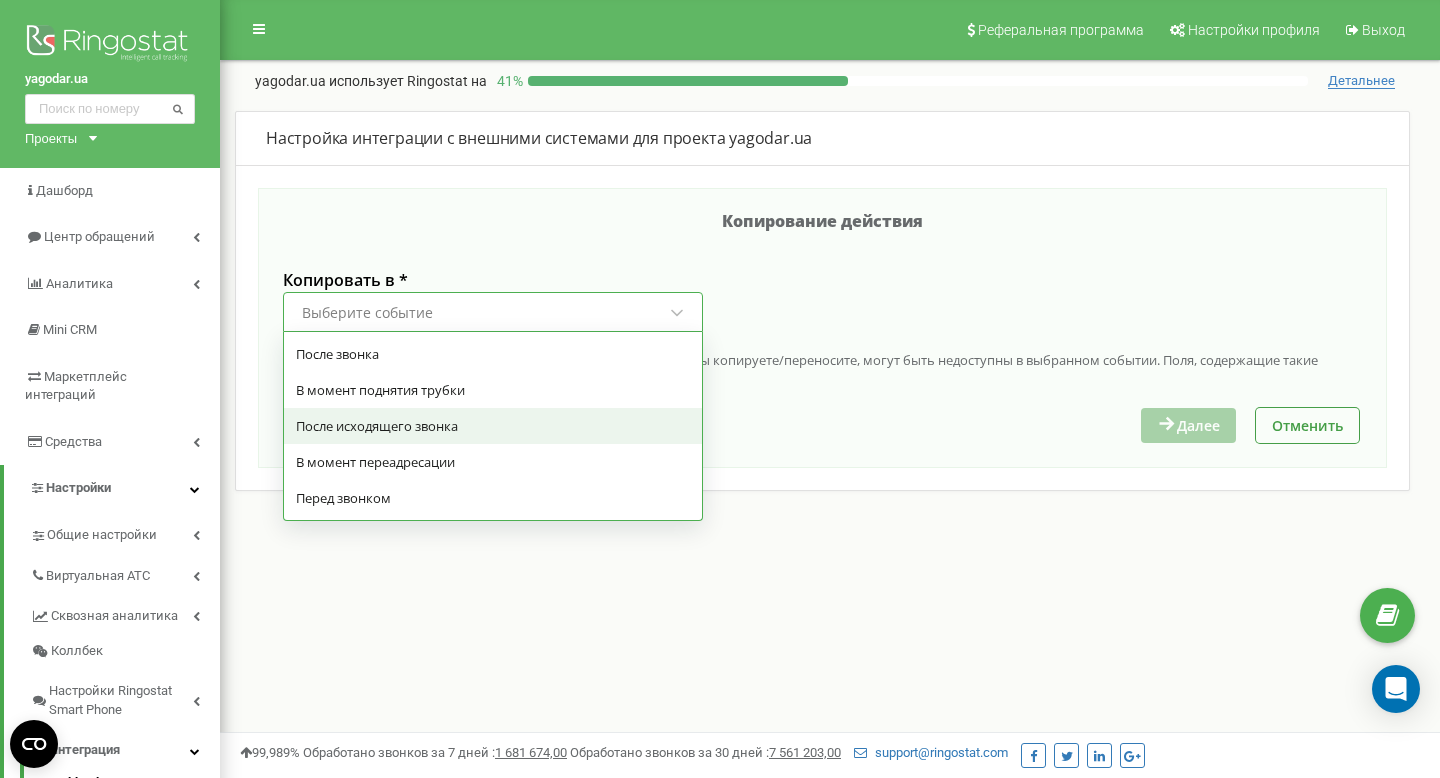 click on "После исходящего звонка" at bounding box center (493, 426) 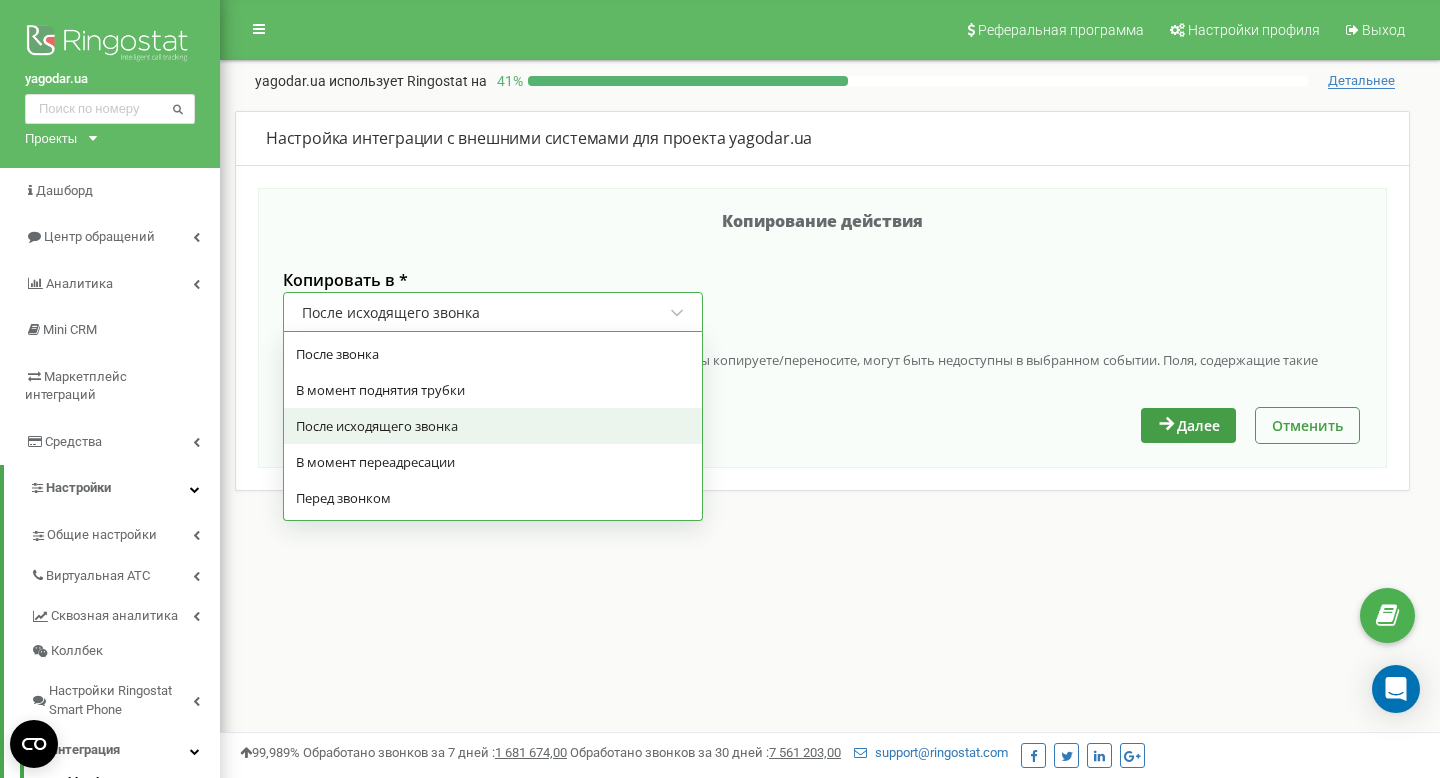 click on "После исходящего звонка" at bounding box center (484, 313) 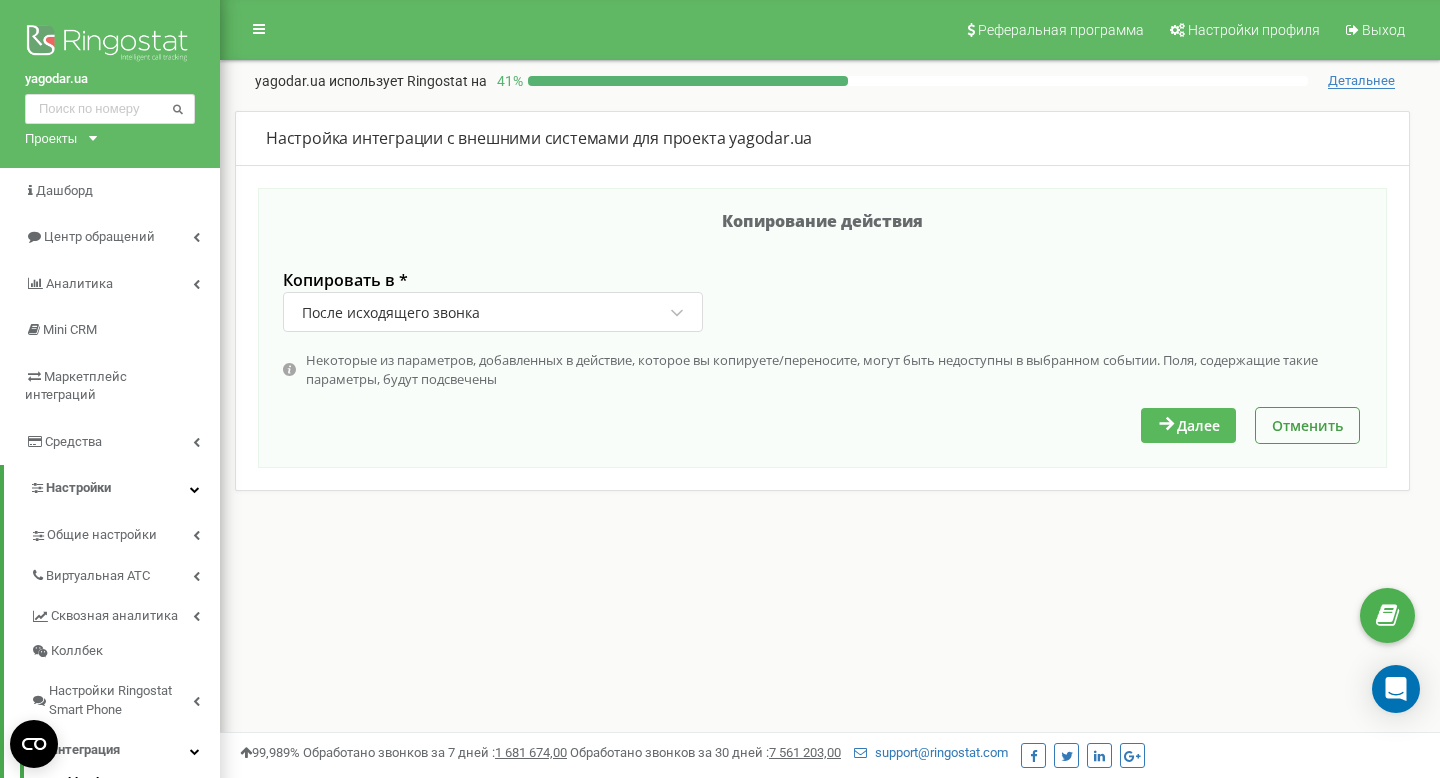 click on "Далее" at bounding box center [1188, 425] 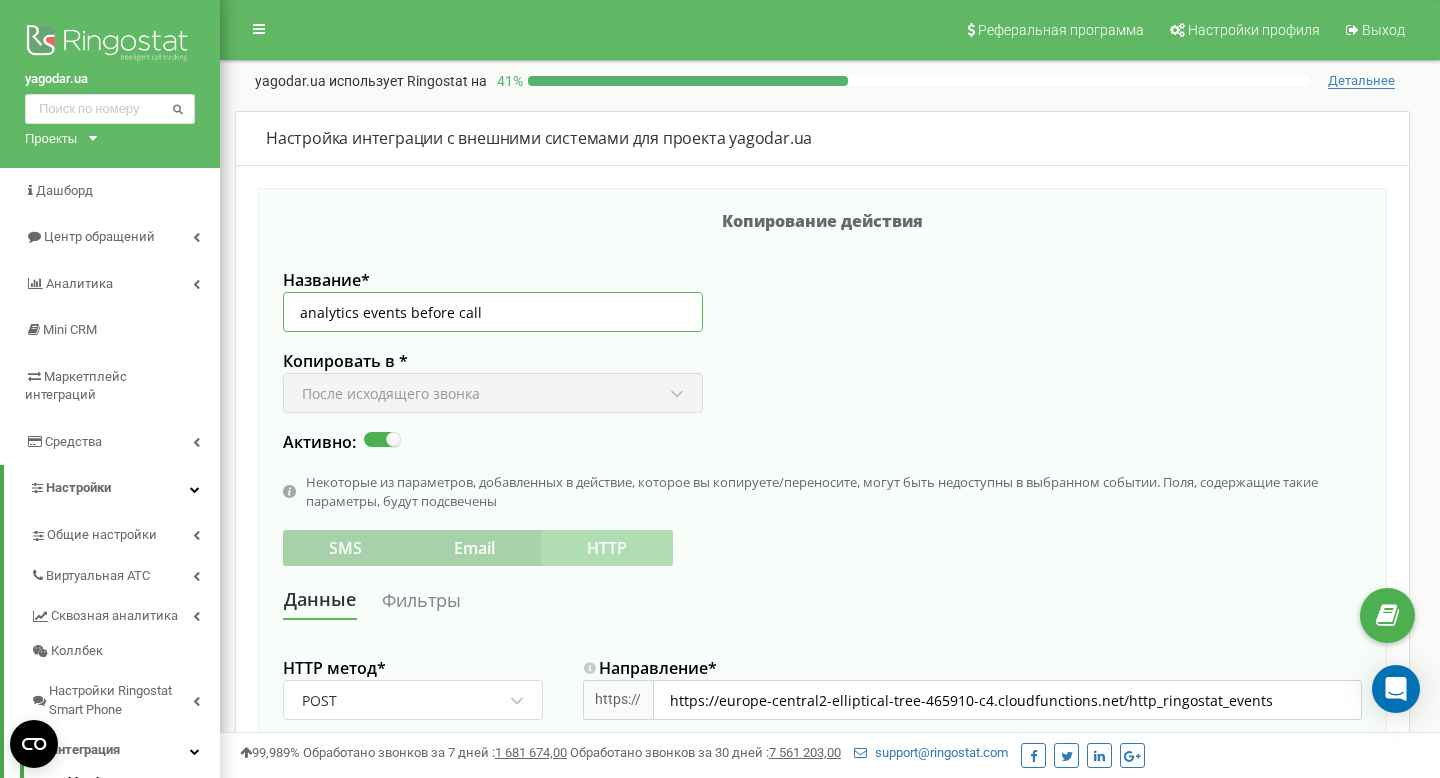 click on "analytics events before call" at bounding box center (493, 312) 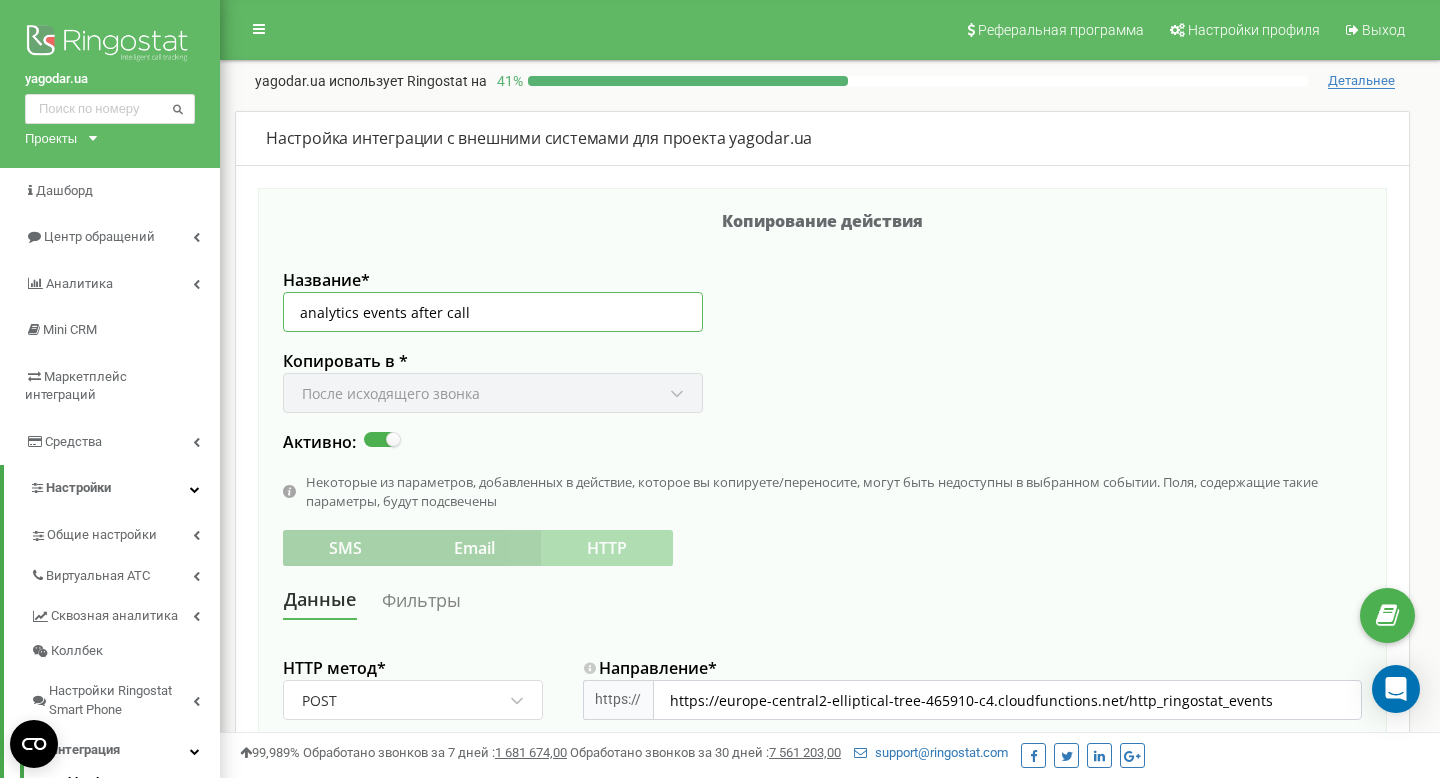 type on "analytics events after call" 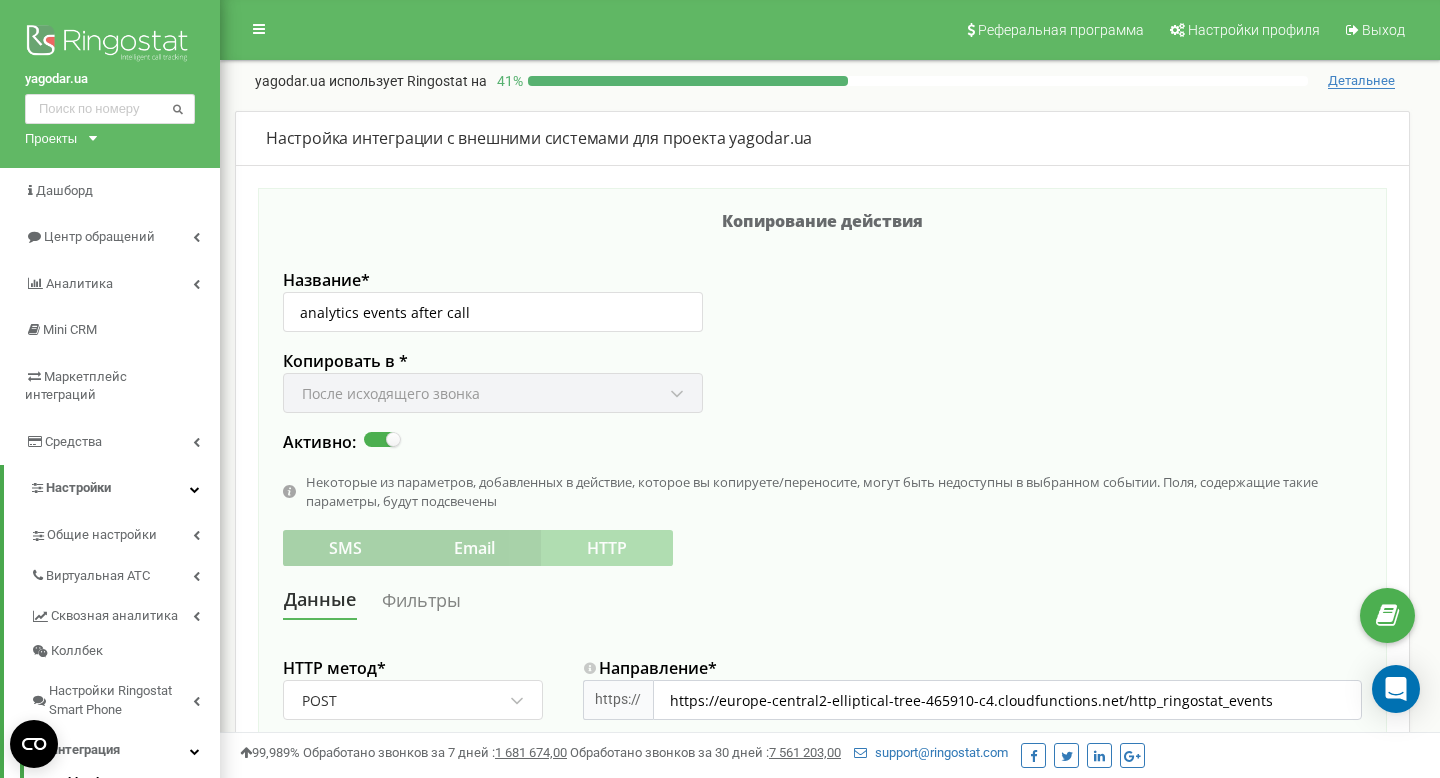 click on "Копирование действия Название * analytics events after call Копировать в * После исходящего звонка Активно: Некоторые из параметров, добавленных в действие, которое вы копируете/переносите, могут быть недоступны в выбранном событии. Поля, содержащие такие параметры, будут подсвечены   SMS Email HTTP Данные Фильтры HTTP метод * POST Направление * https:// https://europe-central2-elliptical-tree-465910-c4.cloudfunctions.net/http_ringostat_events Заголовки +  Добавить заголовок Авторизация   Формат отправки данных * json Формат даты * Стандартная дата (2023-01-20 15:00:00) Тело запроса client_id Текст $googleClientID Невалидный параметр events Массив +" at bounding box center (822, 1335) 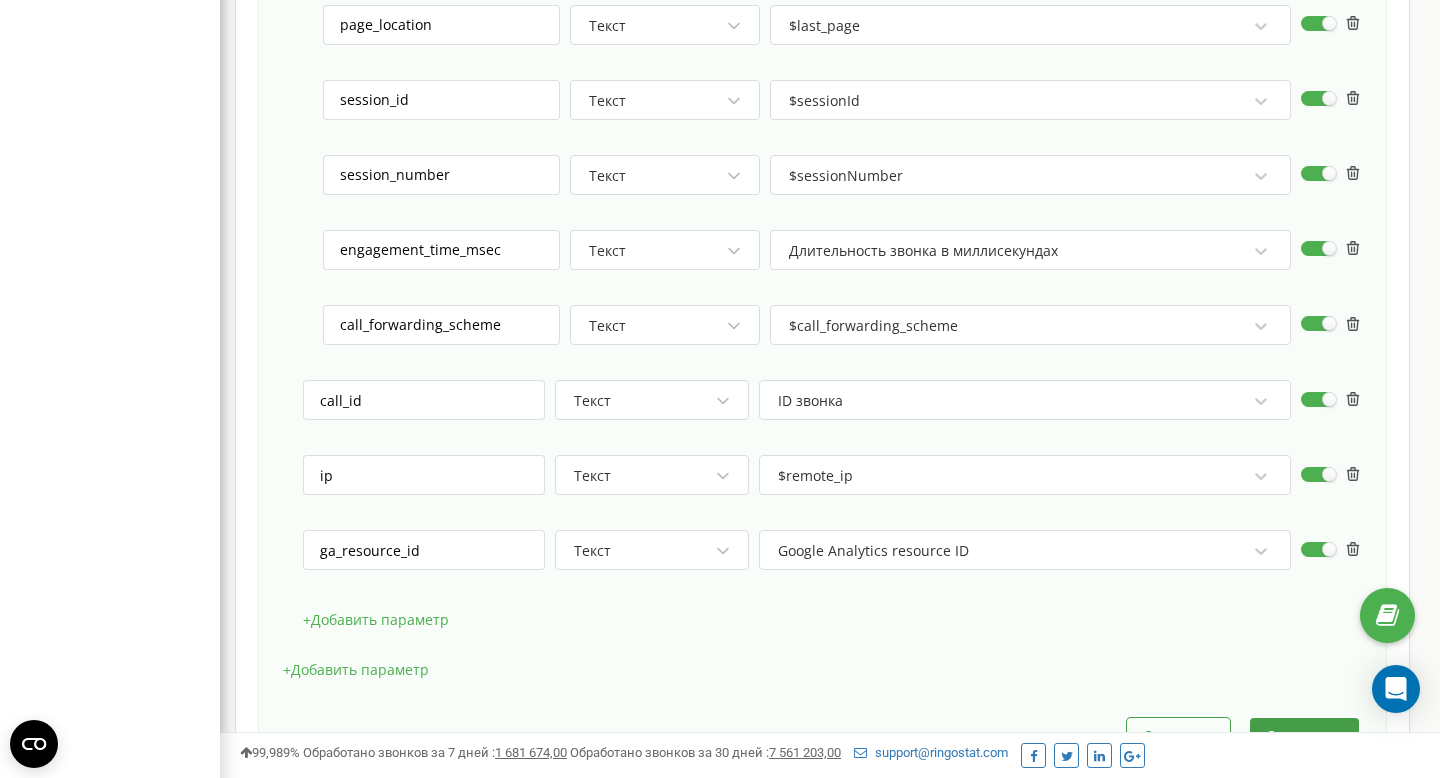 scroll, scrollTop: 1857, scrollLeft: 0, axis: vertical 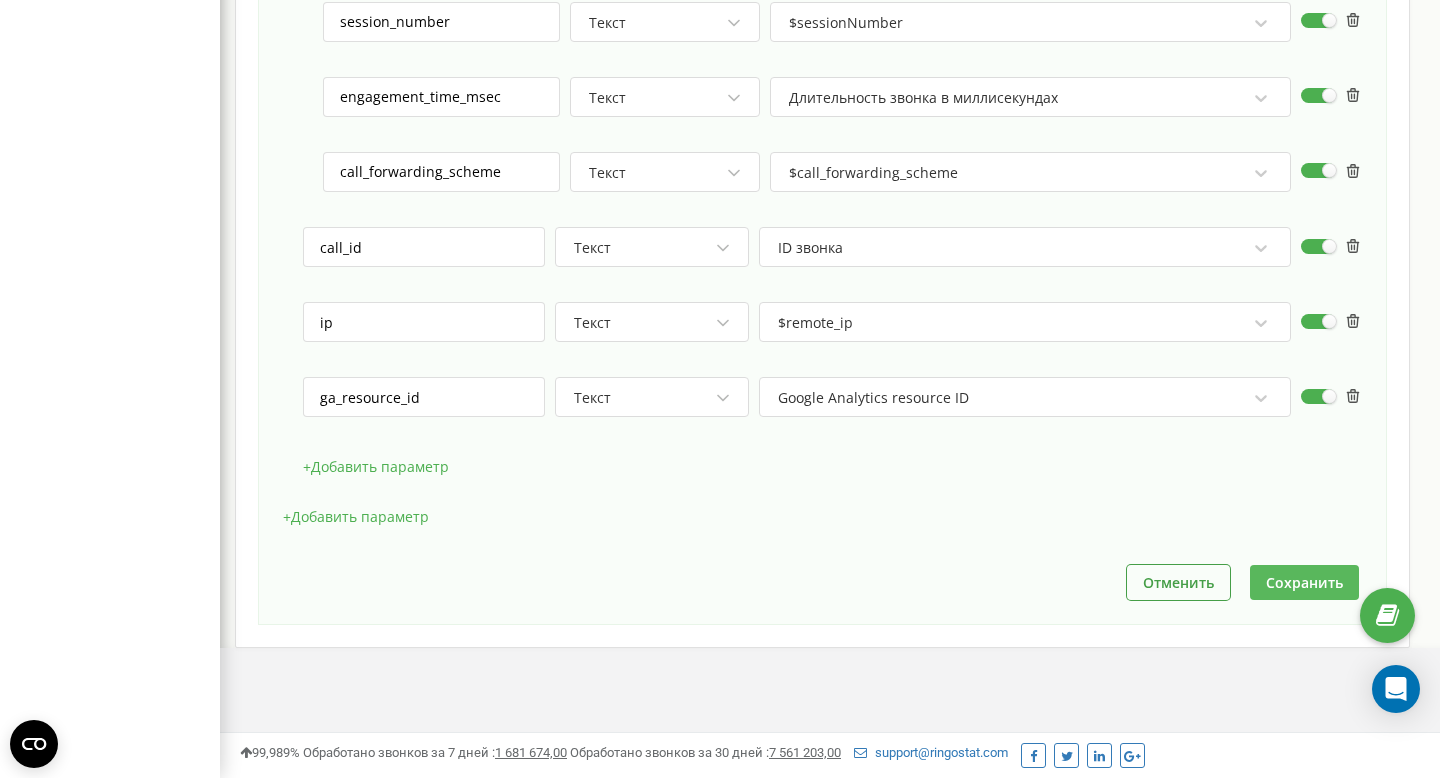 click on "Сохранить" at bounding box center [1304, 582] 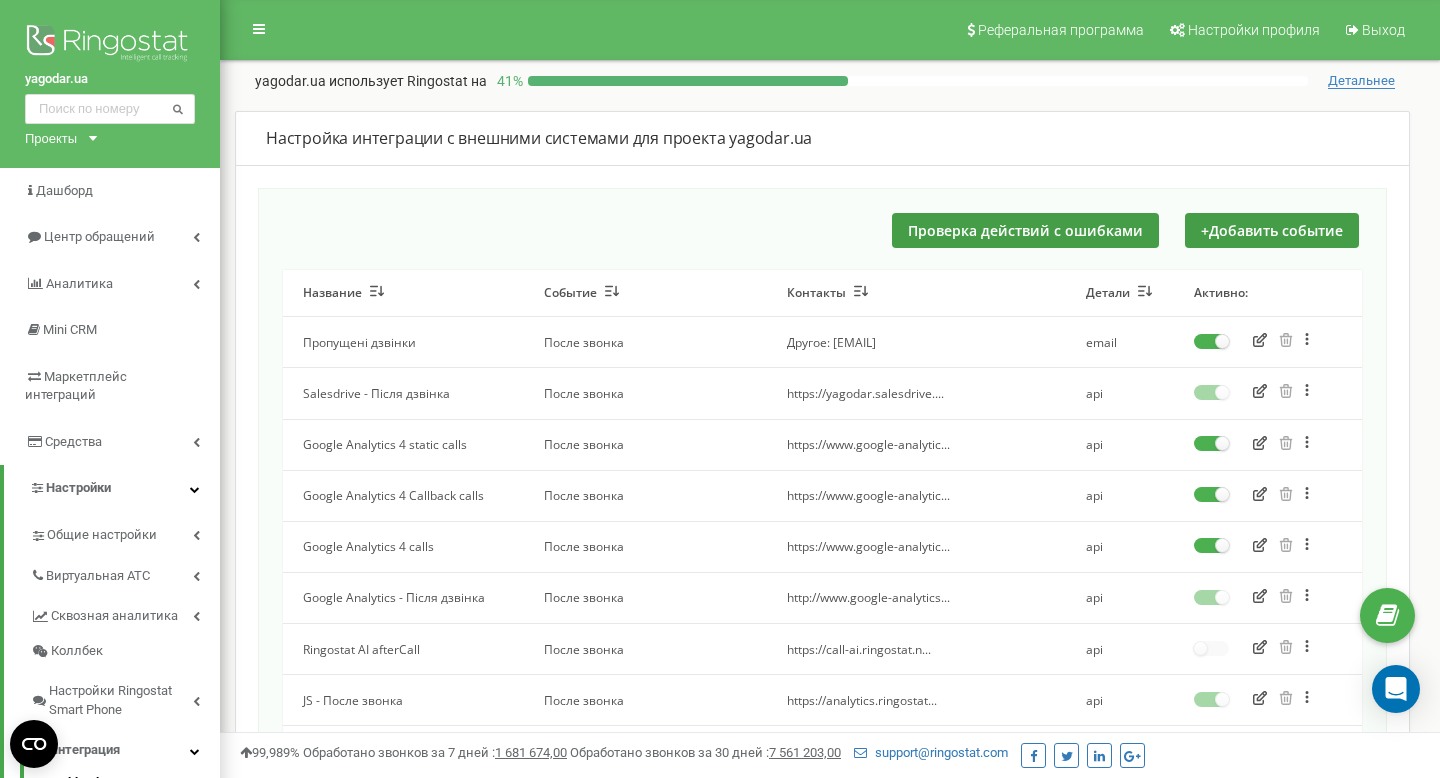 scroll, scrollTop: 619, scrollLeft: 0, axis: vertical 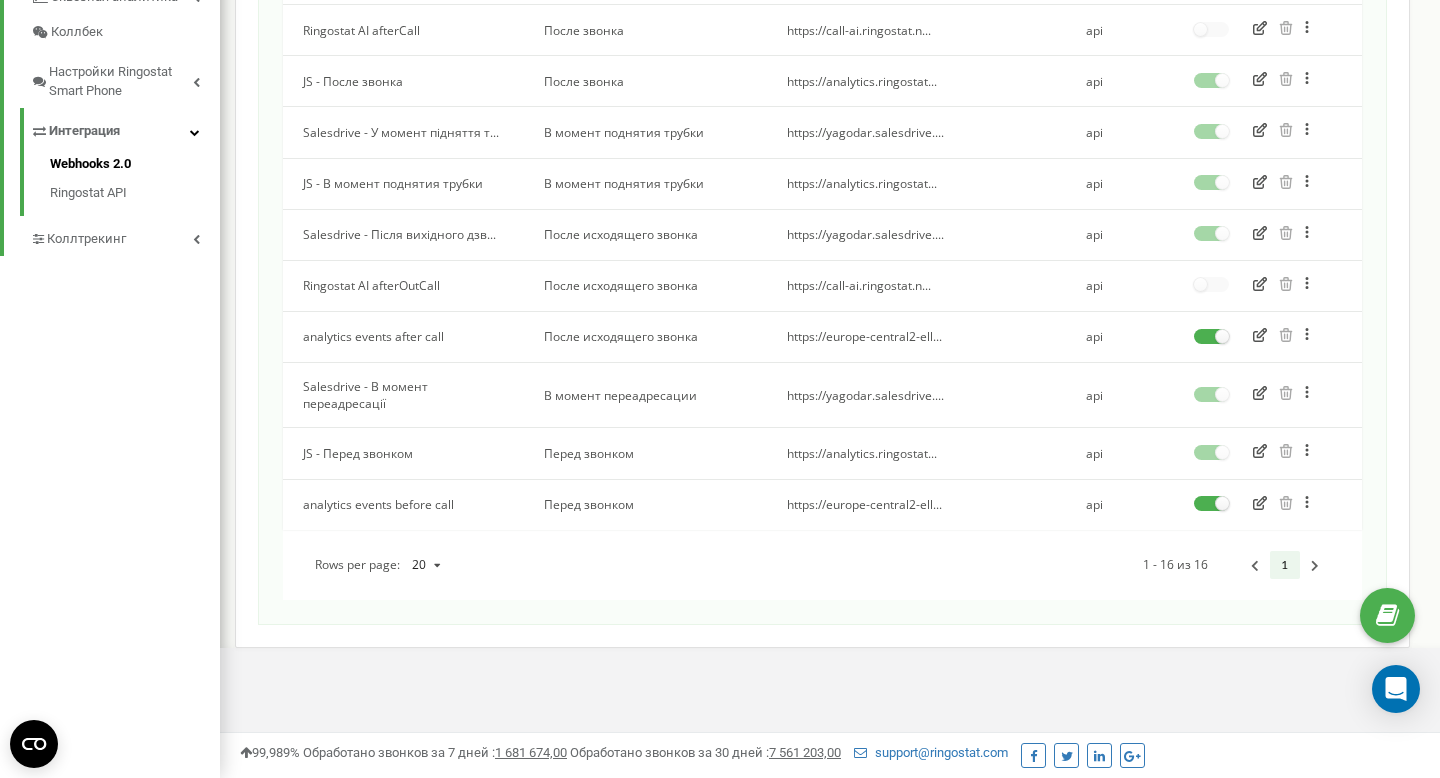 click 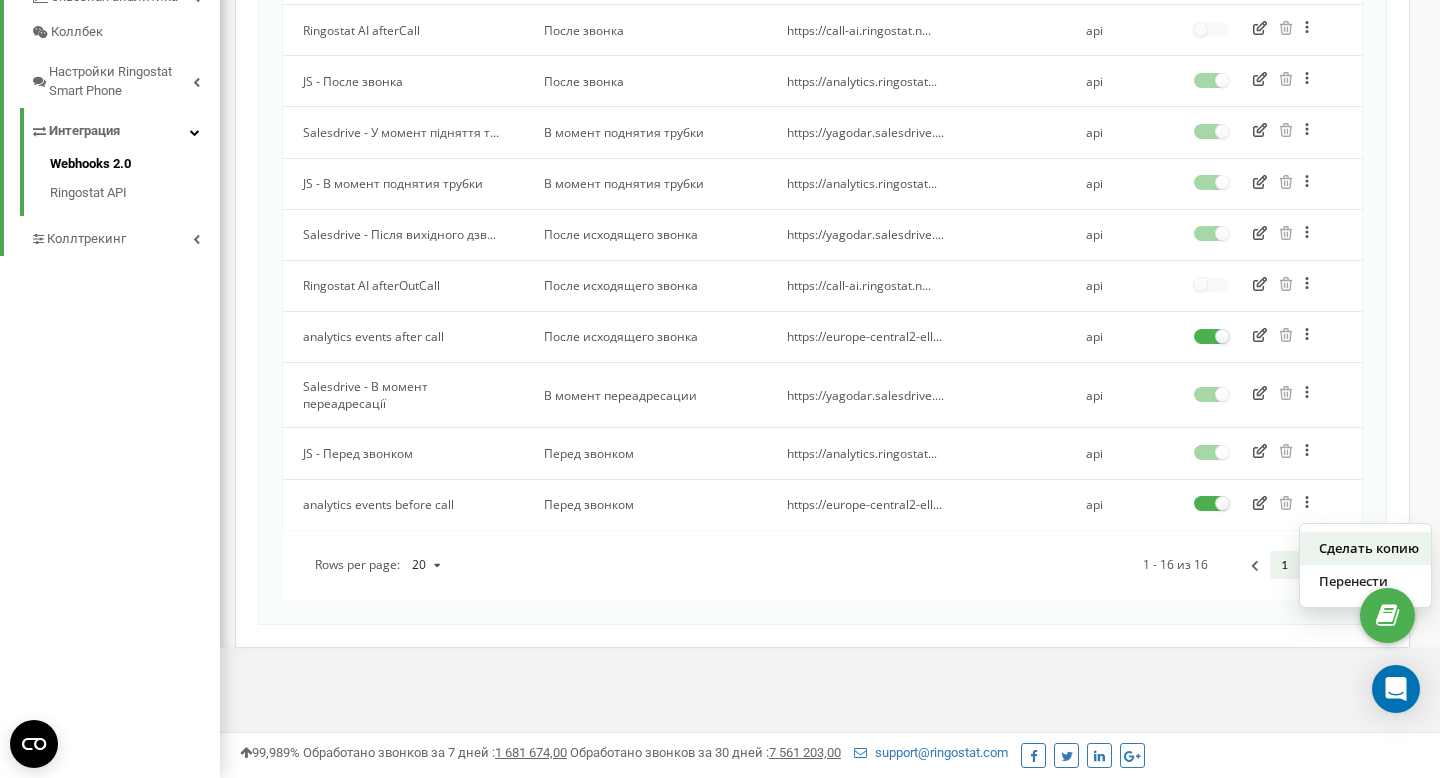 click on "Сделать копию" at bounding box center (1365, 548) 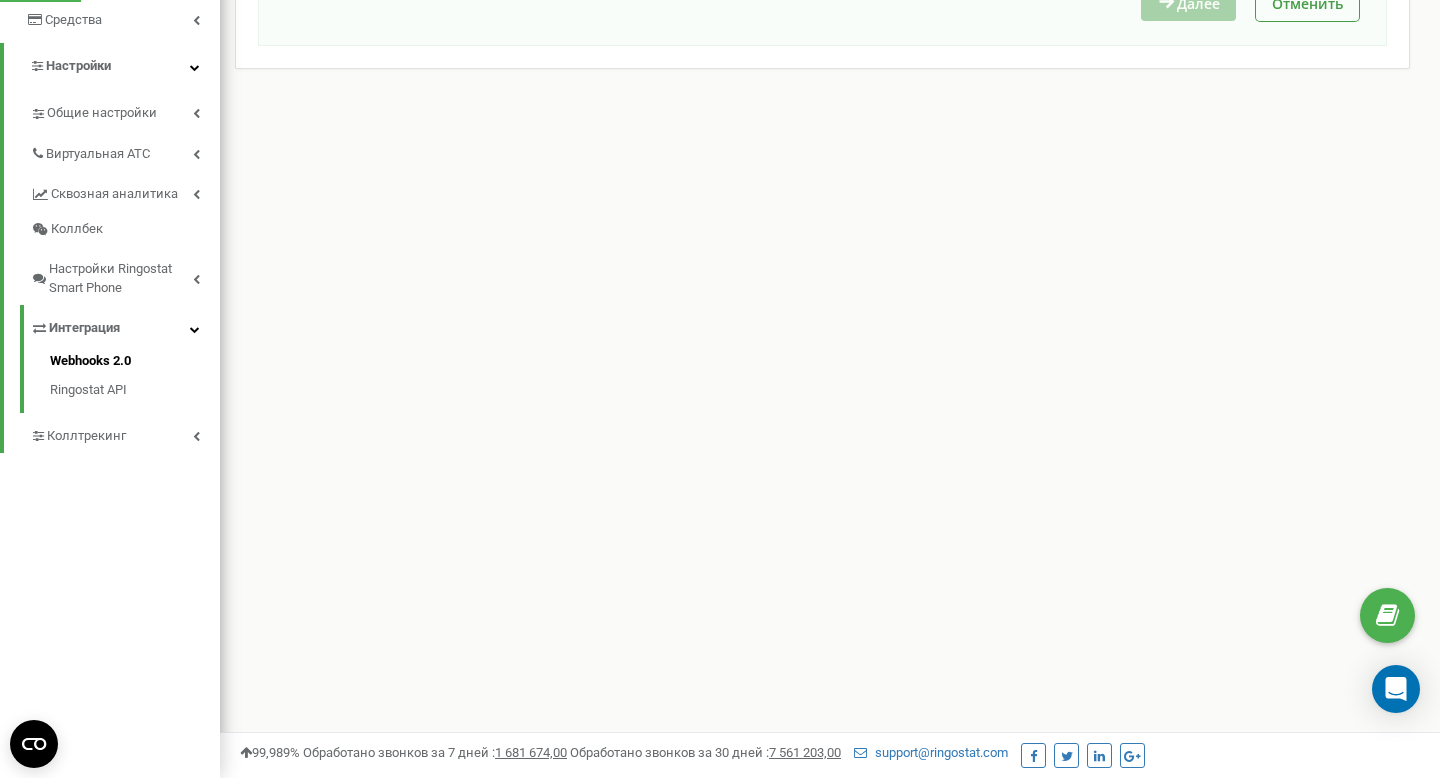 scroll, scrollTop: 0, scrollLeft: 0, axis: both 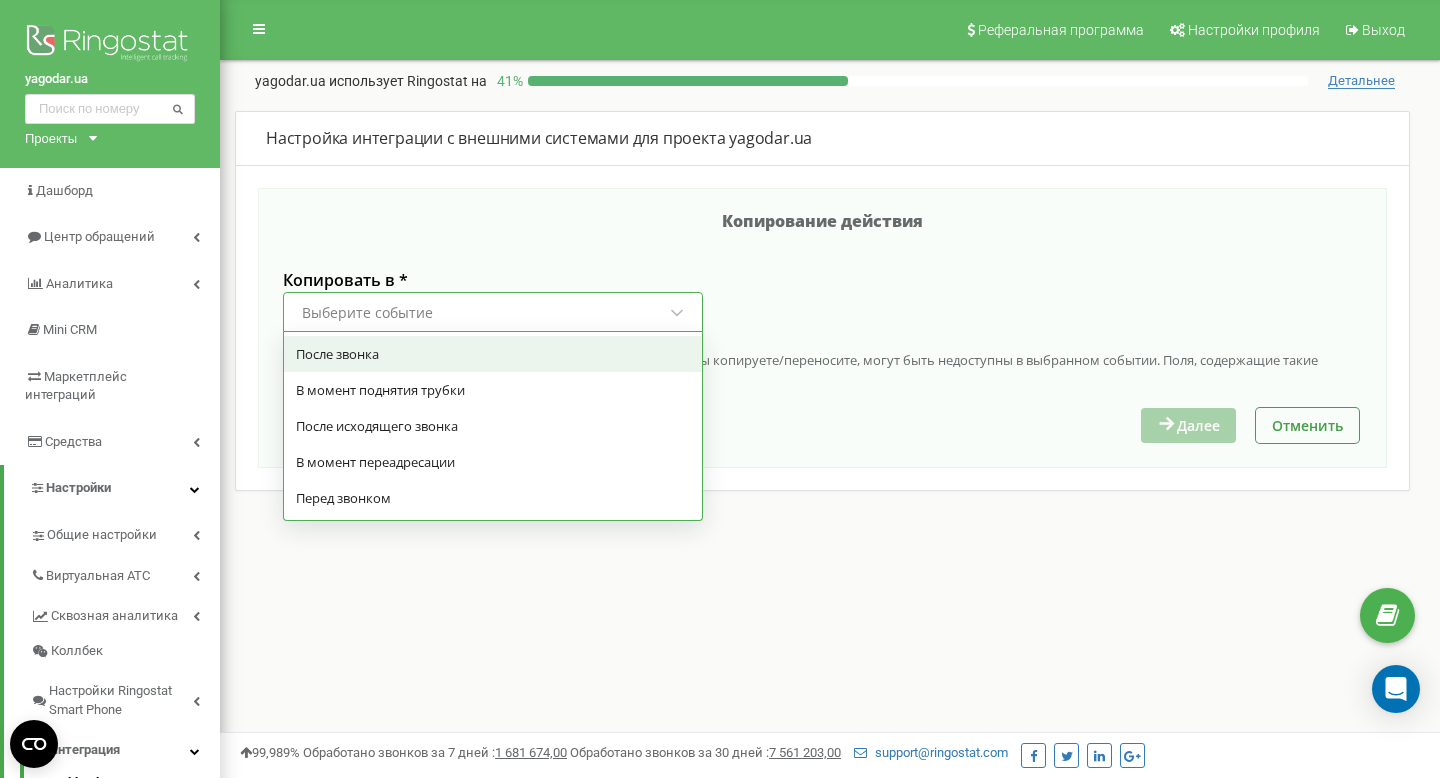 click on "Выберите событие" at bounding box center [484, 313] 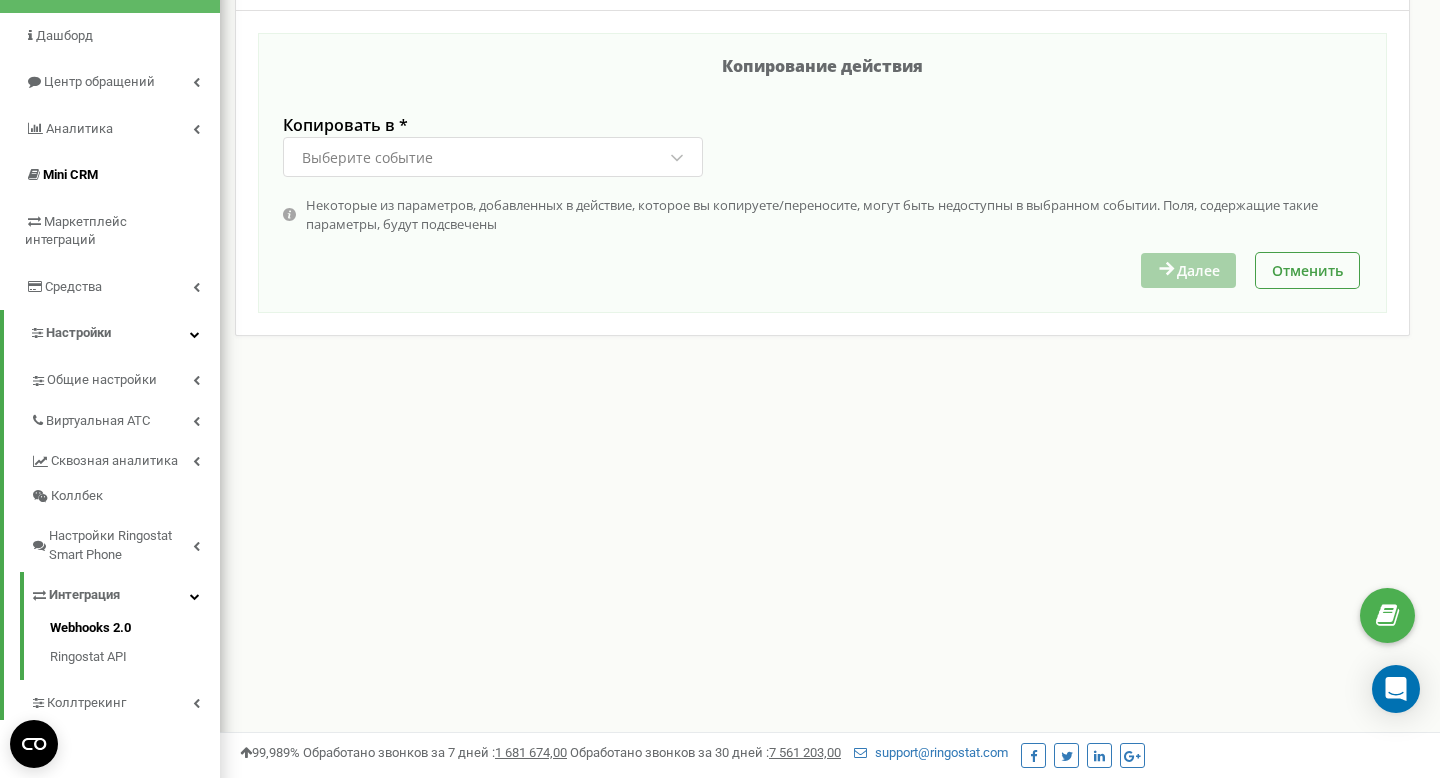 scroll, scrollTop: 182, scrollLeft: 0, axis: vertical 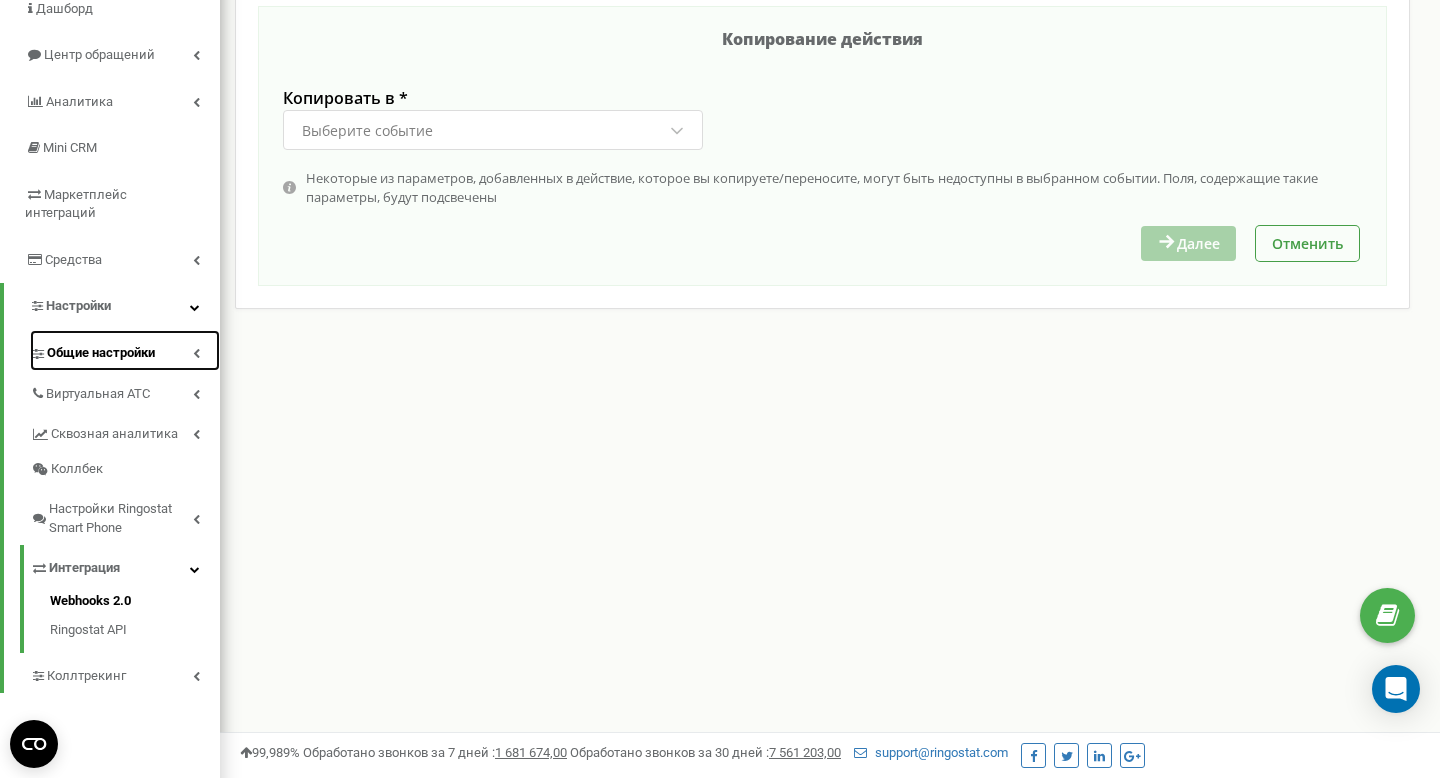 click on "Общие настройки" at bounding box center [125, 350] 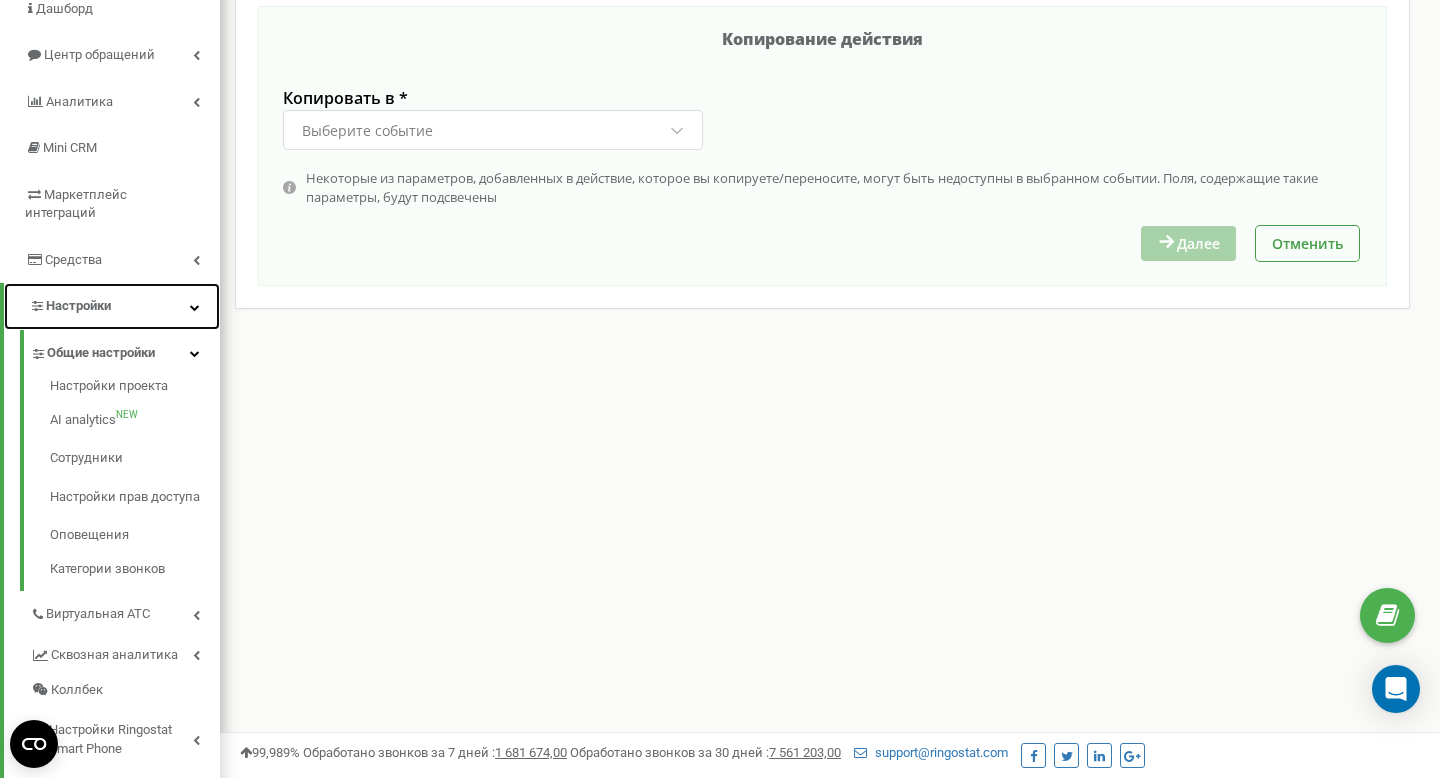 click on "Настройки" at bounding box center (112, 306) 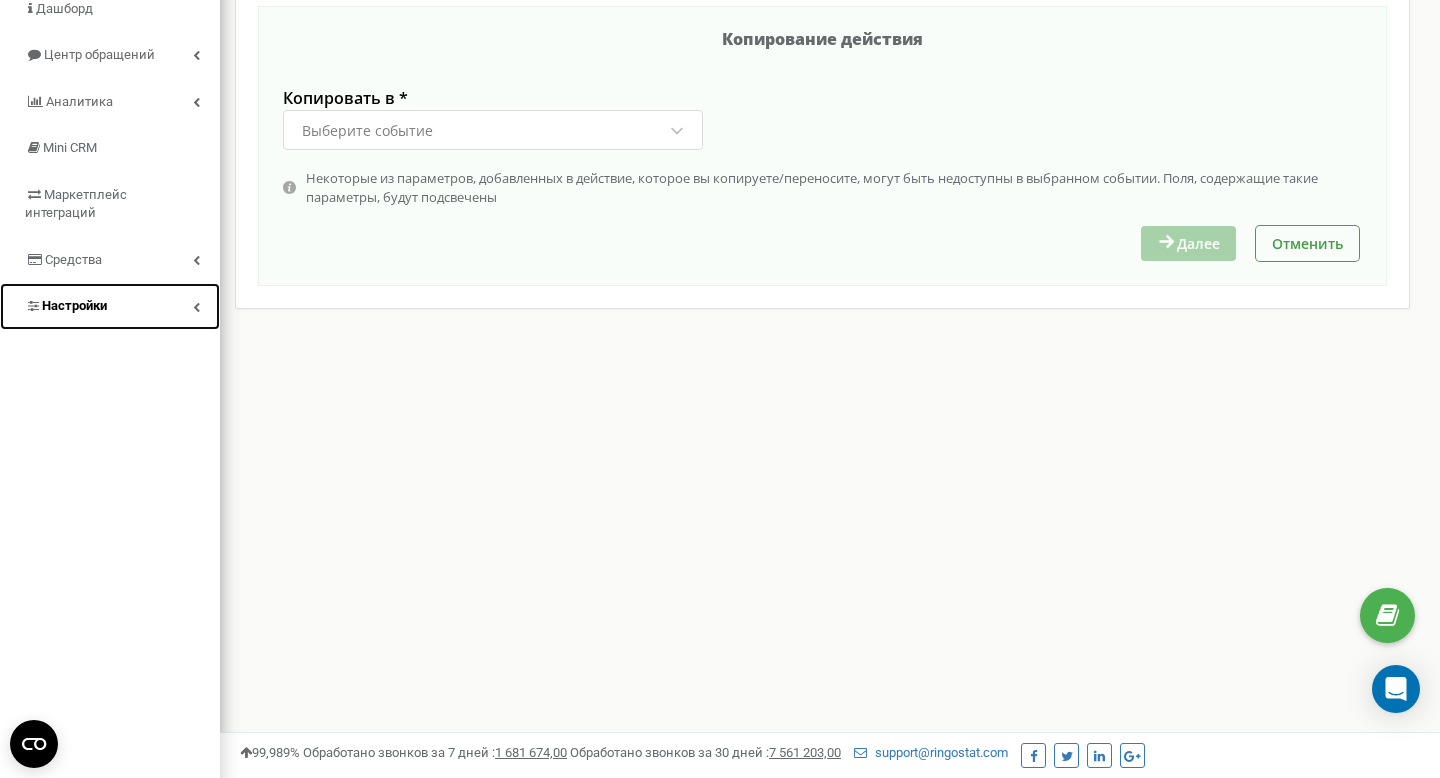 click on "Настройки" at bounding box center [110, 306] 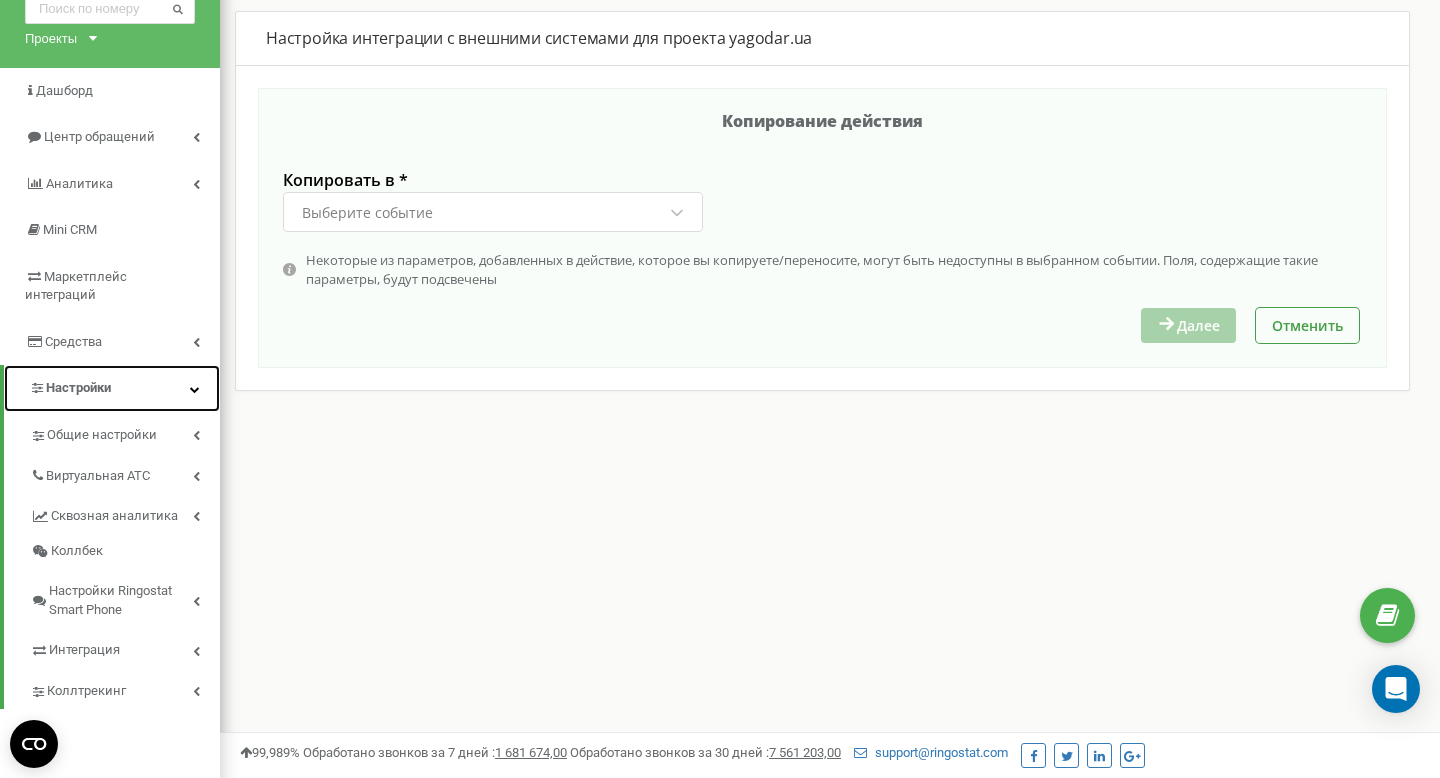 scroll, scrollTop: 96, scrollLeft: 0, axis: vertical 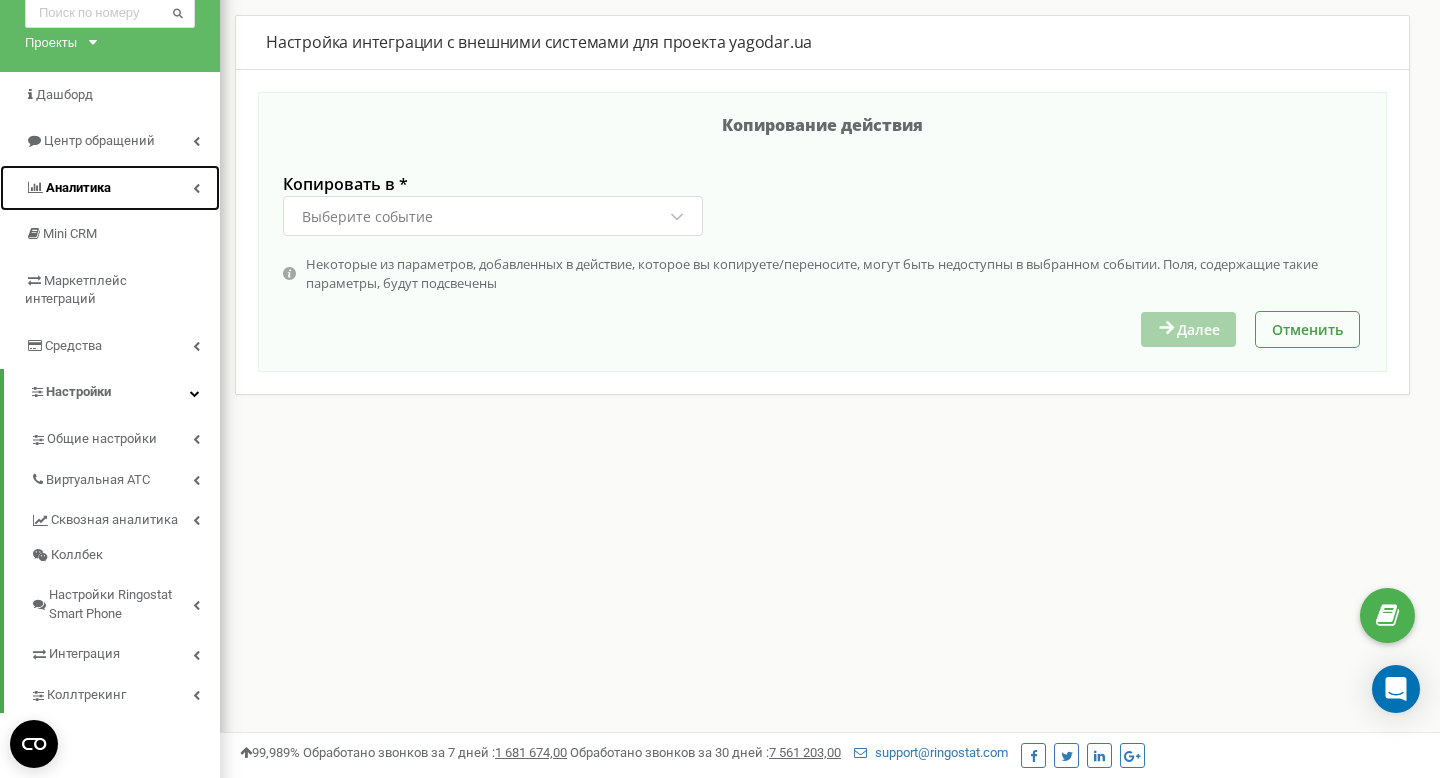click on "Аналитика" at bounding box center (110, 188) 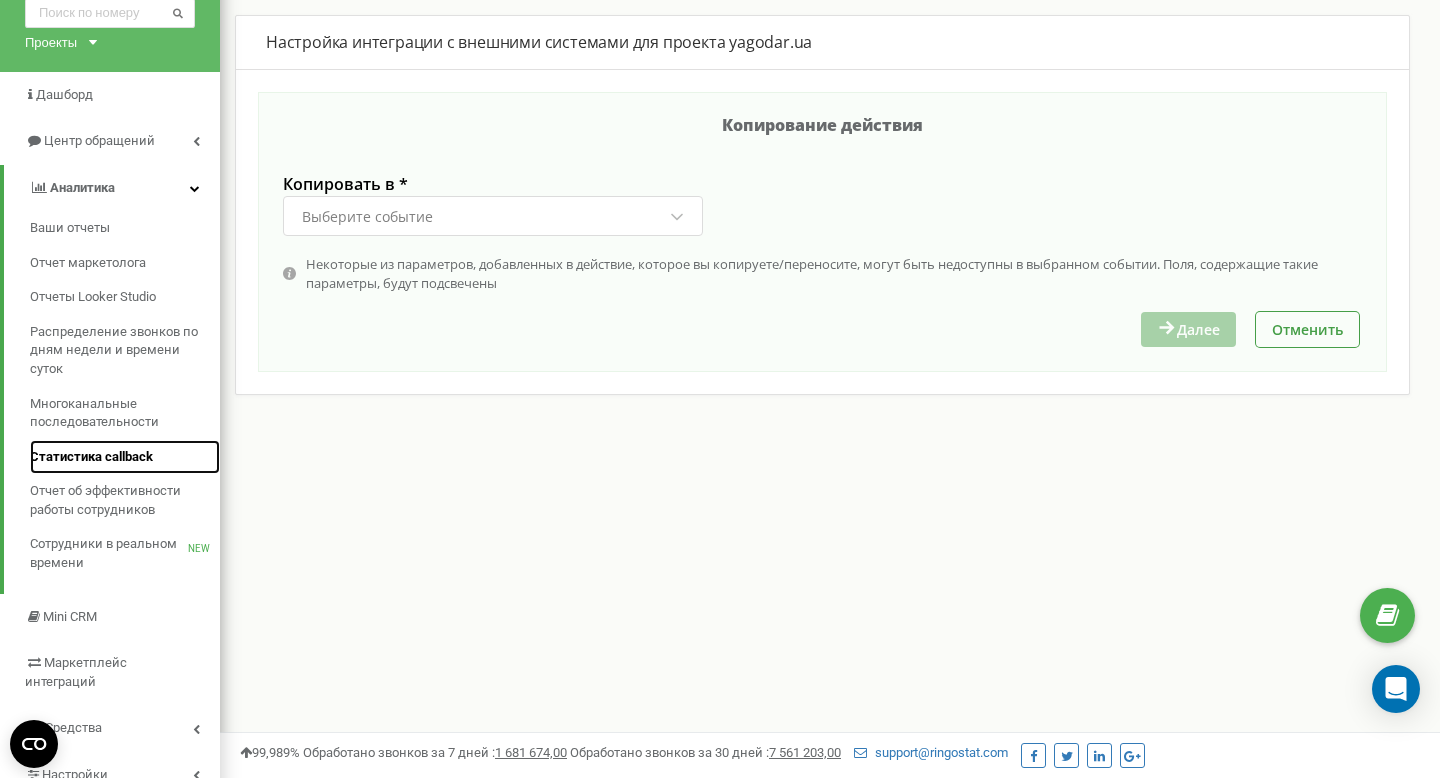 click on "Статистика callback" at bounding box center [91, 457] 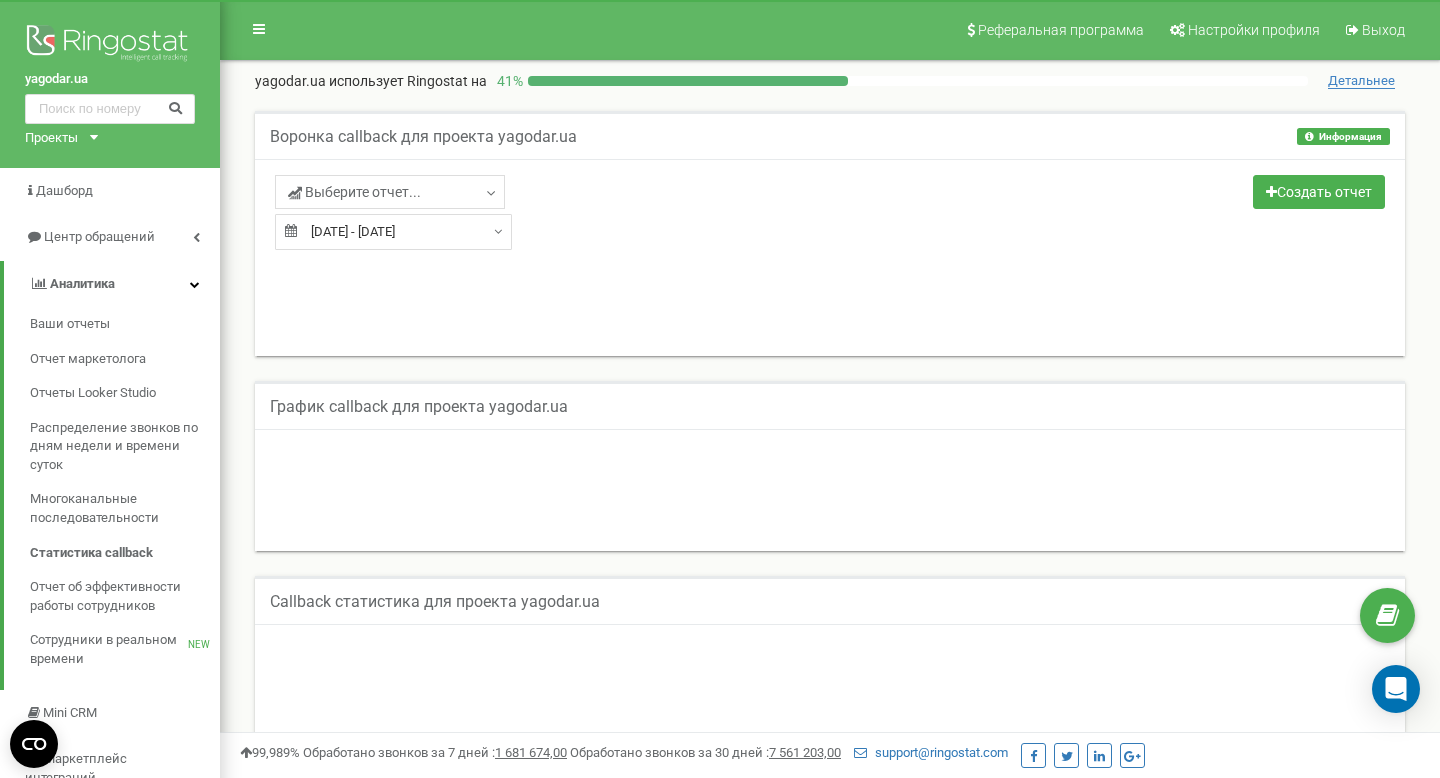 scroll, scrollTop: 0, scrollLeft: 0, axis: both 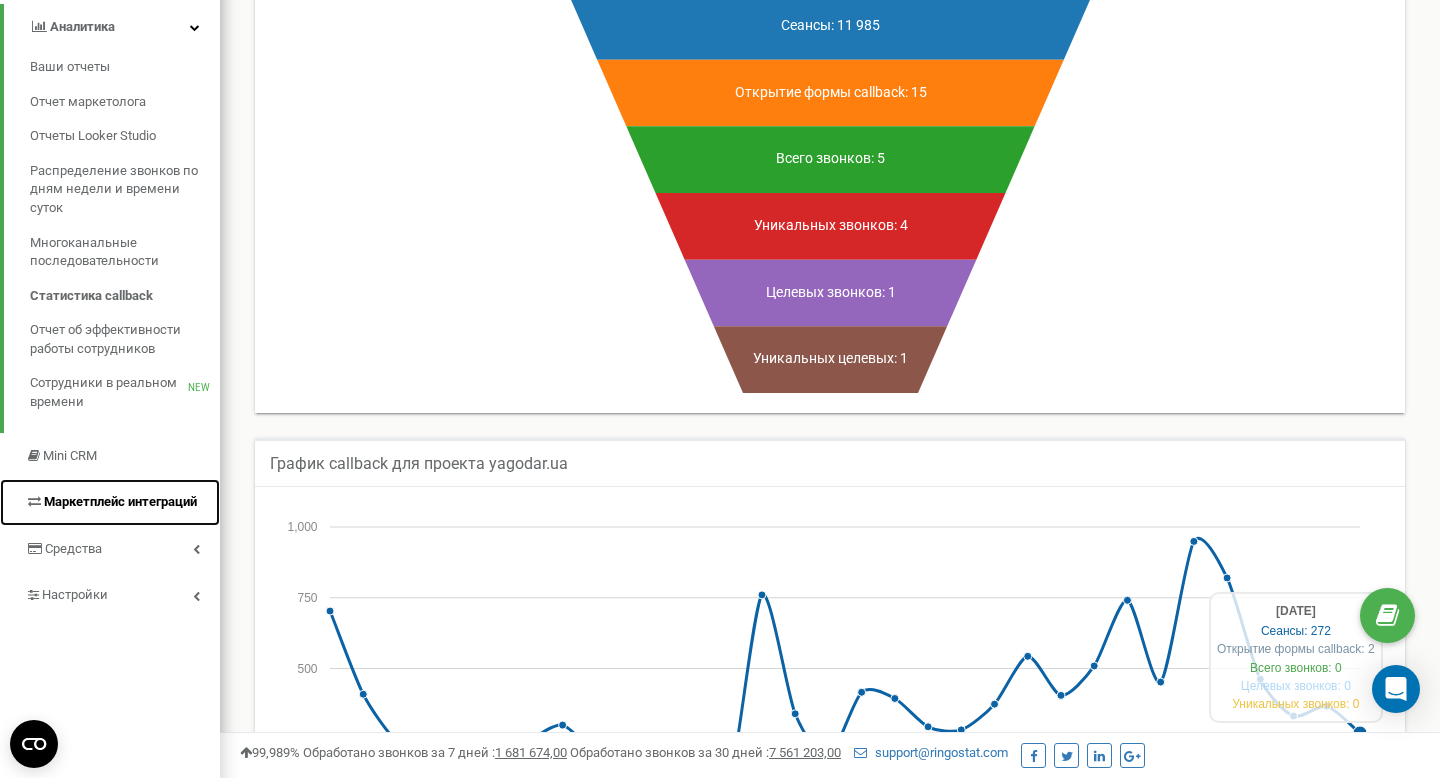 click on "Маркетплейс интеграций" at bounding box center (120, 501) 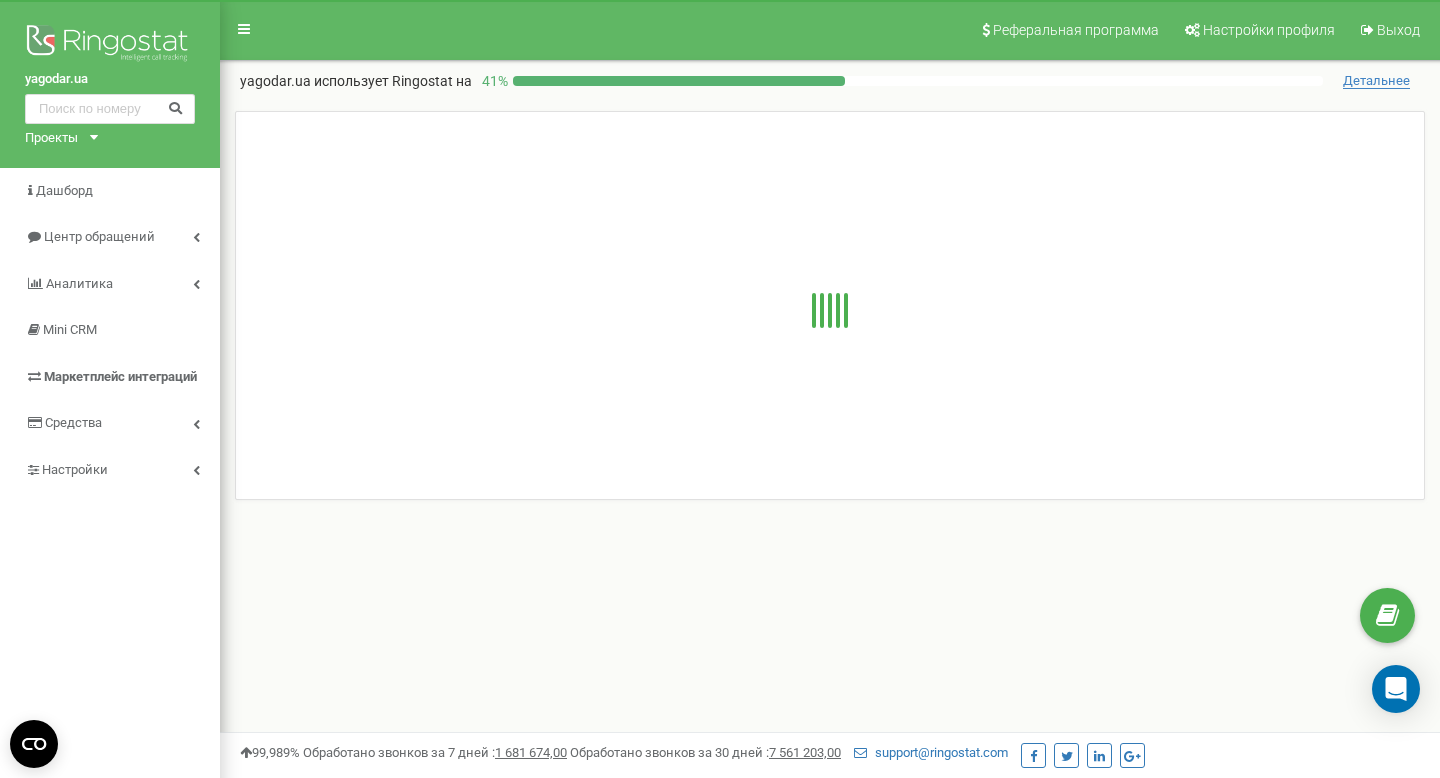 scroll, scrollTop: 0, scrollLeft: 0, axis: both 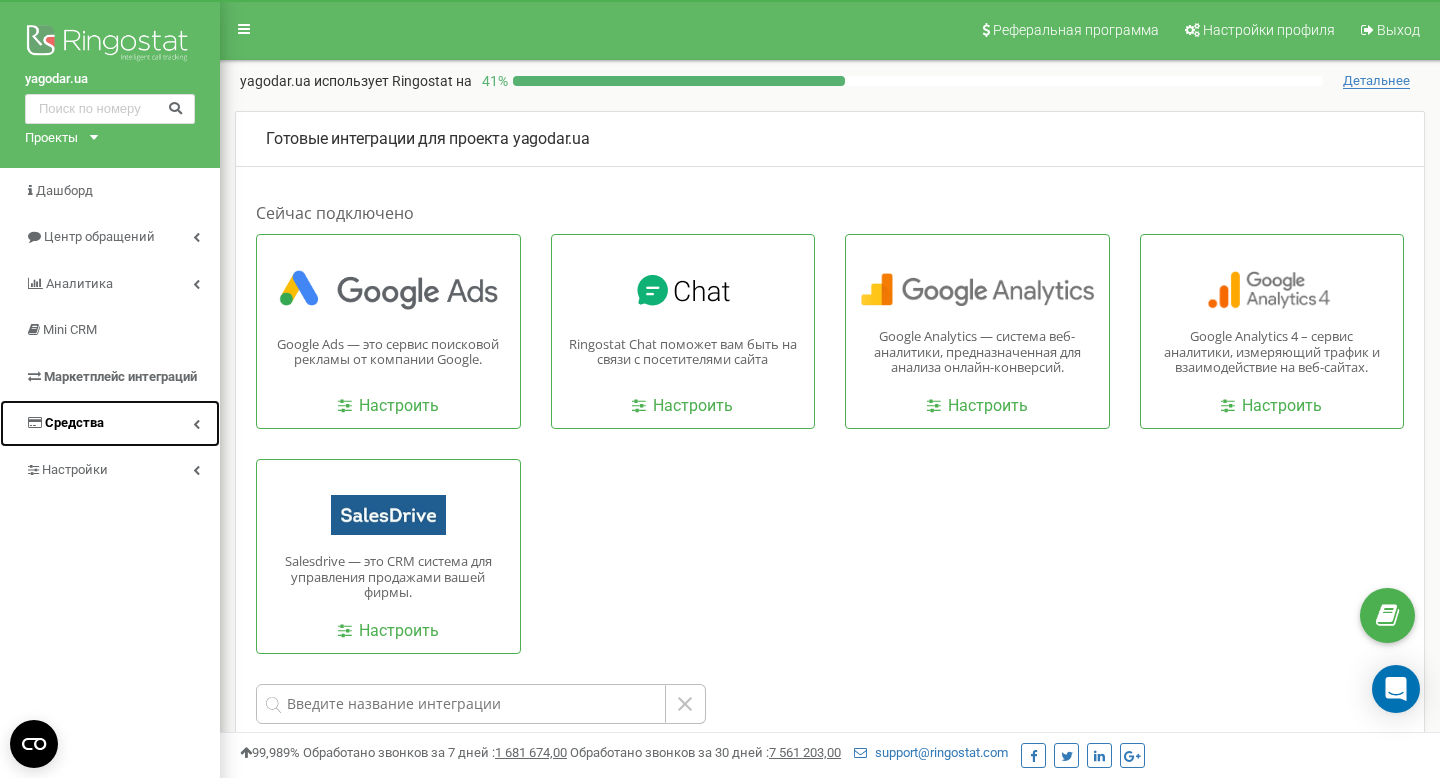 click on "Средства" at bounding box center (110, 423) 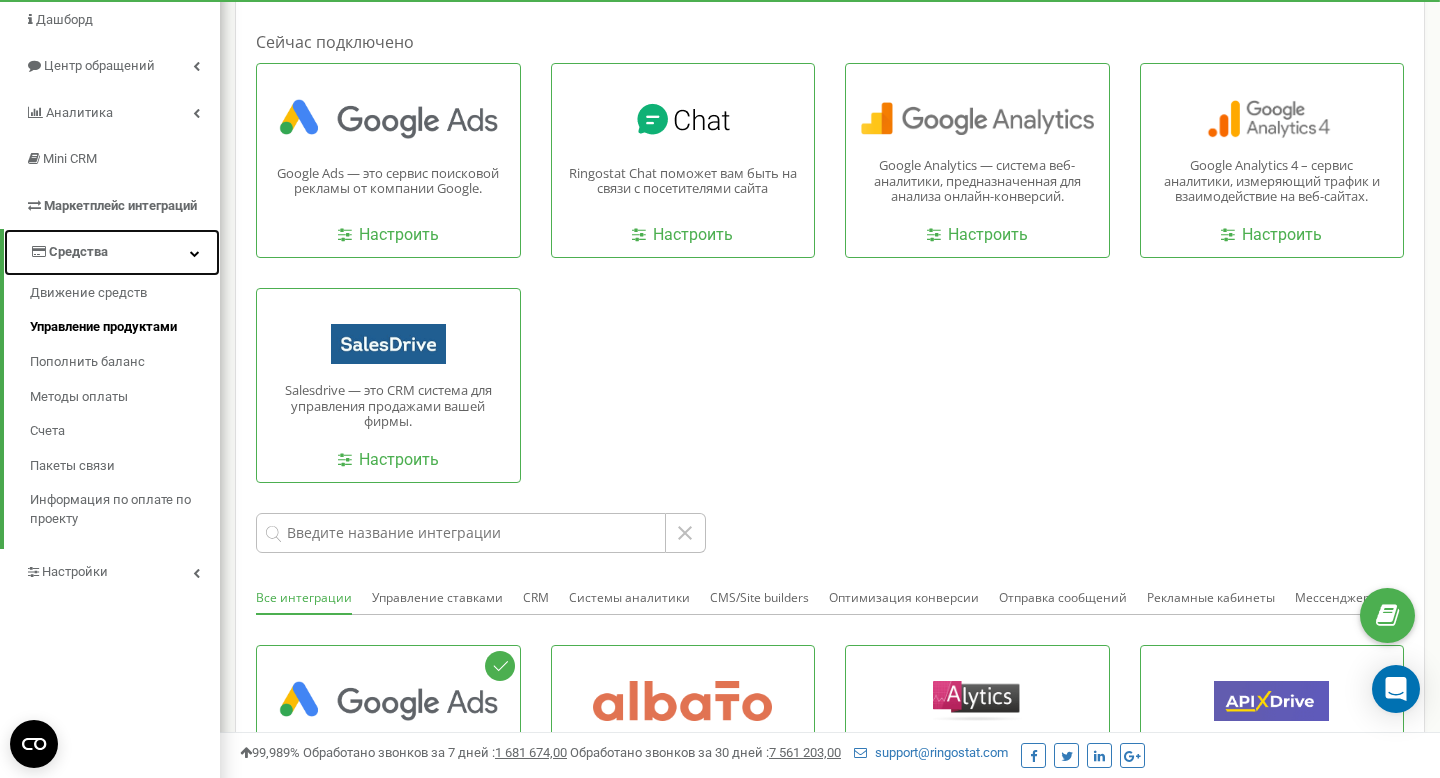 scroll, scrollTop: 180, scrollLeft: 0, axis: vertical 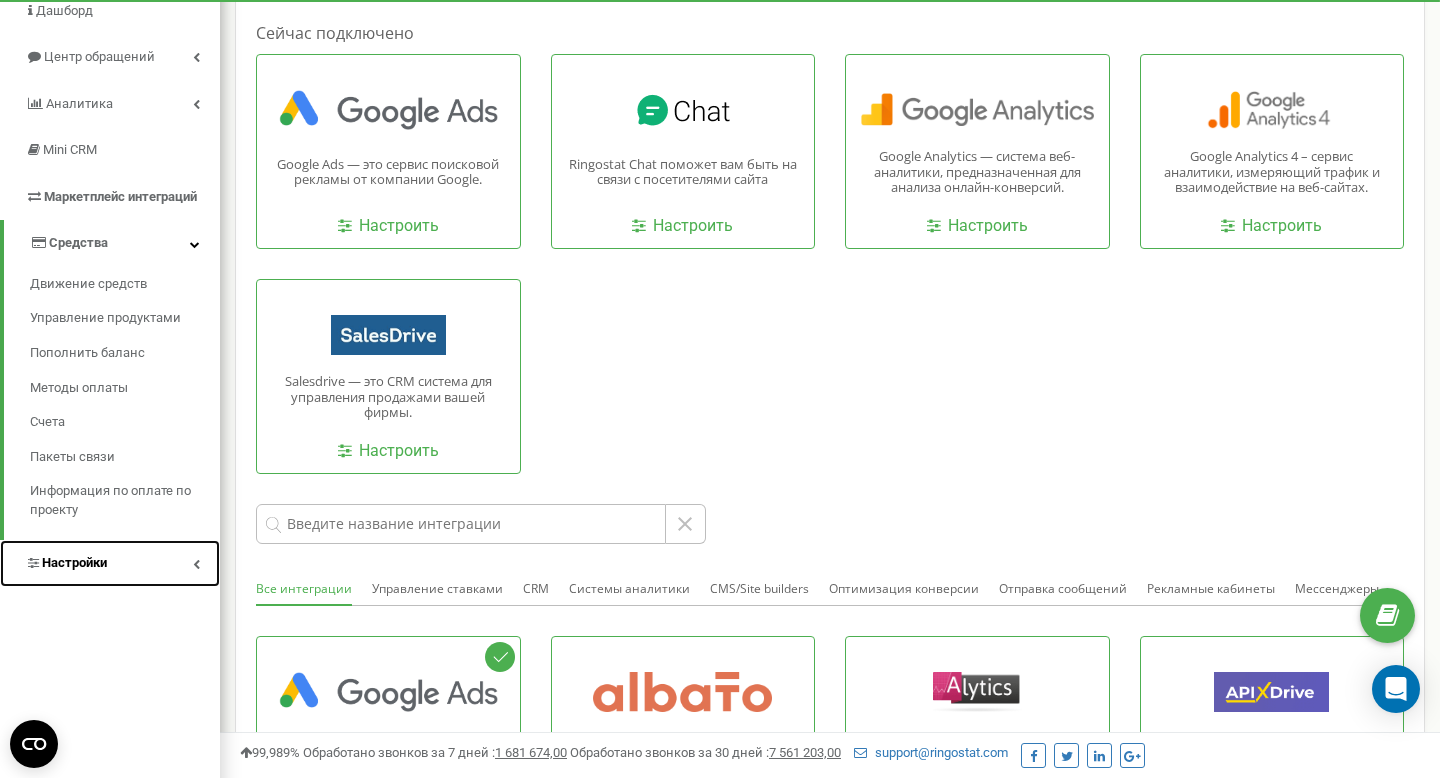 click on "Настройки" at bounding box center [110, 563] 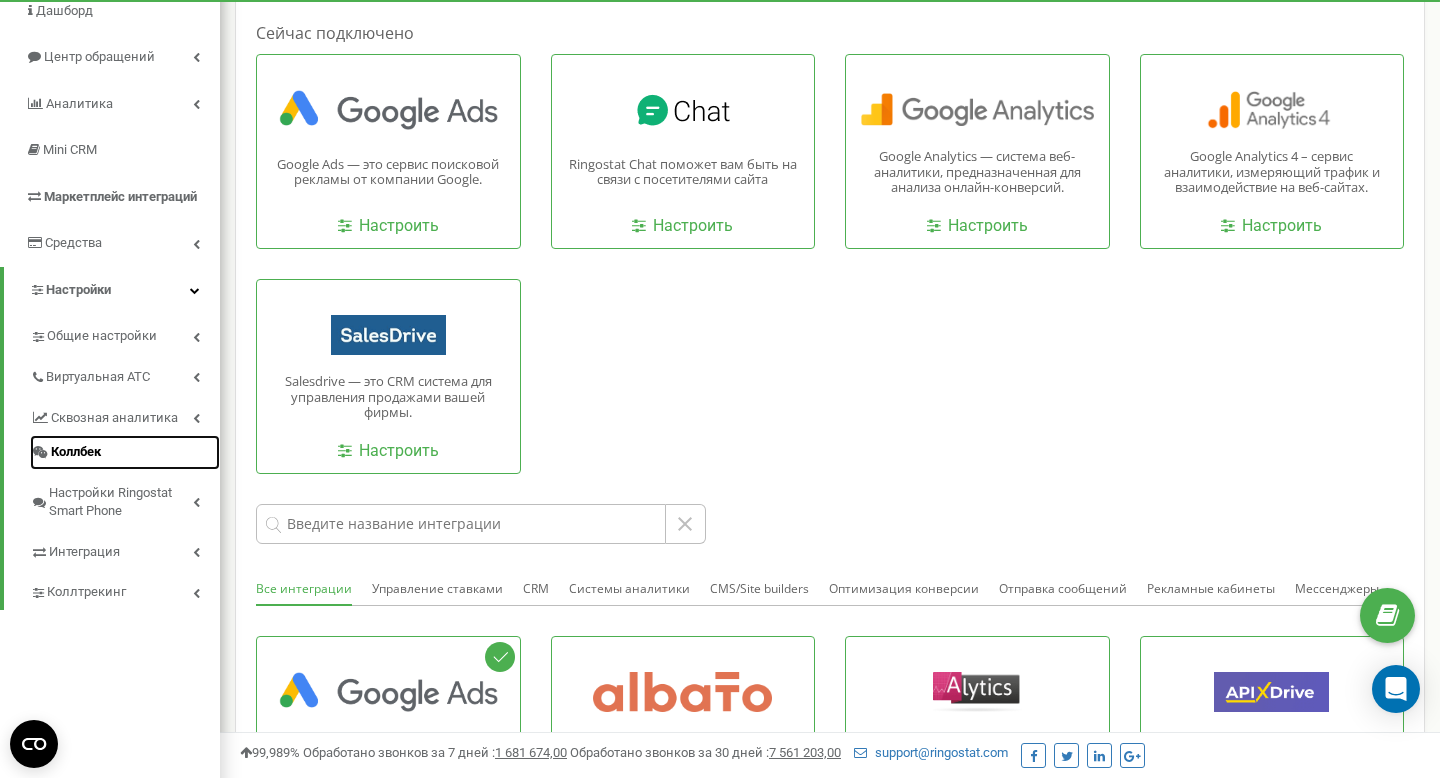 click on "Коллбек" at bounding box center (125, 452) 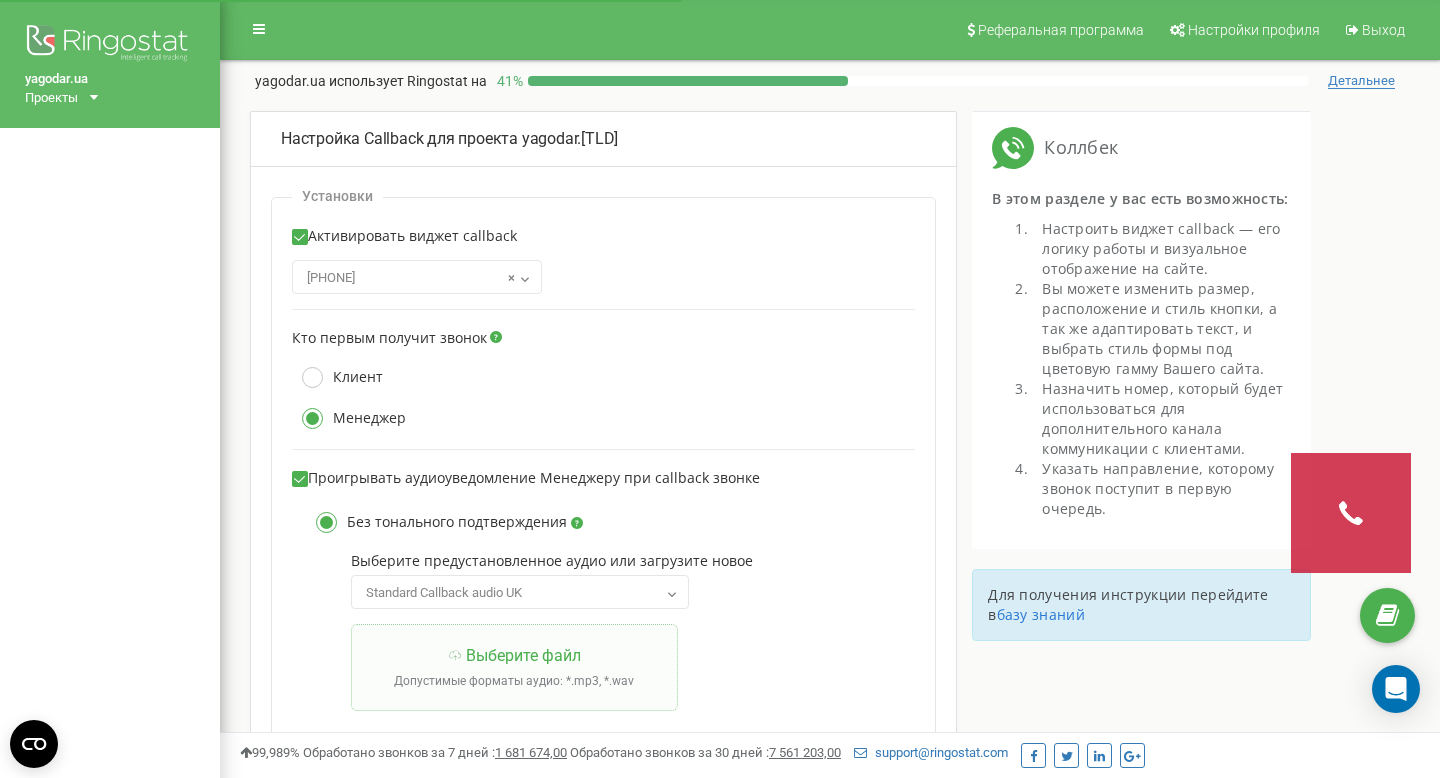 scroll, scrollTop: 0, scrollLeft: 0, axis: both 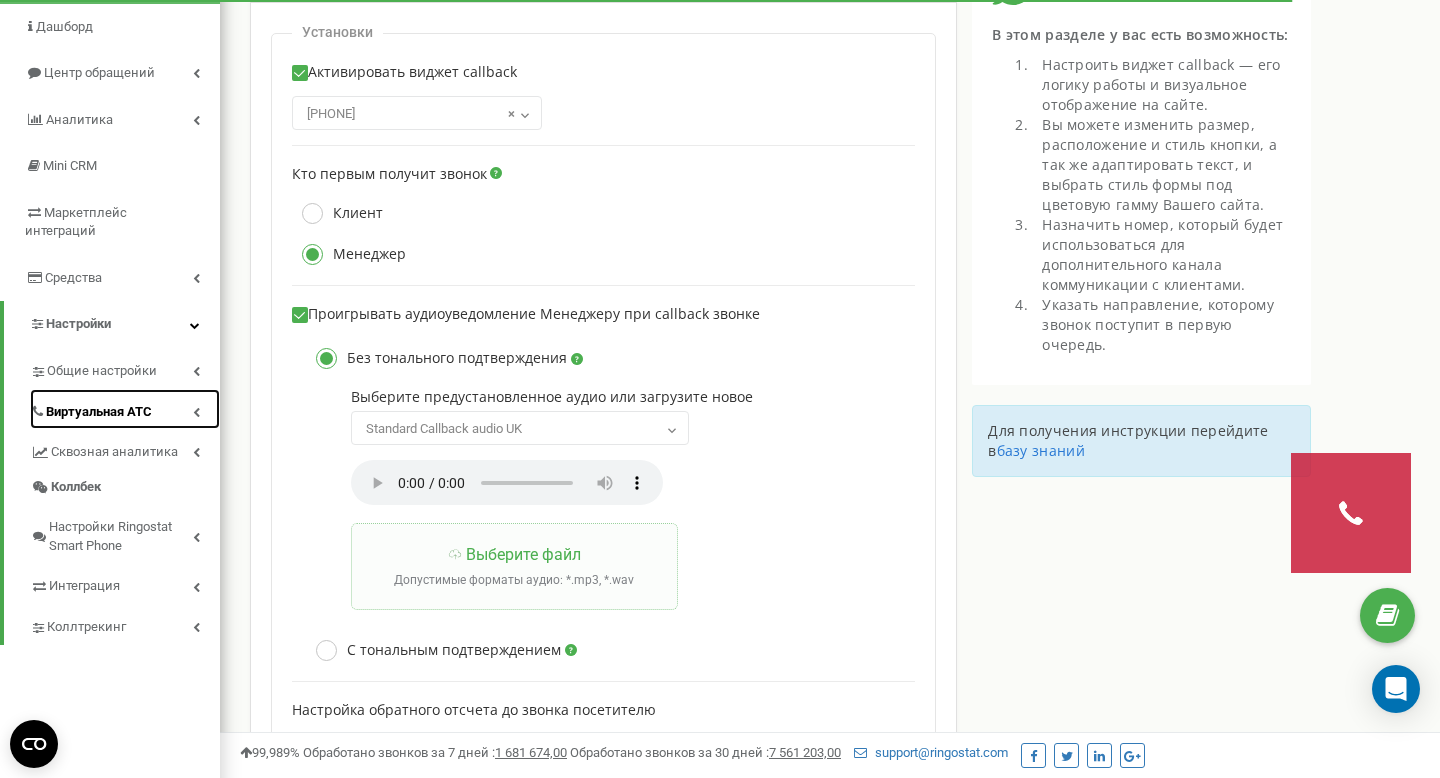 click on "Виртуальная АТС" at bounding box center [125, 409] 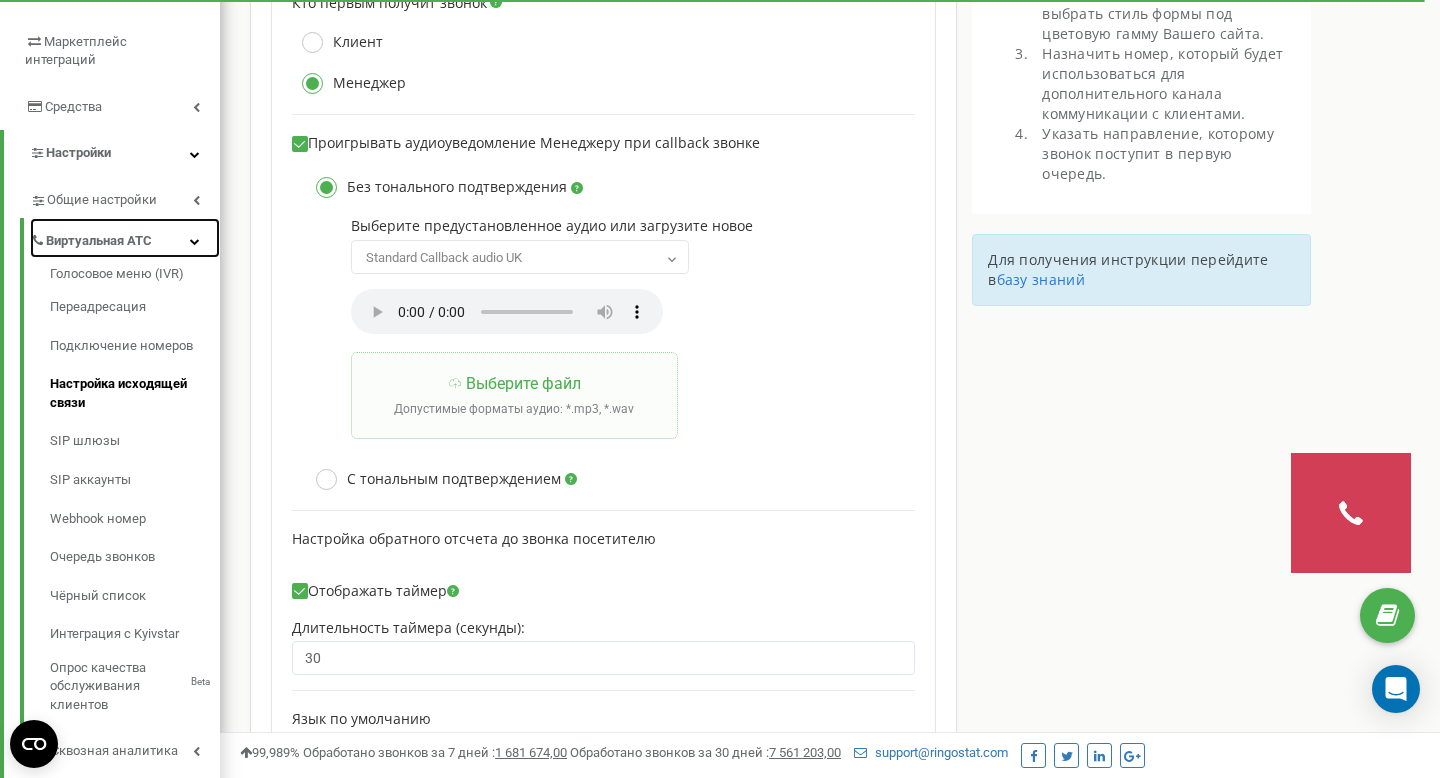 scroll, scrollTop: 330, scrollLeft: 0, axis: vertical 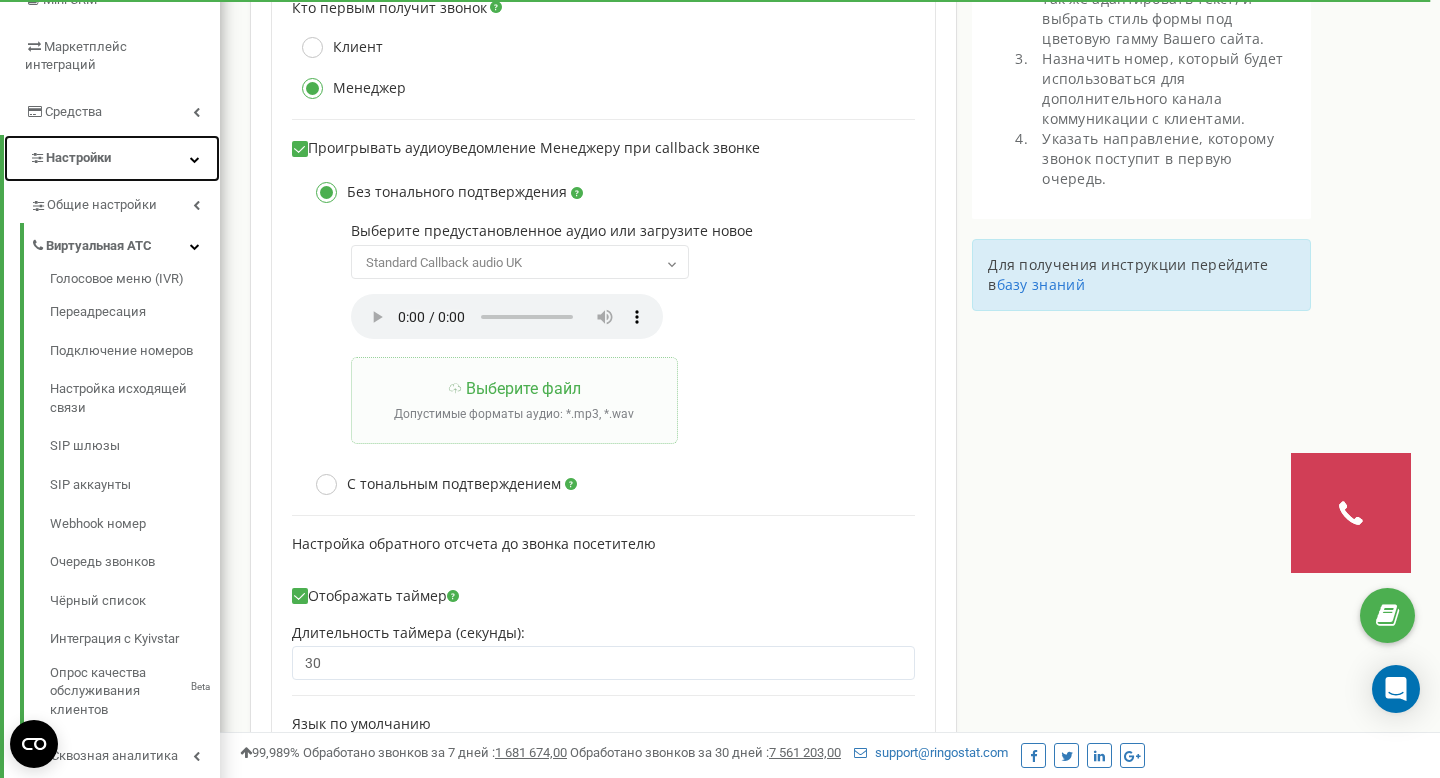 click on "Настройки" at bounding box center [112, 158] 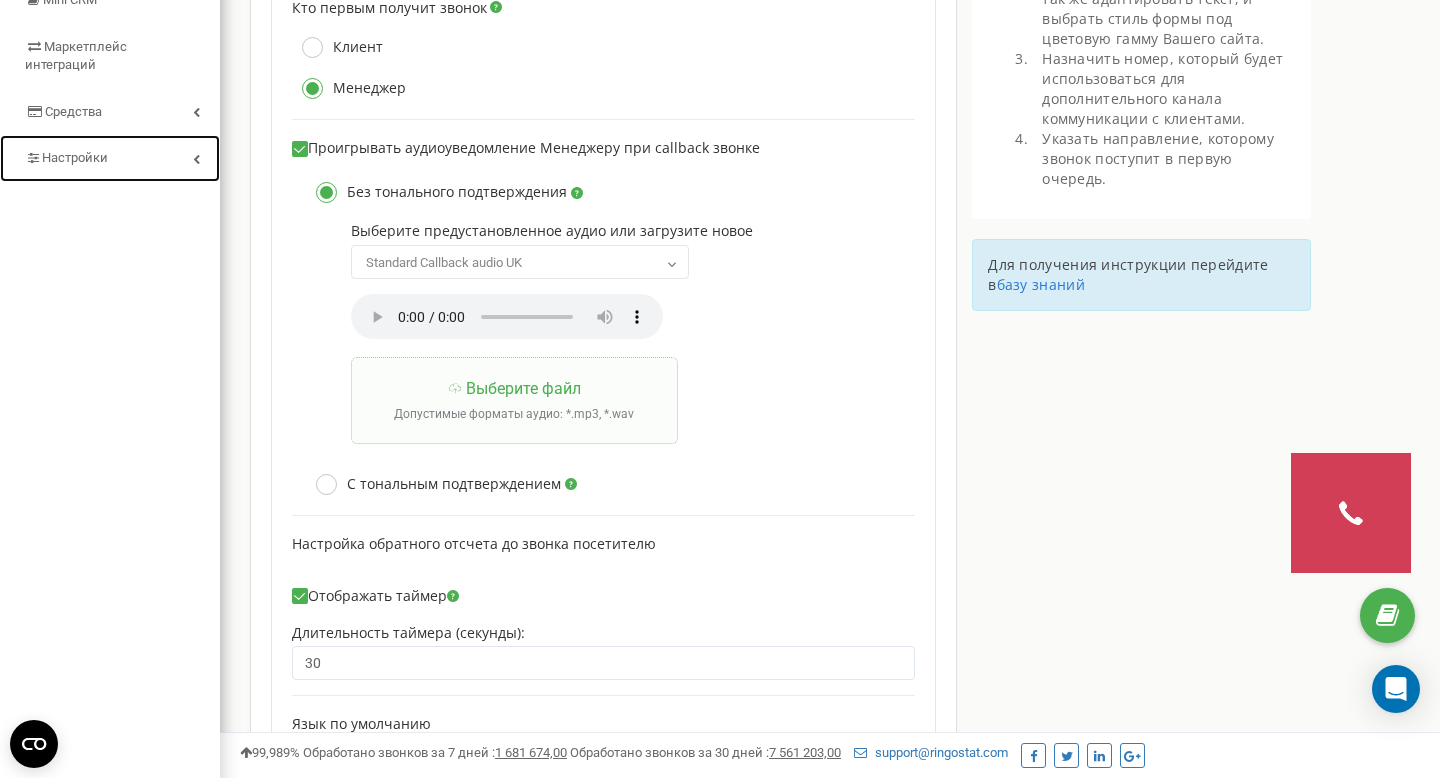 scroll, scrollTop: 0, scrollLeft: 0, axis: both 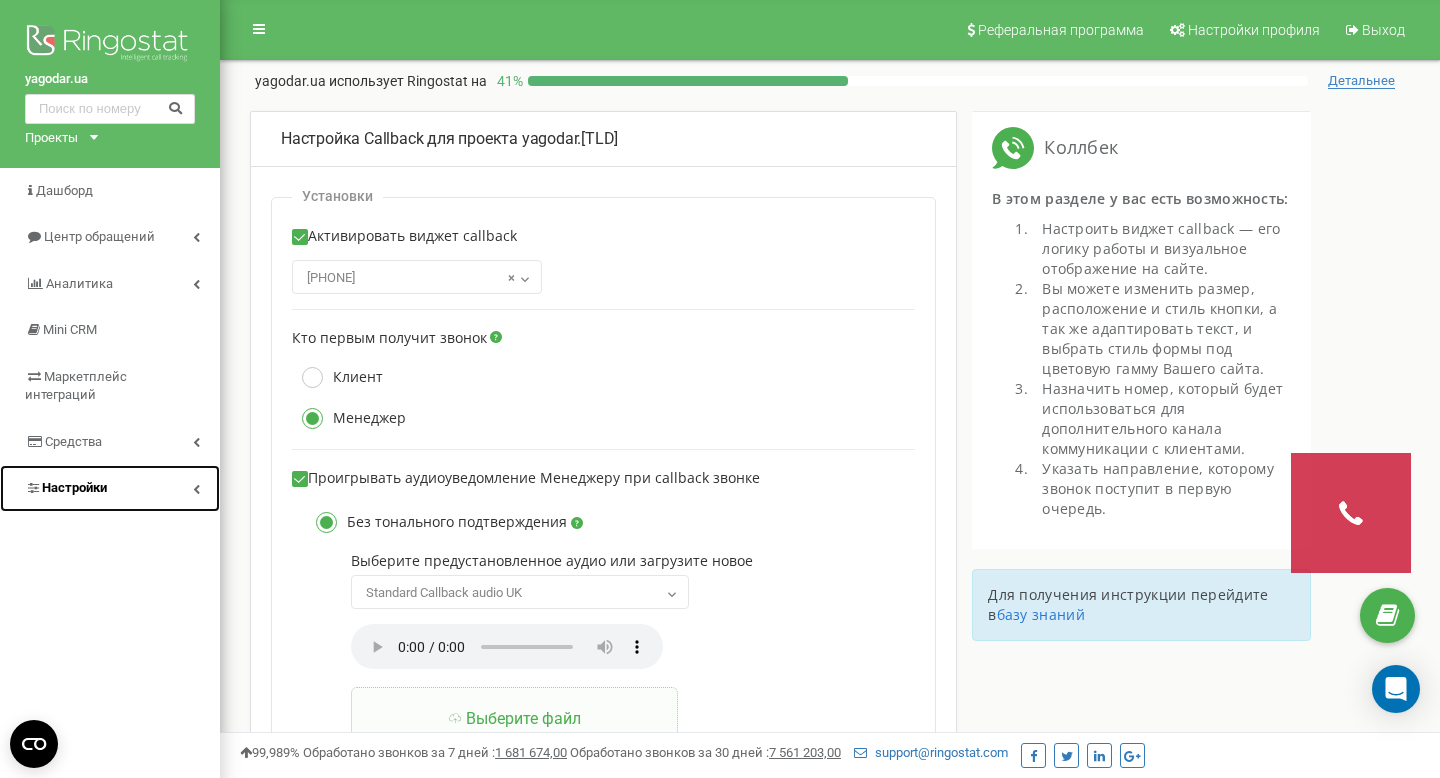 click on "Настройки" at bounding box center (110, 488) 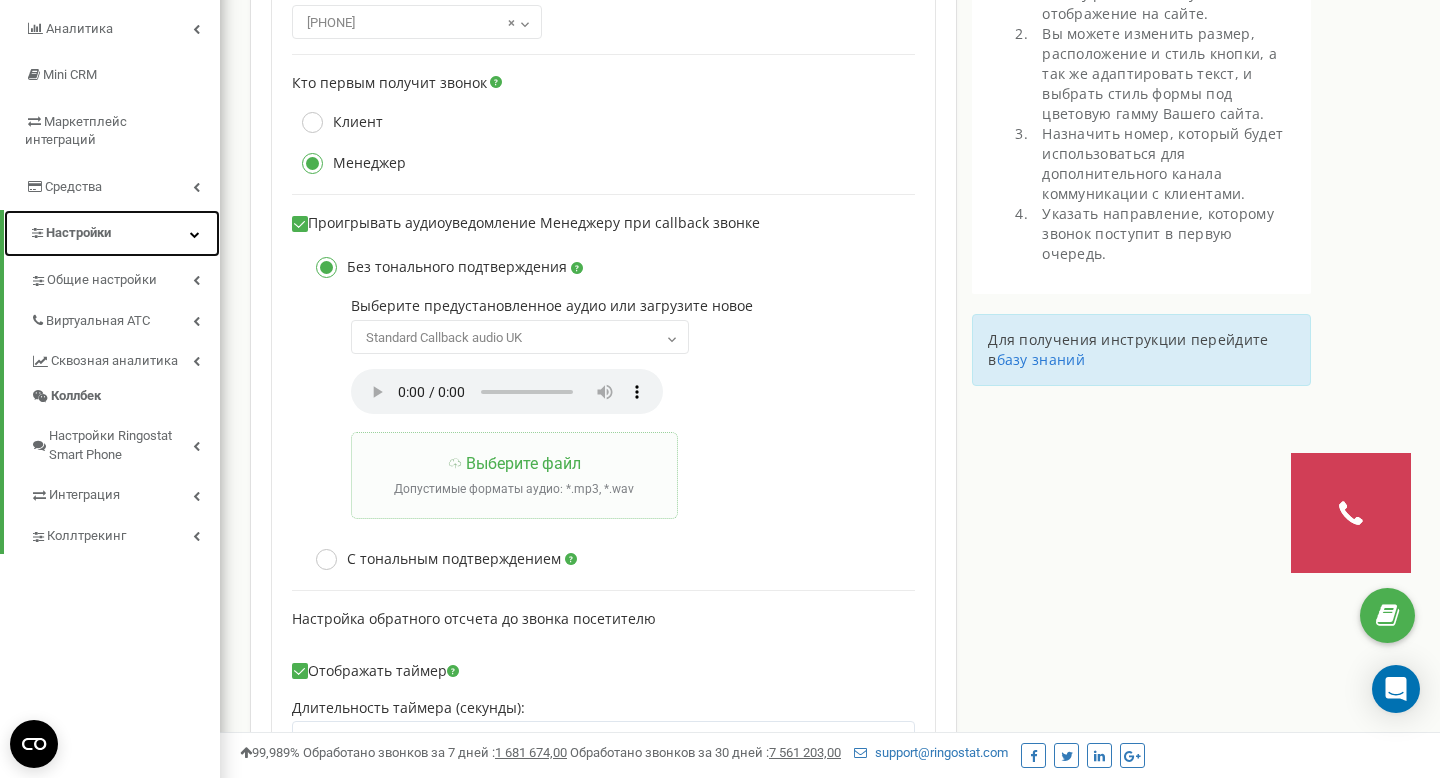 scroll, scrollTop: 253, scrollLeft: 0, axis: vertical 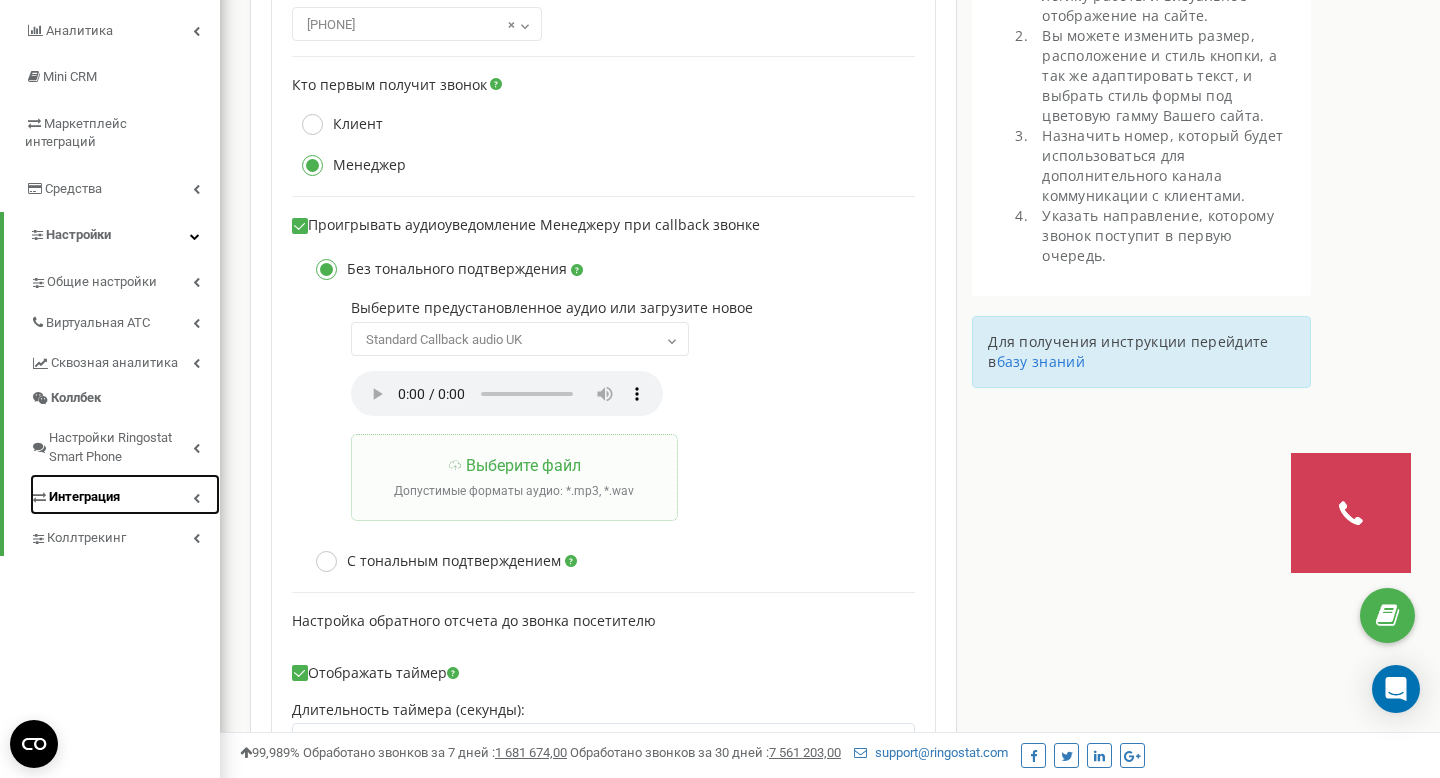 click on "Интеграция" at bounding box center [125, 494] 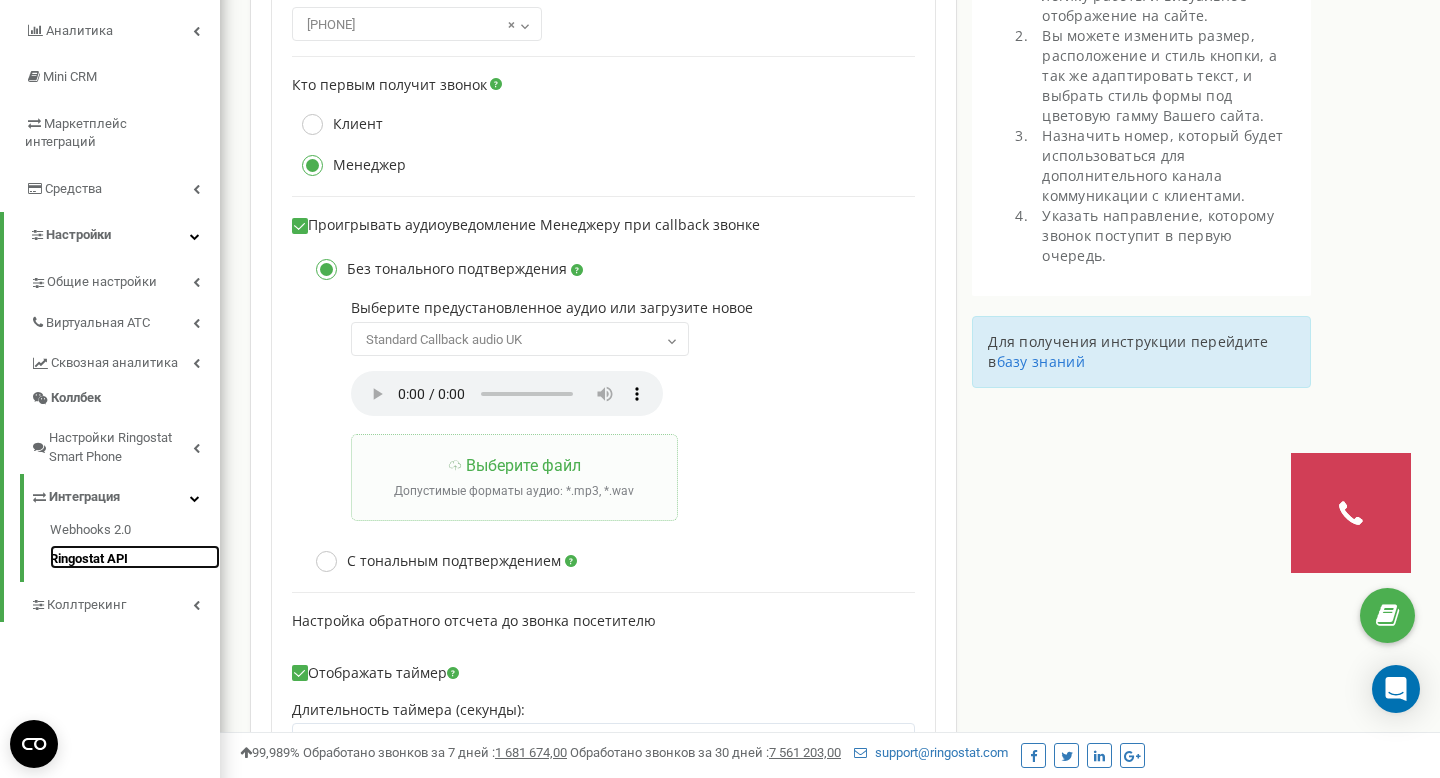 click on "Ringostat API" at bounding box center [135, 557] 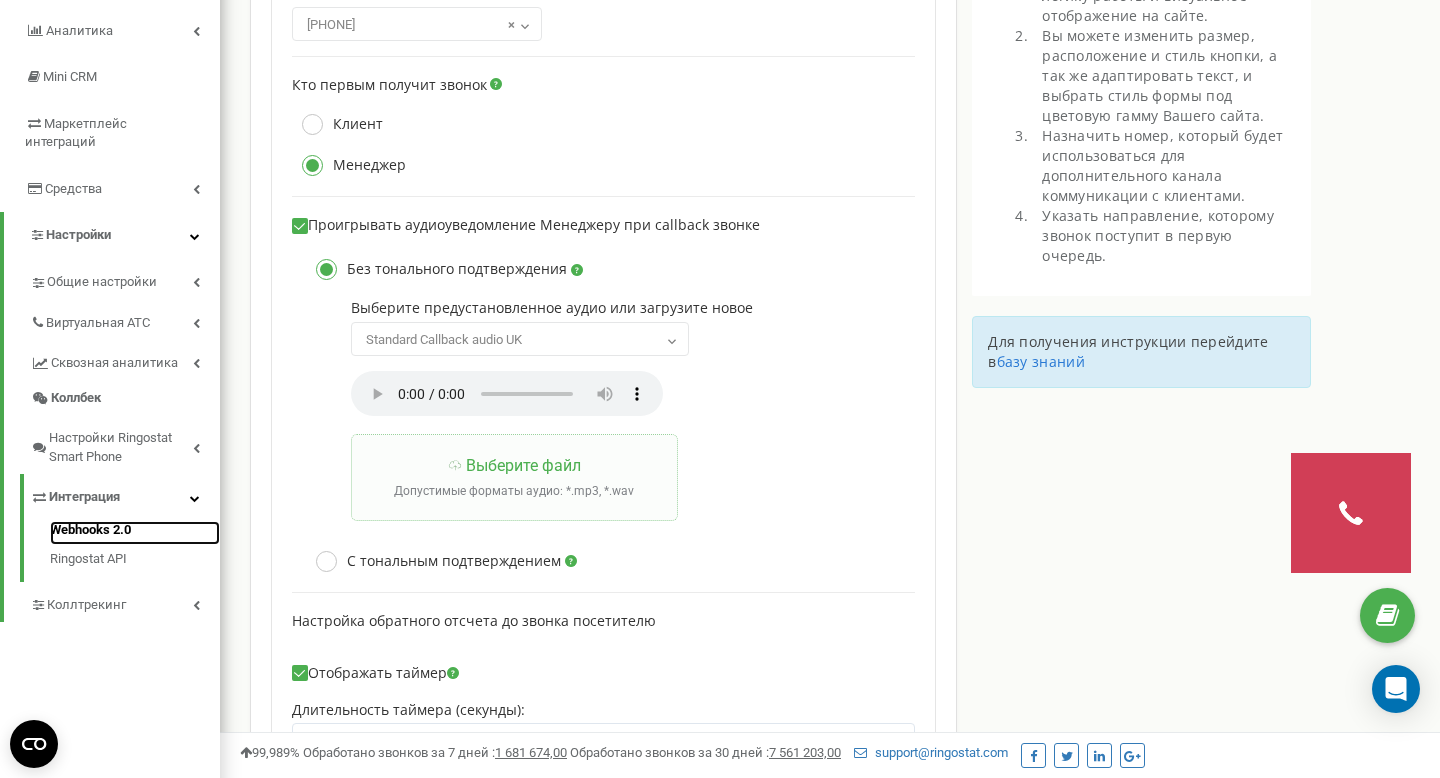 click on "Webhooks 2.0" at bounding box center [135, 533] 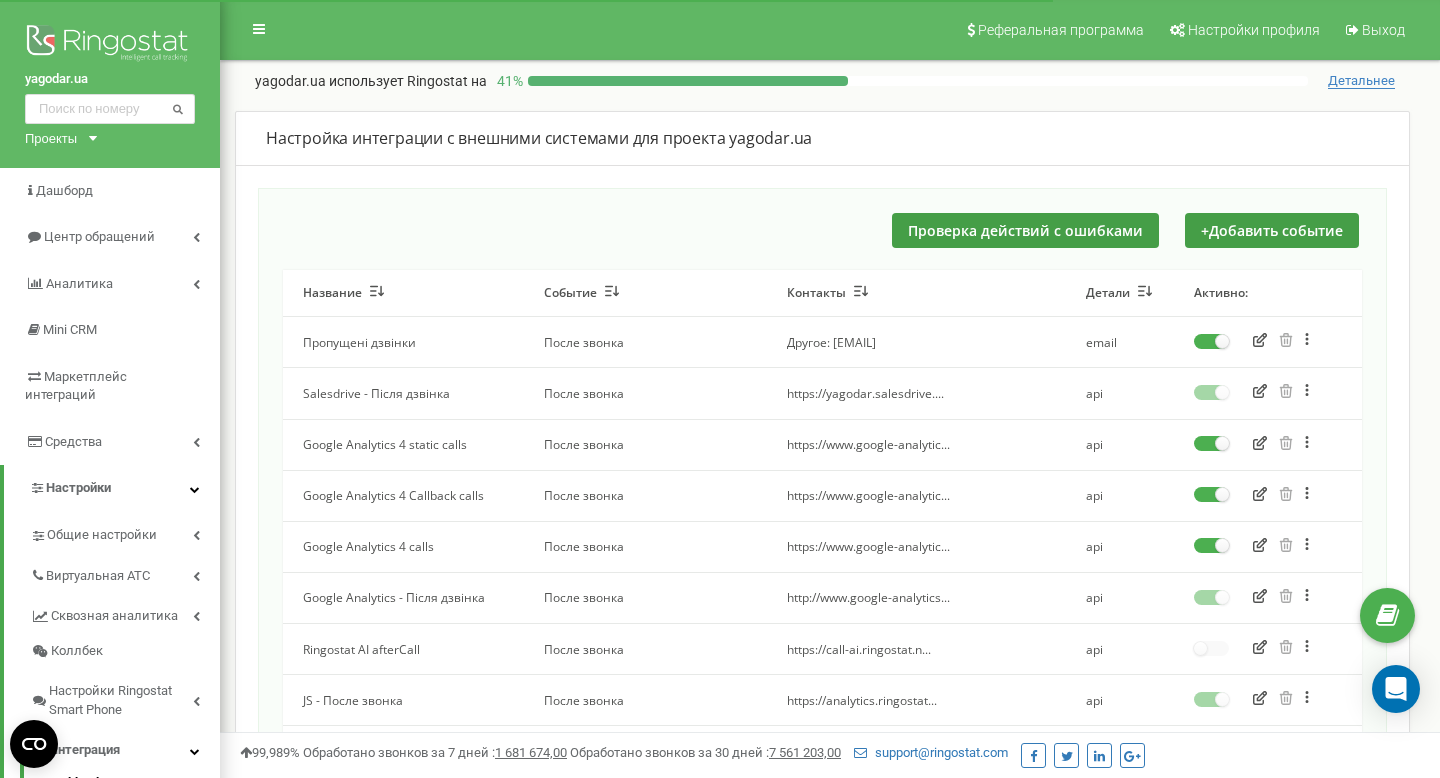 scroll, scrollTop: 21, scrollLeft: 0, axis: vertical 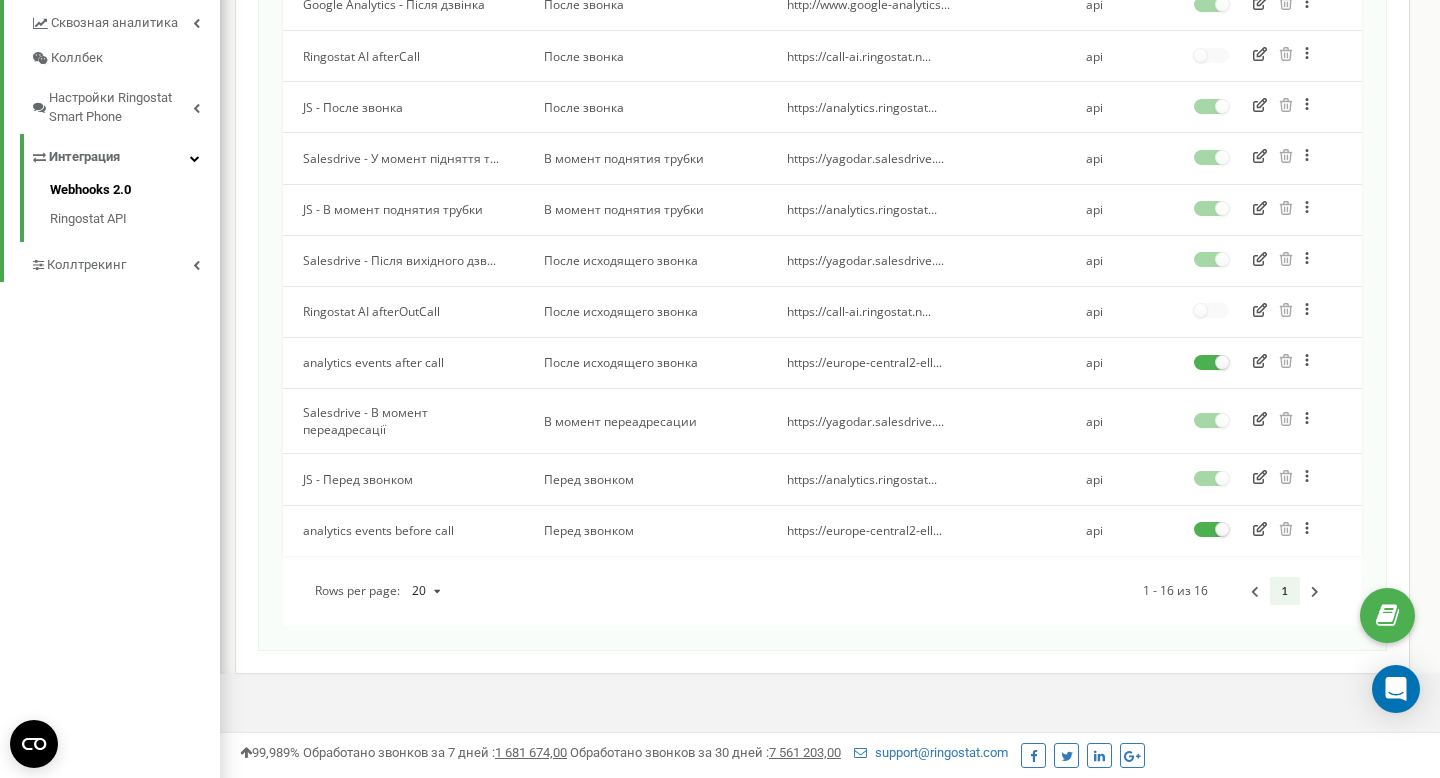 click 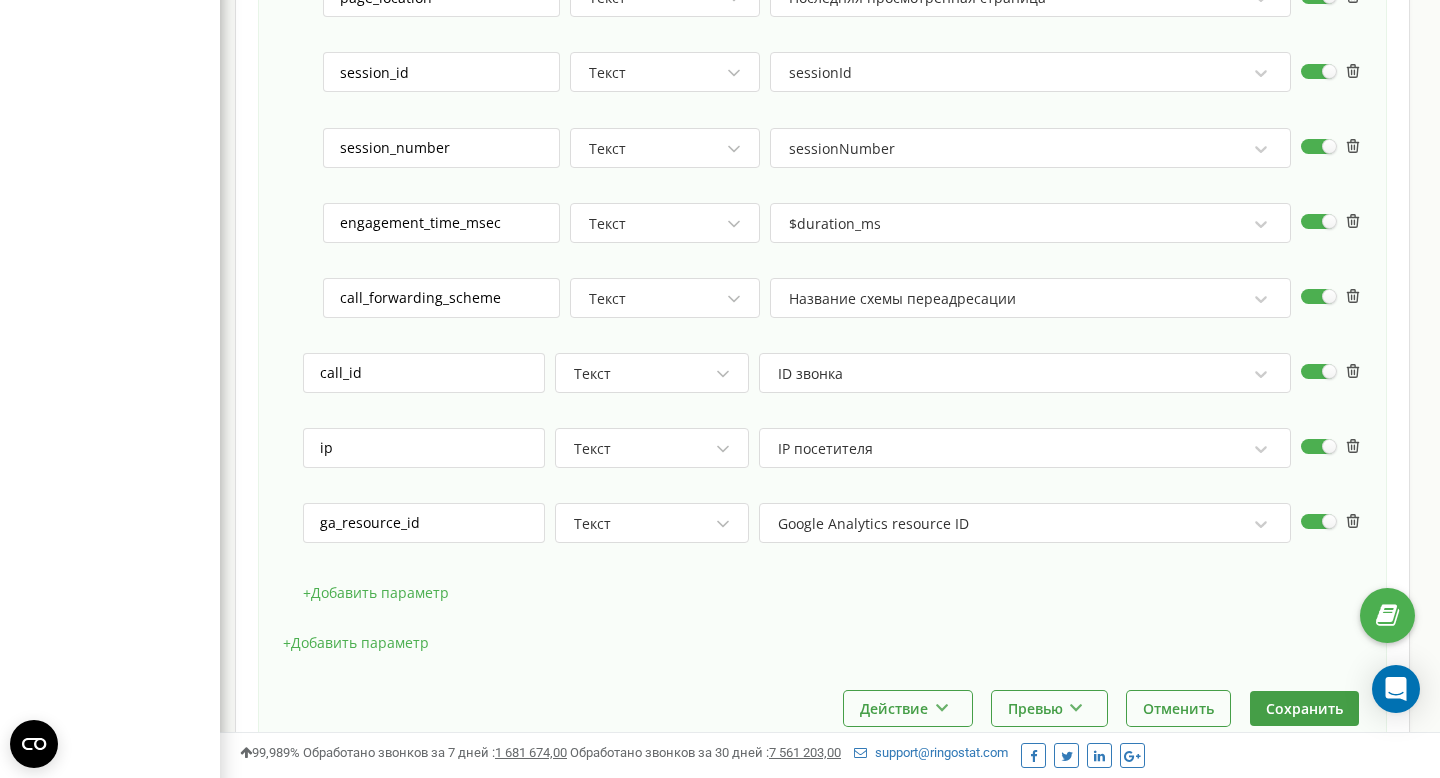 scroll, scrollTop: 1757, scrollLeft: 0, axis: vertical 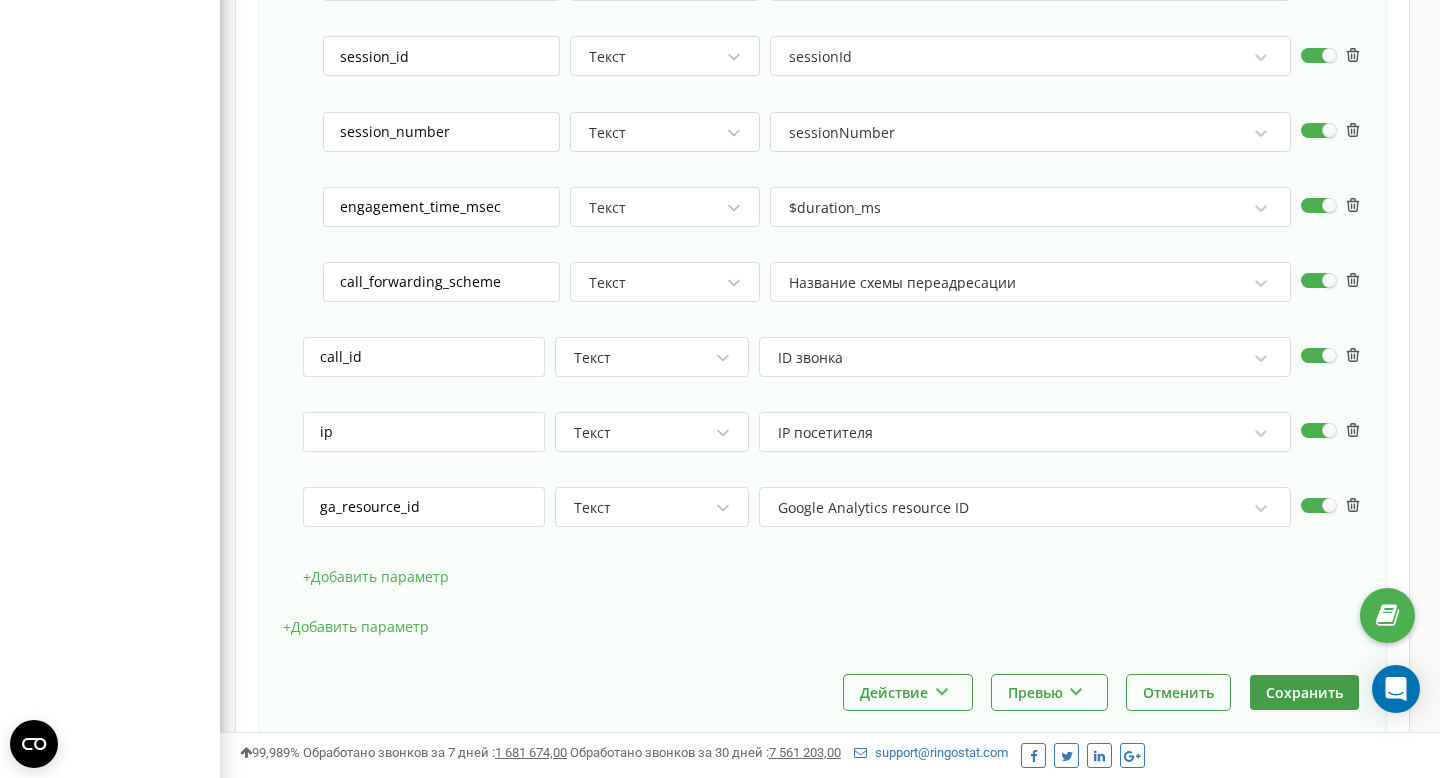 click on "+  Добавить параметр" at bounding box center [376, 577] 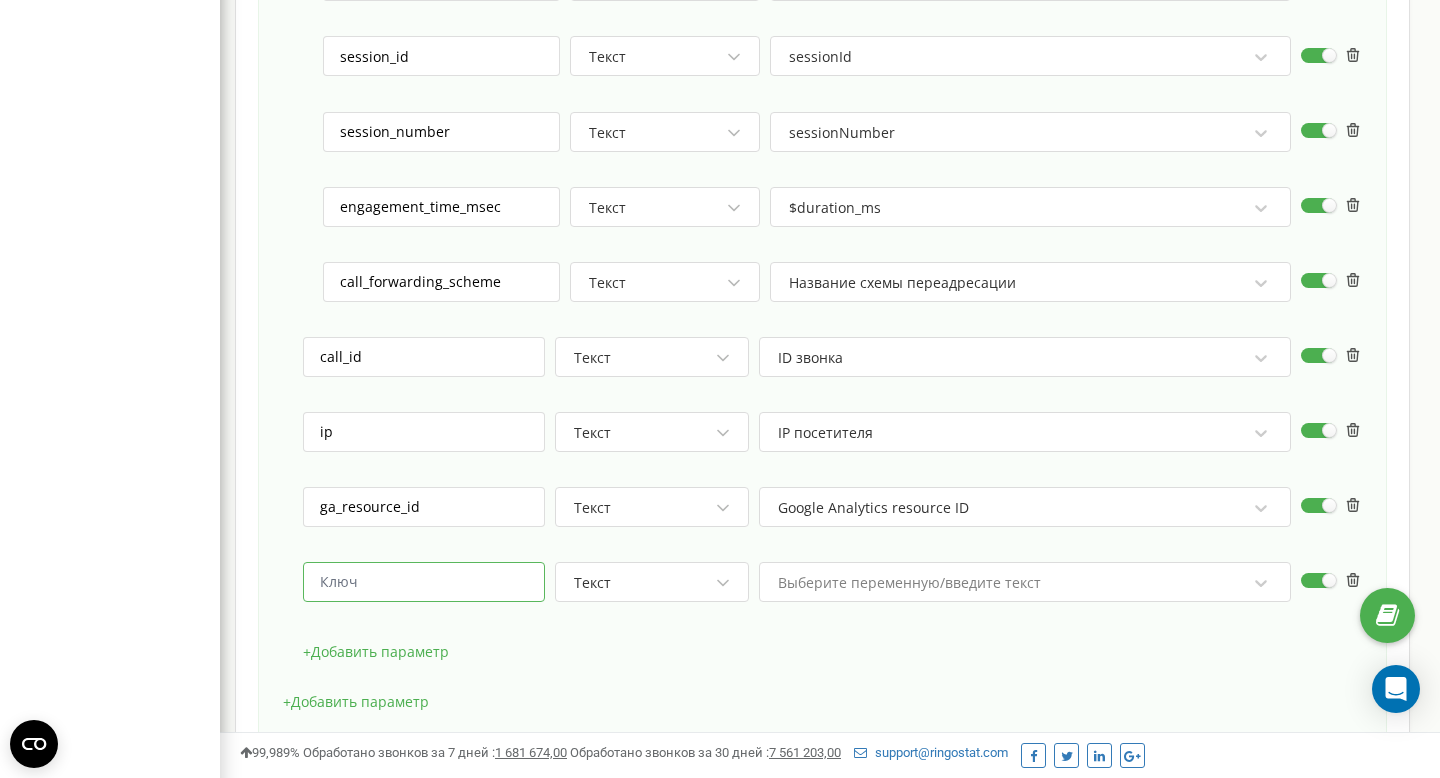 click at bounding box center [424, 582] 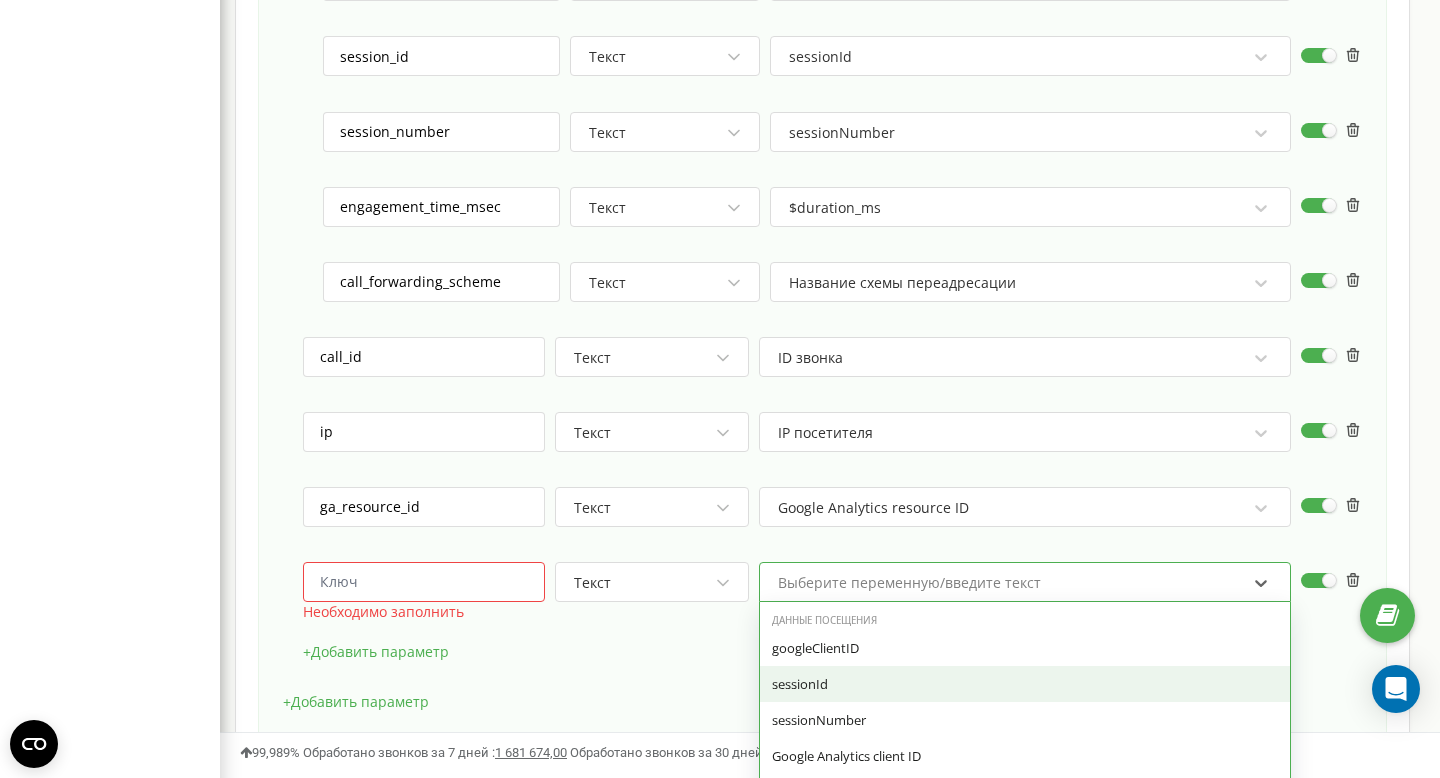 scroll, scrollTop: 1882, scrollLeft: 0, axis: vertical 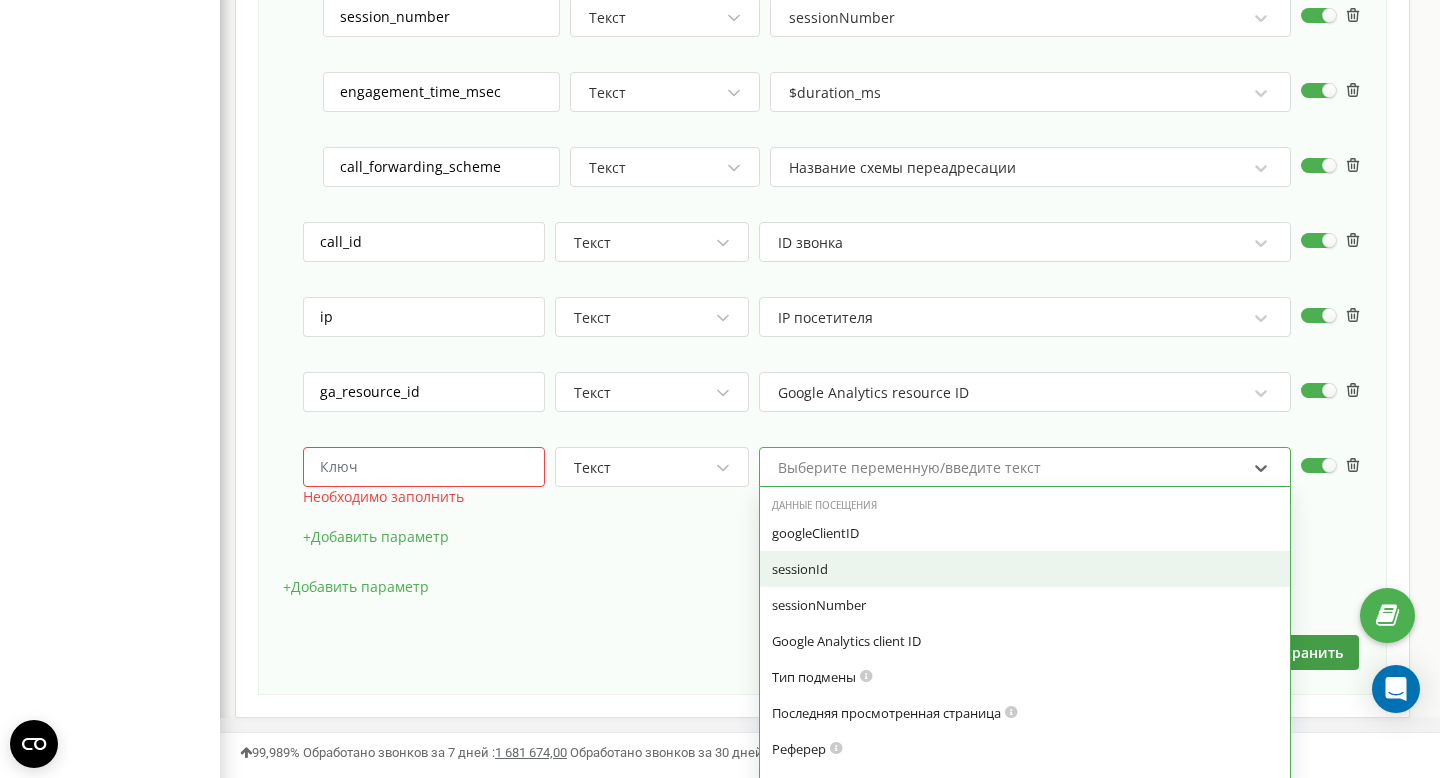 click on "option sessionId focused, 0 of 7. 30 results available. Use Up and Down to choose options, press Enter to select the currently focused option, press Escape to exit the menu, press Tab to select the option and exit the menu. Выберите переменную/введите текст Данные посещения googleClientID sessionId sessionNumber Google Analytics client ID Тип подмены Последняя просмотренная страница Реферер IP посетителя Roistat Visit ID User Agent Кампания Объявление Канал Источник Ключевое слово Звонок Счетчик звонков Название схемы переадресации Тип звонка Дата звонка Дата звонка в микросекундах ID звонка Куда звонили Номер в формате E.164 Добавочный номер Имя пула номеров Ответственные сотрудники" at bounding box center (1025, 467) 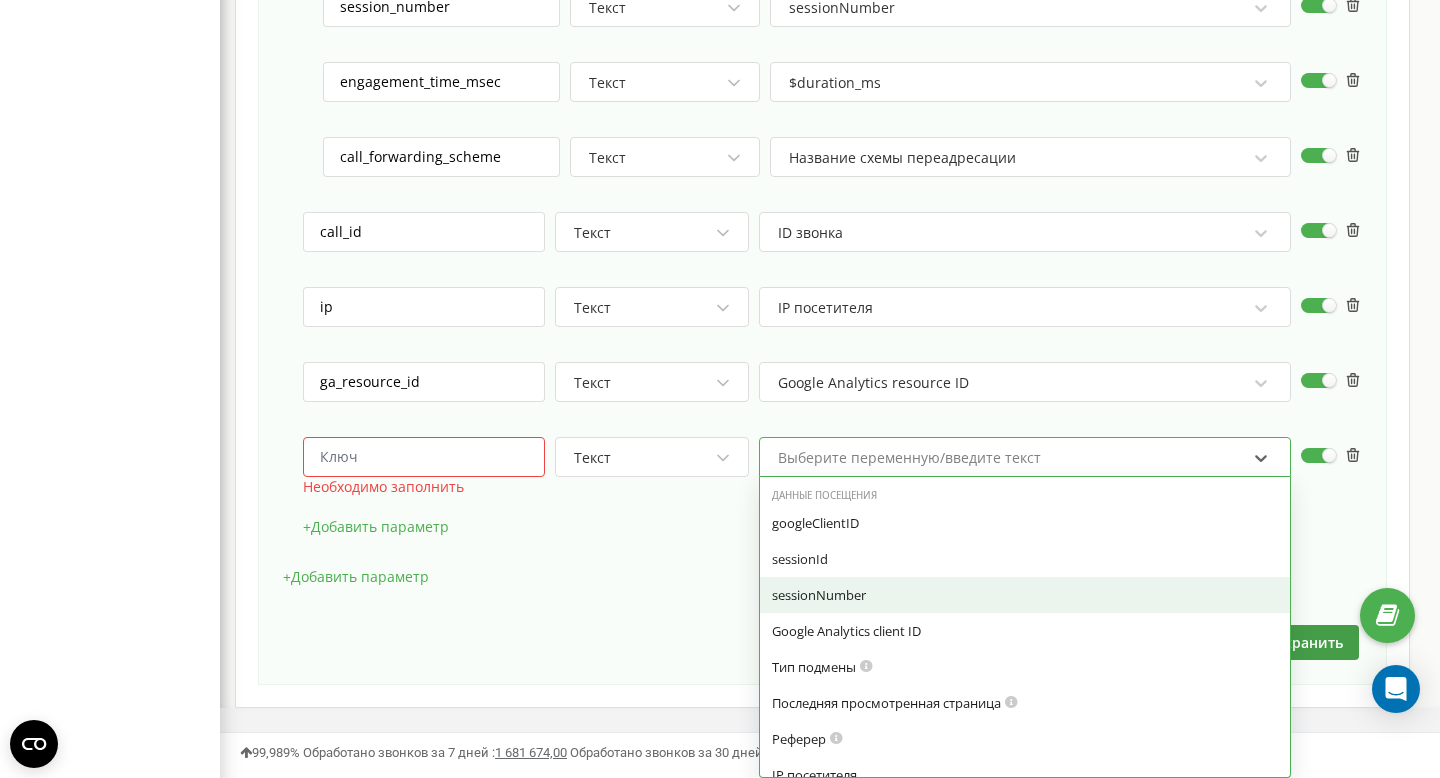 click on "+  Добавить параметр" at bounding box center (822, 587) 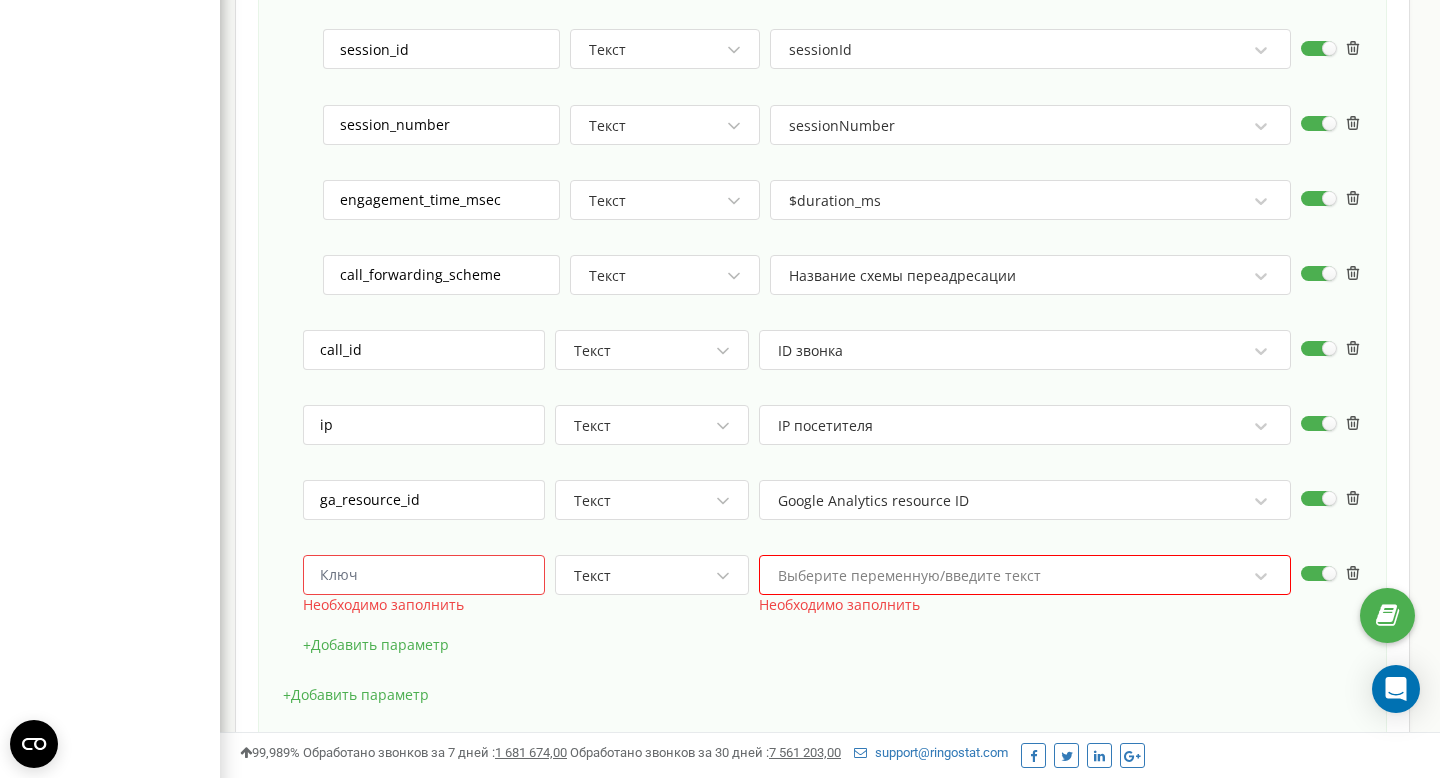 scroll, scrollTop: 1942, scrollLeft: 0, axis: vertical 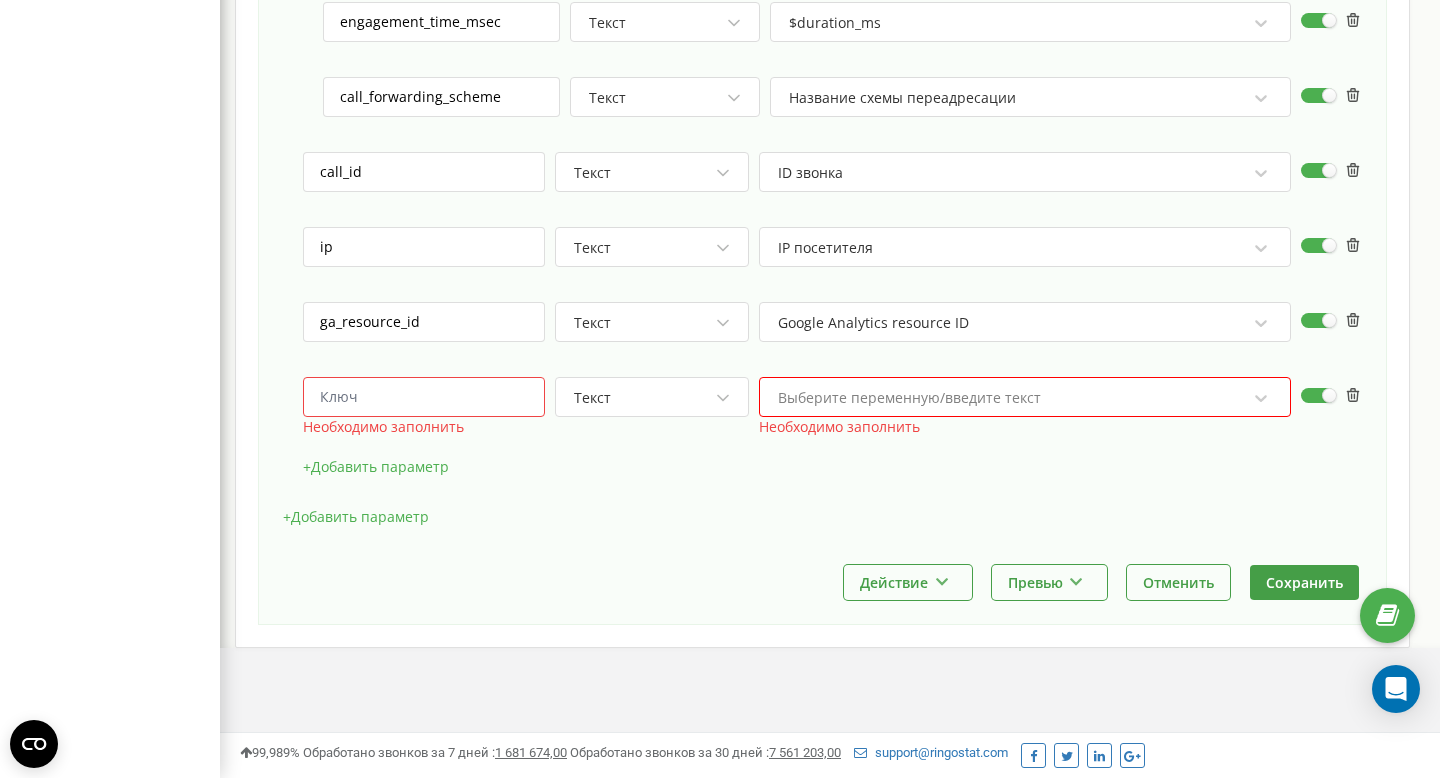click on "Выберите переменную/введите текст" at bounding box center (909, 398) 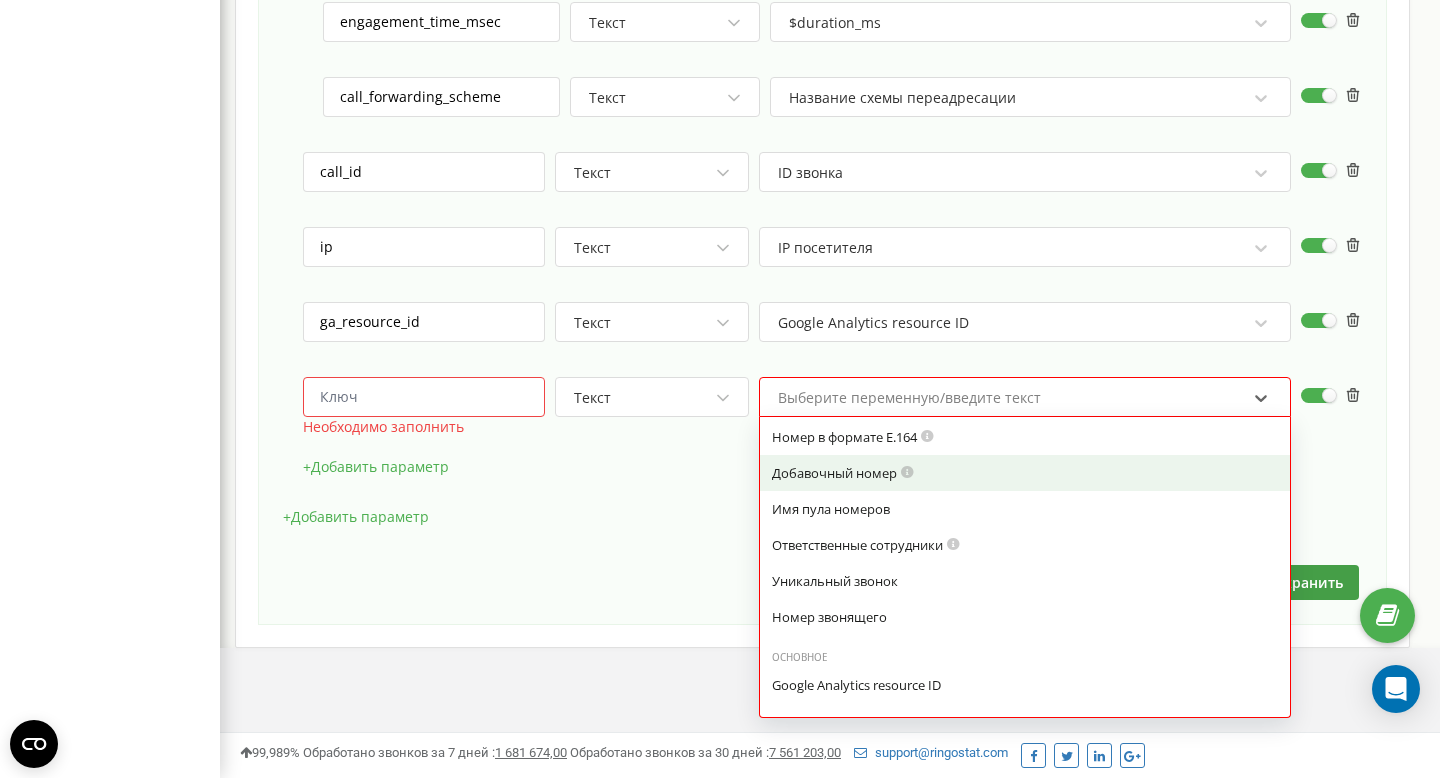 scroll, scrollTop: 885, scrollLeft: 0, axis: vertical 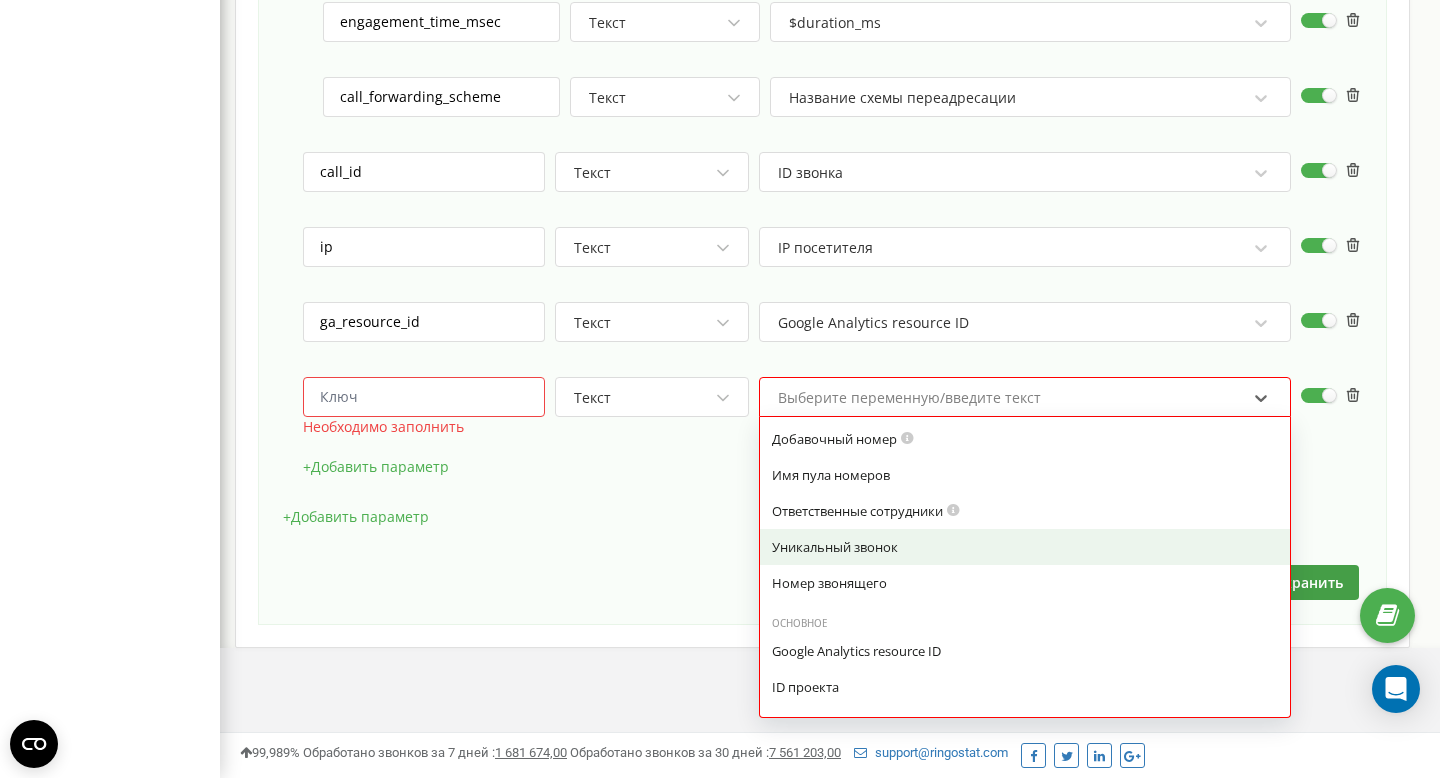 click on "HTTP метод * POST Направление * https:// https://[DOMAIN]/[PATH] Заголовки +  Добавить заголовок Авторизация   Формат отправки данных * json Формат даты * Стандартная дата ([DATE] [TIME]) Тело запроса client_id Текст googleClientID events Массив Объект
To pick up a draggable item, press the space bar.
While dragging, use the arrow keys to move the item.
Press space again to drop the item in its new position, or press escape to cancel.
name Текст Ringostat_calls params Объект +  Добавить параметр data_source Текст Ringostat call_status Текст $disposition call_unique Текст Уникальный звонок insertion_type Текст Тип подмены pool_name Текст Имя пула номеров ip Текст IP посетителя page_location ip" at bounding box center (822, -361) 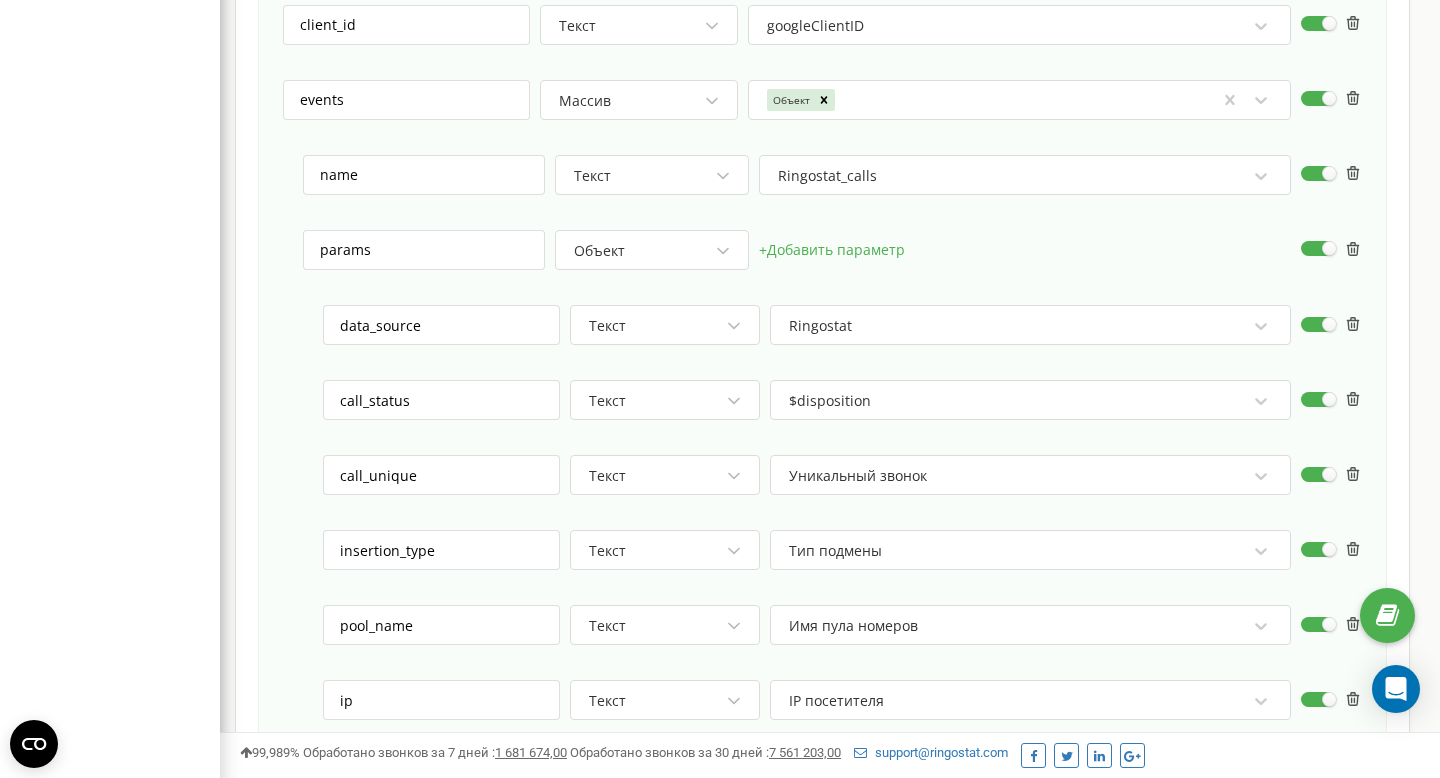 scroll, scrollTop: 983, scrollLeft: 0, axis: vertical 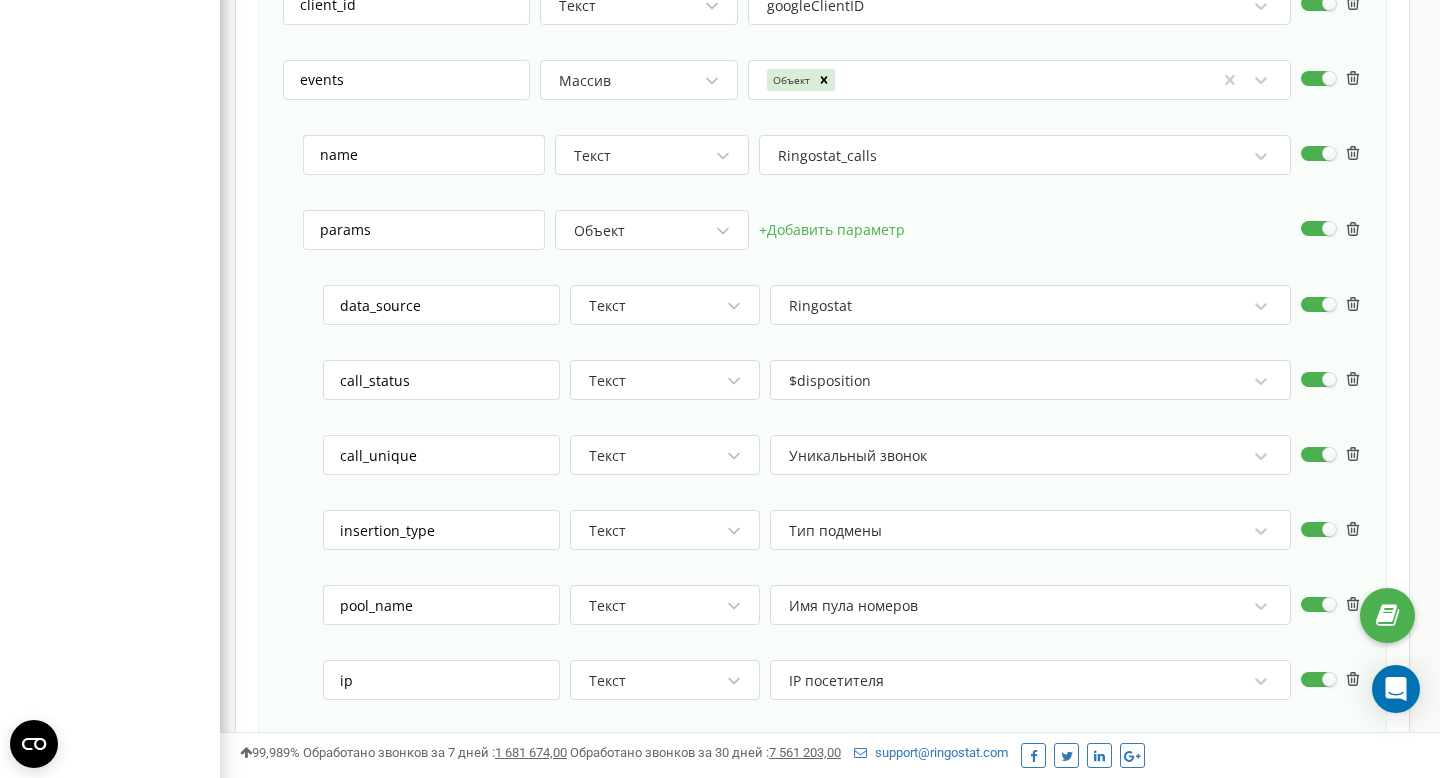 click on "$disposition" at bounding box center (830, 381) 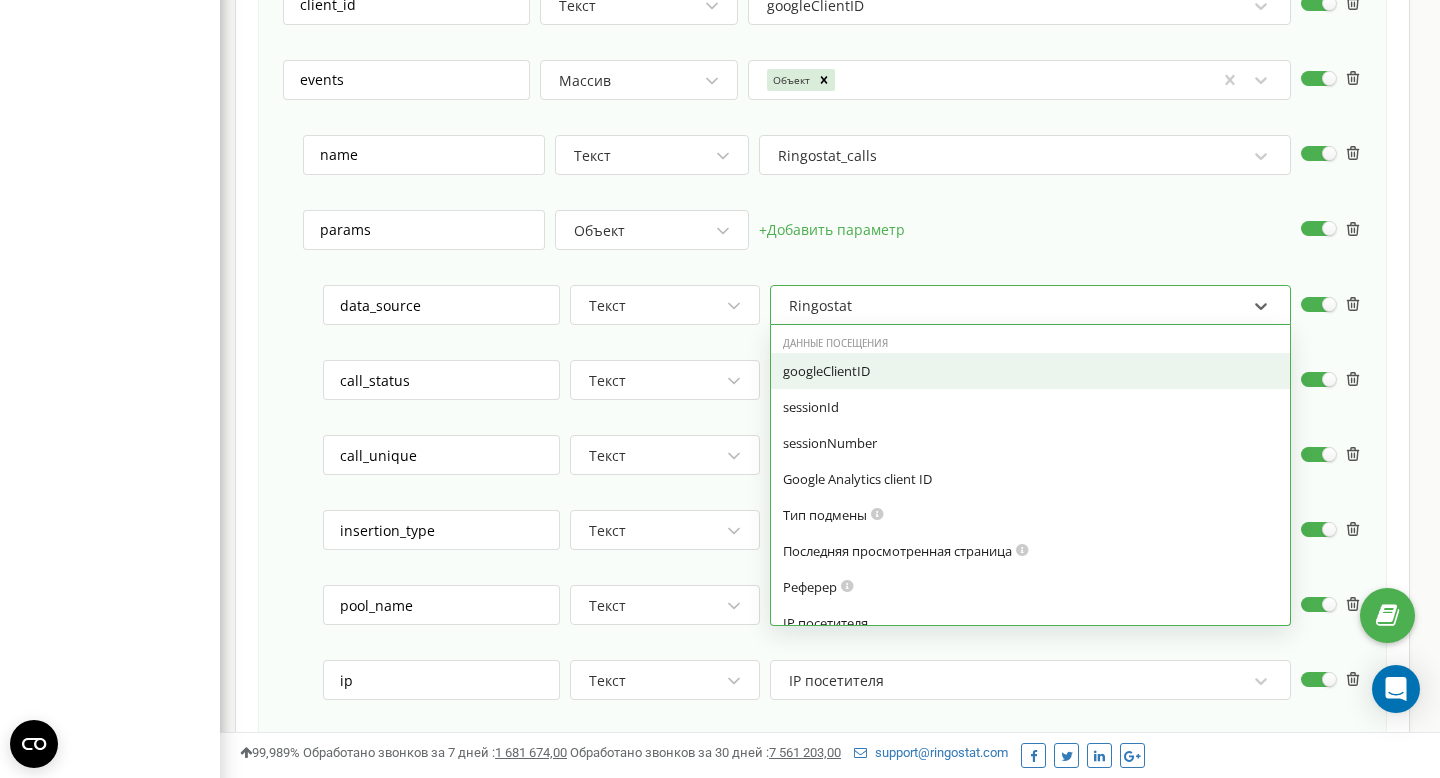 click on "params Объект +  Добавить параметр data_source Текст      option googleClientID focused, 0 of 7. 30 results available. Use Up and Down to choose options, press Enter to select the currently focused option, press Escape to exit the menu, press Tab to select the option and exit the menu. Ringostat Данные посещения googleClientID sessionId sessionNumber Google Analytics client ID Тип подмены Последняя просмотренная страница Реферер IP посетителя Roistat Visit ID User Agent Кампания Объявление Канал Источник Ключевое слово Звонок Счетчик звонков Название схемы переадресации Тип звонка Дата звонка Дата звонка в микросекундах ID звонка Куда звонили Номер в формате E.164 Добавочный номер Имя пула номеров Основное ip" at bounding box center [832, 652] 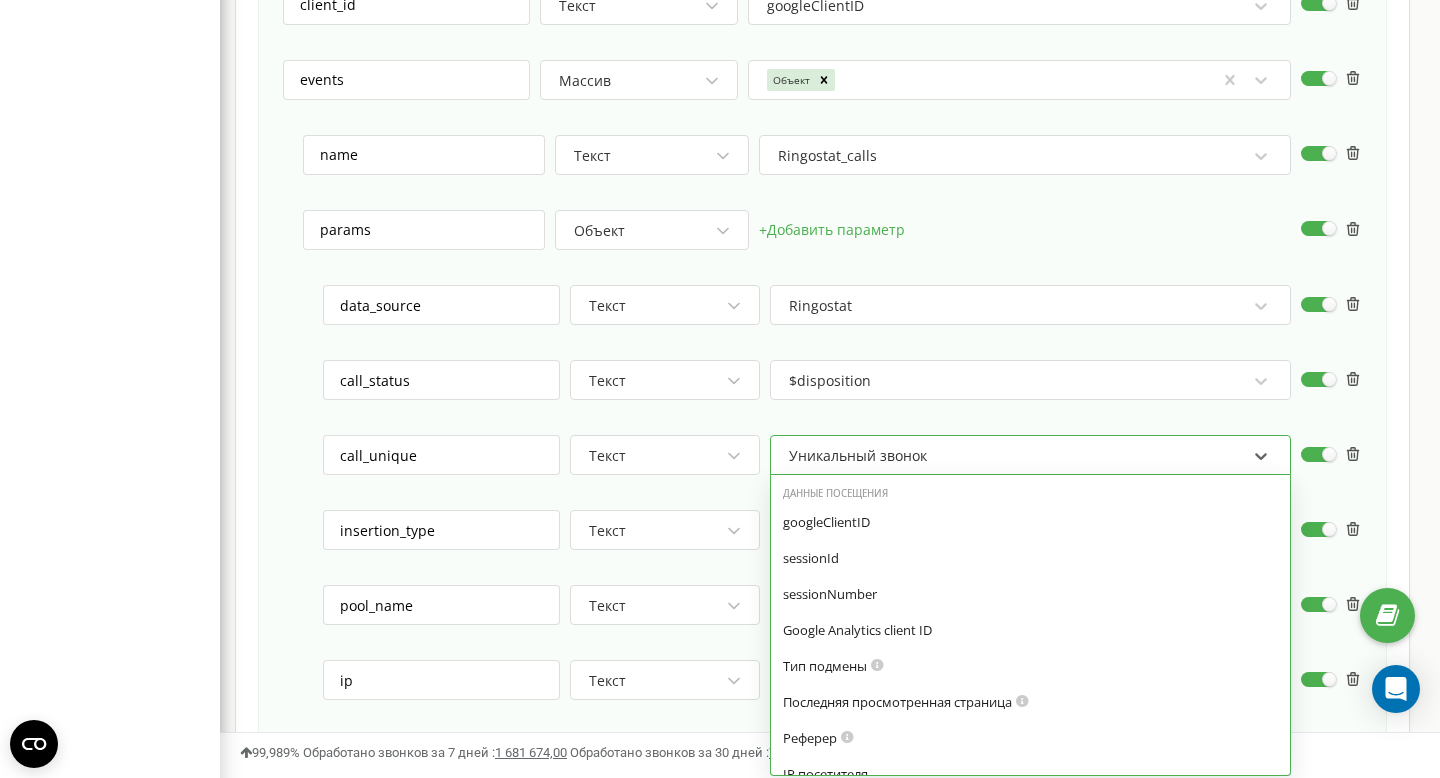 click on "Уникальный звонок" at bounding box center [1030, 455] 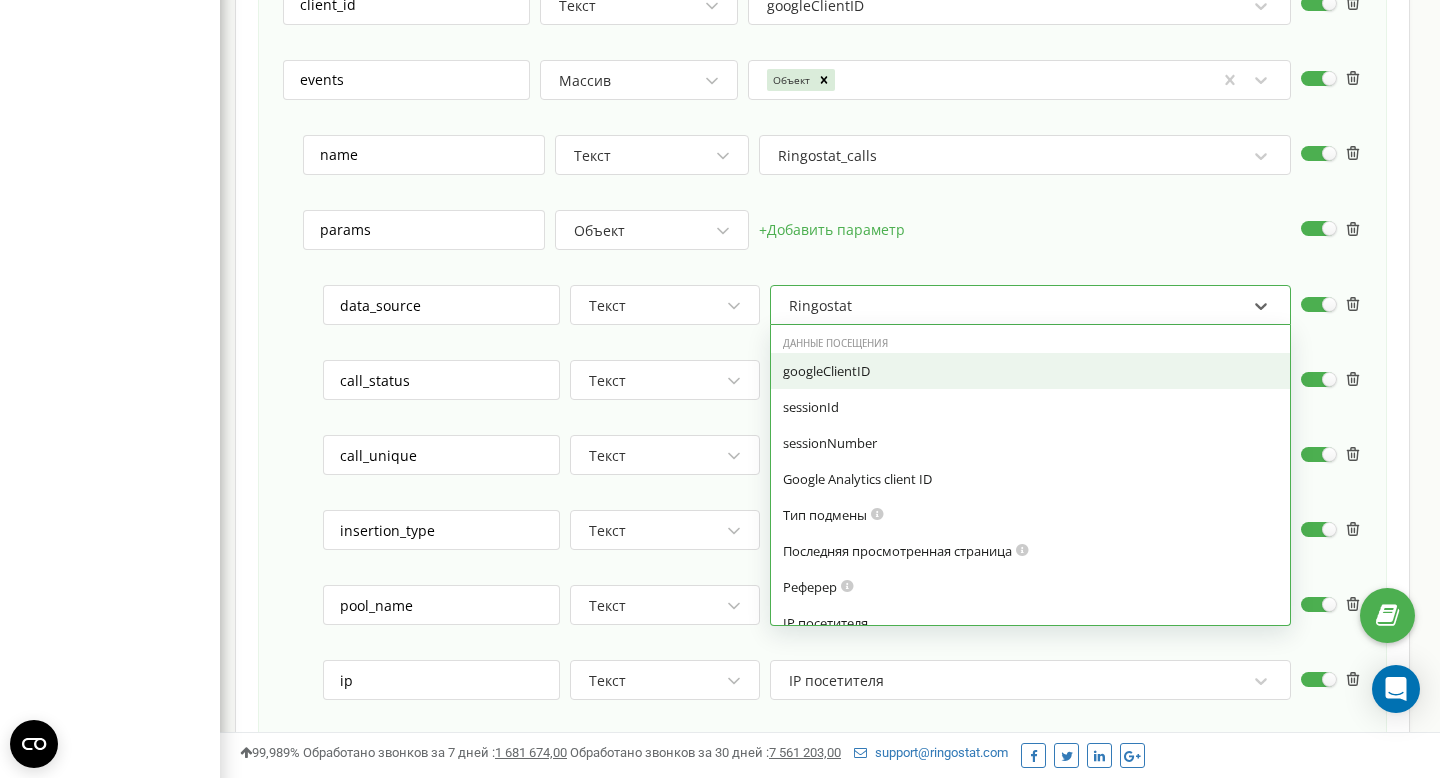click on "Ringostat" at bounding box center (1017, 306) 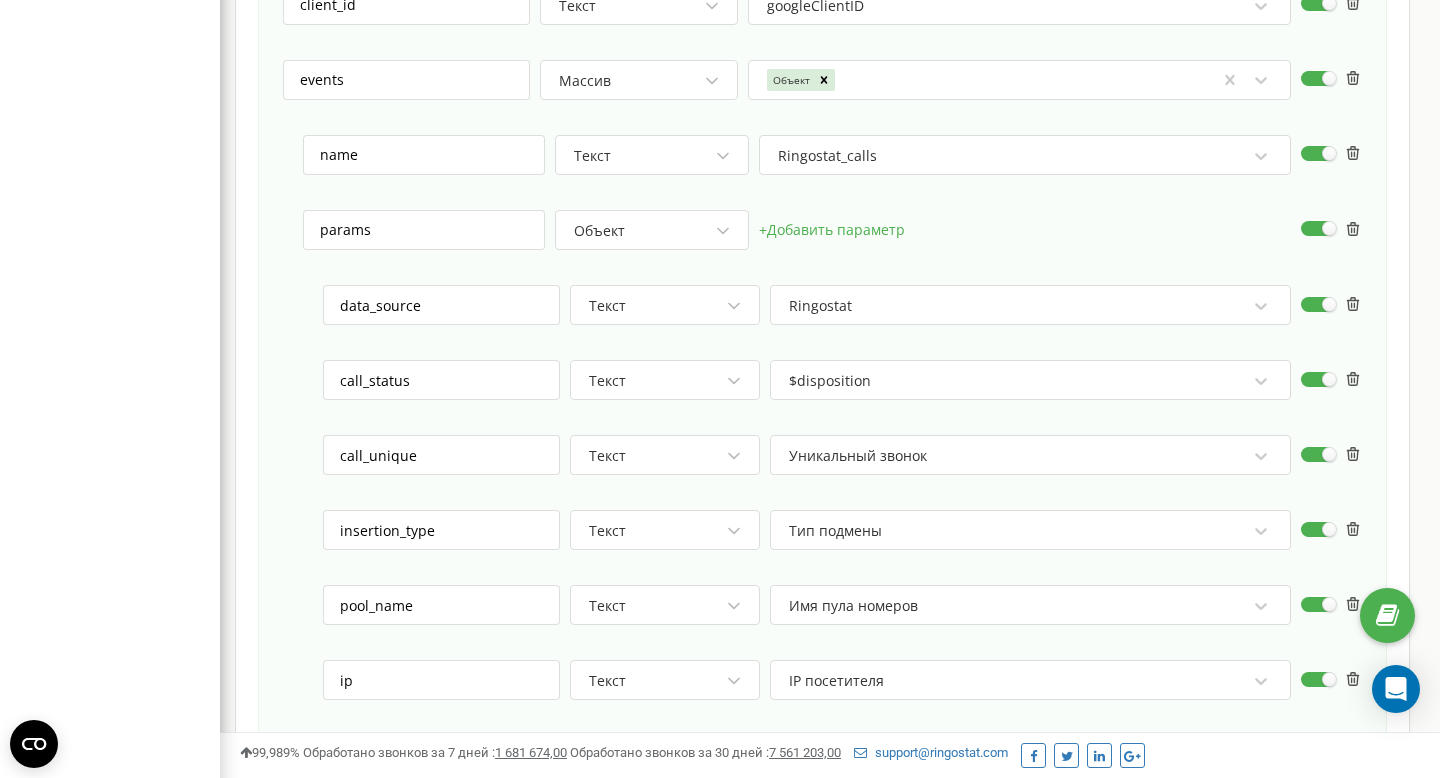 click on "params Объект +  Добавить параметр data_source Текст Ringostat call_status Текст $disposition call_unique Текст Уникальный звонок insertion_type Текст Тип подмены pool_name Текст Имя пула номеров ip Текст IP посетителя page_location Текст Последняя просмотренная страница session_id Текст sessionId session_number Текст sessionNumber engagement_time_msec Текст $duration_ms call_forwarding_scheme Текст Название схемы переадресации" at bounding box center [832, 652] 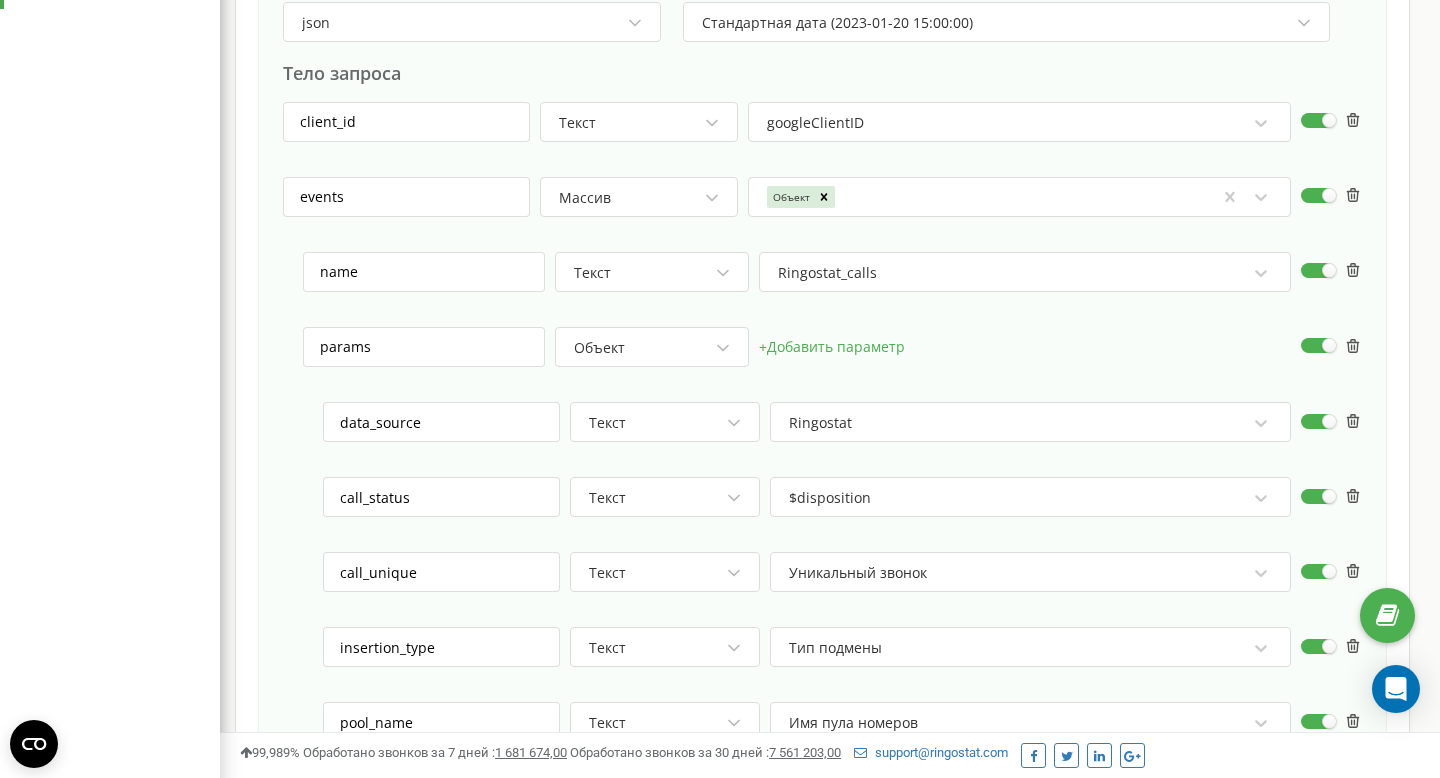 scroll, scrollTop: 865, scrollLeft: 0, axis: vertical 